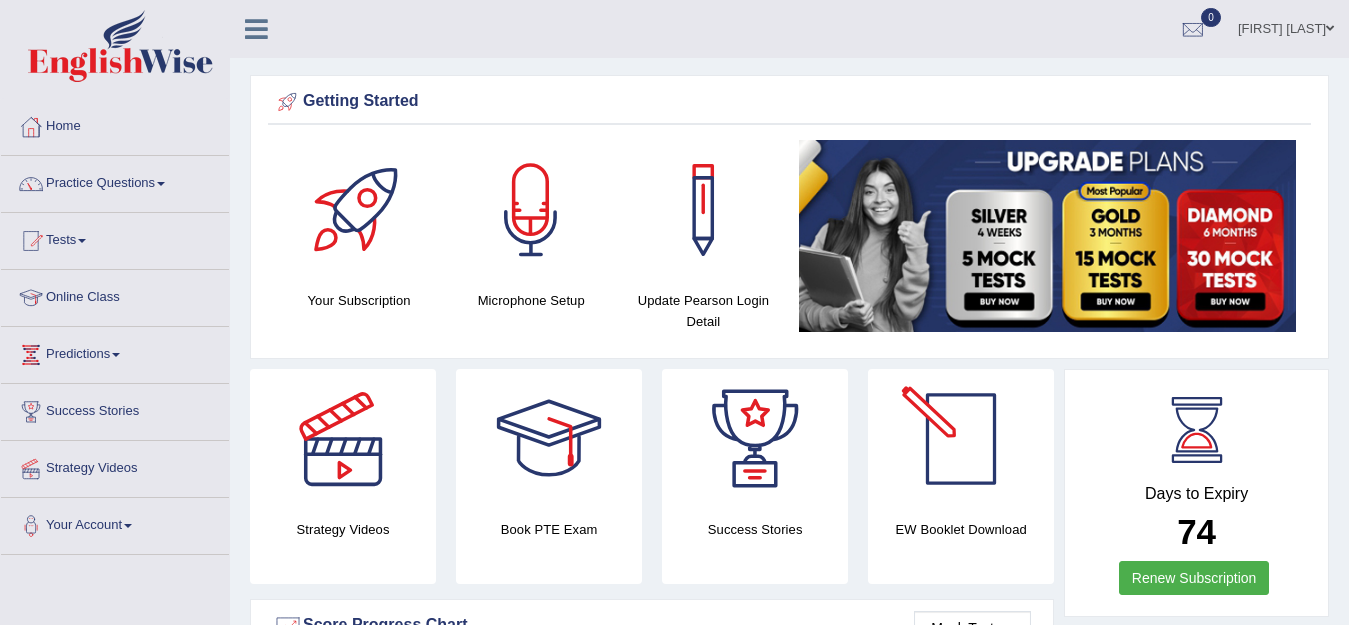 scroll, scrollTop: 300, scrollLeft: 0, axis: vertical 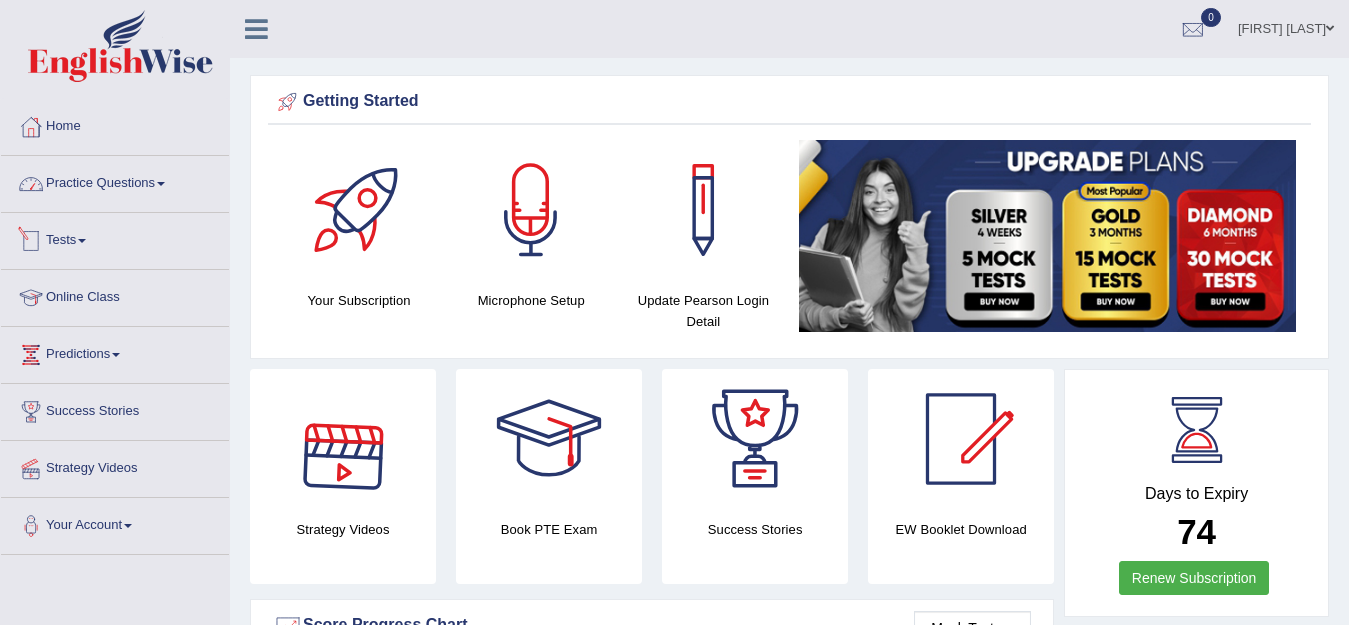 click on "Practice Questions" at bounding box center [115, 181] 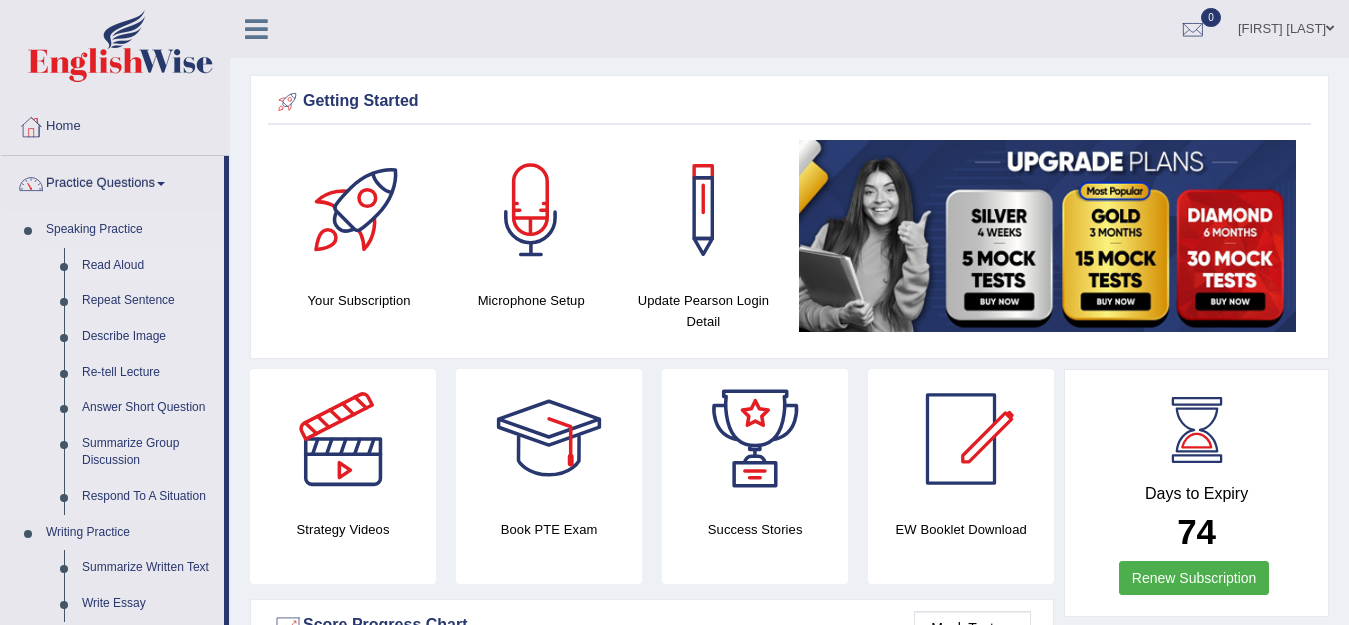 click on "Read Aloud" at bounding box center (148, 266) 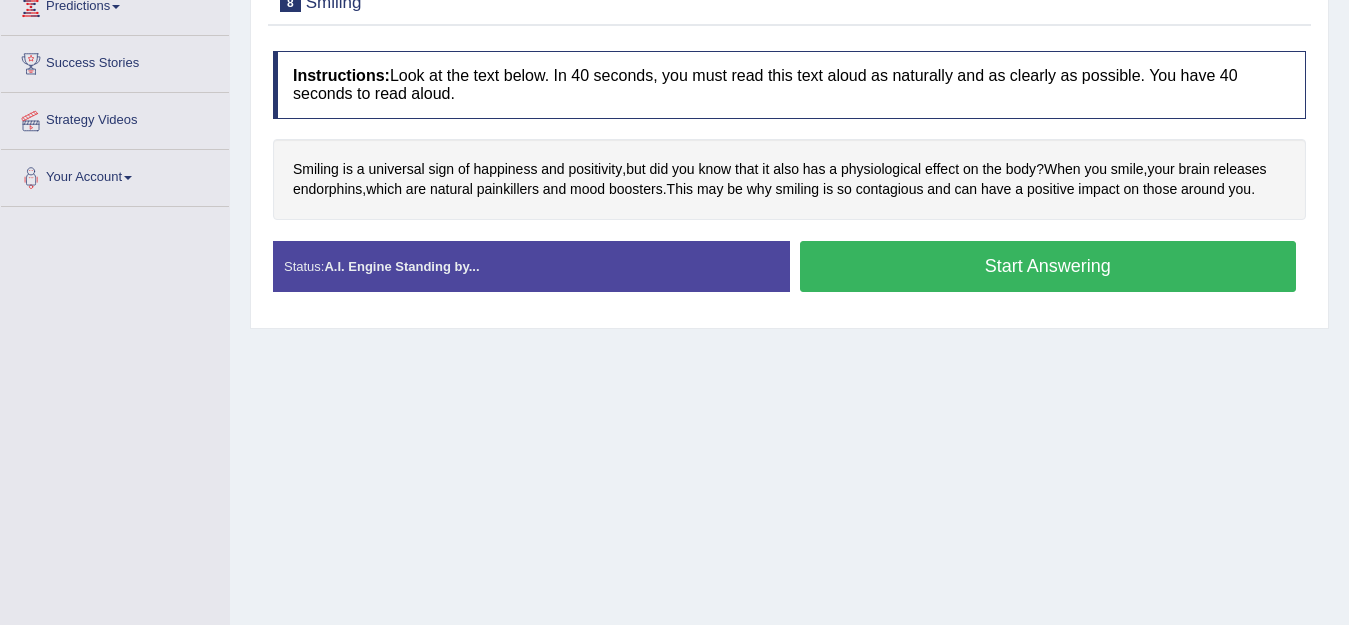 scroll, scrollTop: 348, scrollLeft: 0, axis: vertical 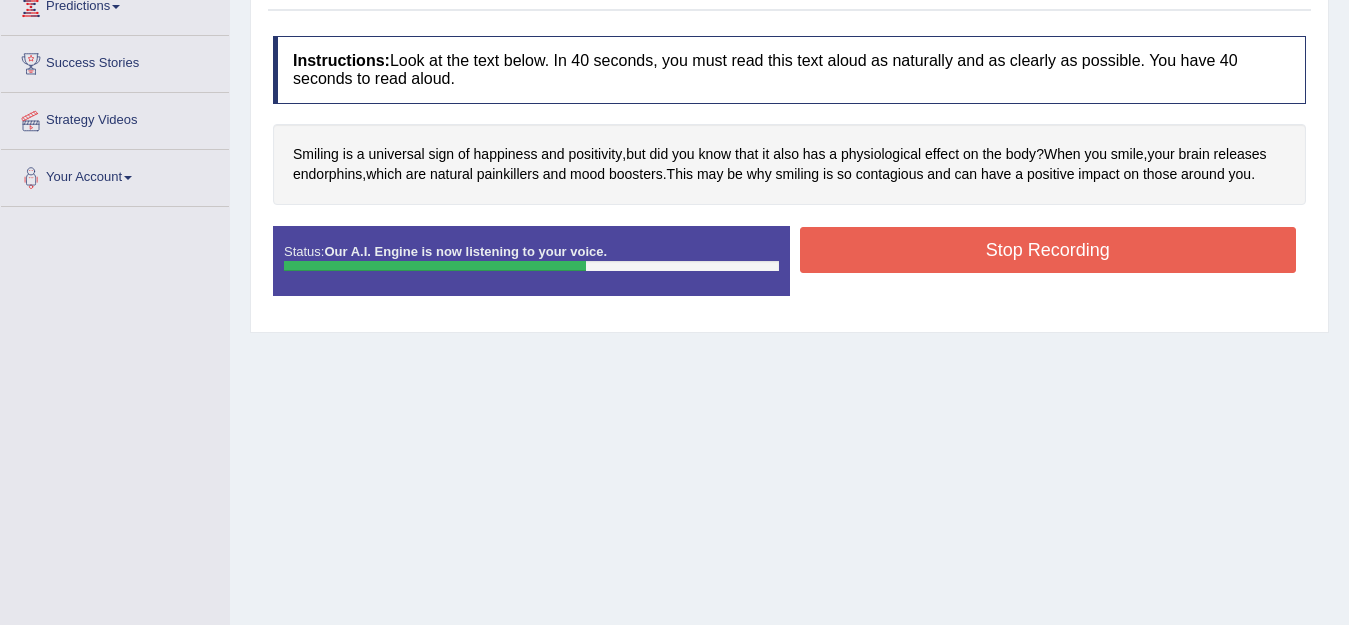 click on "Stop Recording" at bounding box center (1048, 250) 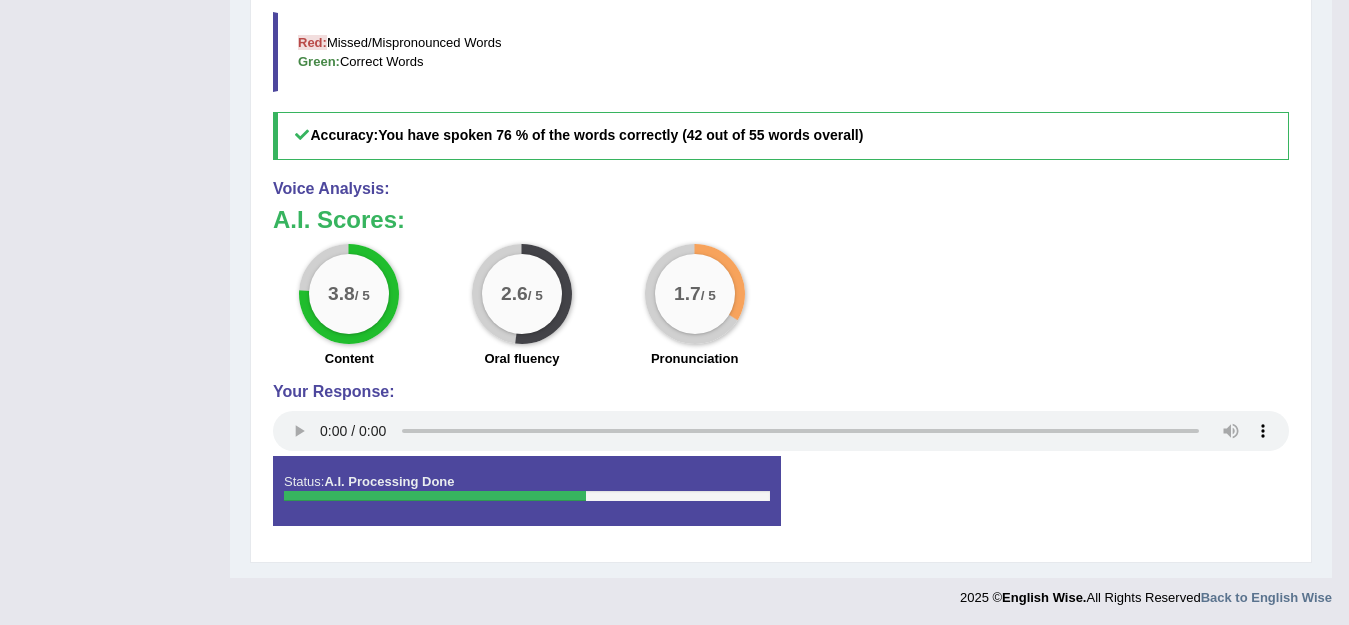 scroll, scrollTop: 731, scrollLeft: 0, axis: vertical 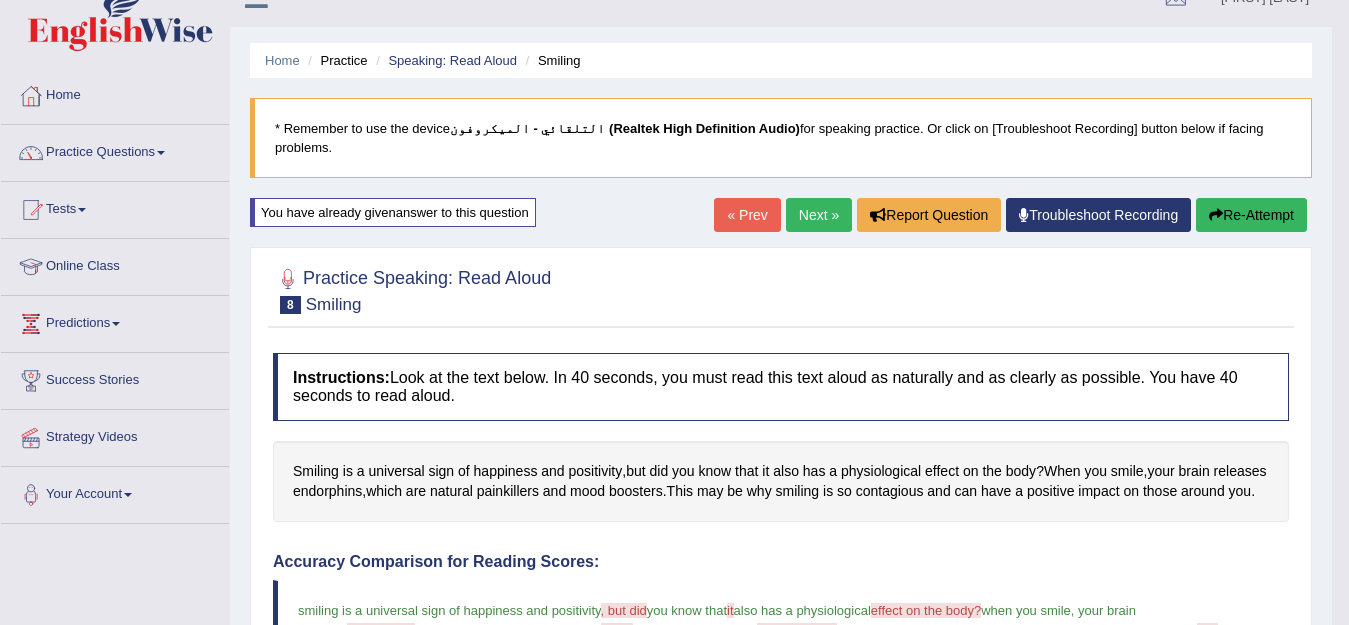 click on "Next »" at bounding box center [819, 215] 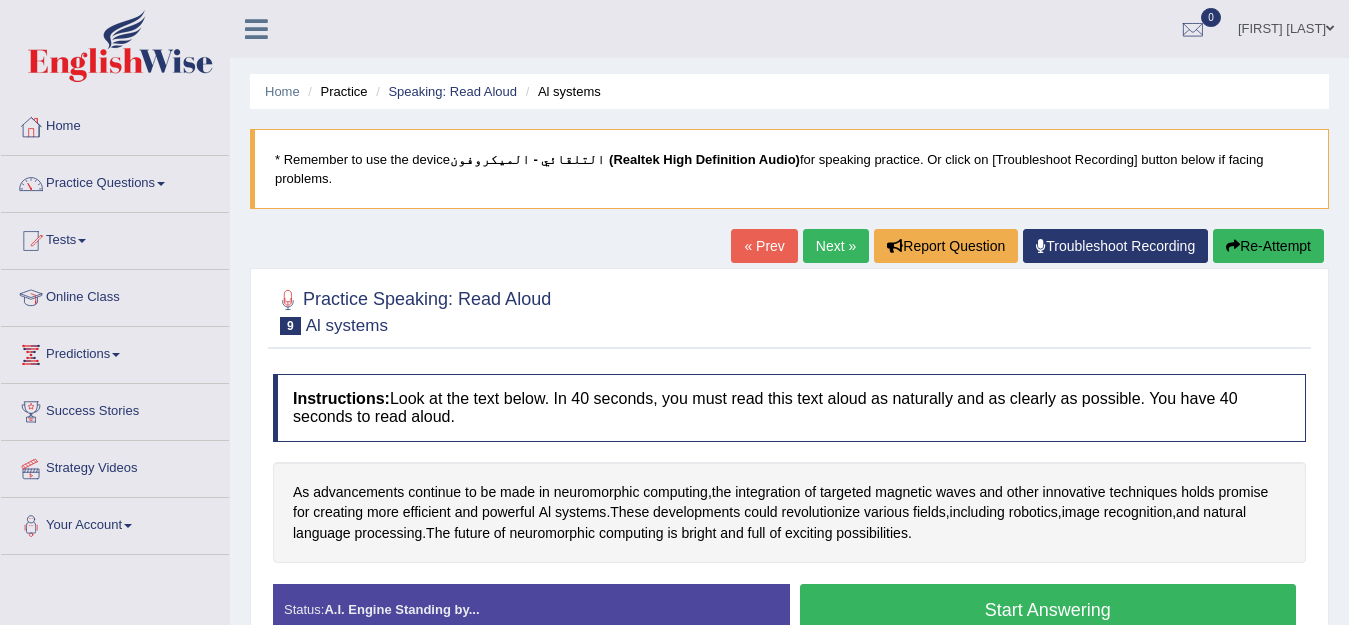 scroll, scrollTop: 0, scrollLeft: 0, axis: both 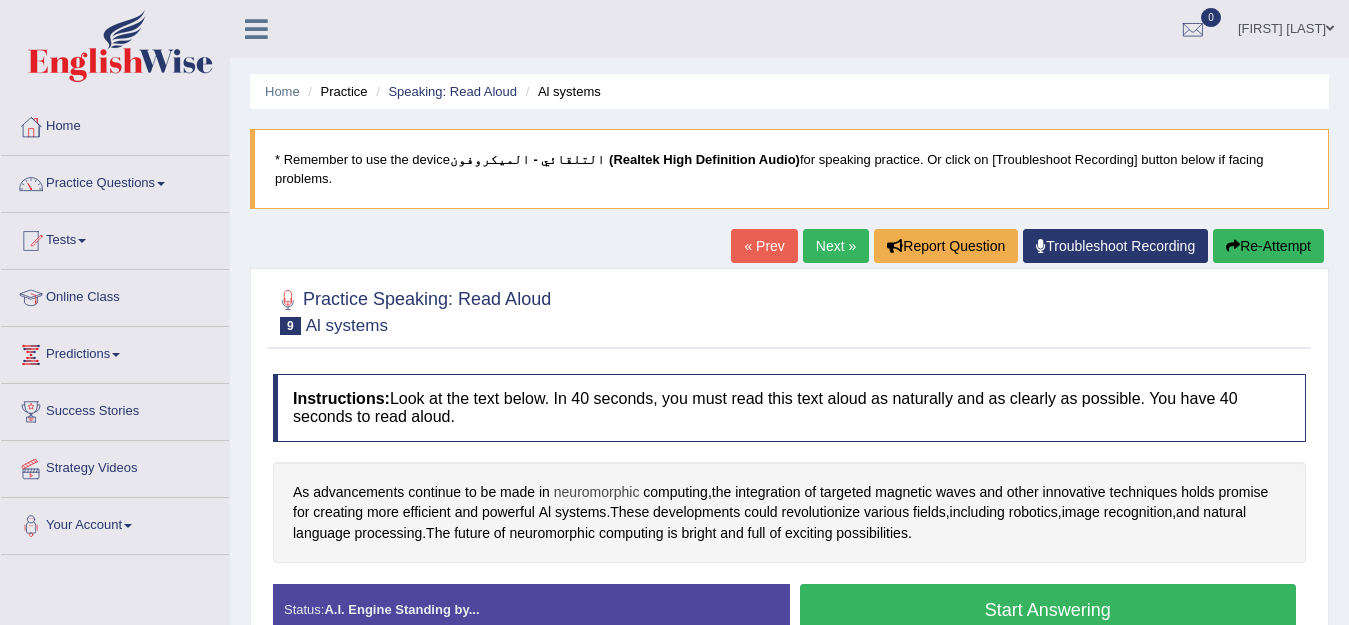 click on "neuromorphic" at bounding box center [597, 492] 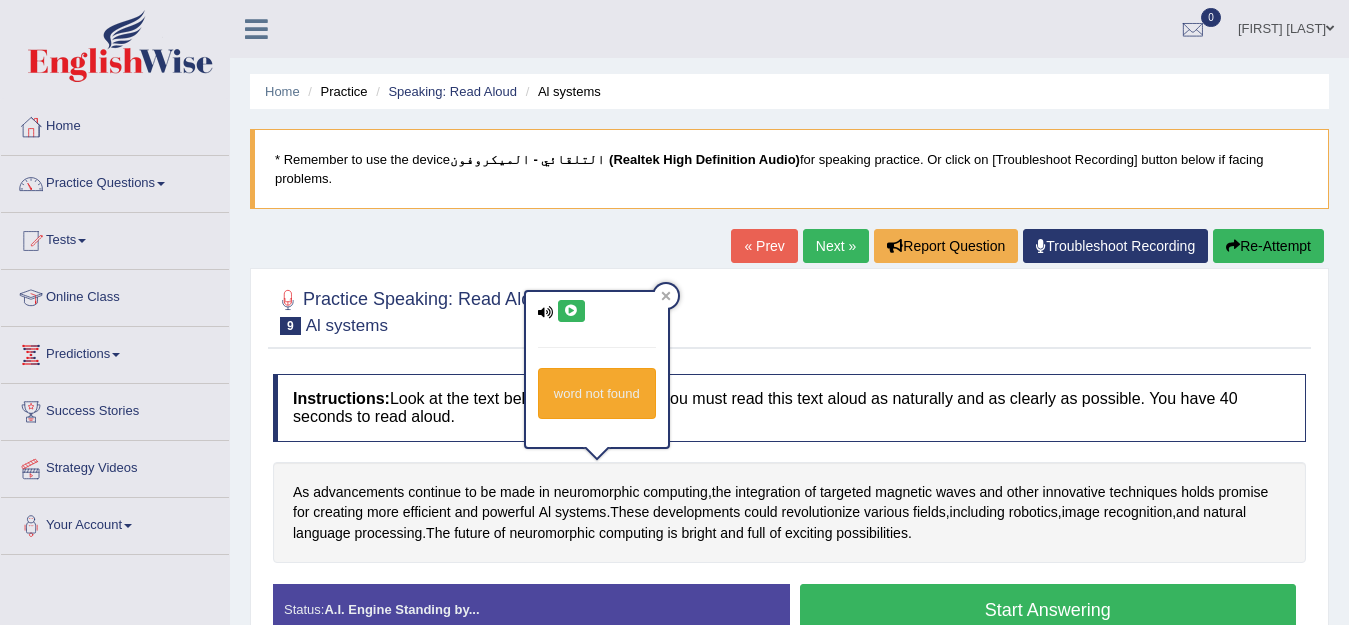 click at bounding box center (571, 311) 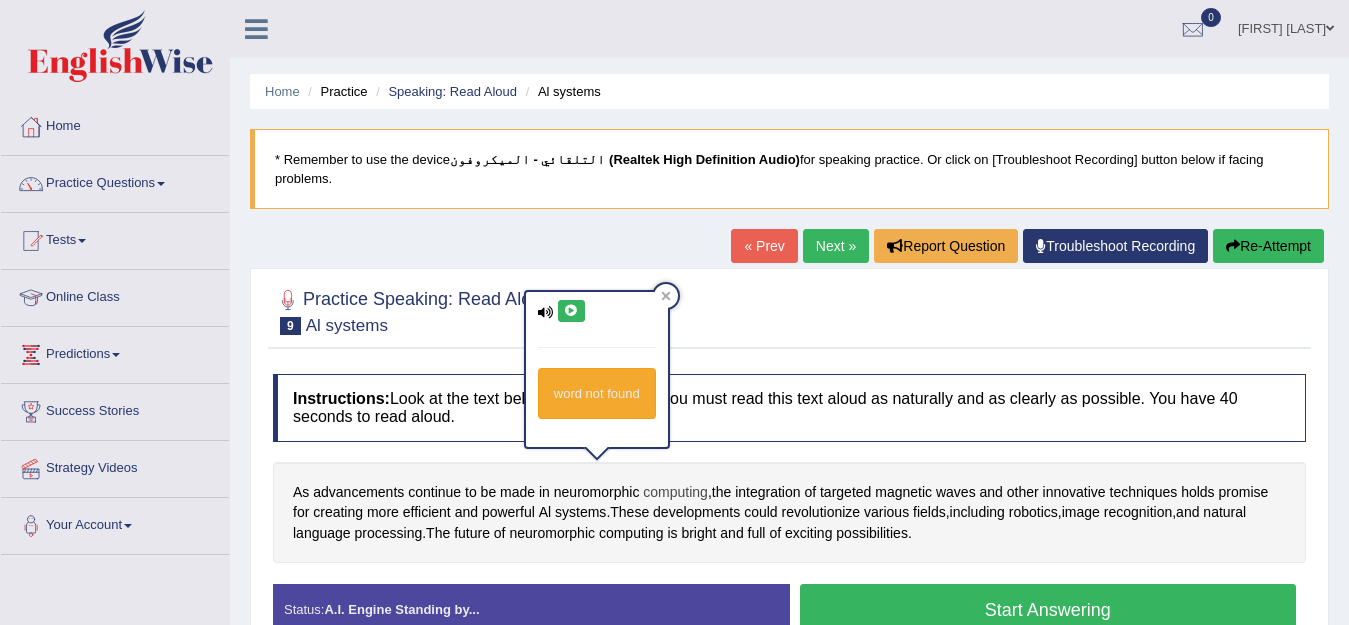 click on "computing" at bounding box center [675, 492] 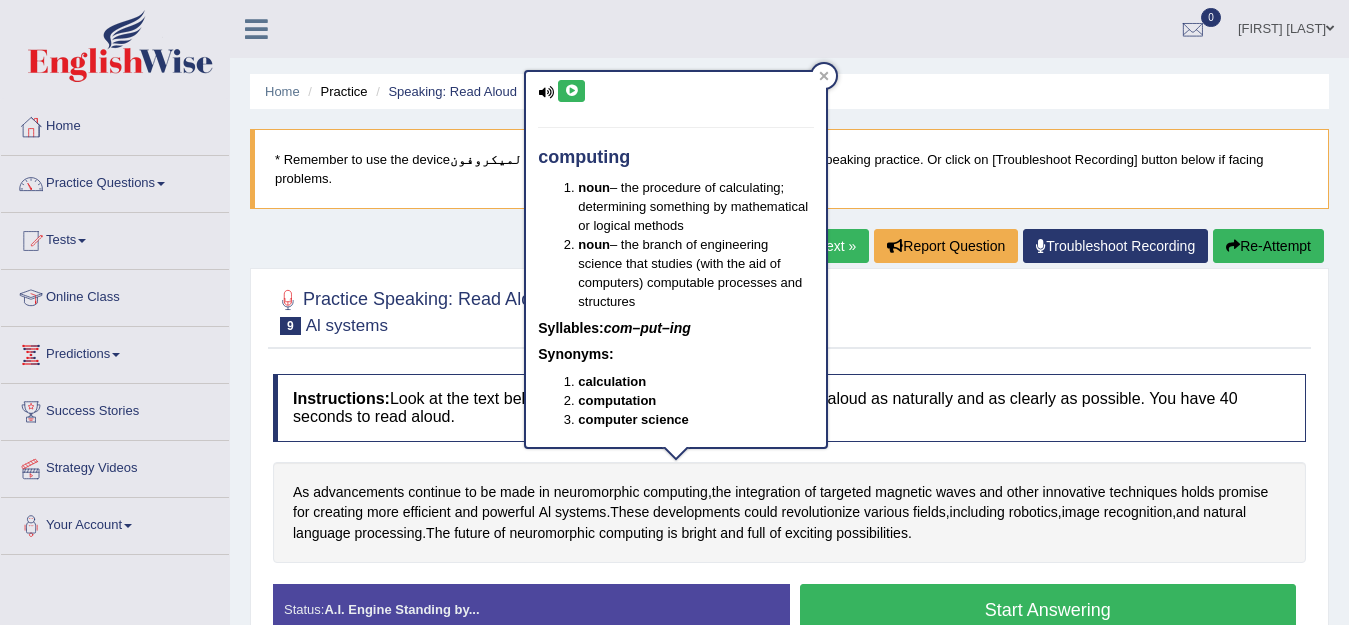 click at bounding box center (571, 91) 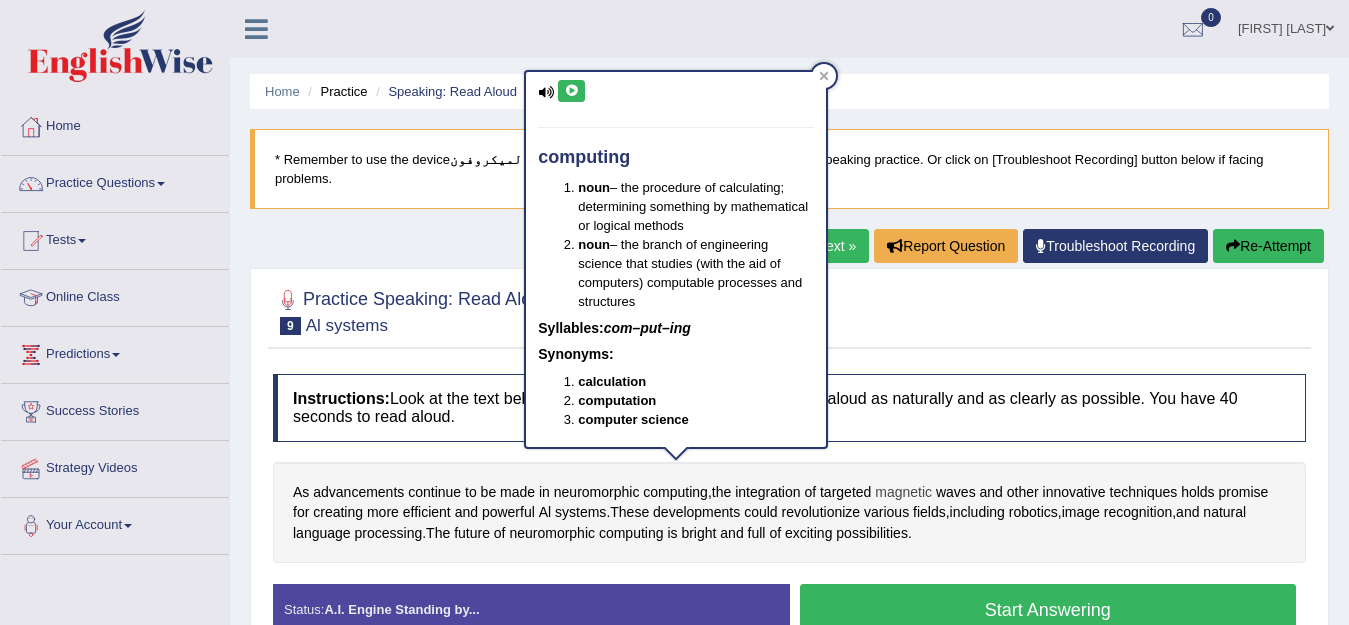 drag, startPoint x: 905, startPoint y: 470, endPoint x: 897, endPoint y: 480, distance: 12.806249 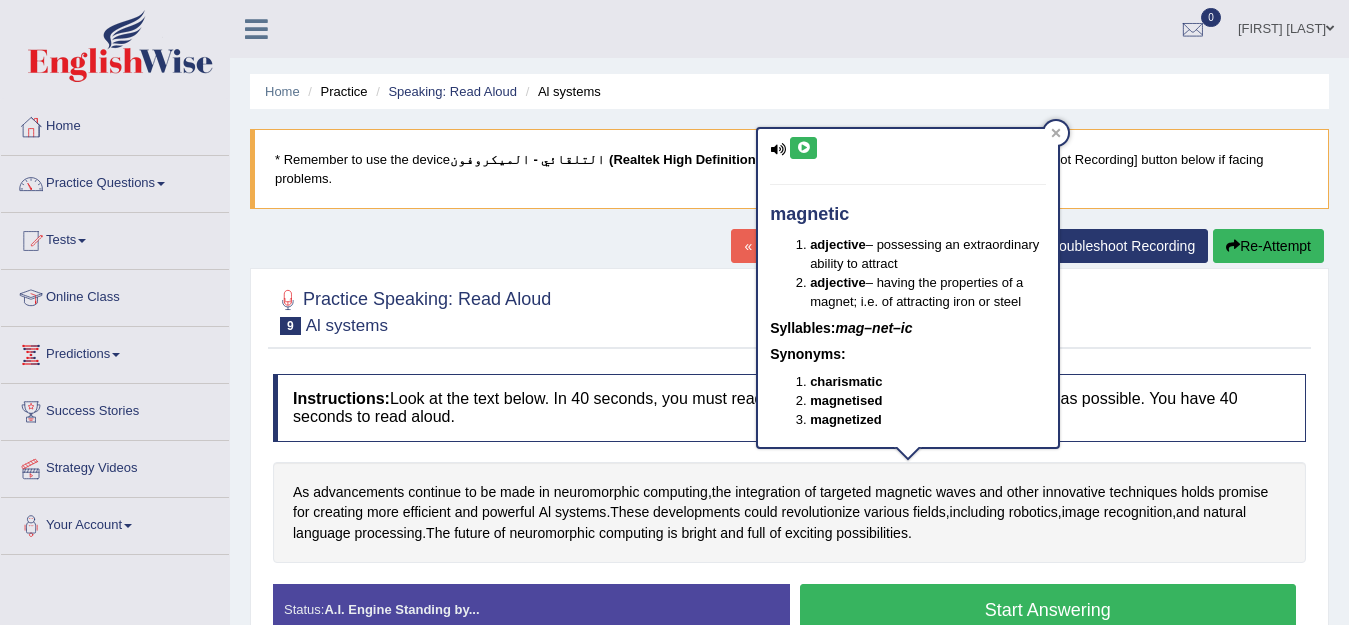click at bounding box center (803, 148) 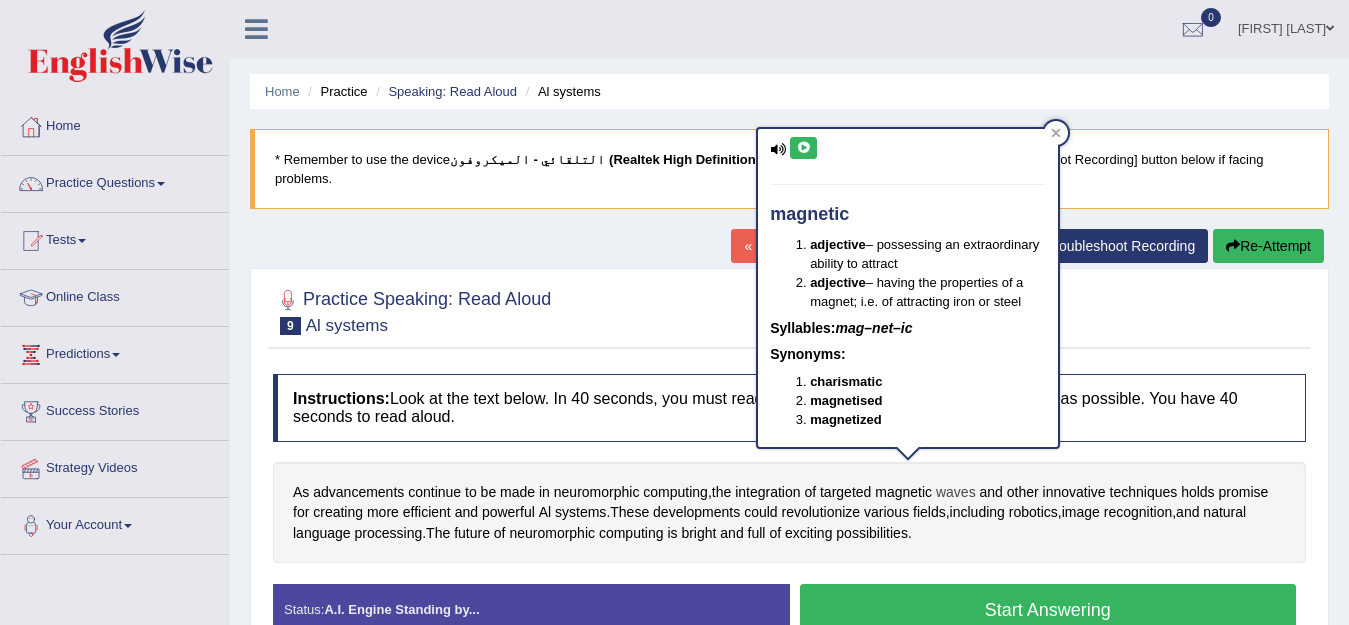 click on "waves" at bounding box center [956, 492] 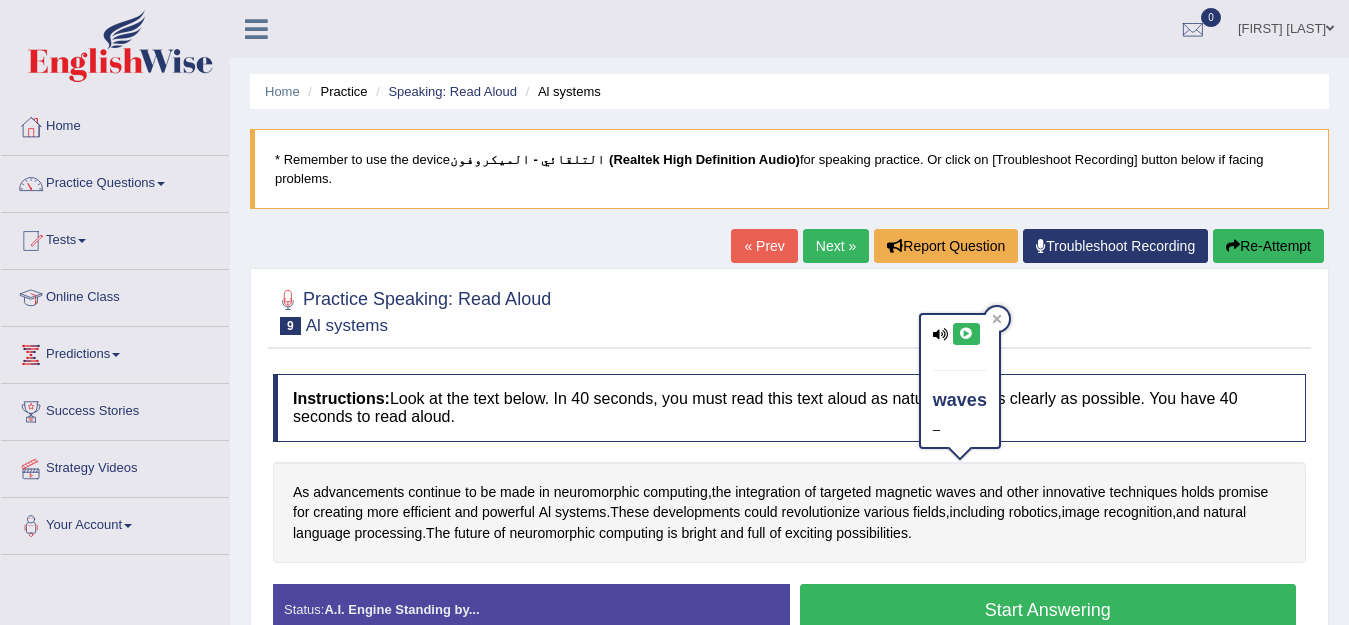 click at bounding box center (966, 334) 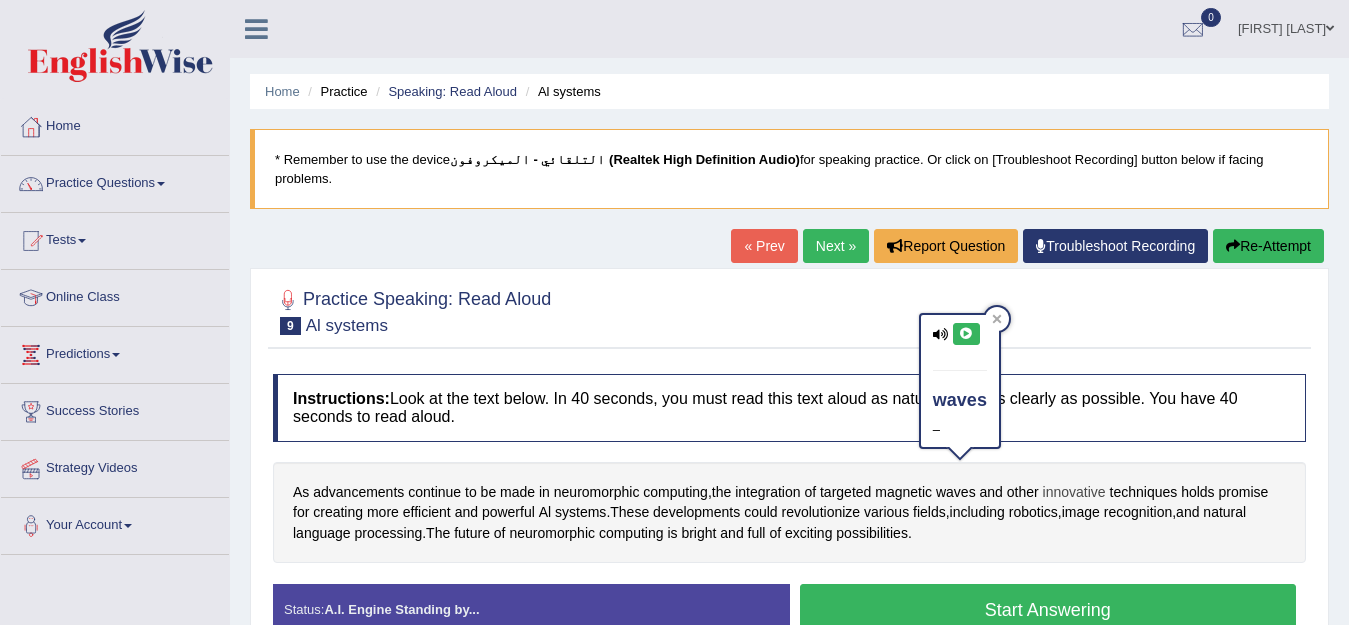 click on "innovative" at bounding box center [1074, 492] 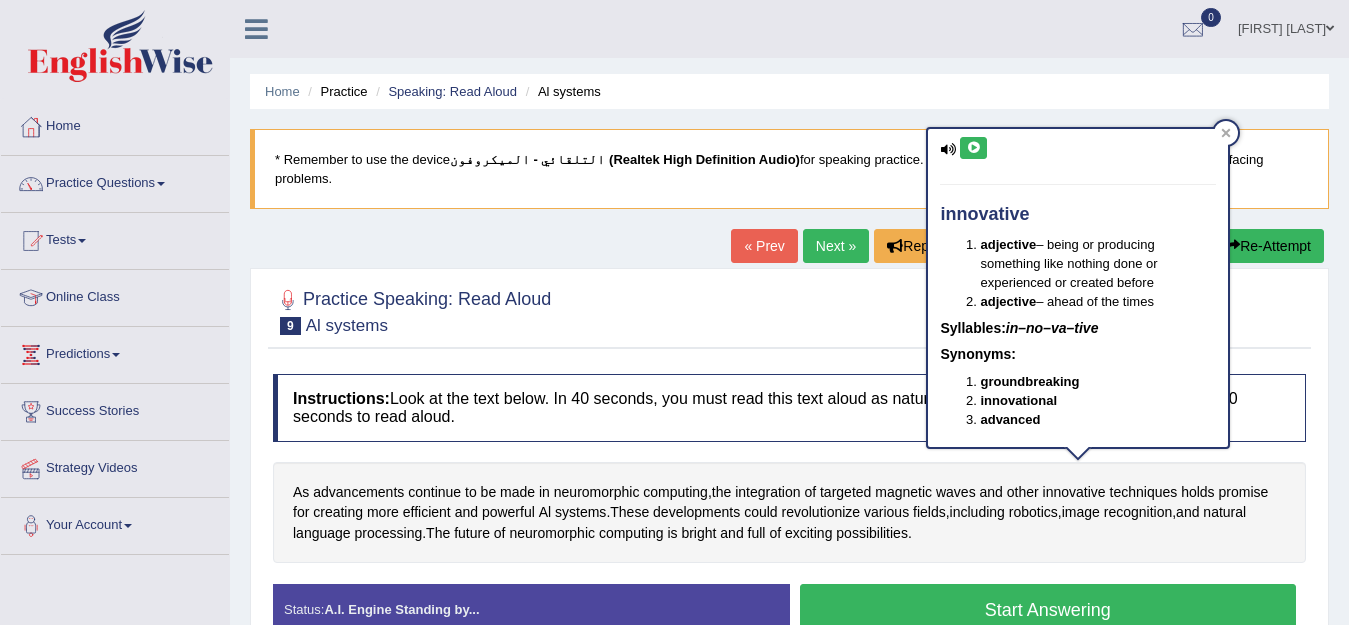 click at bounding box center (973, 148) 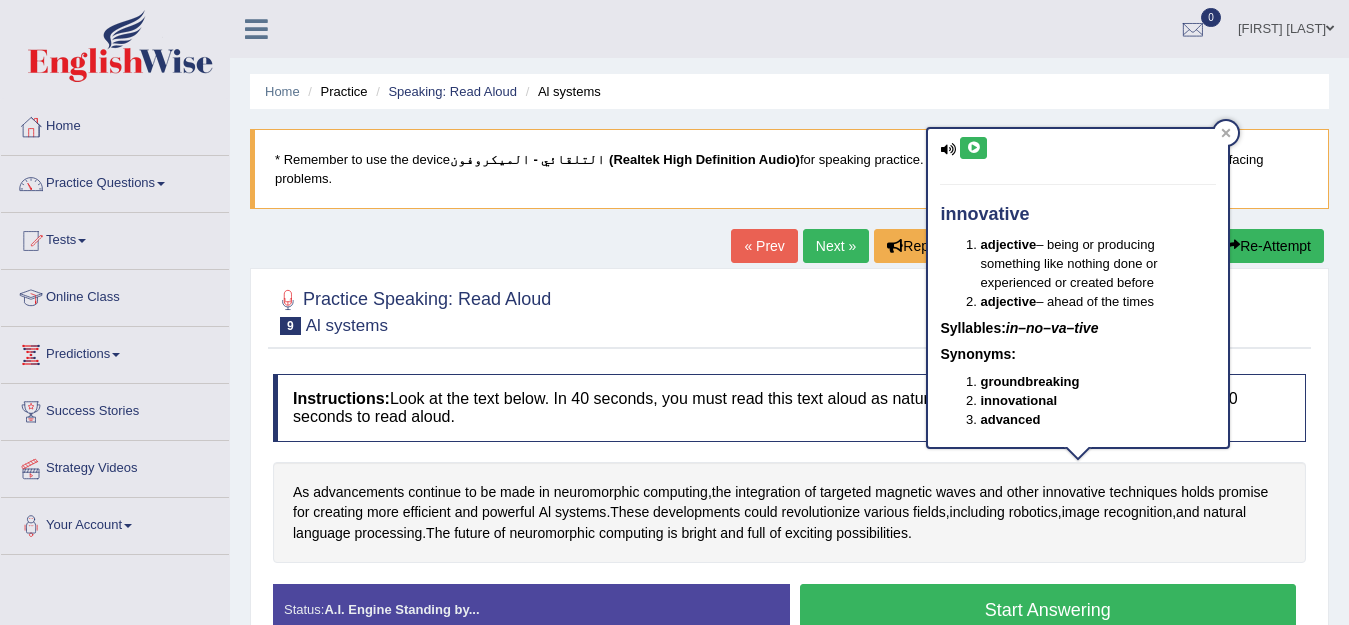 click at bounding box center [973, 148] 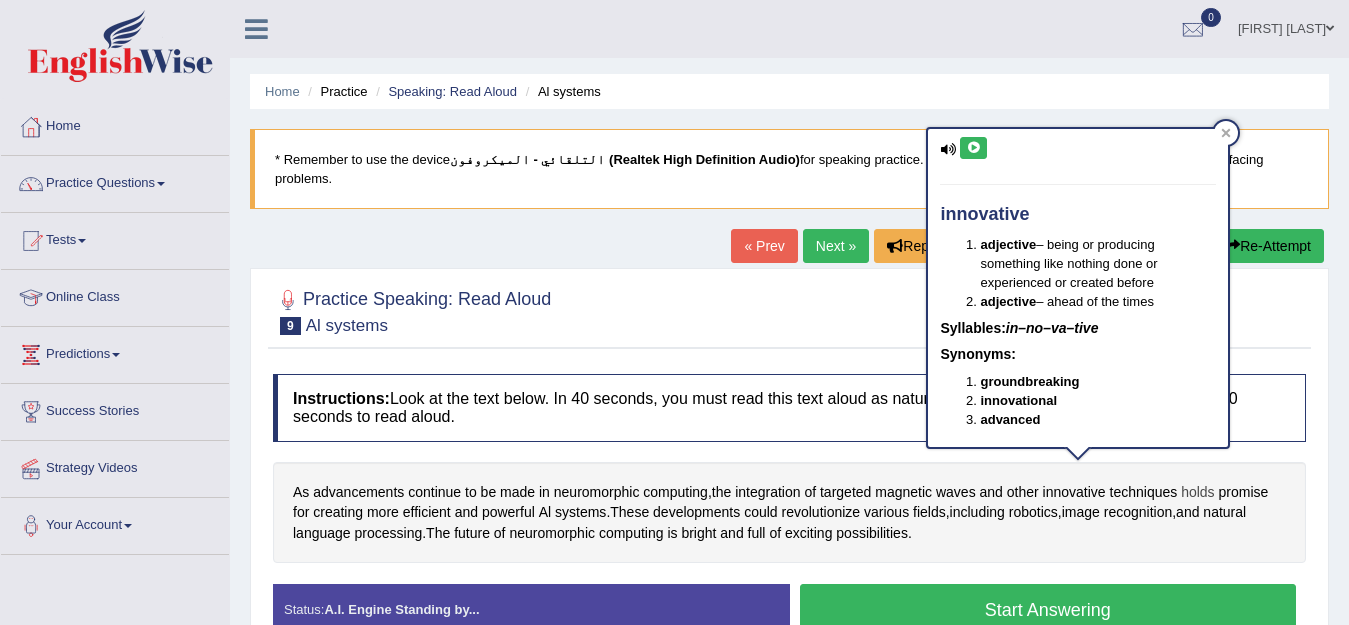 click on "holds" at bounding box center (1197, 492) 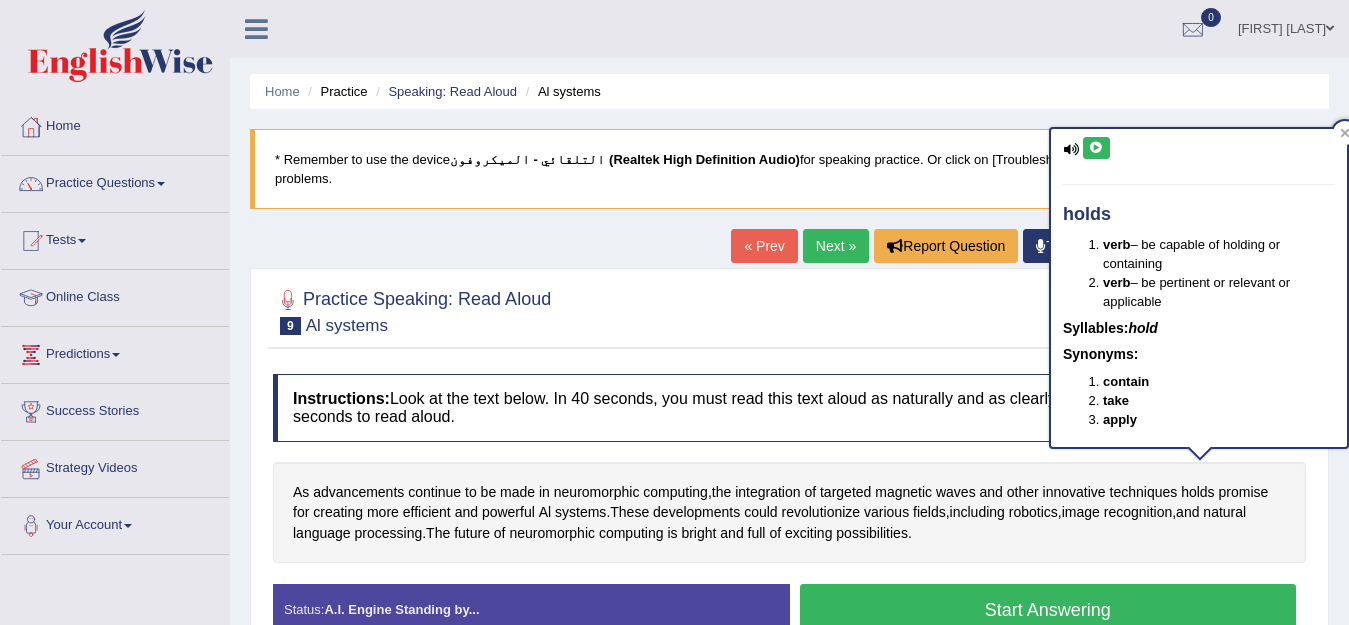 click at bounding box center [1096, 148] 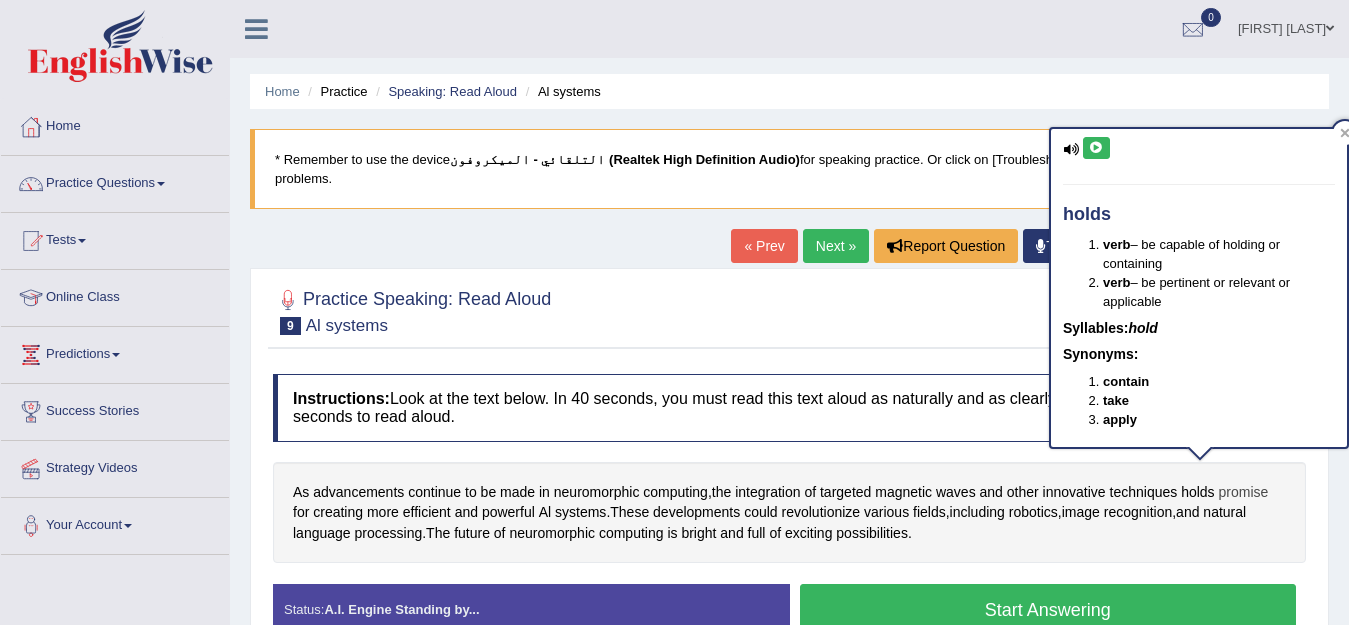 click on "promise" at bounding box center [1244, 492] 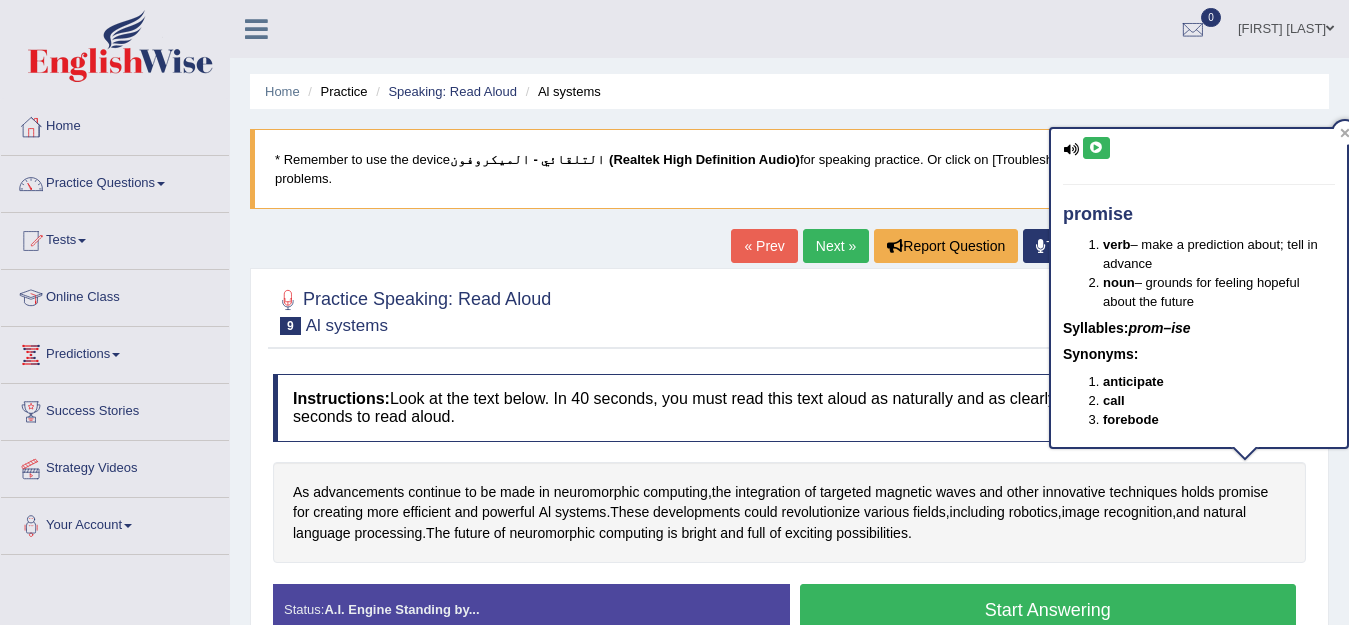 click at bounding box center [1096, 148] 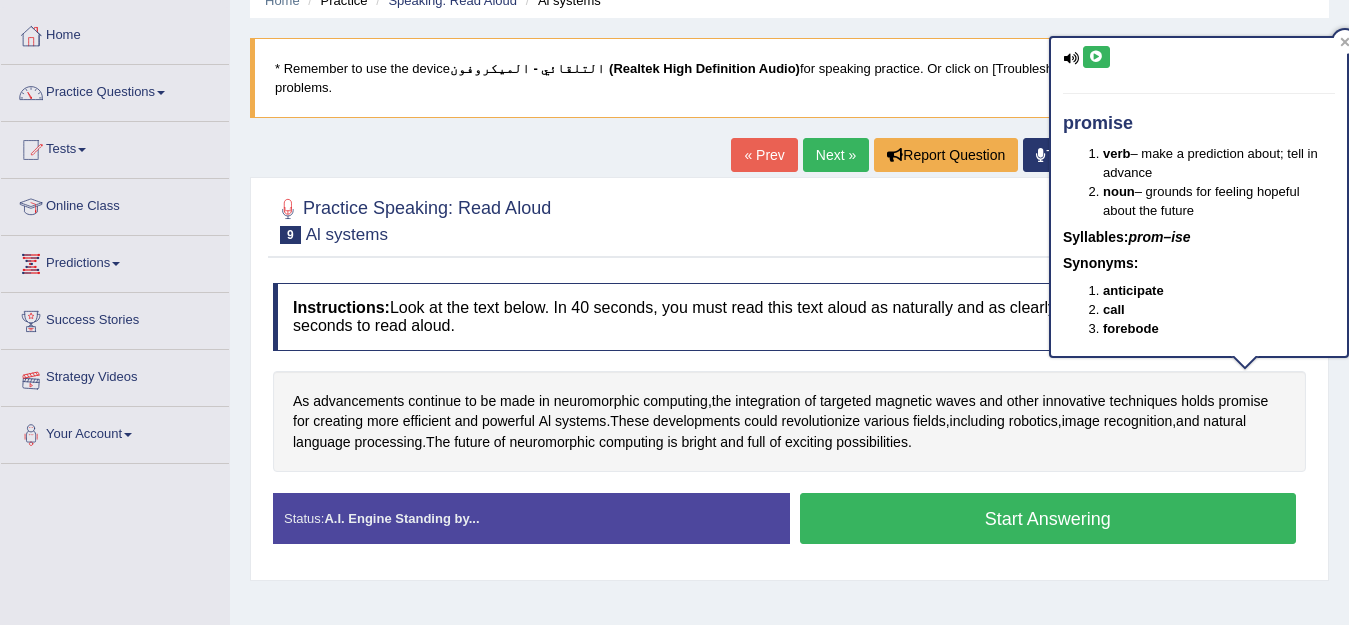 scroll, scrollTop: 100, scrollLeft: 0, axis: vertical 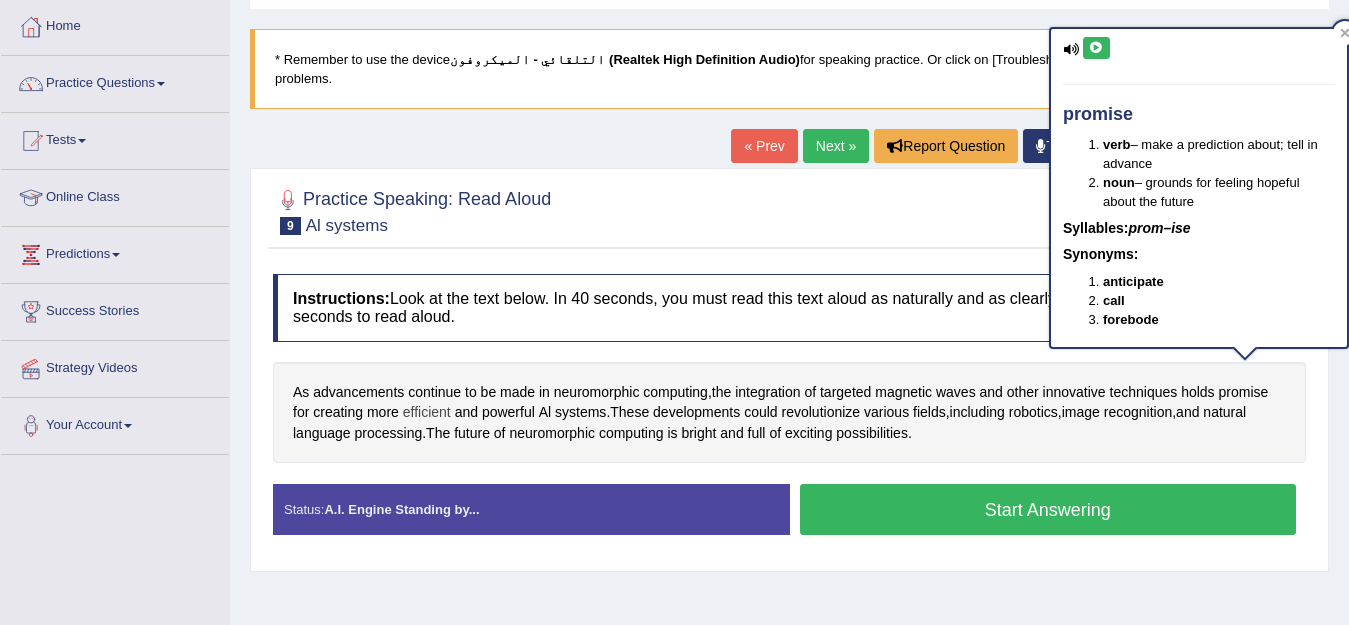 click on "efficient" at bounding box center (427, 412) 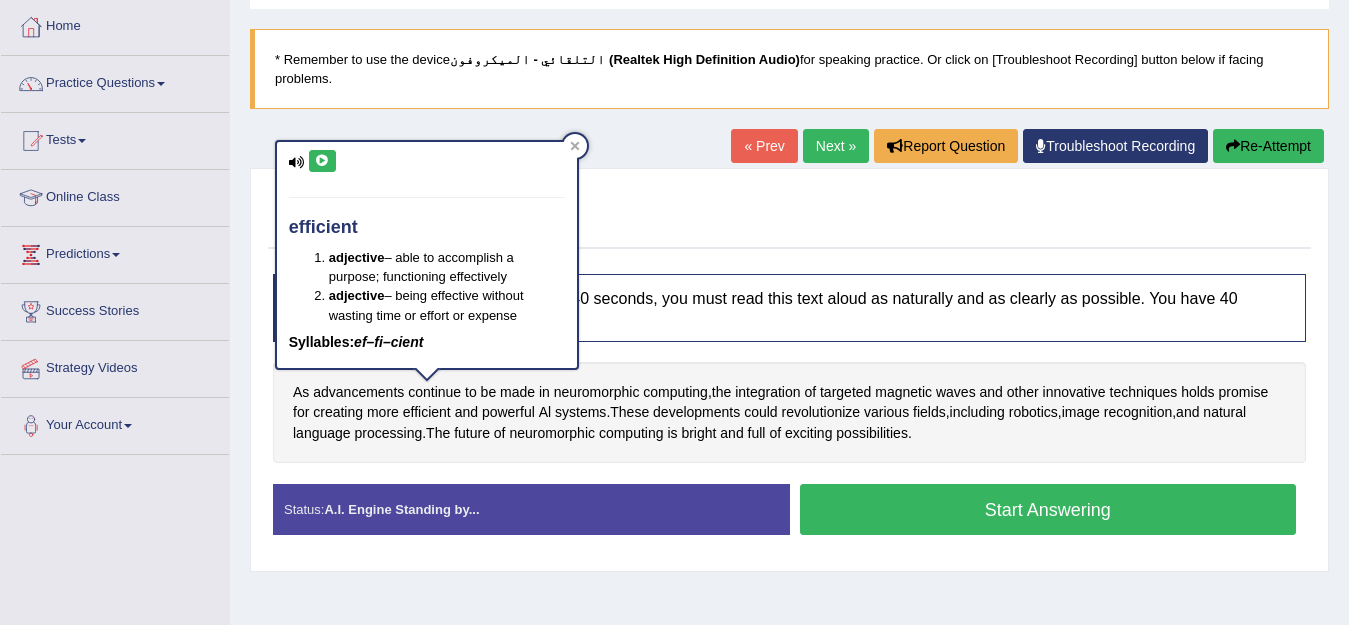 click at bounding box center (322, 161) 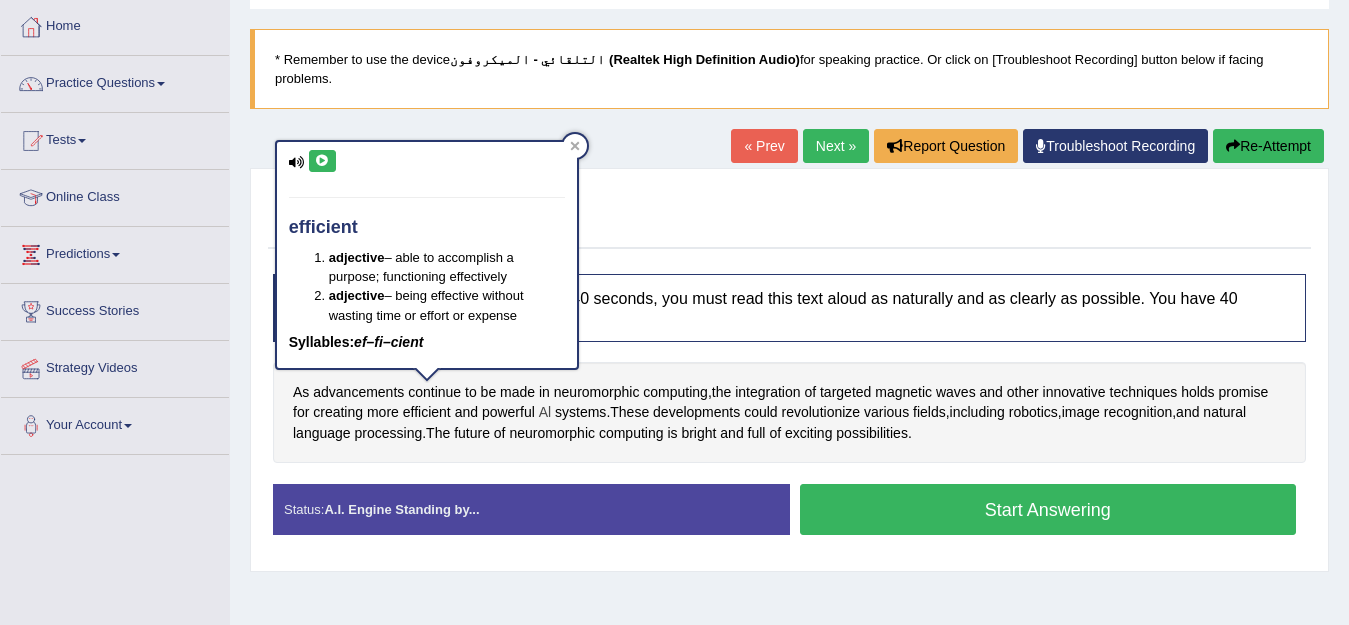 click on "Al" at bounding box center (545, 412) 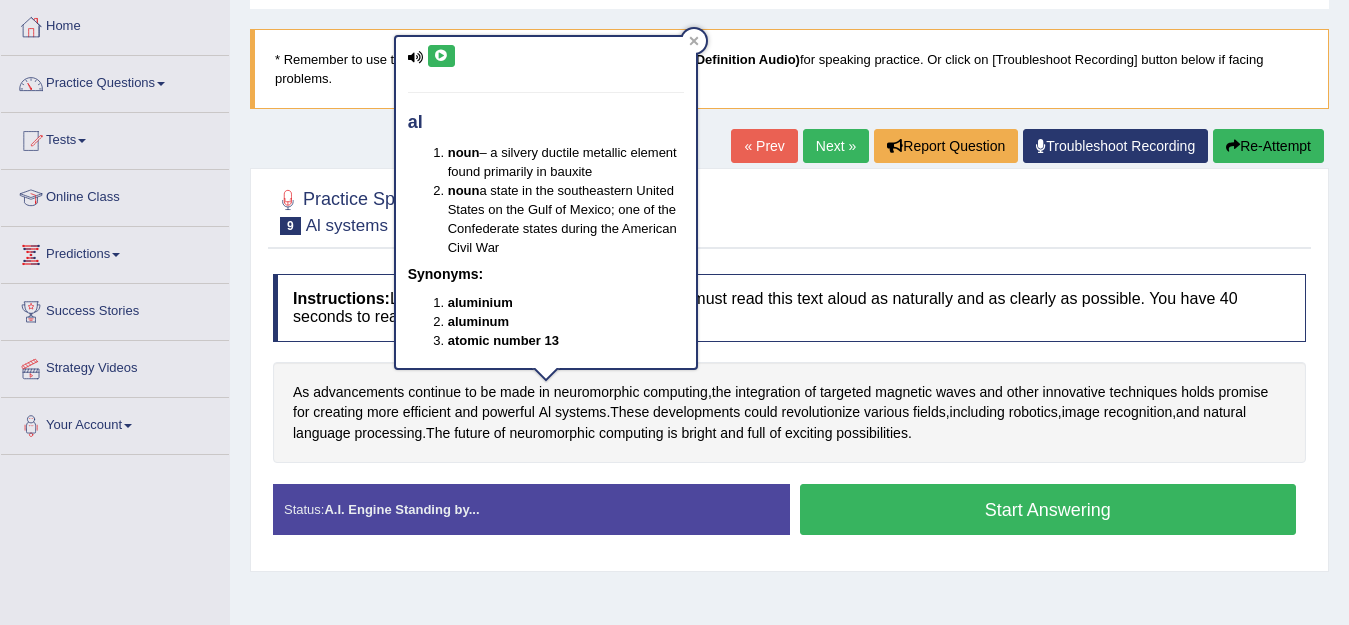 click at bounding box center [441, 56] 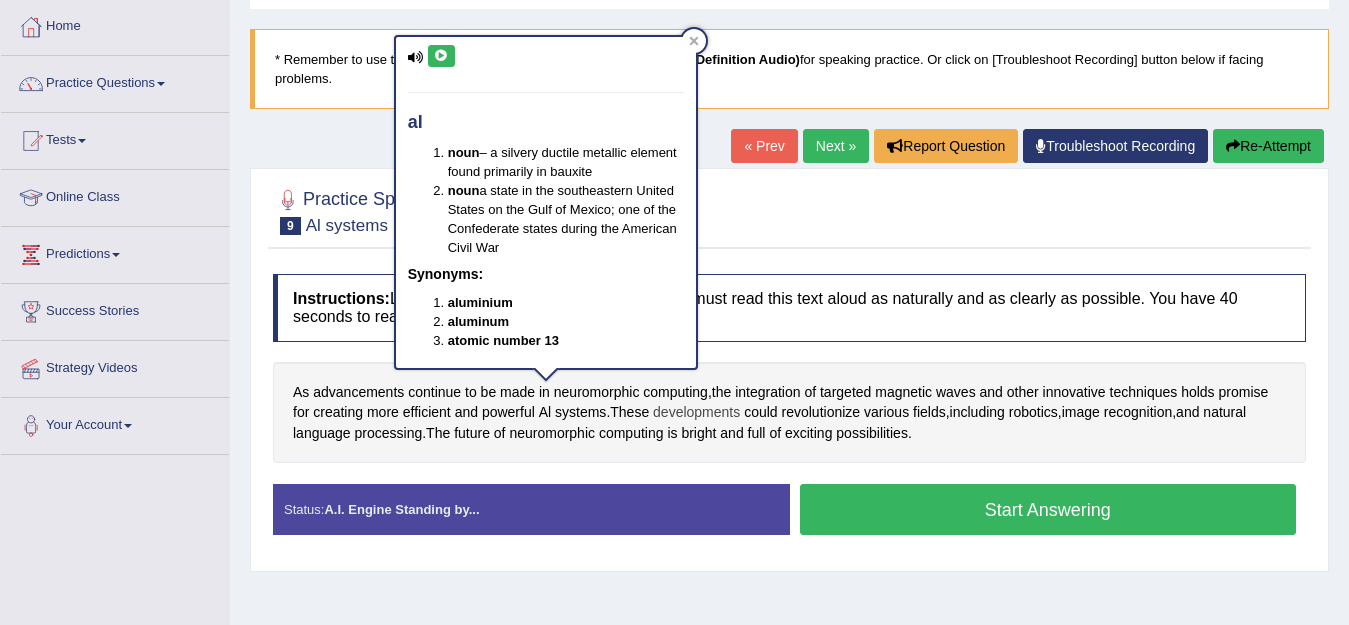 click on "developments" at bounding box center [696, 412] 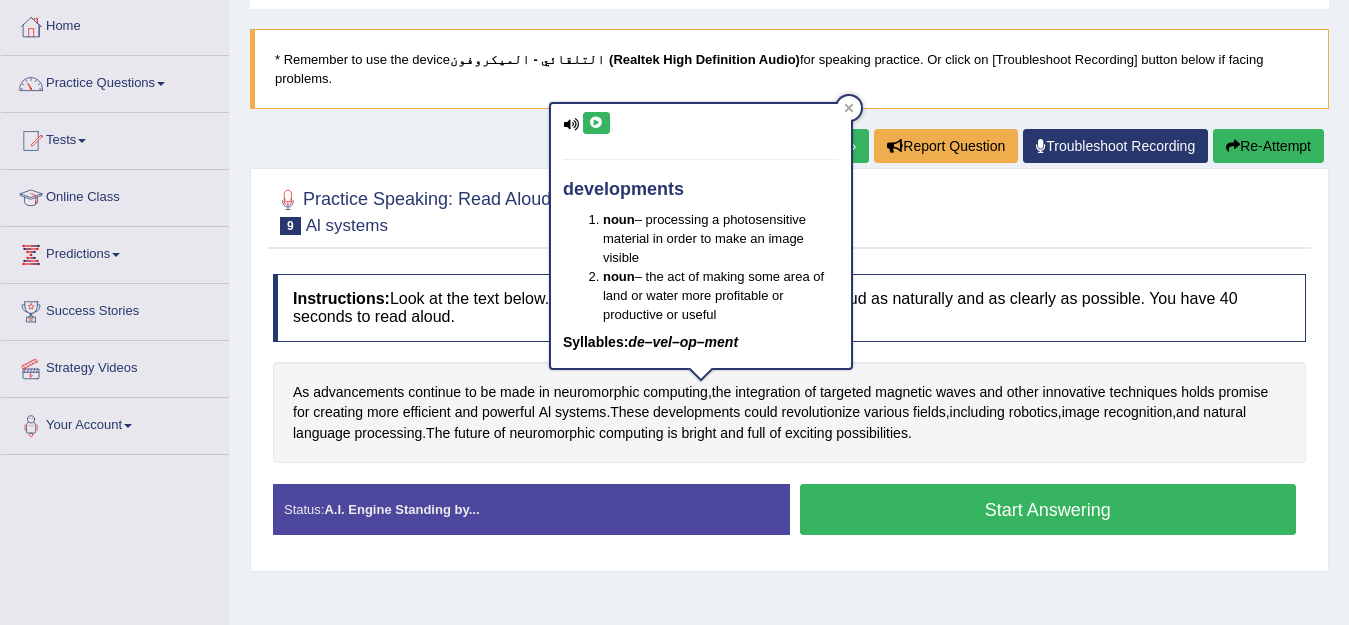 click at bounding box center [596, 123] 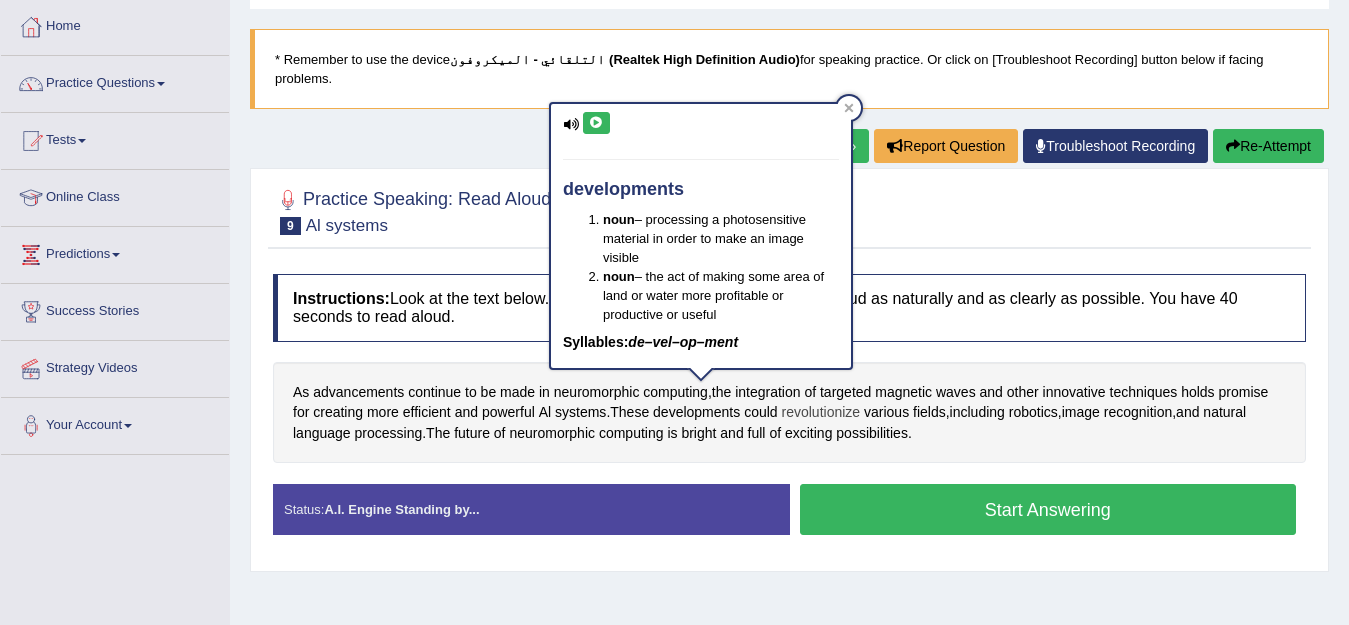 click on "revolutionize" at bounding box center [821, 412] 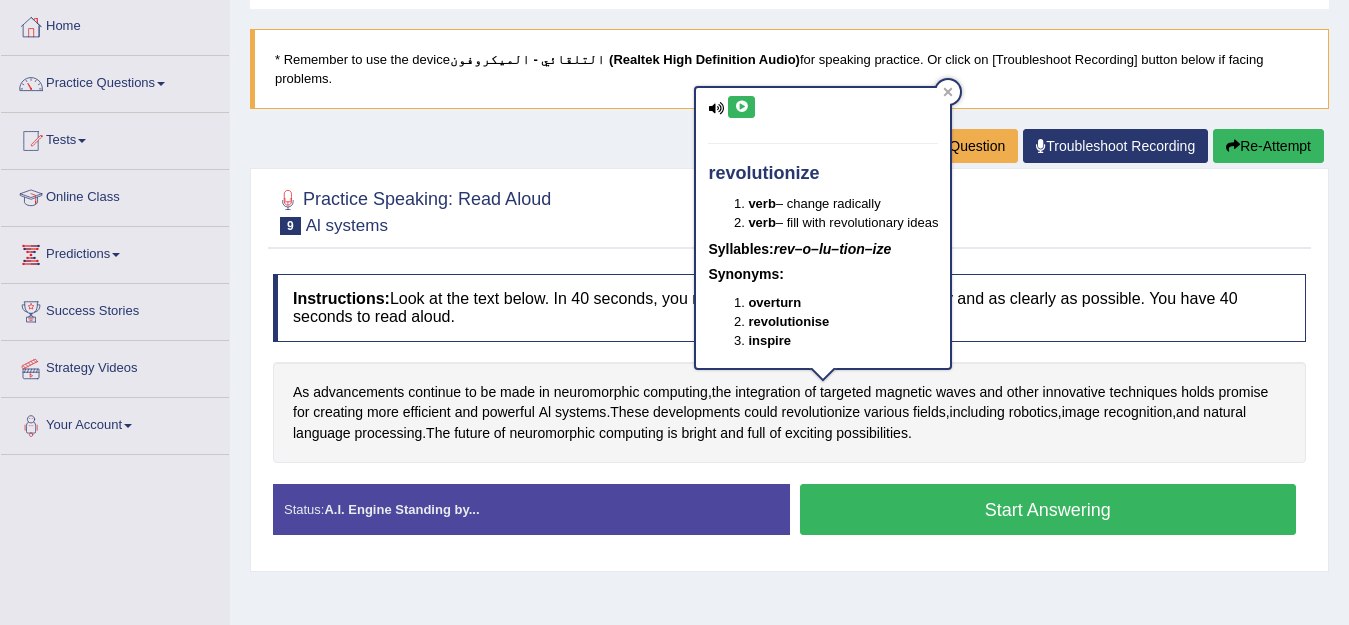click at bounding box center (741, 107) 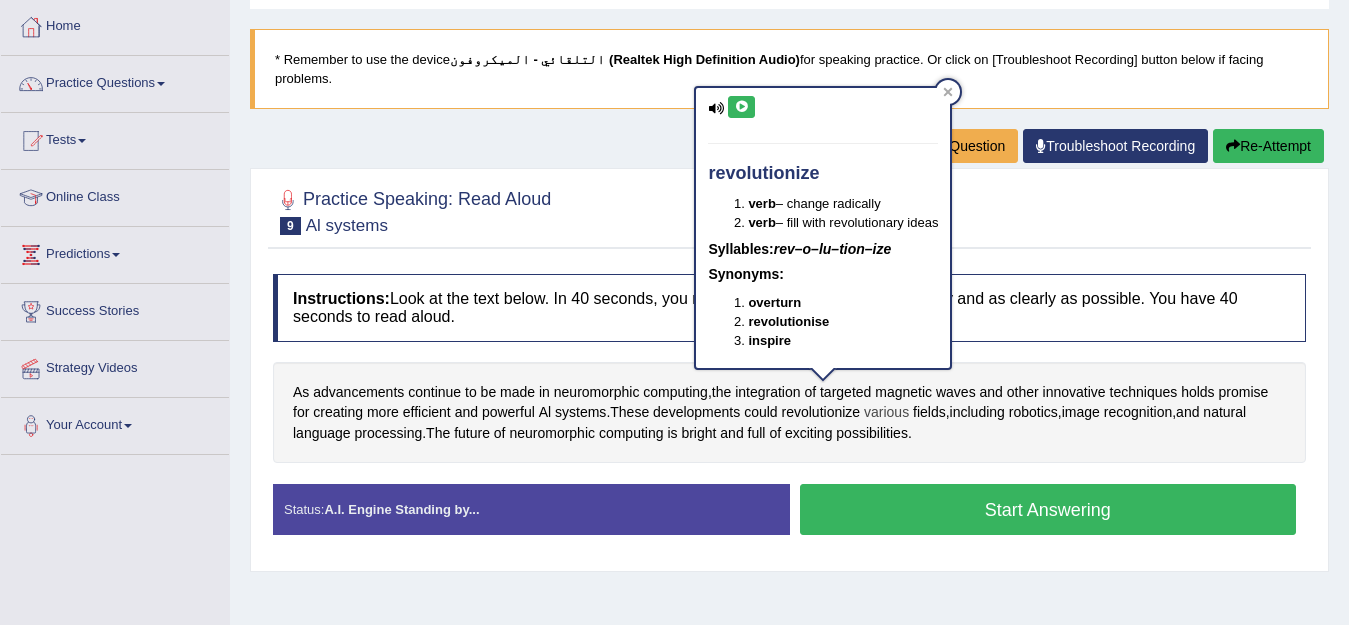 click on "various" at bounding box center [886, 412] 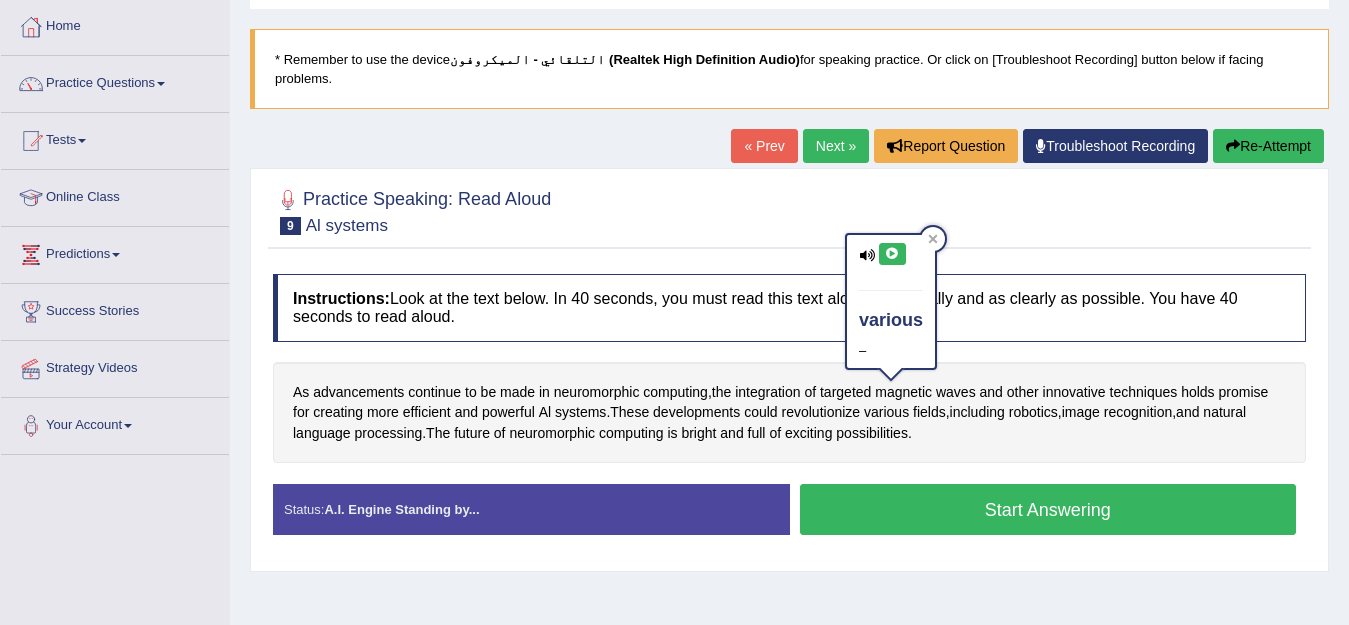 click at bounding box center [892, 254] 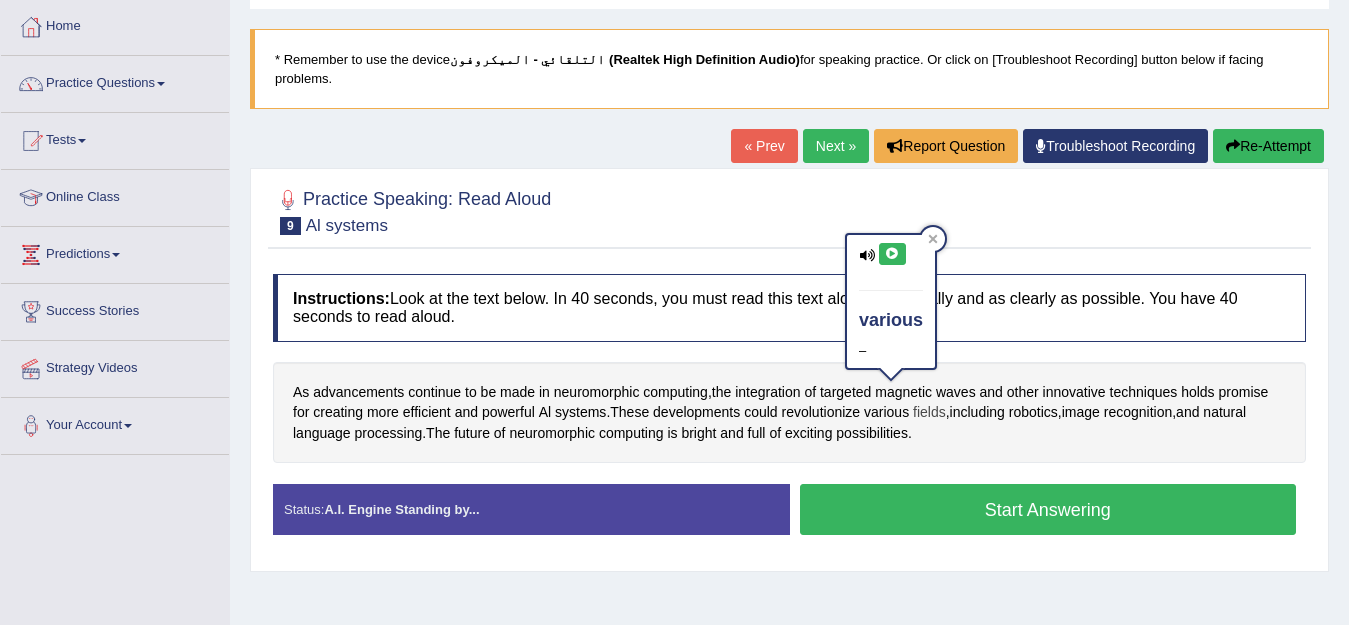 click on "fields" at bounding box center [929, 412] 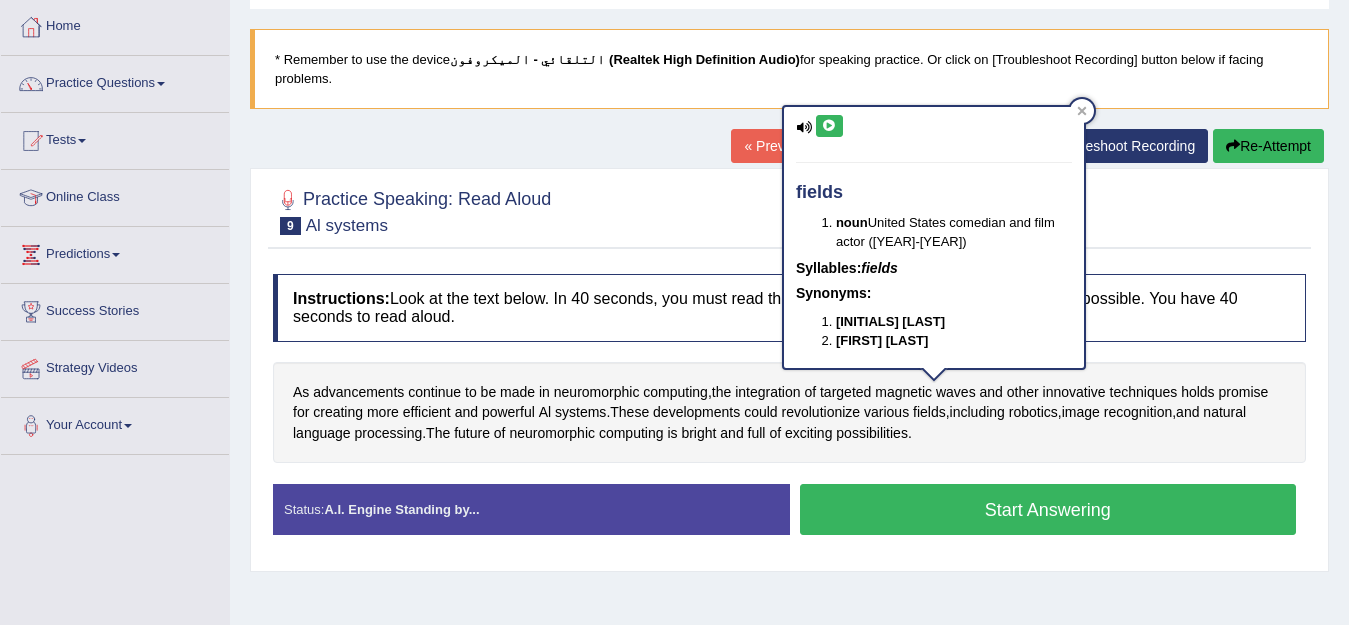 click at bounding box center [829, 126] 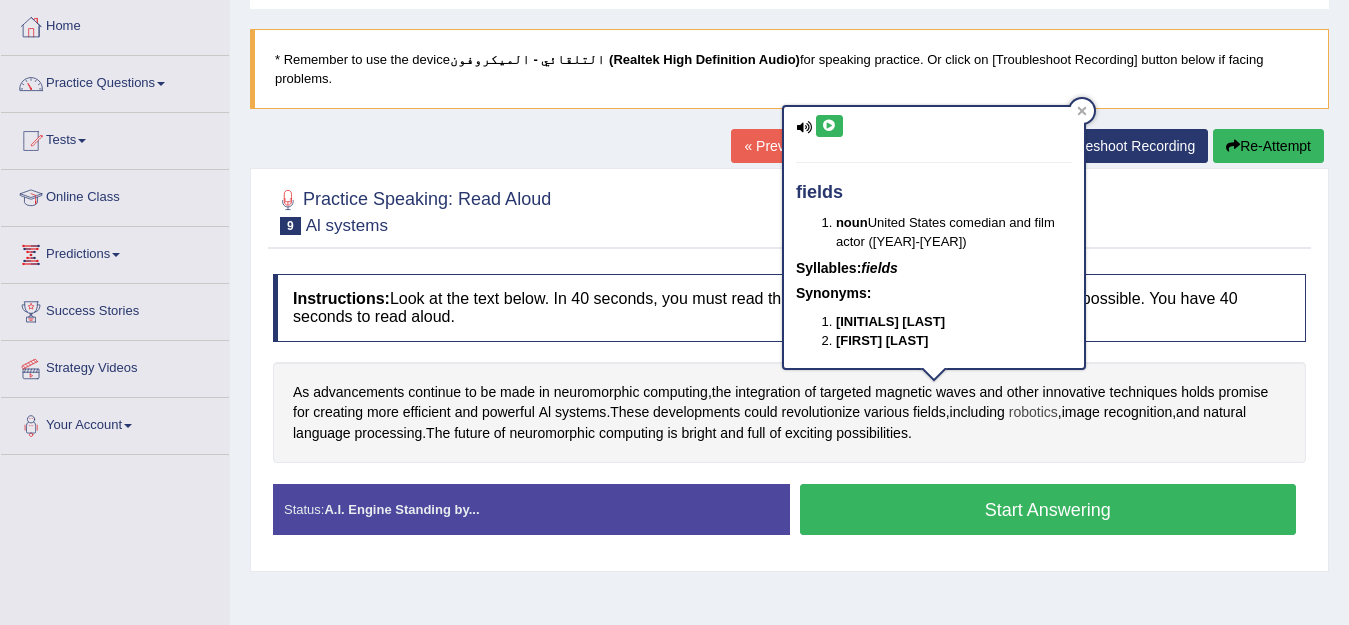 click on "robotics" at bounding box center (1033, 412) 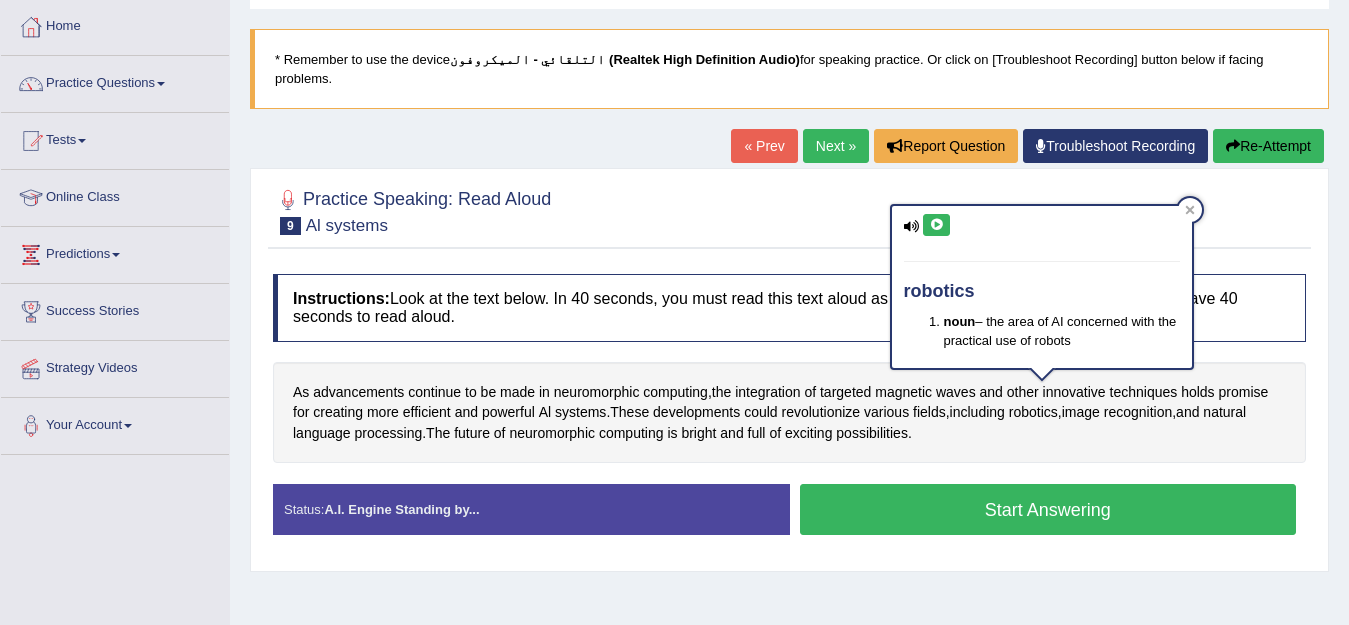 click at bounding box center (936, 225) 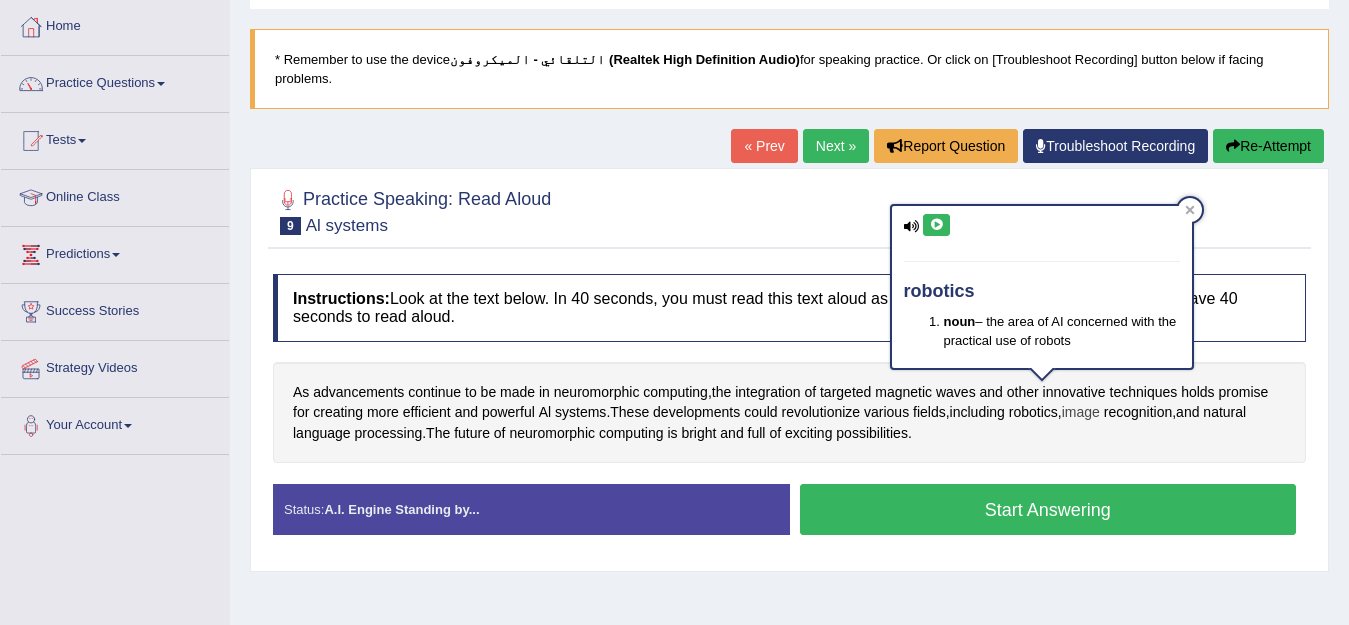 click on "image" at bounding box center (1081, 412) 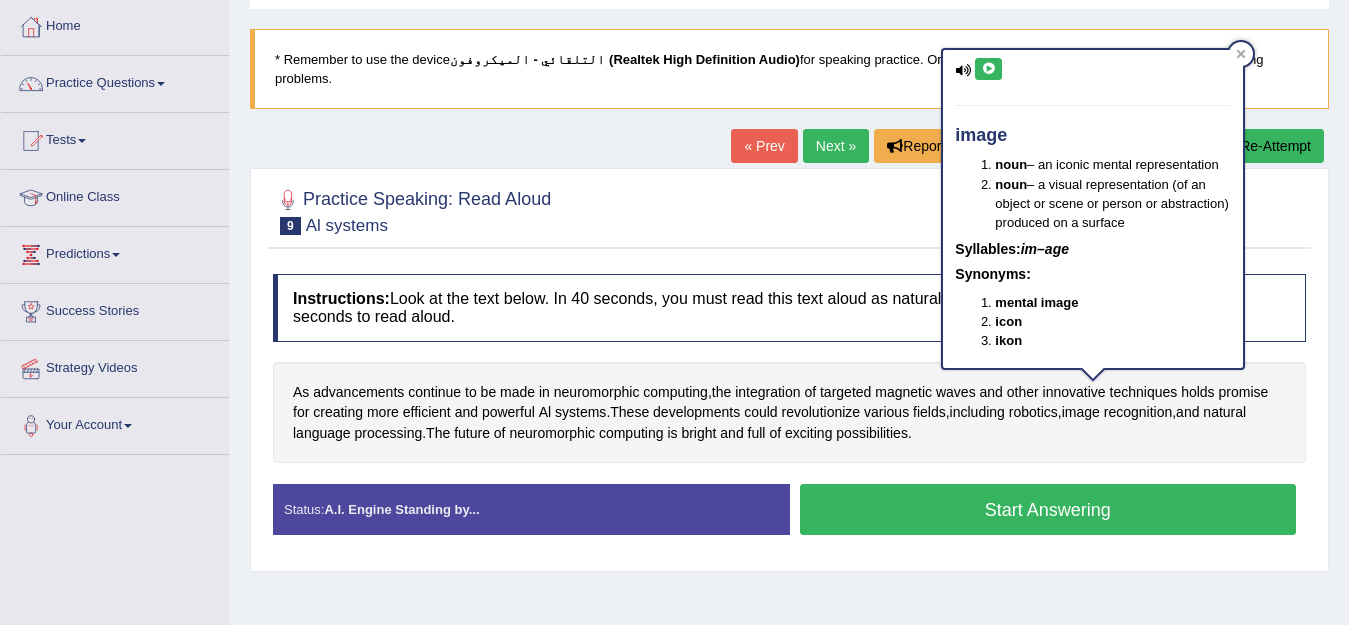 click at bounding box center [988, 69] 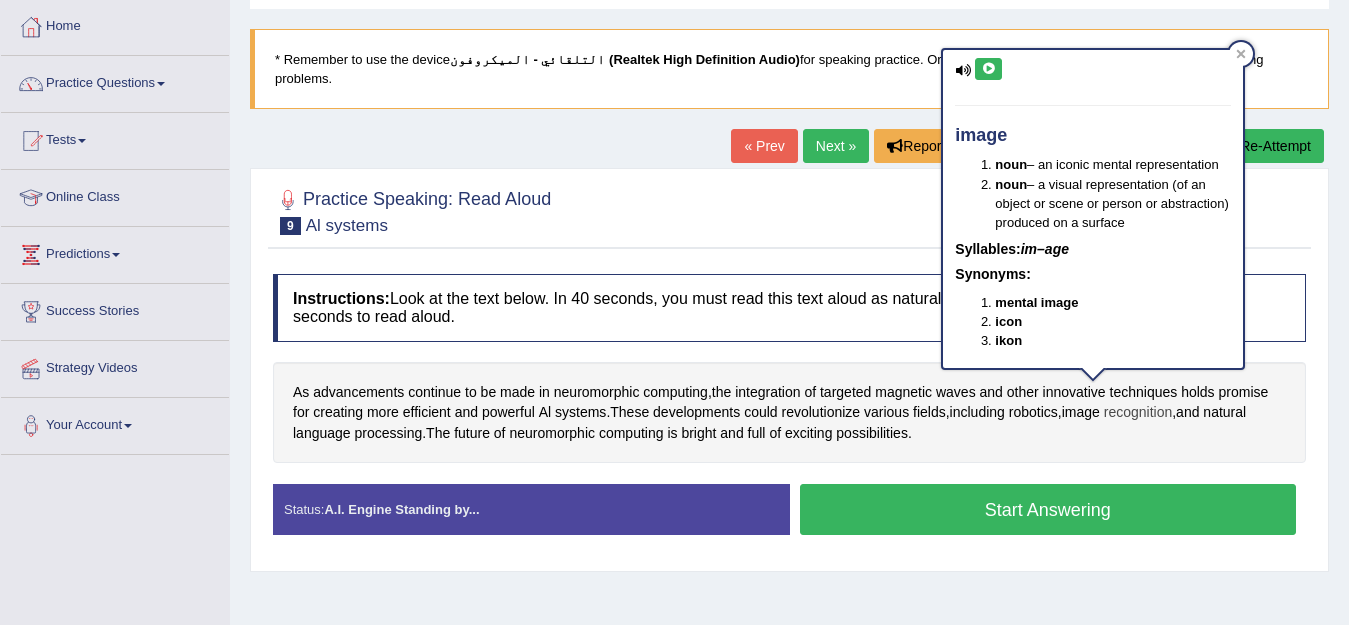 click on "recognition" at bounding box center [1138, 412] 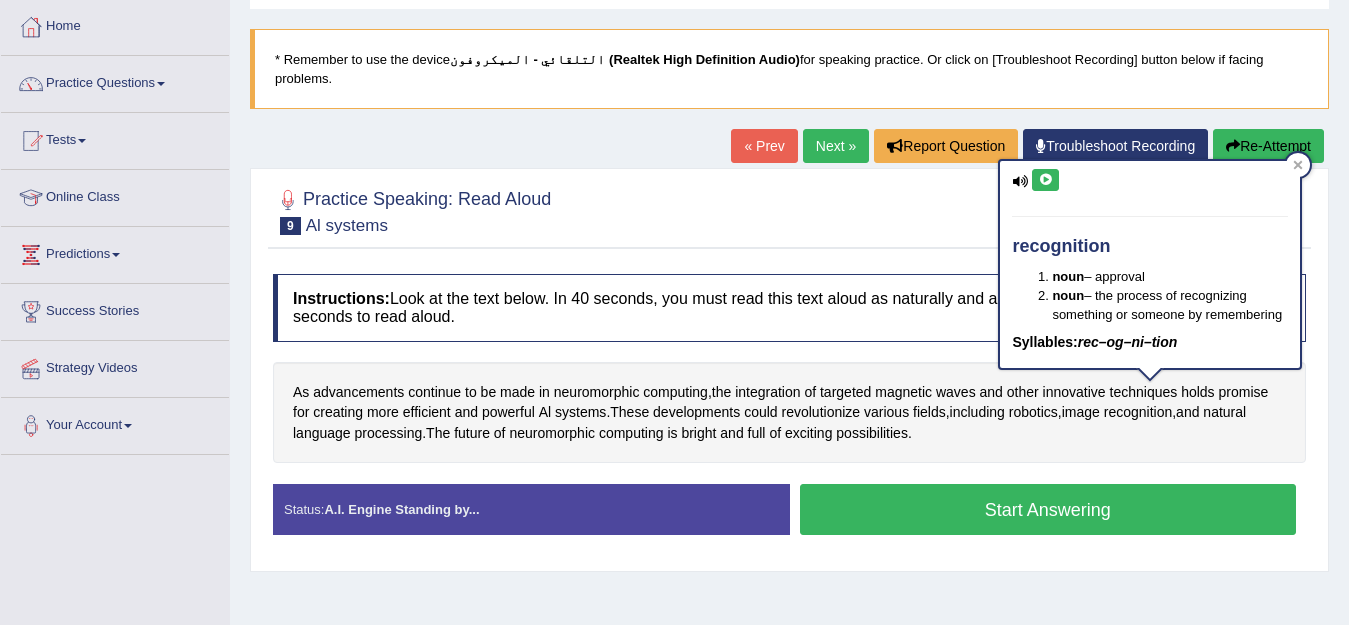 click at bounding box center [1045, 180] 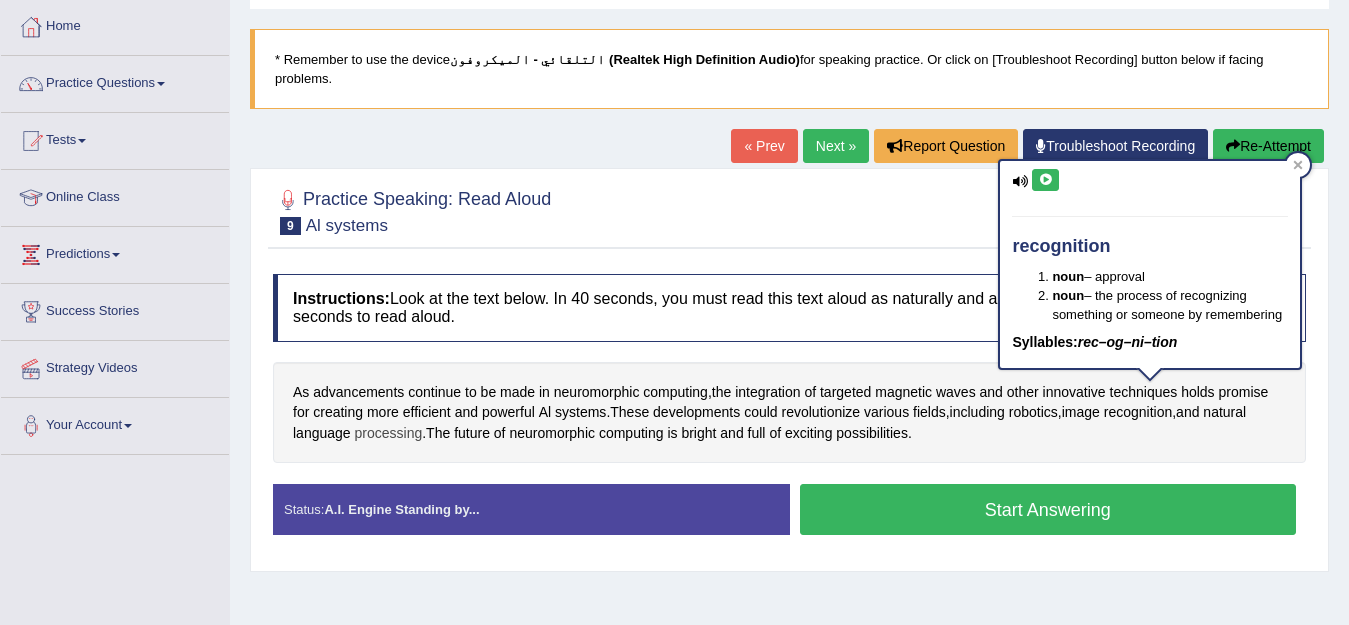 click on "processing" at bounding box center (389, 433) 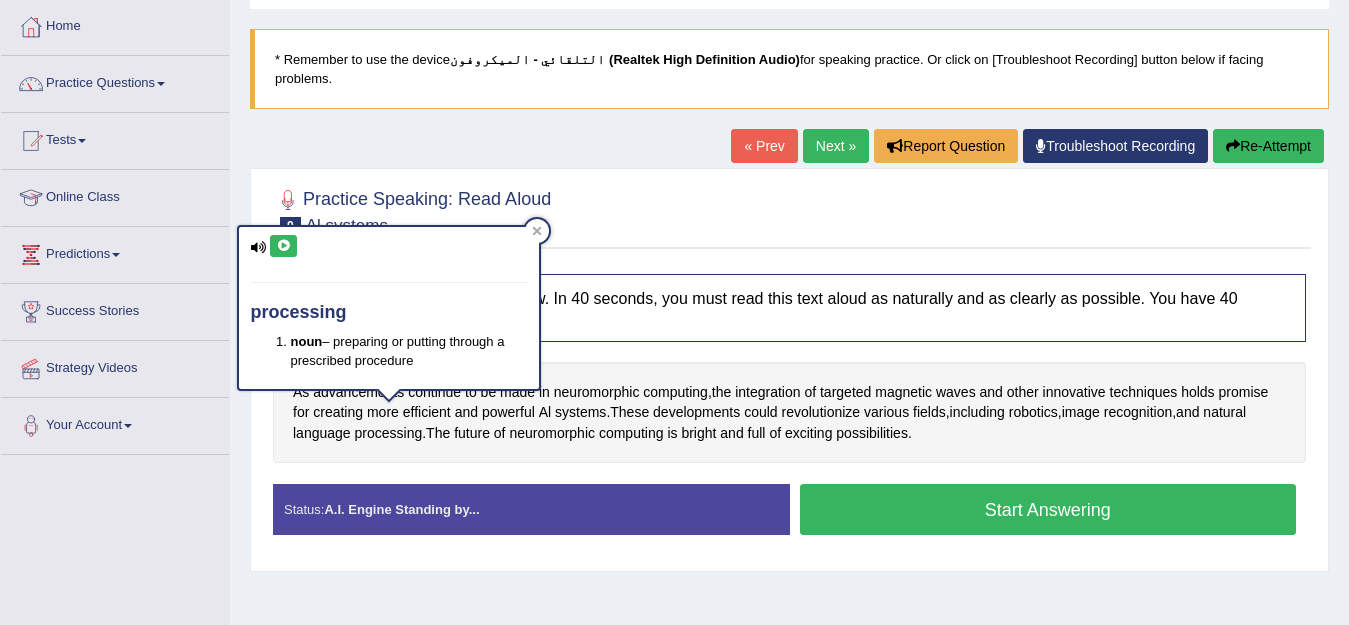 click at bounding box center (283, 246) 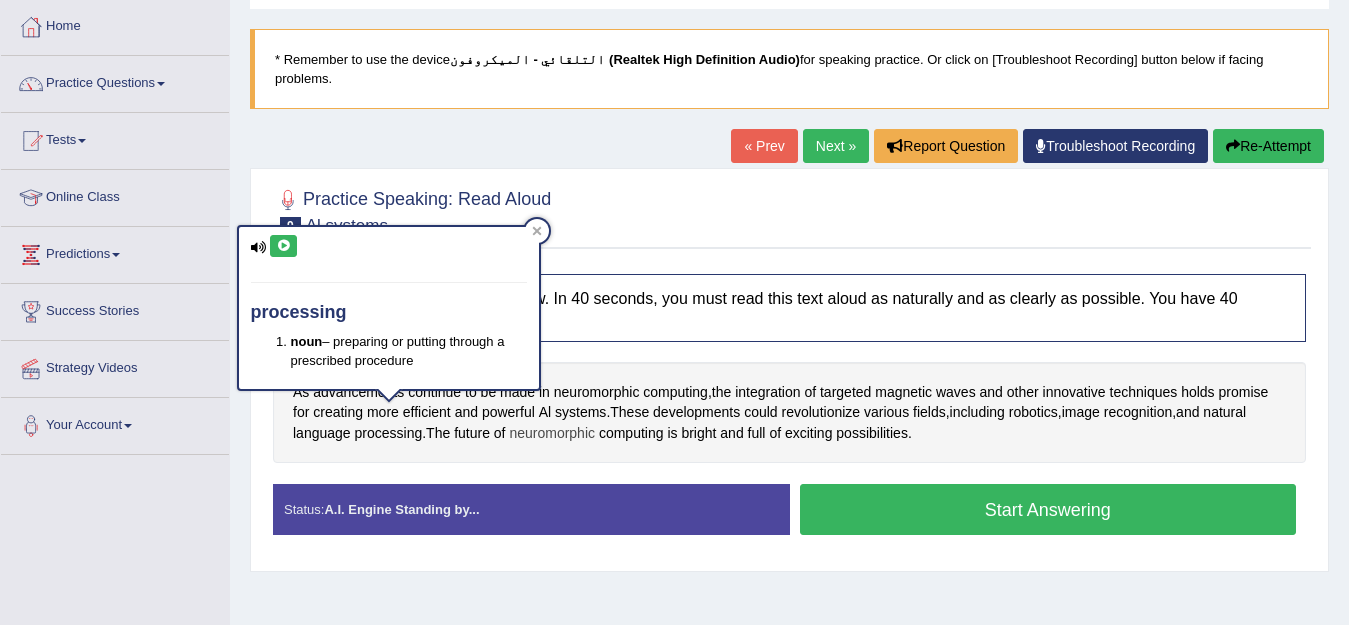 click on "neuromorphic" at bounding box center [552, 433] 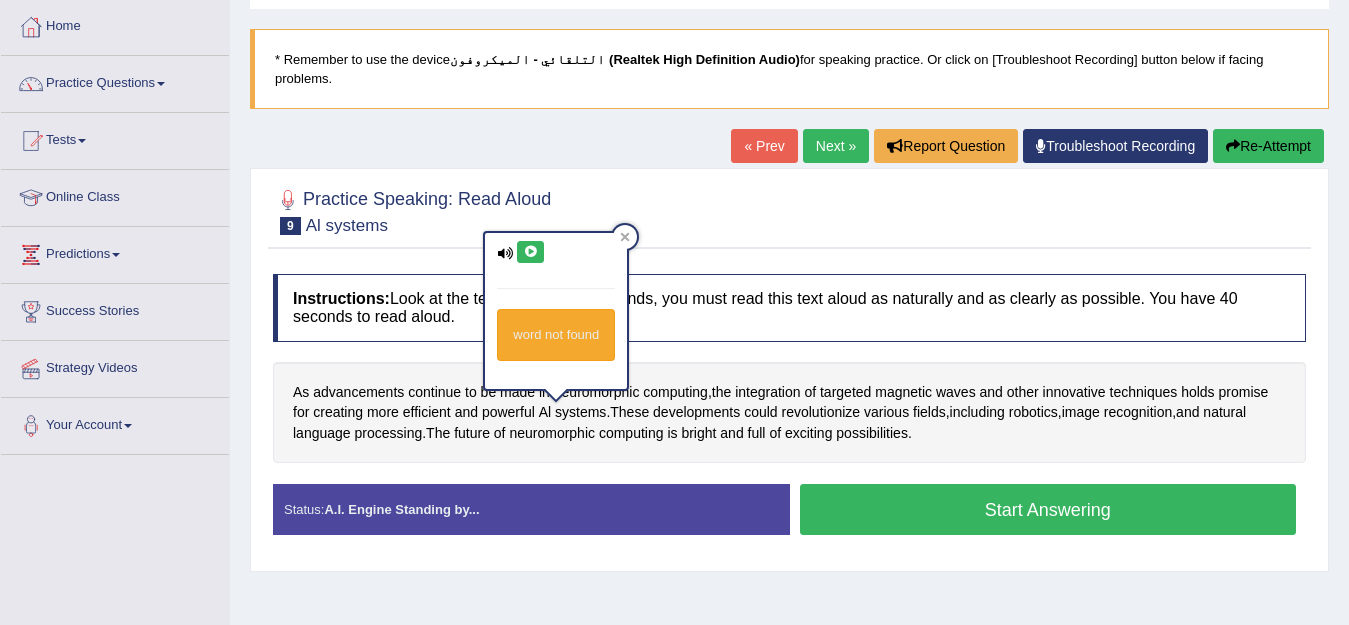 click at bounding box center [530, 252] 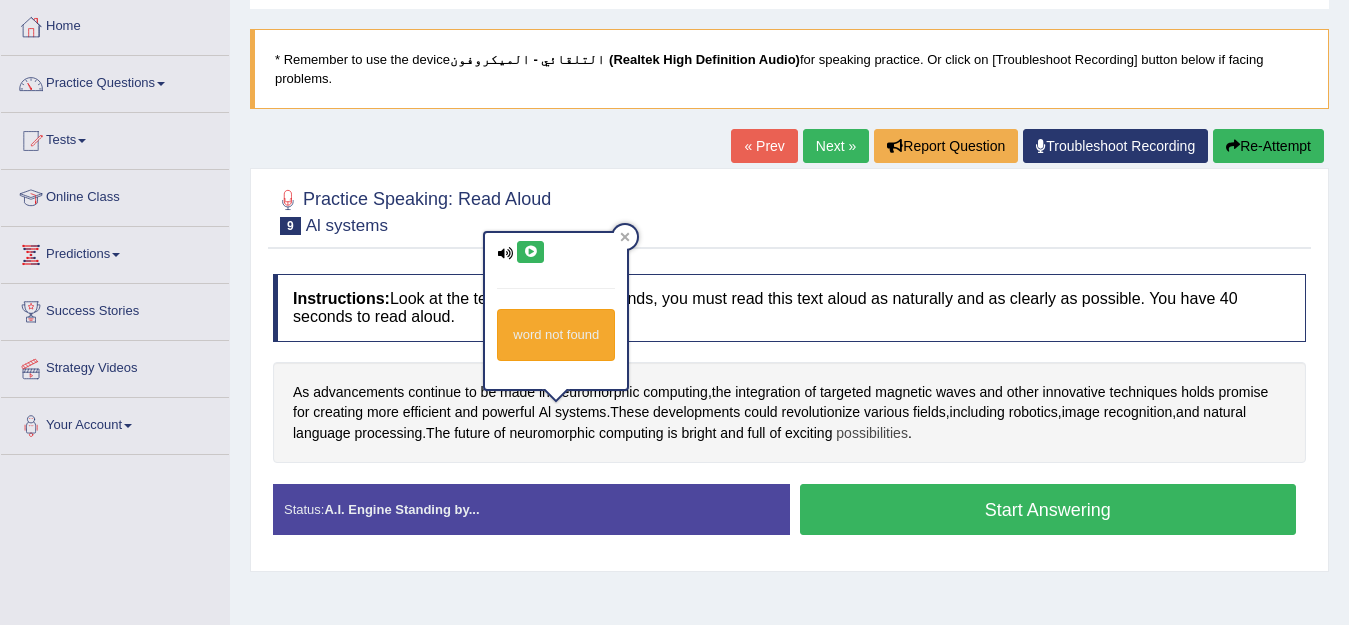 click on "possibilities" at bounding box center (872, 433) 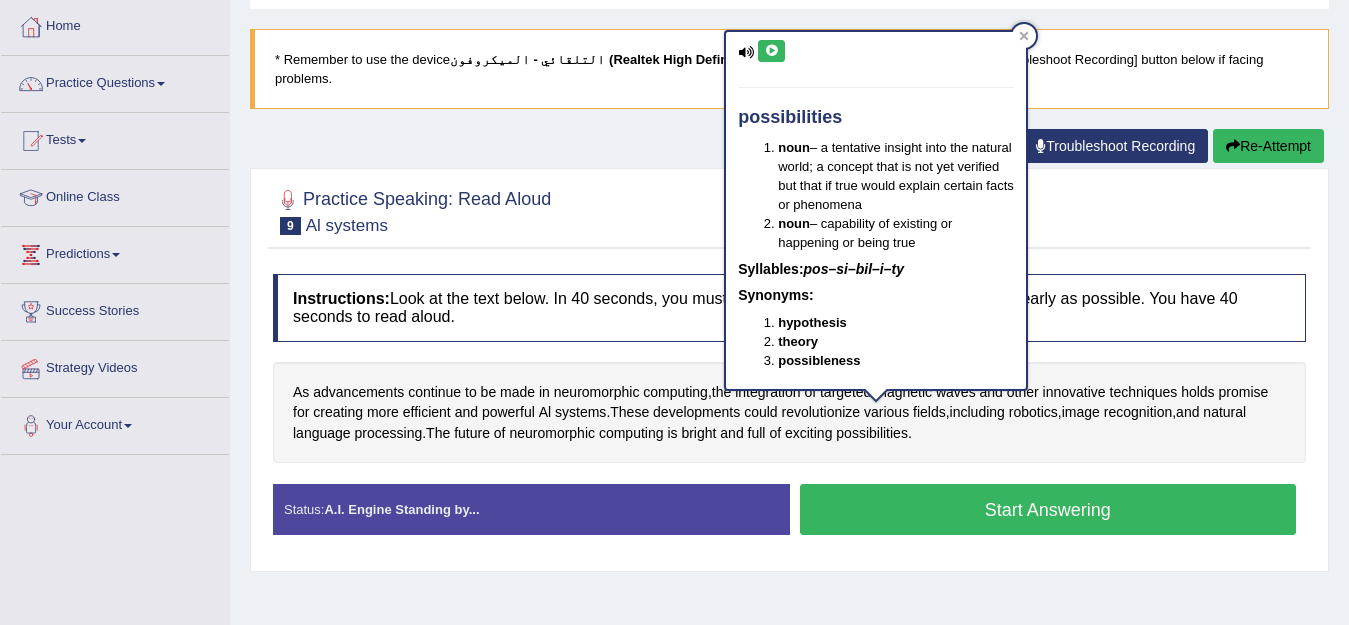 click at bounding box center [771, 51] 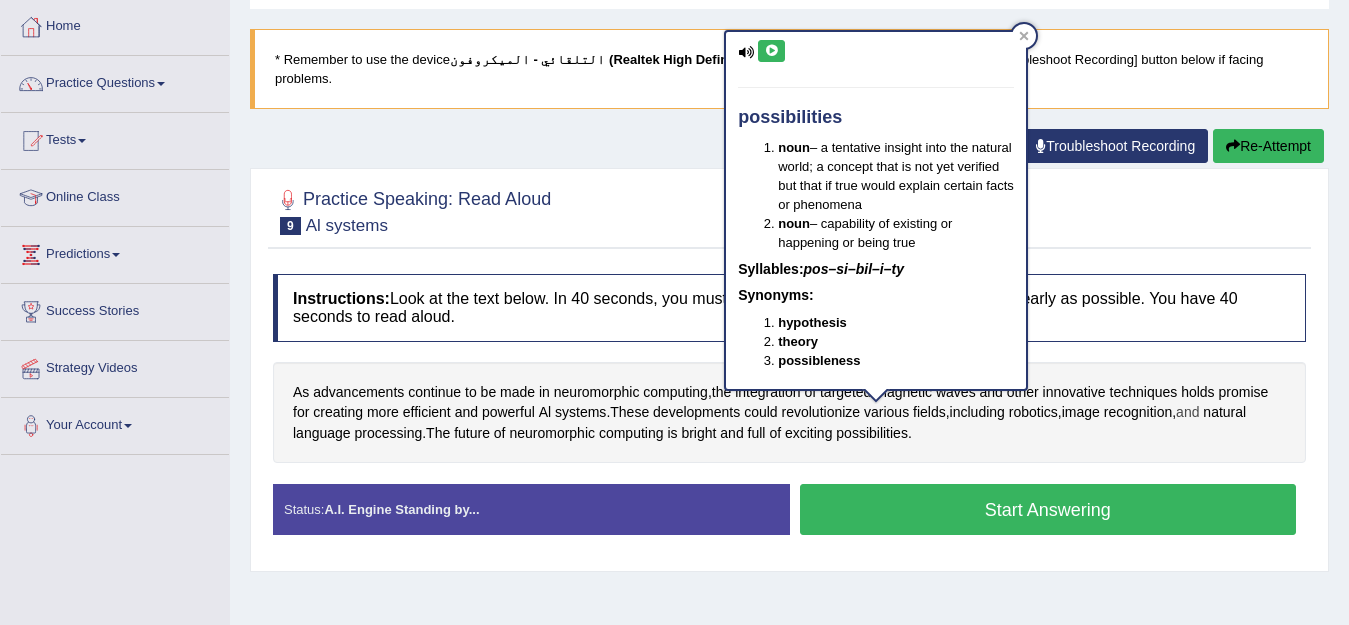 click on "and" at bounding box center [1187, 412] 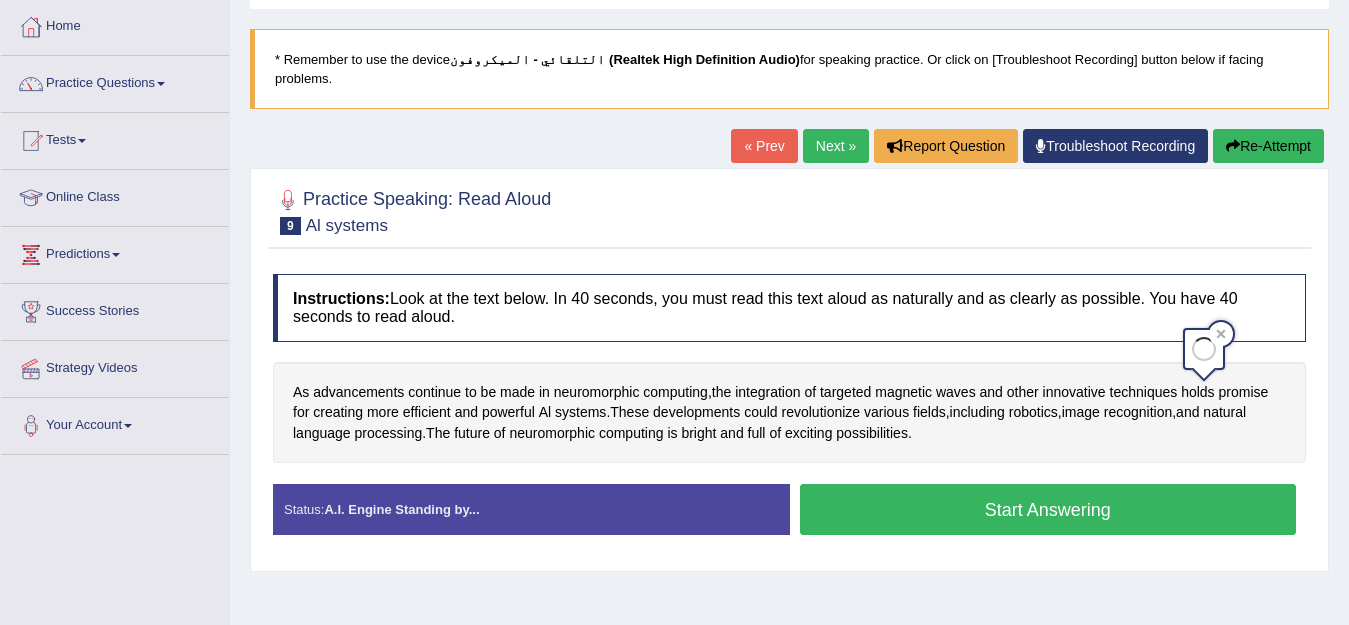click on "As   advancements   continue   to   be   made   in   neuromorphic   computing ,  the   integration   of   targeted   magnetic   waves   and   other   innovative   techniques   holds   promise   for   creating   more   efficient   and   powerful   Al   systems .  These   developments   could   revolutionize   various   fields ,  including   robotics ,  image   recognition ,  and   natural   language   processing .  The   future   of   neuromorphic   computing   is   bright   and   full   of   exciting   possibilities ." at bounding box center (789, 413) 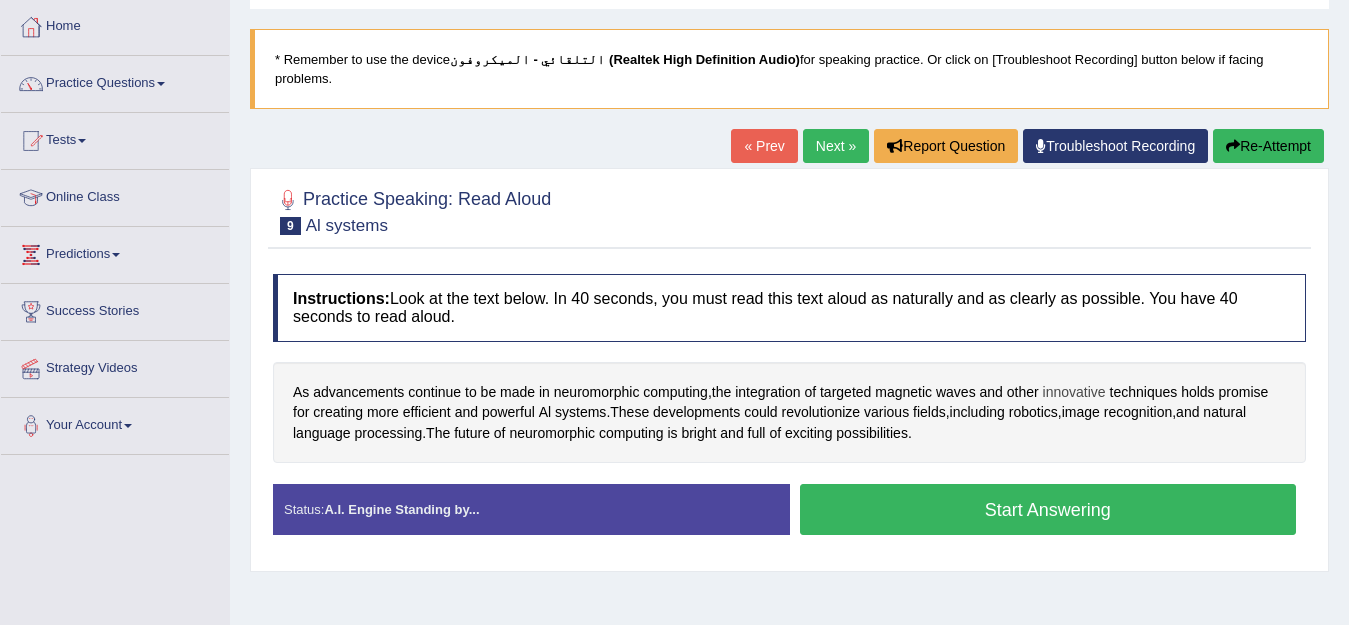 click on "innovative" at bounding box center [1074, 392] 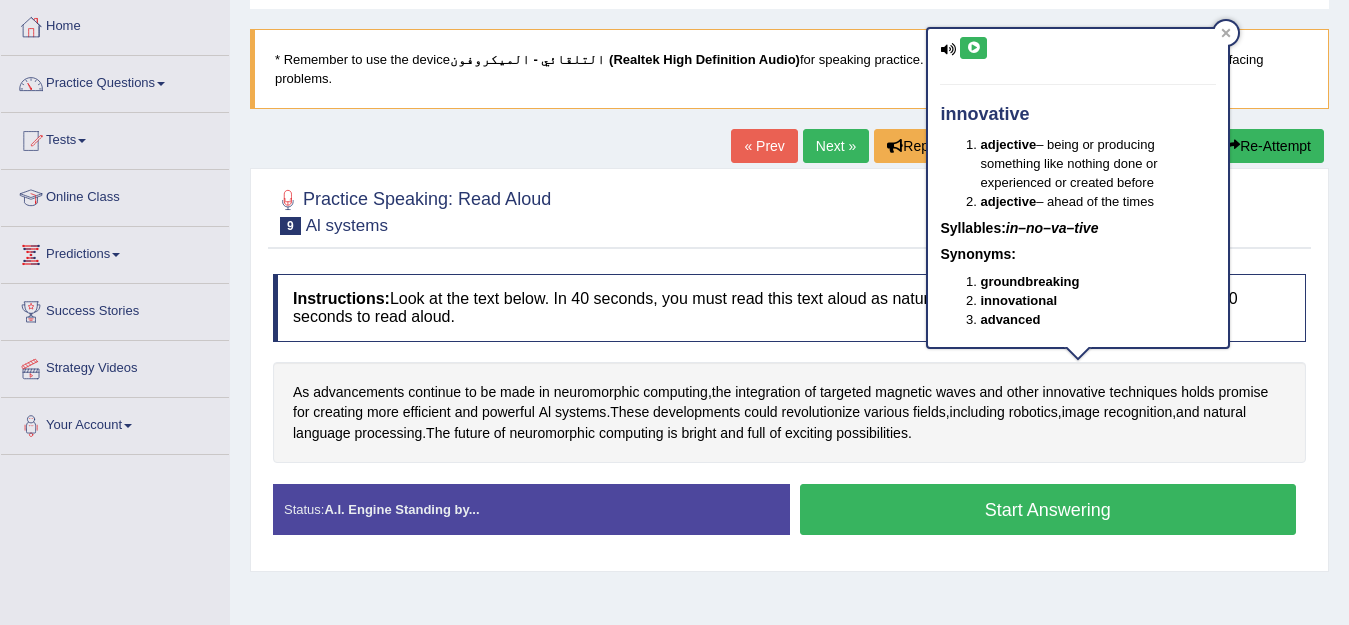 click at bounding box center [973, 48] 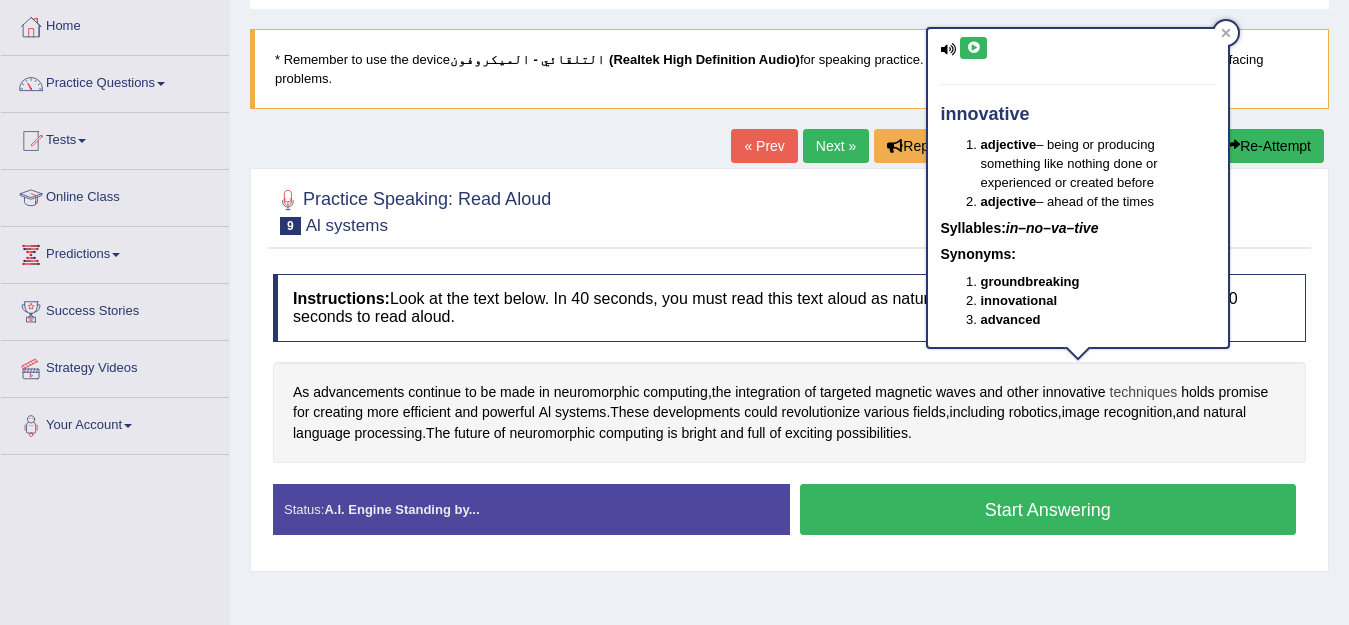 click on "techniques" at bounding box center [1144, 392] 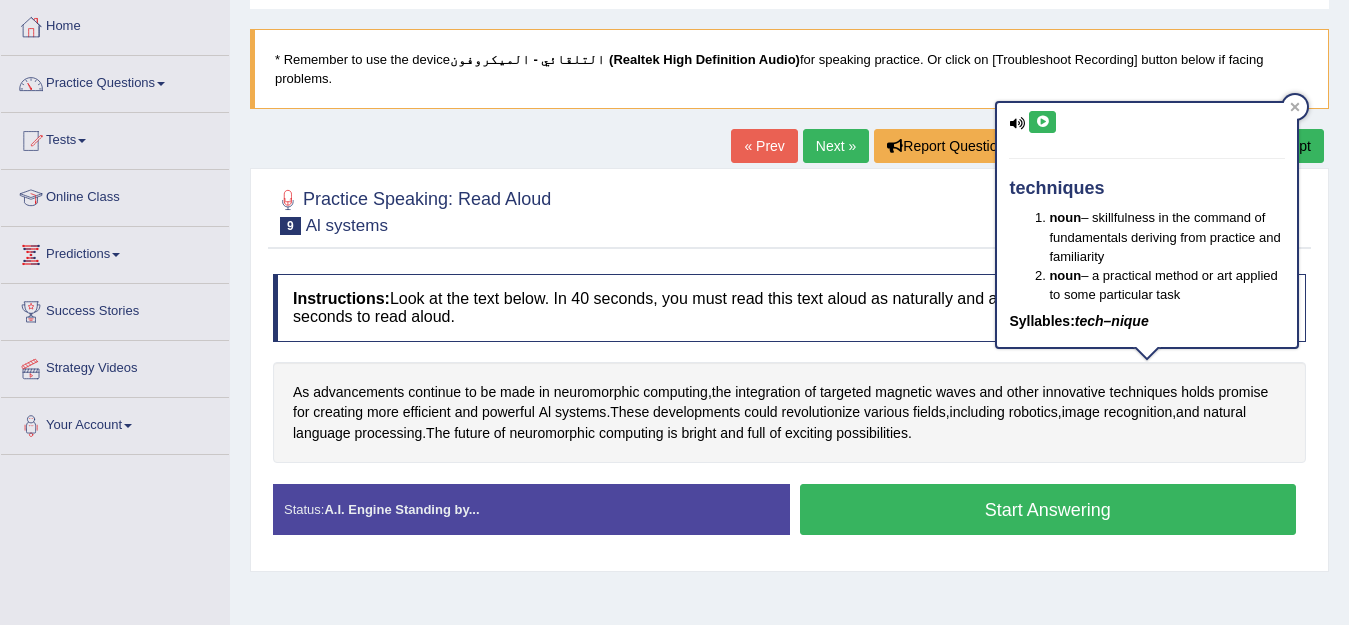 click at bounding box center [1042, 122] 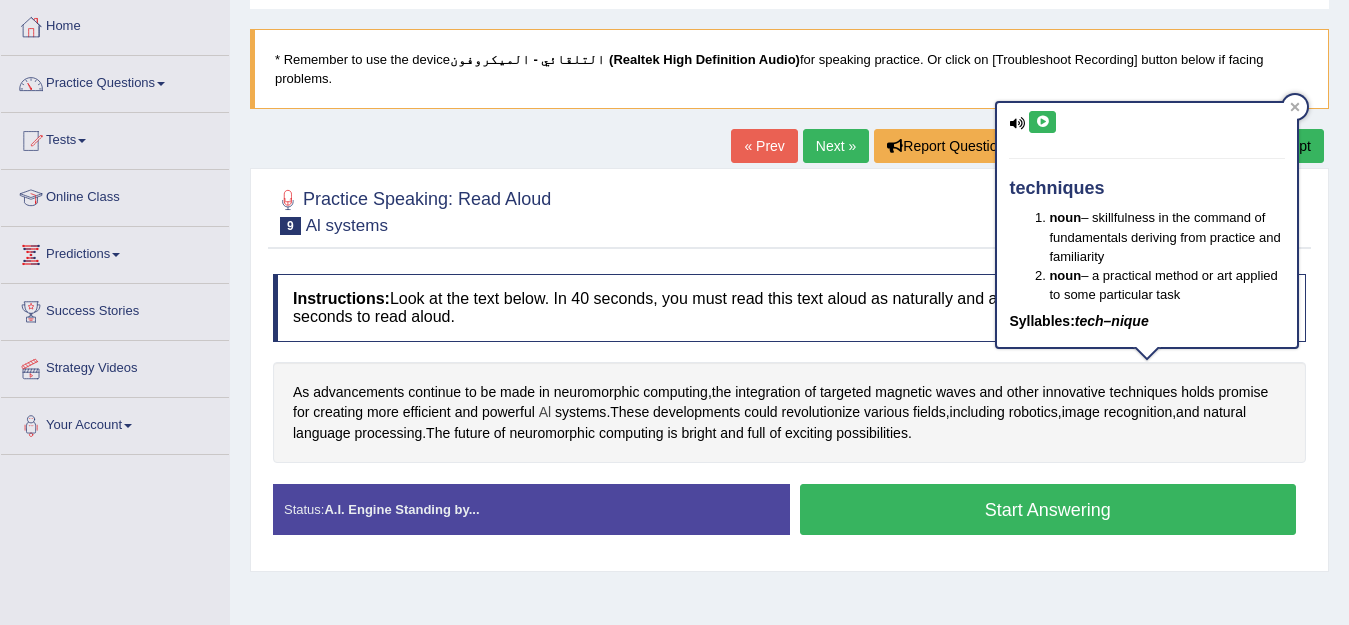 click on "Al" at bounding box center (545, 412) 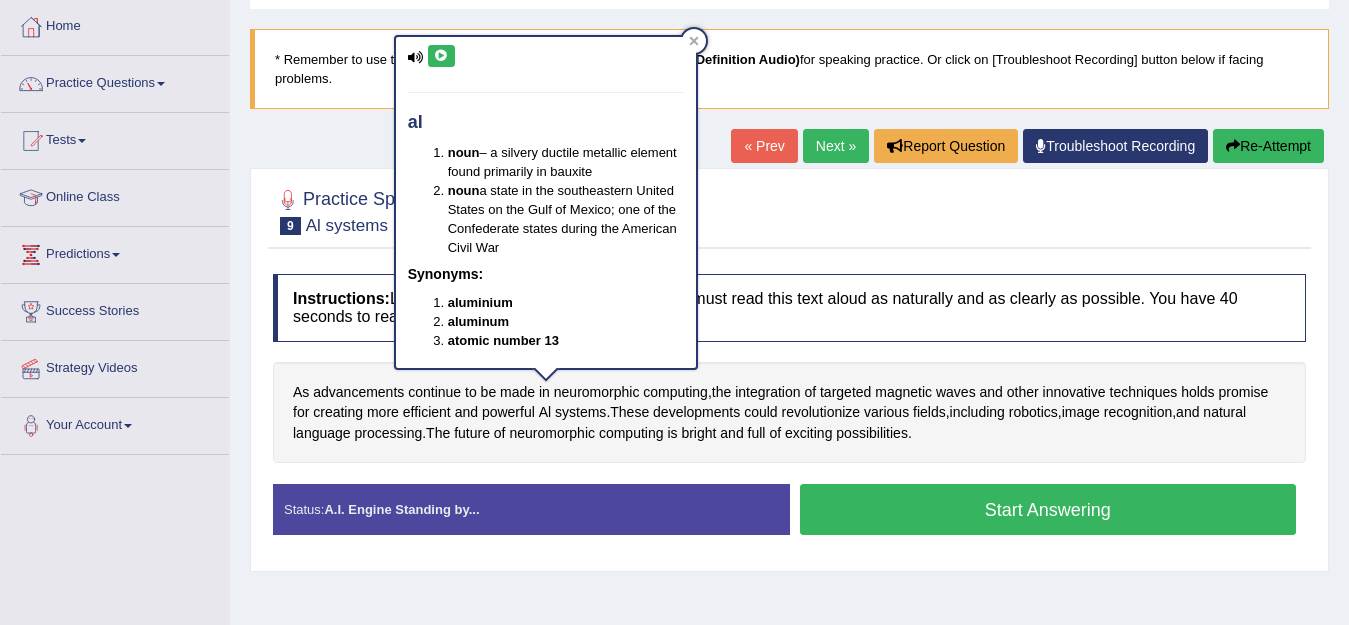 click at bounding box center (441, 56) 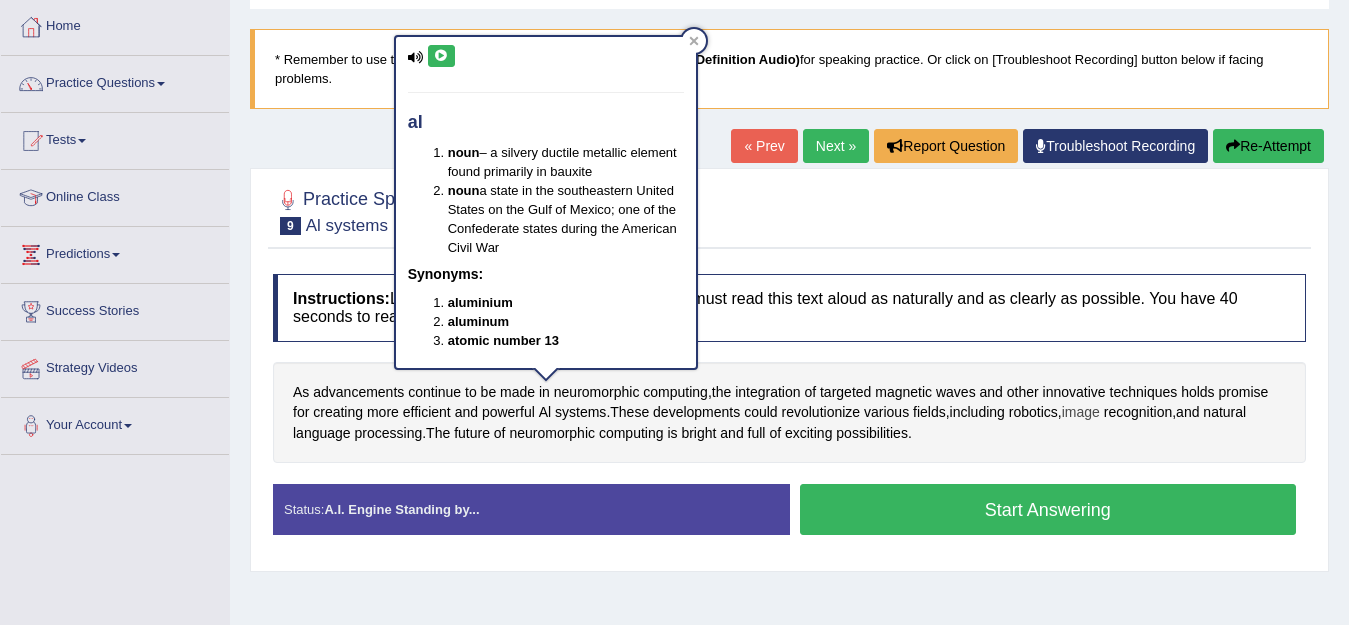 click on "image" at bounding box center (1081, 412) 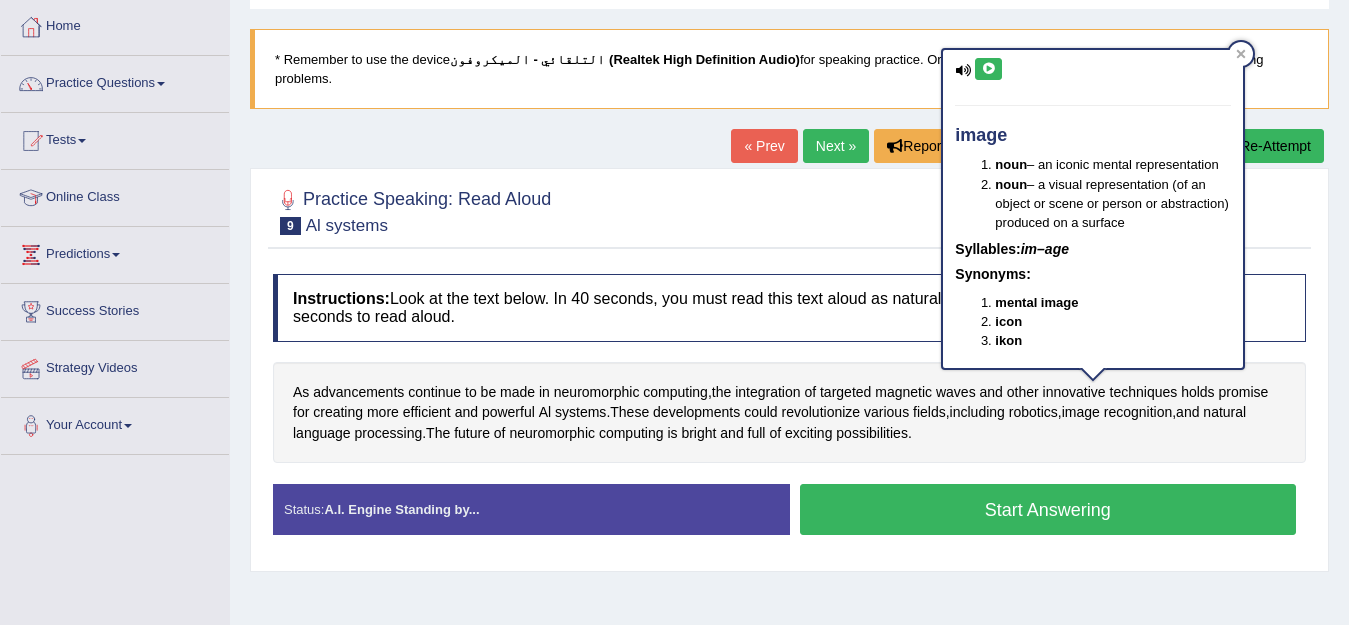 click at bounding box center (988, 69) 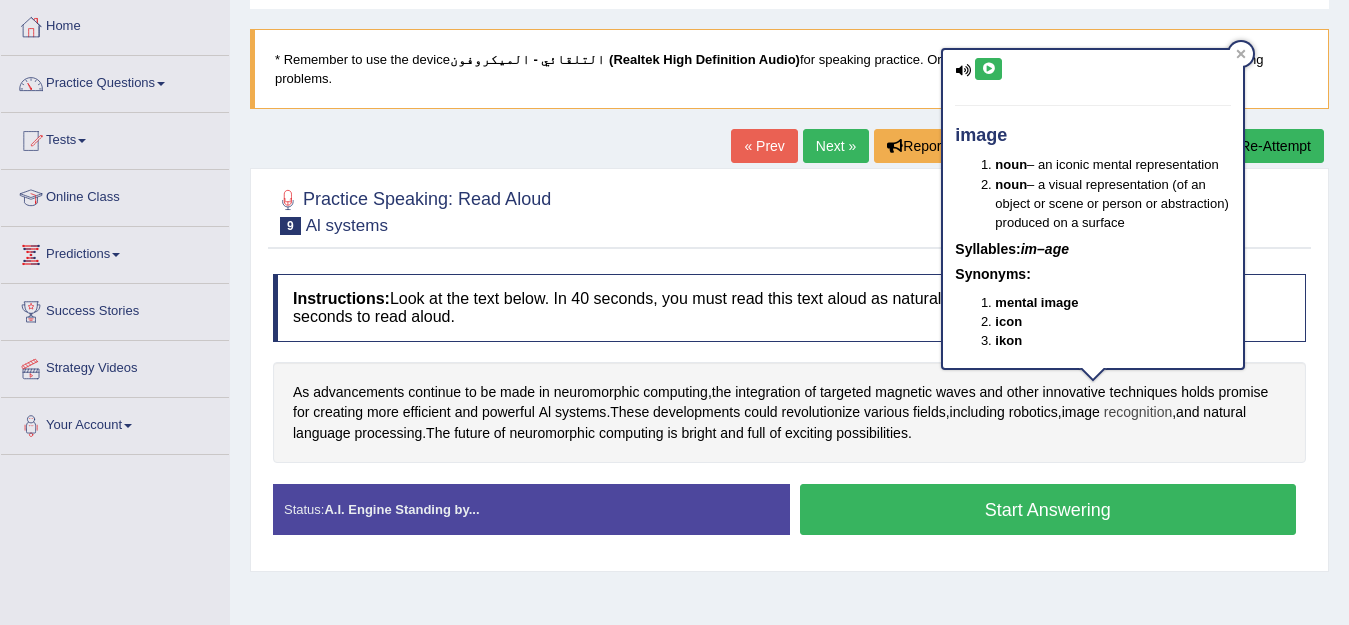 click on "recognition" at bounding box center [1138, 412] 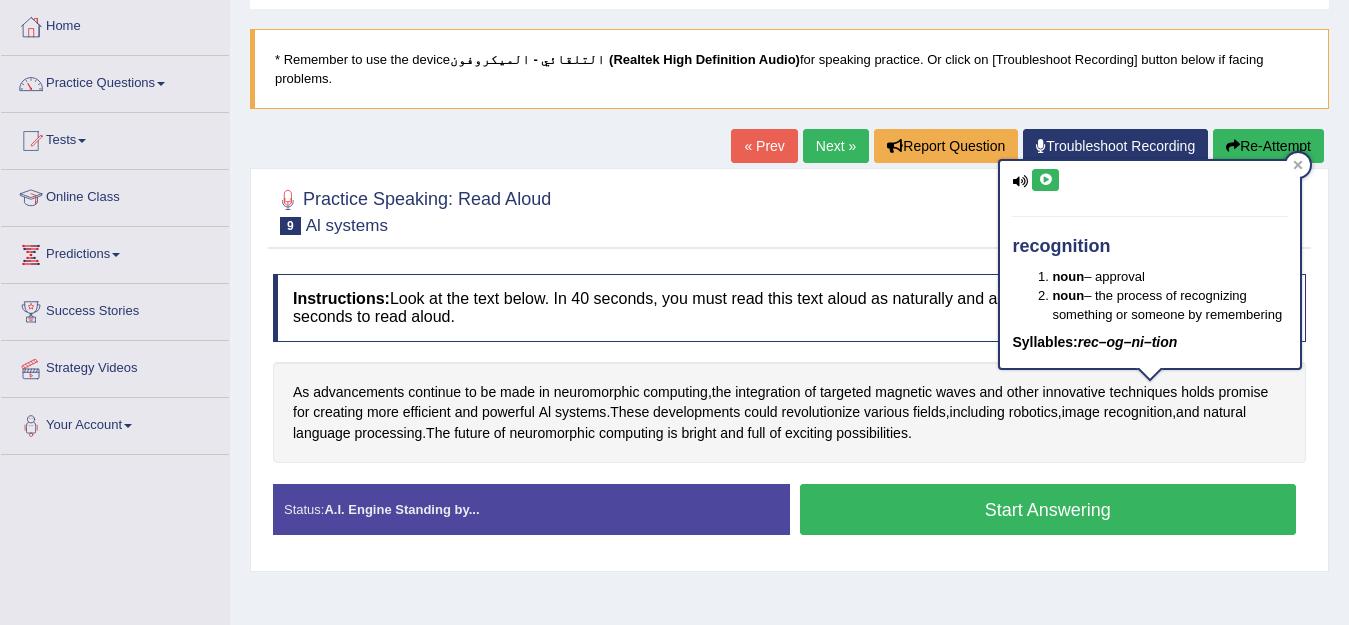 click at bounding box center (1045, 180) 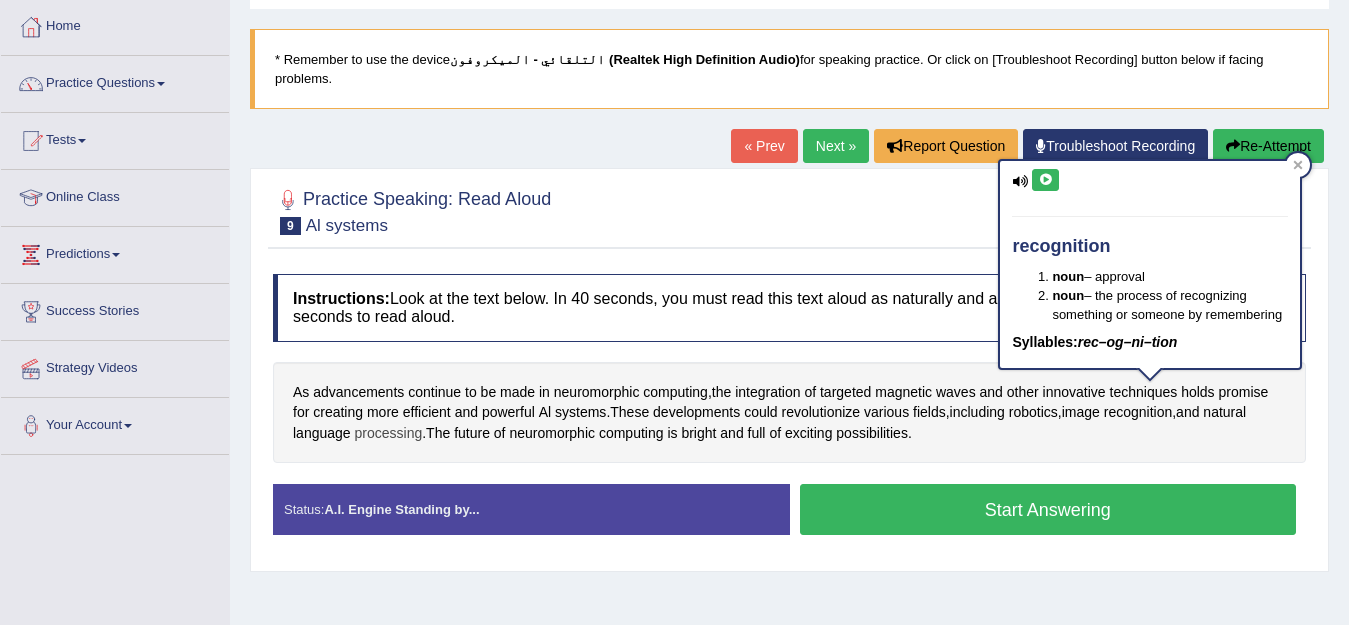 click on "processing" at bounding box center [389, 433] 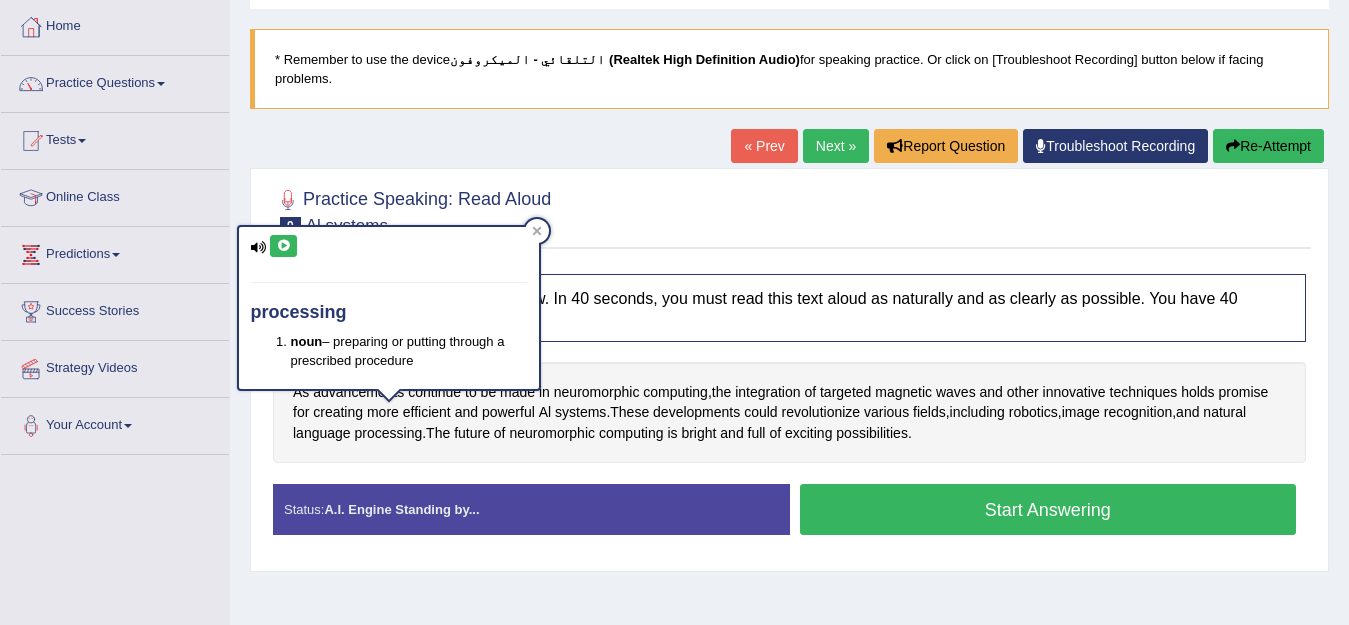 click at bounding box center (283, 246) 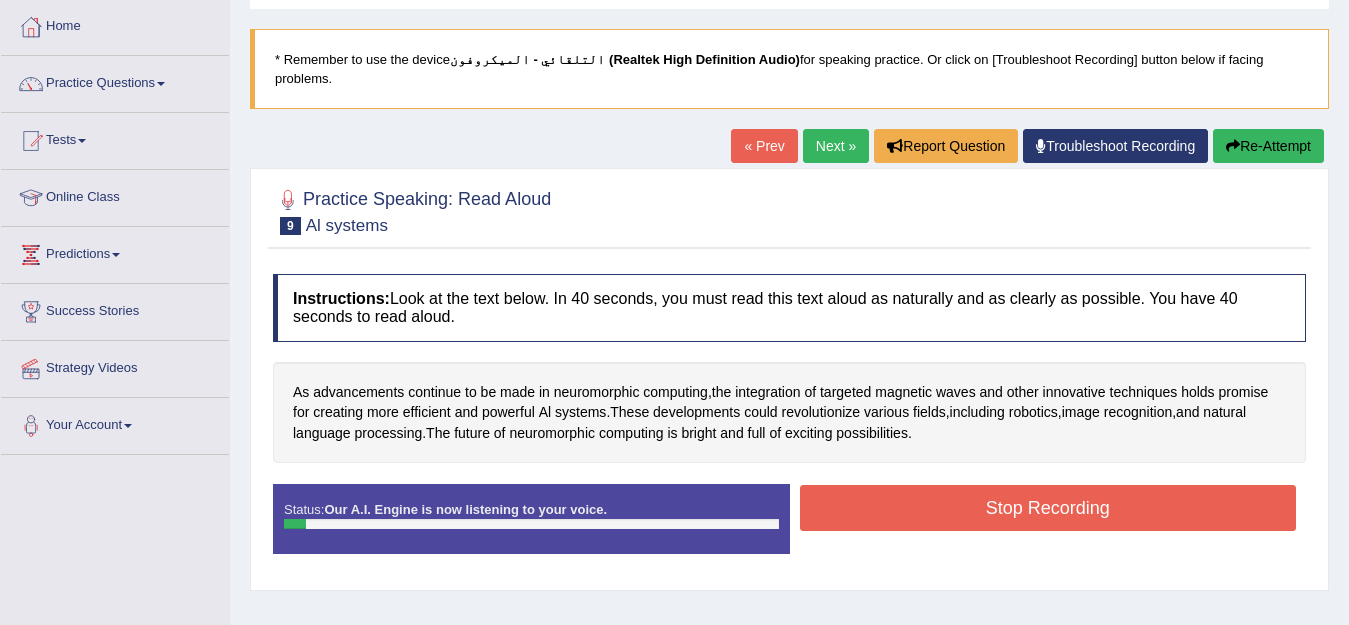 click on "Stop Recording" at bounding box center (1048, 508) 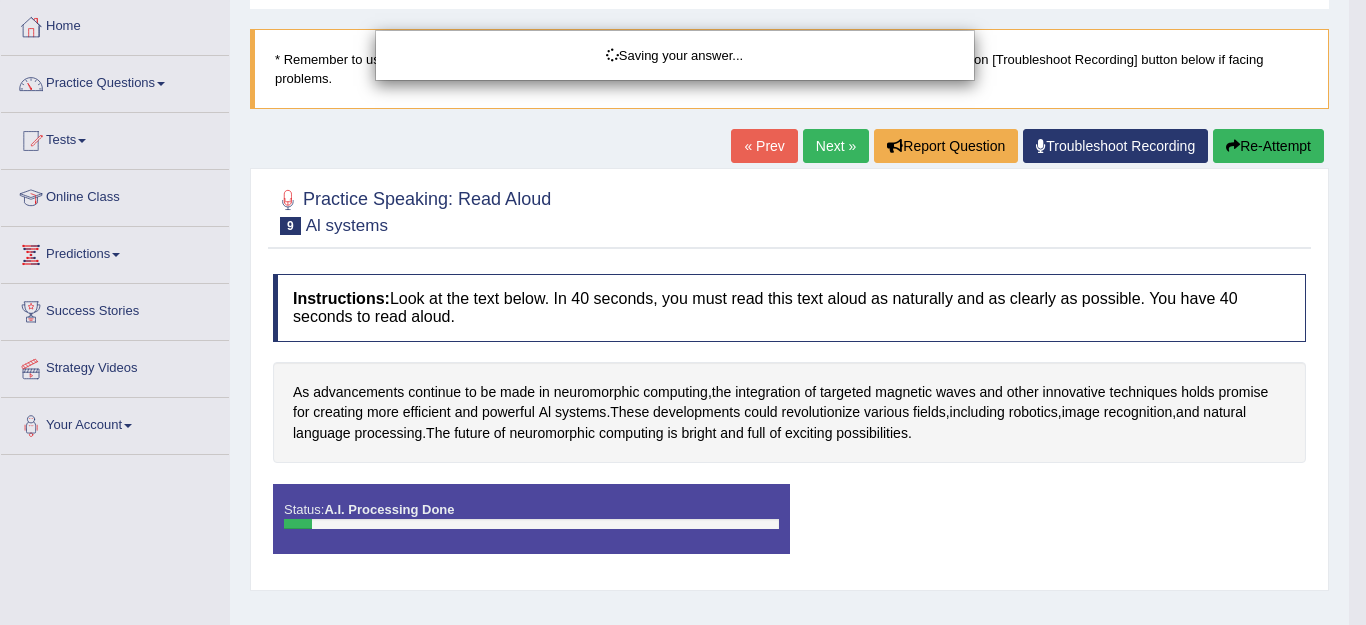 click on "Saving your answer..." at bounding box center (683, 312) 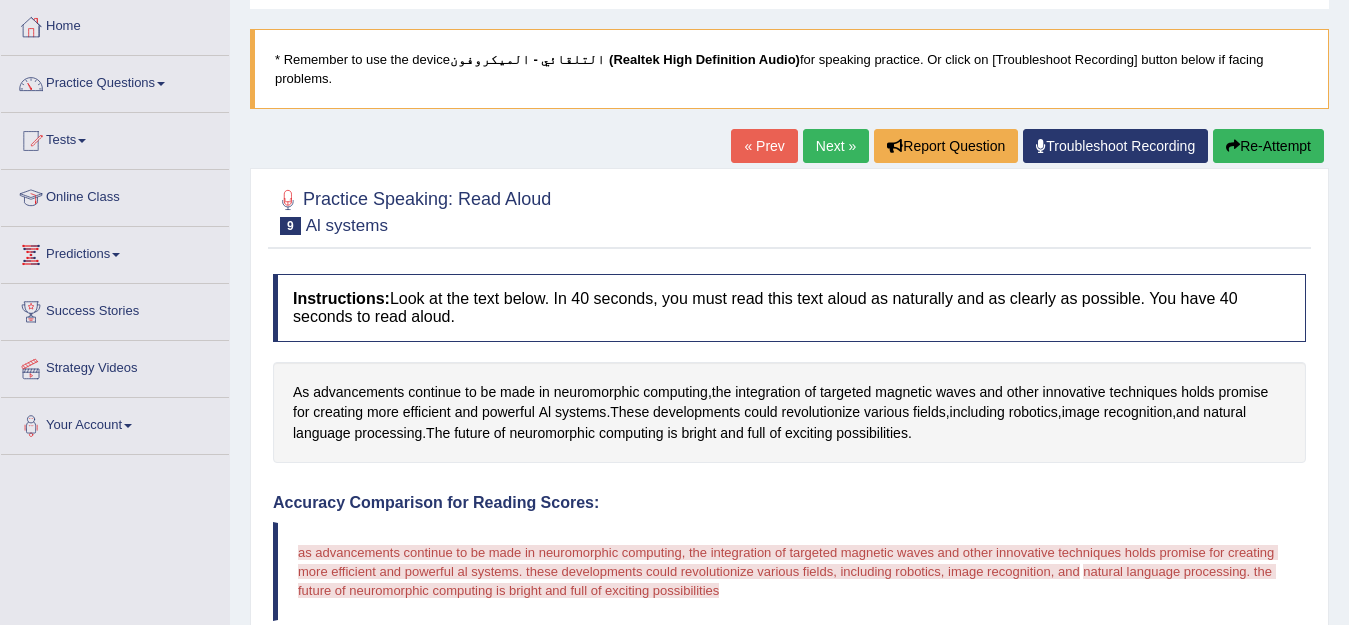 click on "Updating answer..." at bounding box center [674, 312] 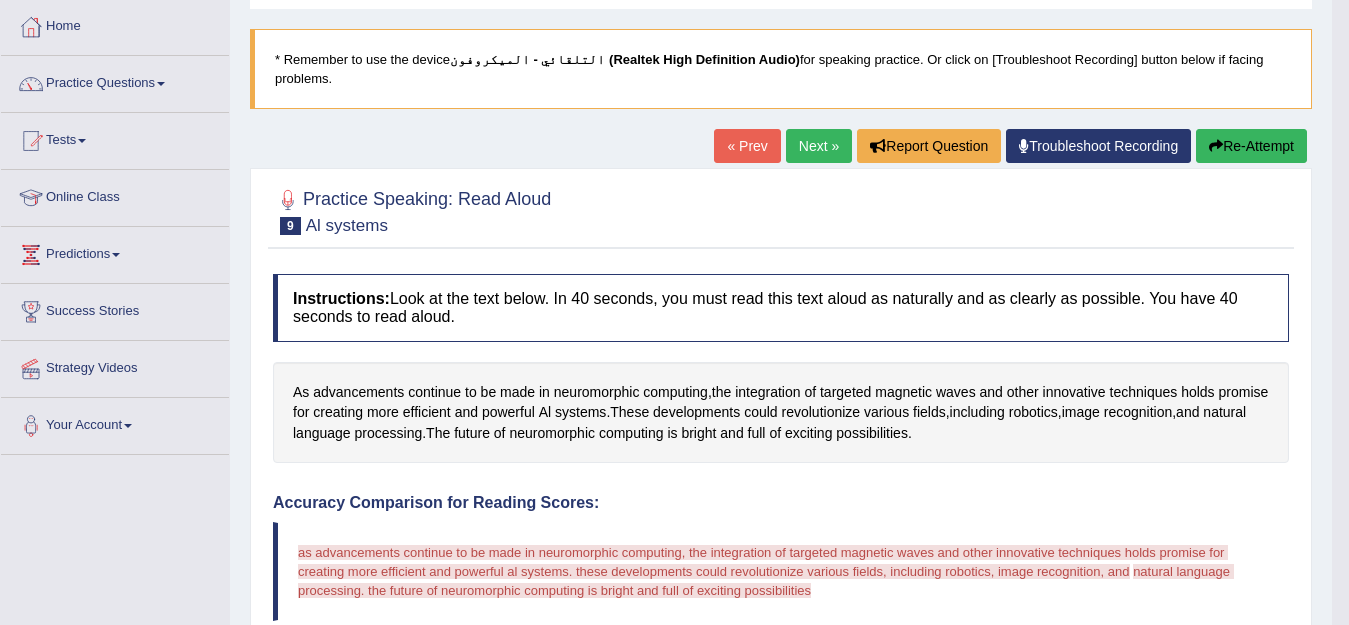click on "Re-Attempt" at bounding box center (1251, 146) 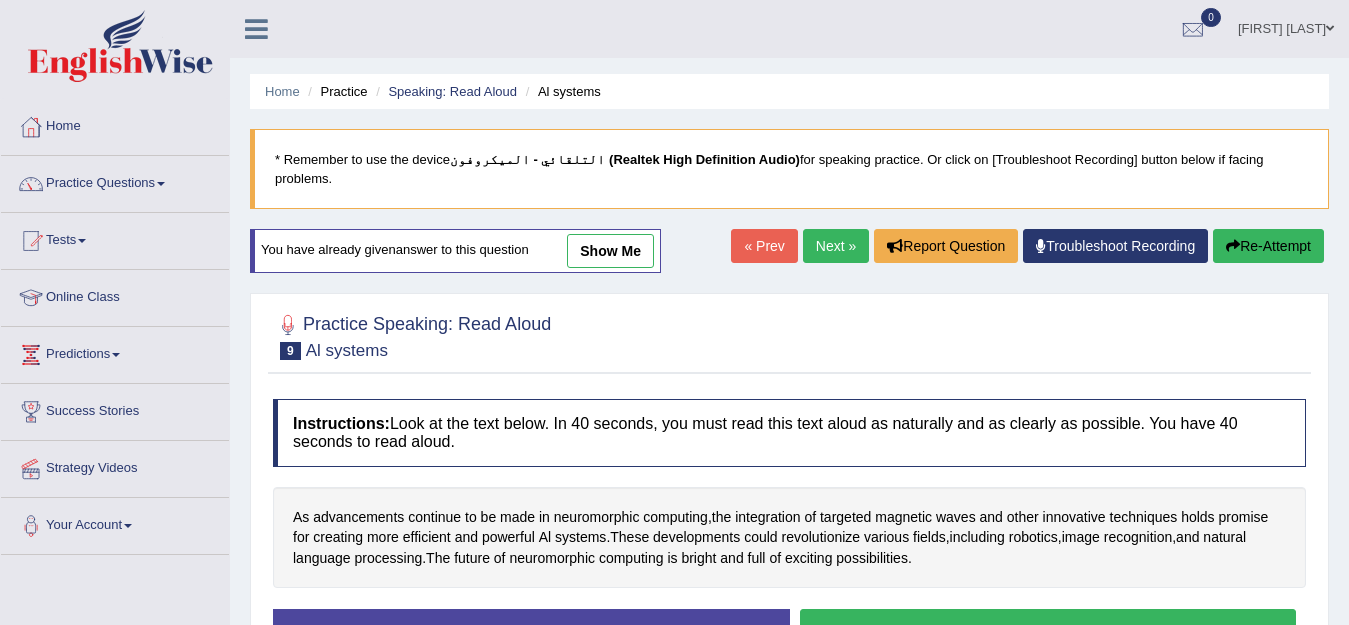 scroll, scrollTop: 100, scrollLeft: 0, axis: vertical 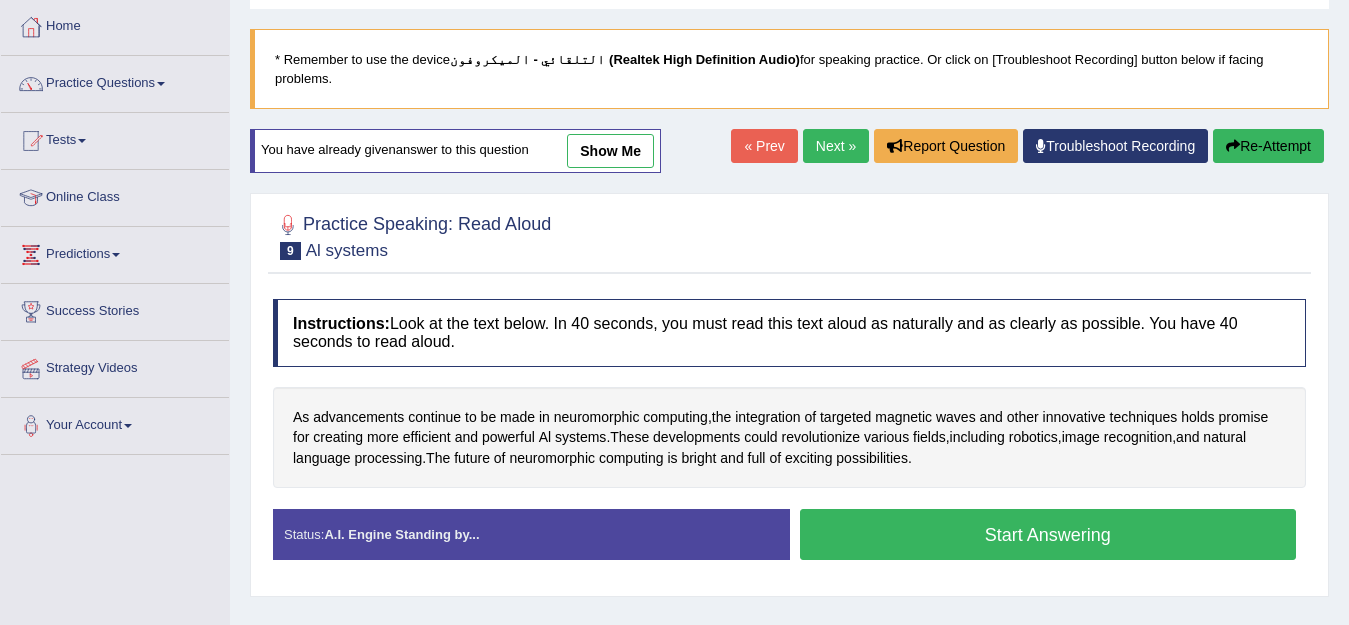 click on "Start Answering" at bounding box center [1048, 534] 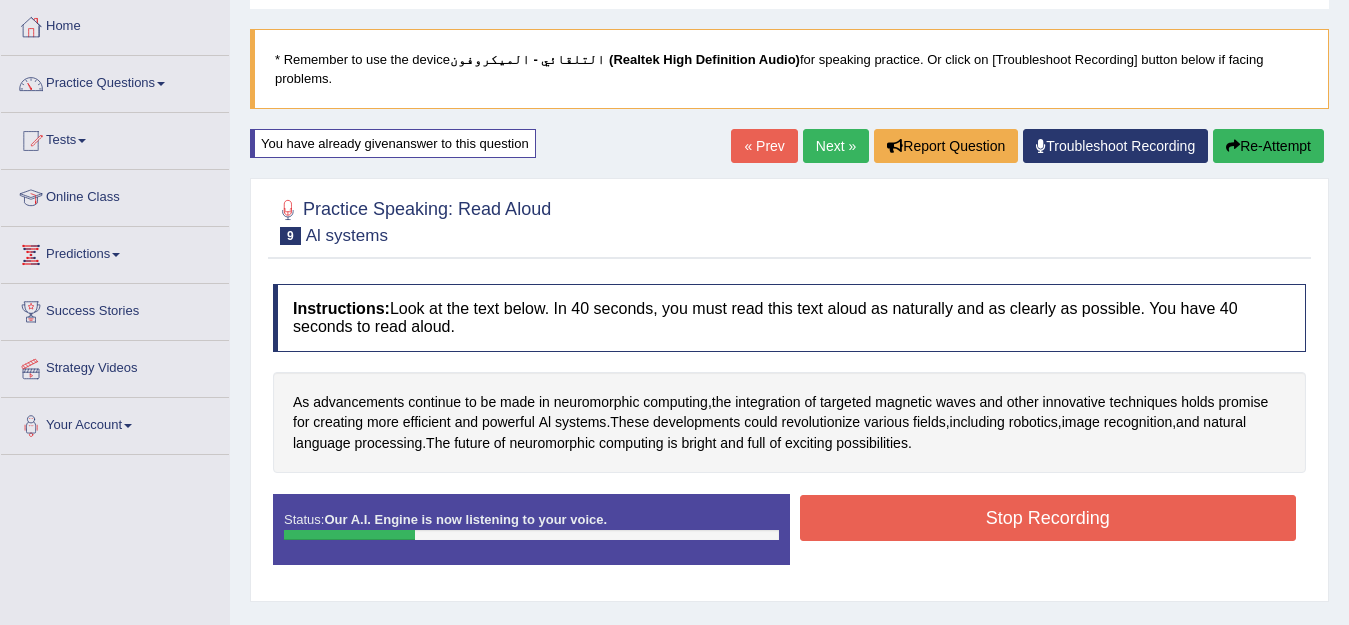 click on "Stop Recording" at bounding box center (1048, 518) 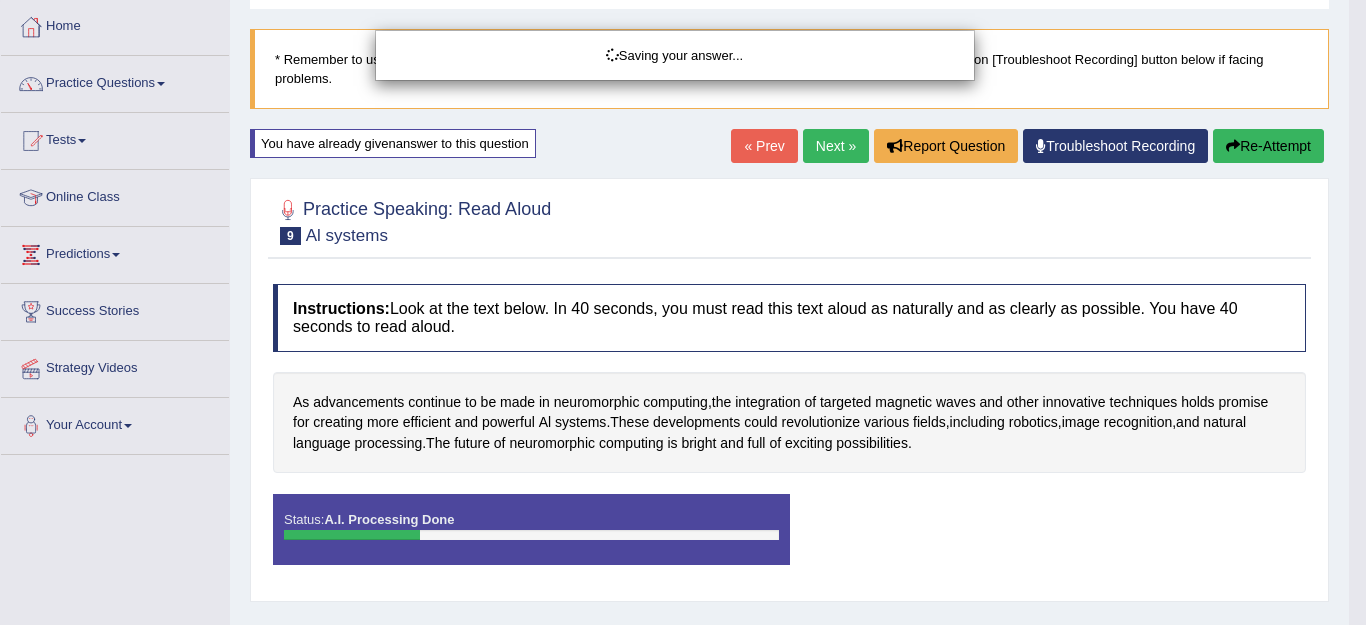 click on "Saving your answer..." at bounding box center [683, 312] 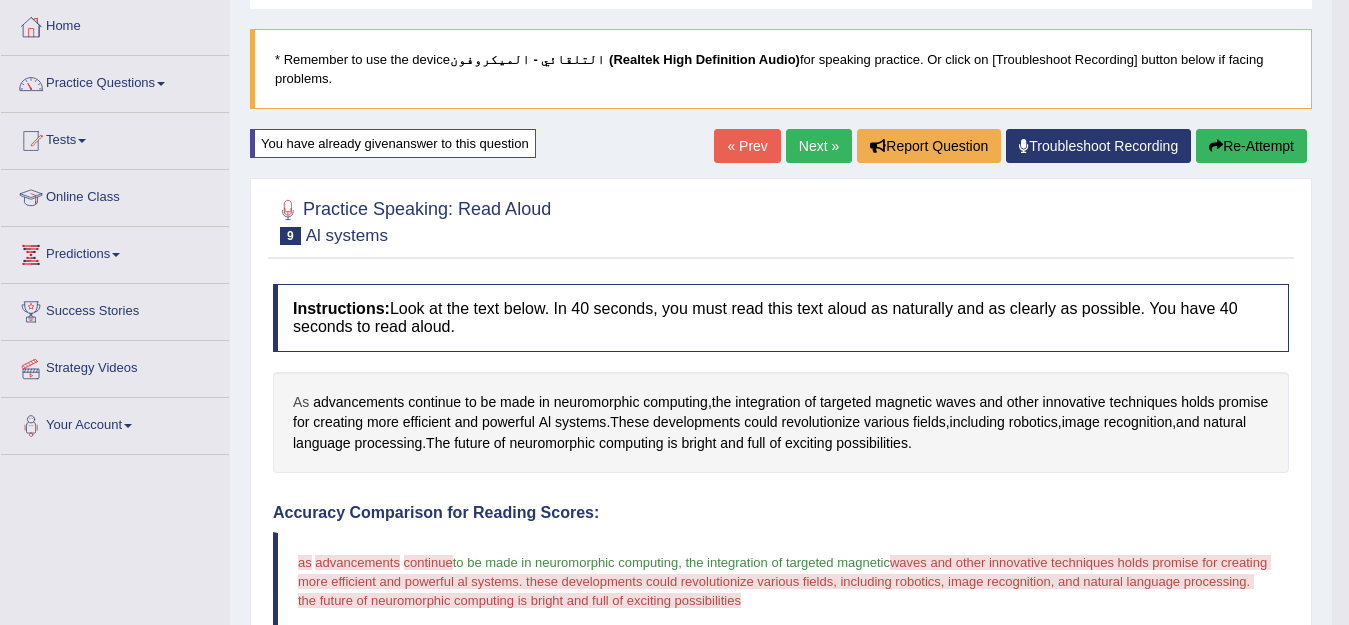 click on "As" at bounding box center (301, 402) 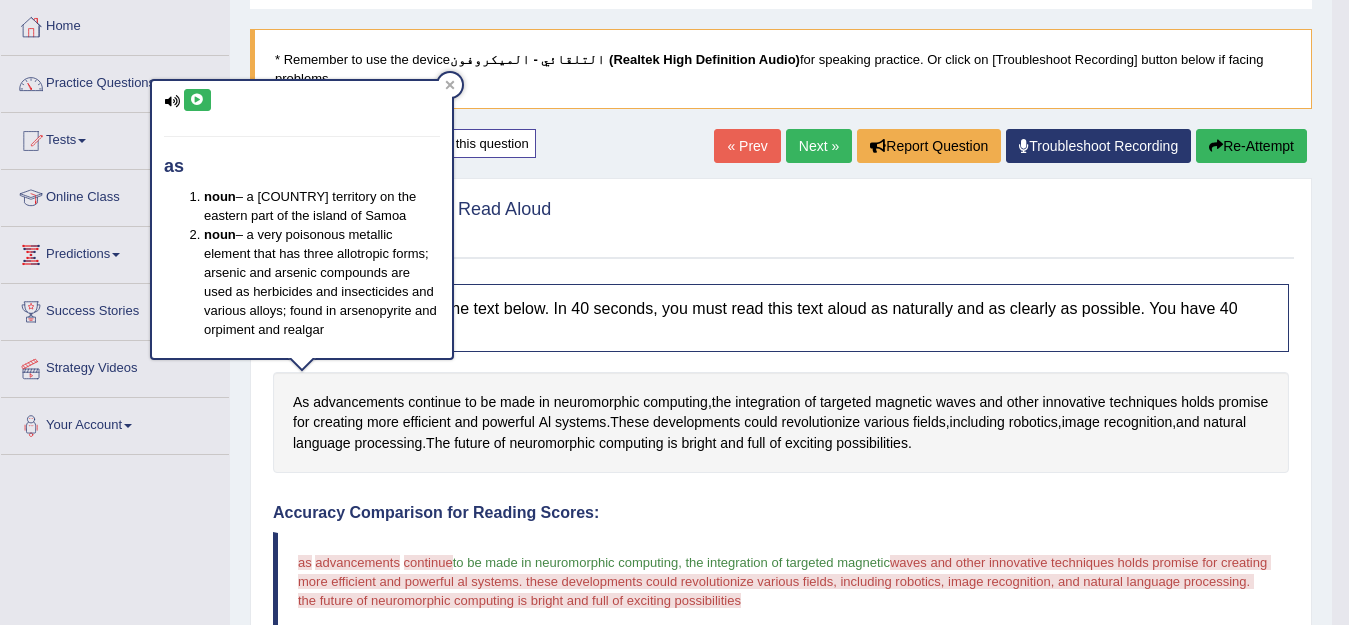 click at bounding box center (197, 100) 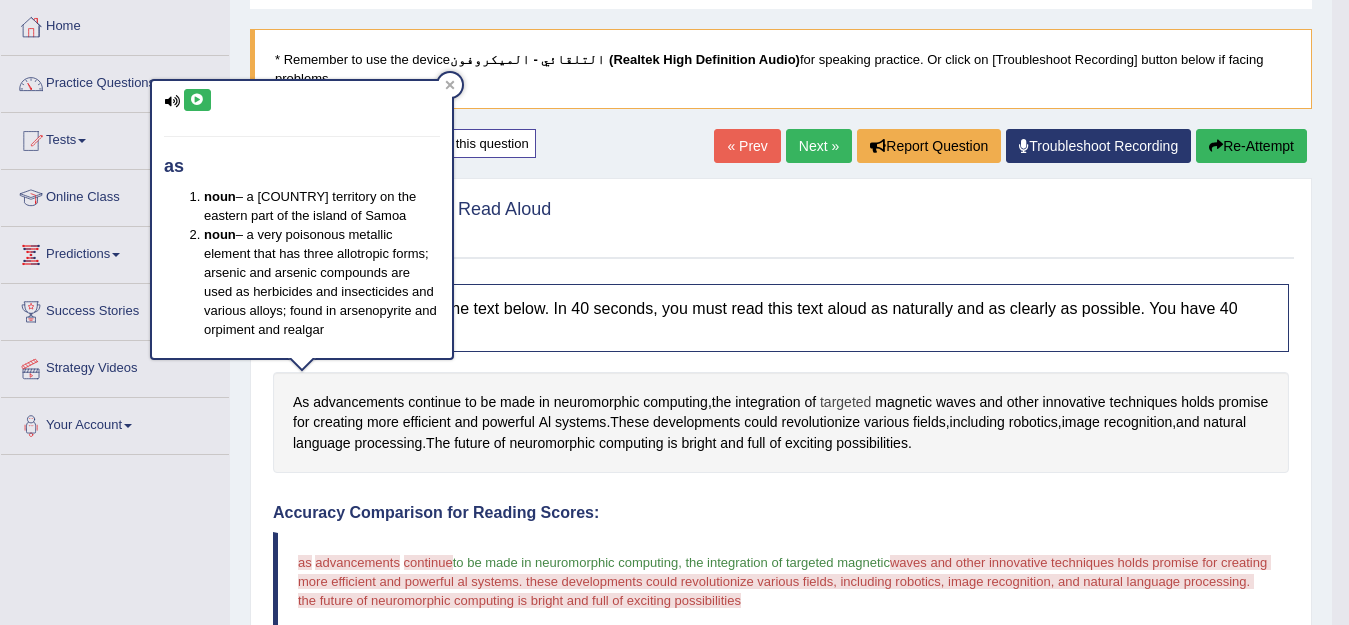 drag, startPoint x: 371, startPoint y: 553, endPoint x: 847, endPoint y: 374, distance: 508.544 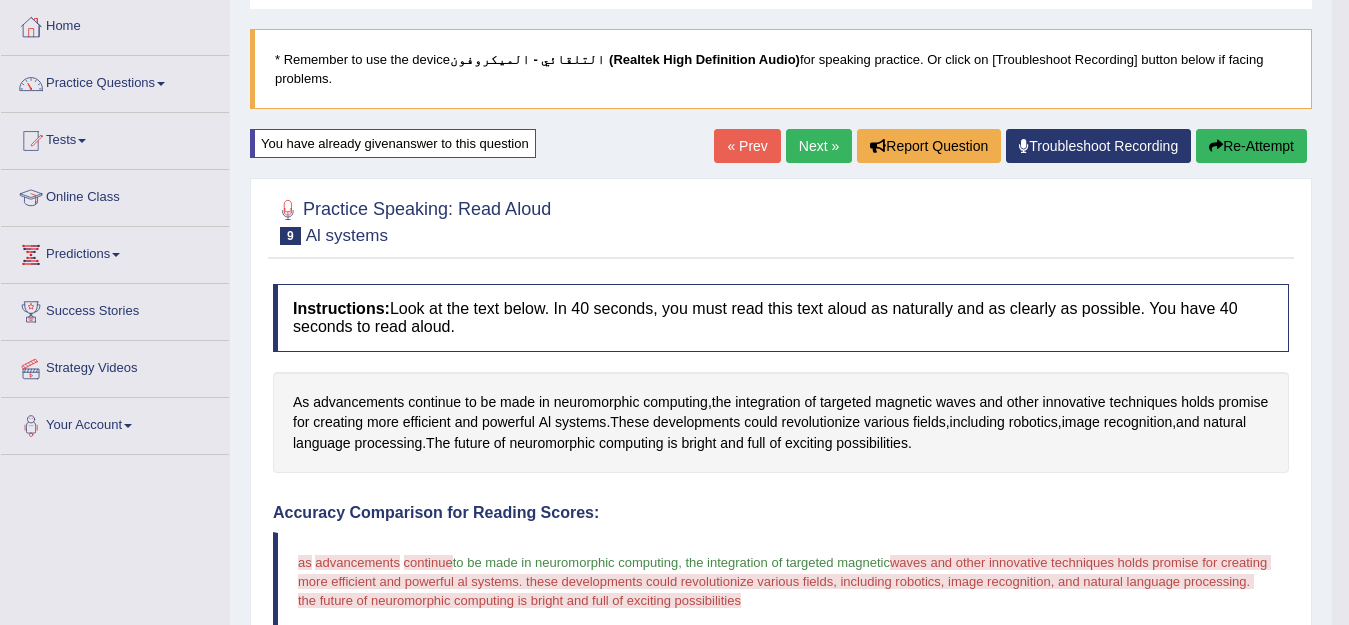 click on "advancements" at bounding box center [357, 562] 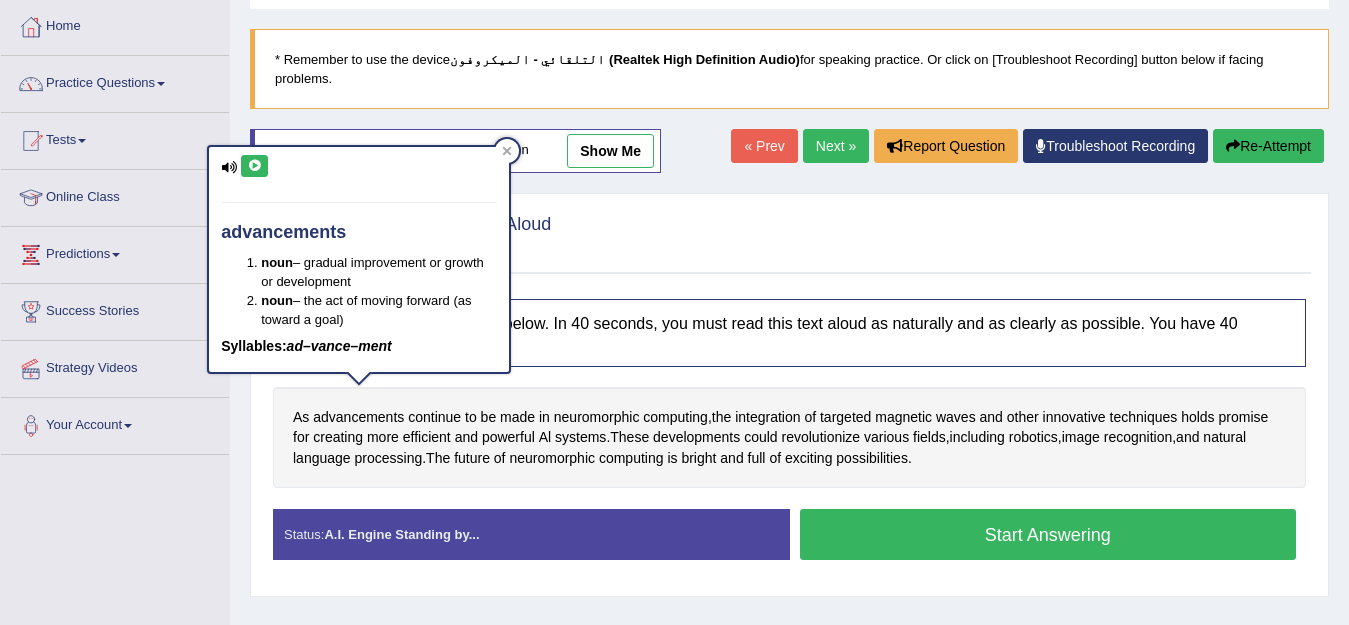 scroll, scrollTop: 100, scrollLeft: 0, axis: vertical 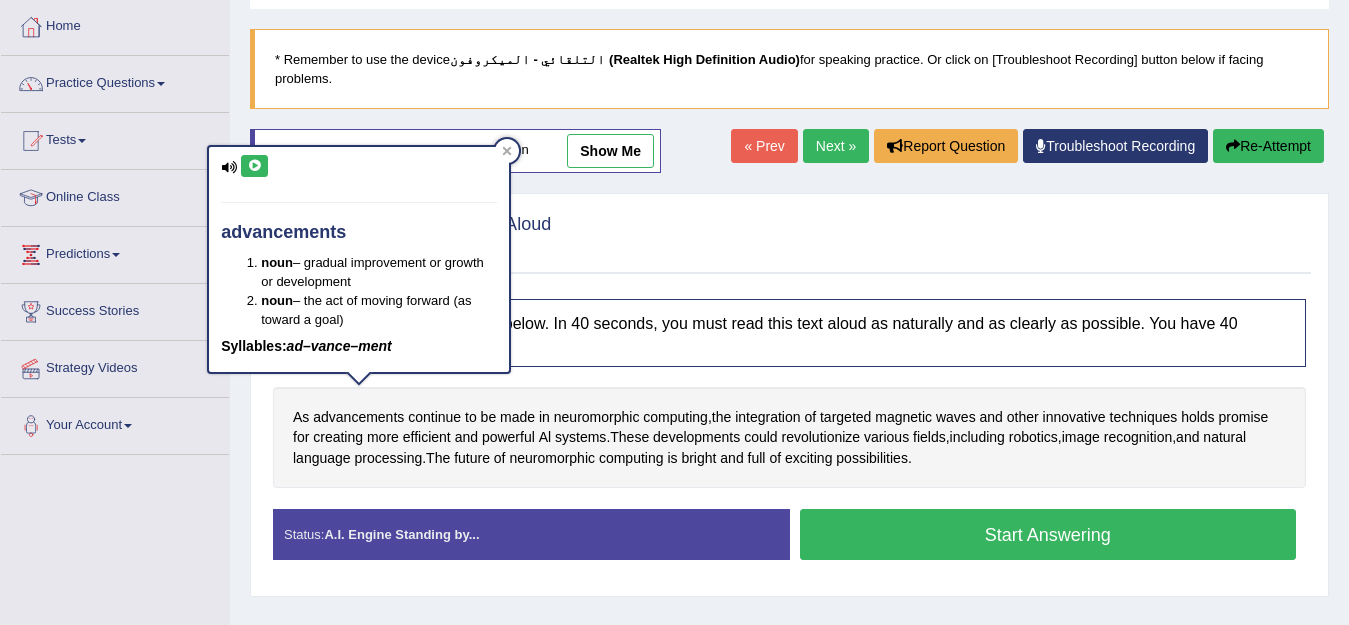 click at bounding box center [254, 166] 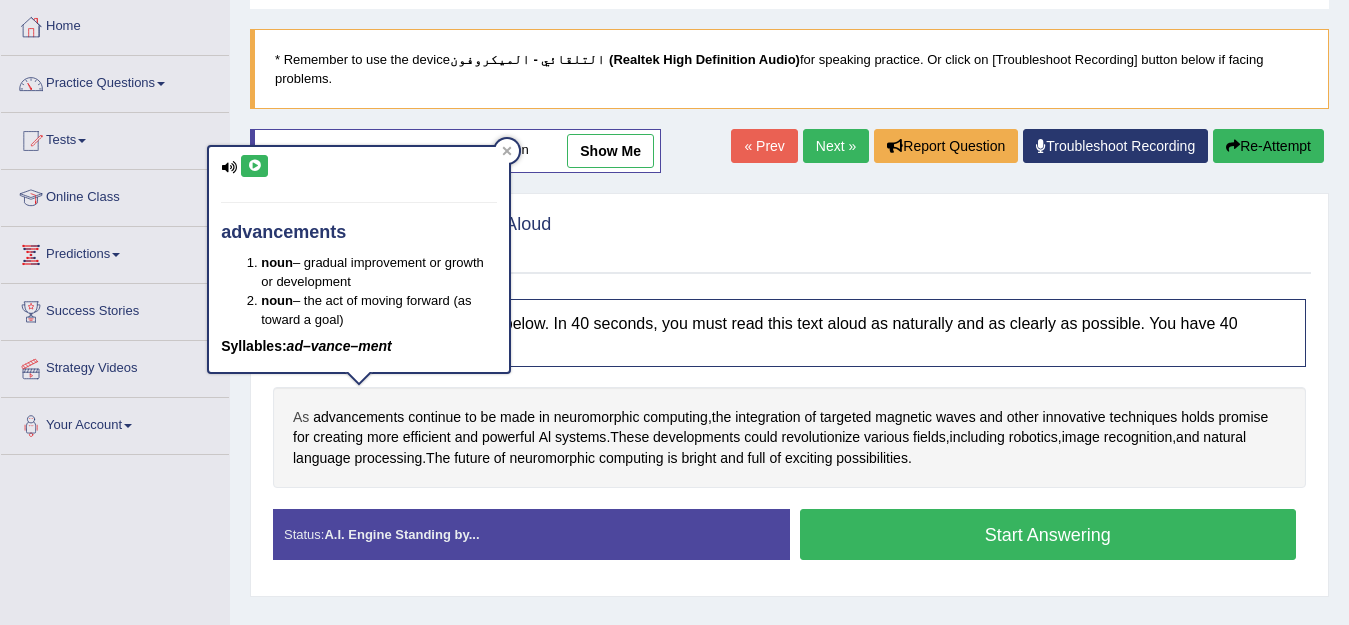 click on "As" at bounding box center [301, 417] 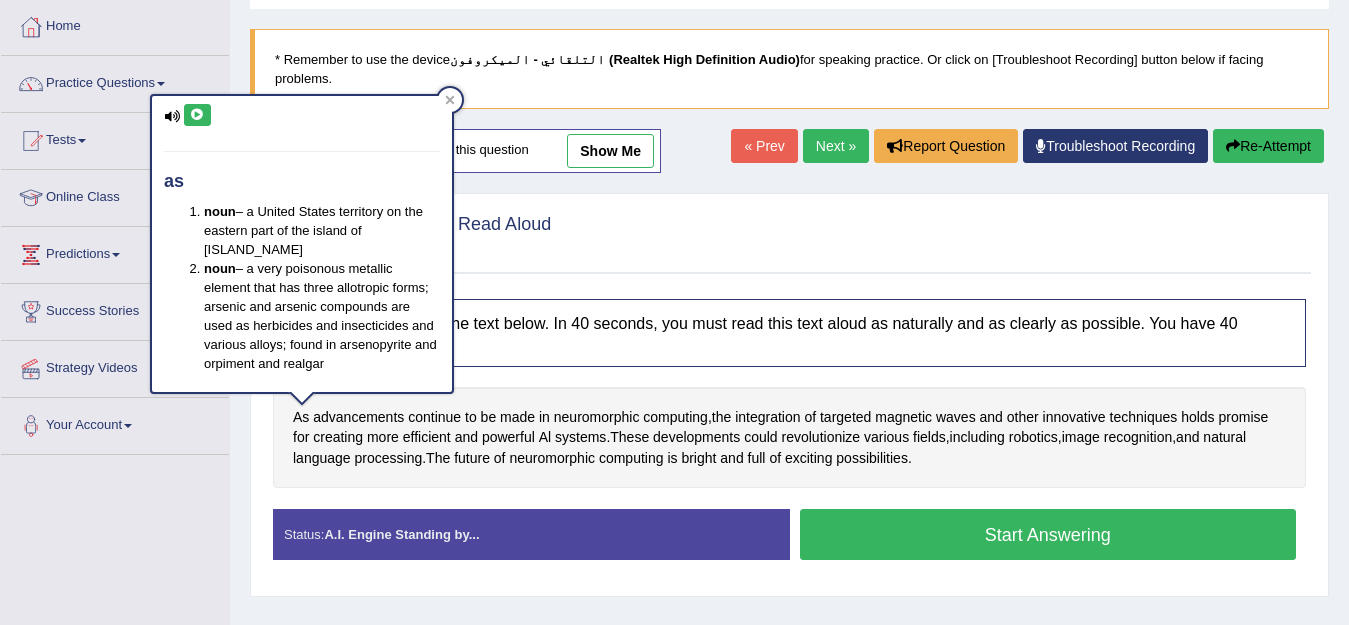 click at bounding box center [197, 115] 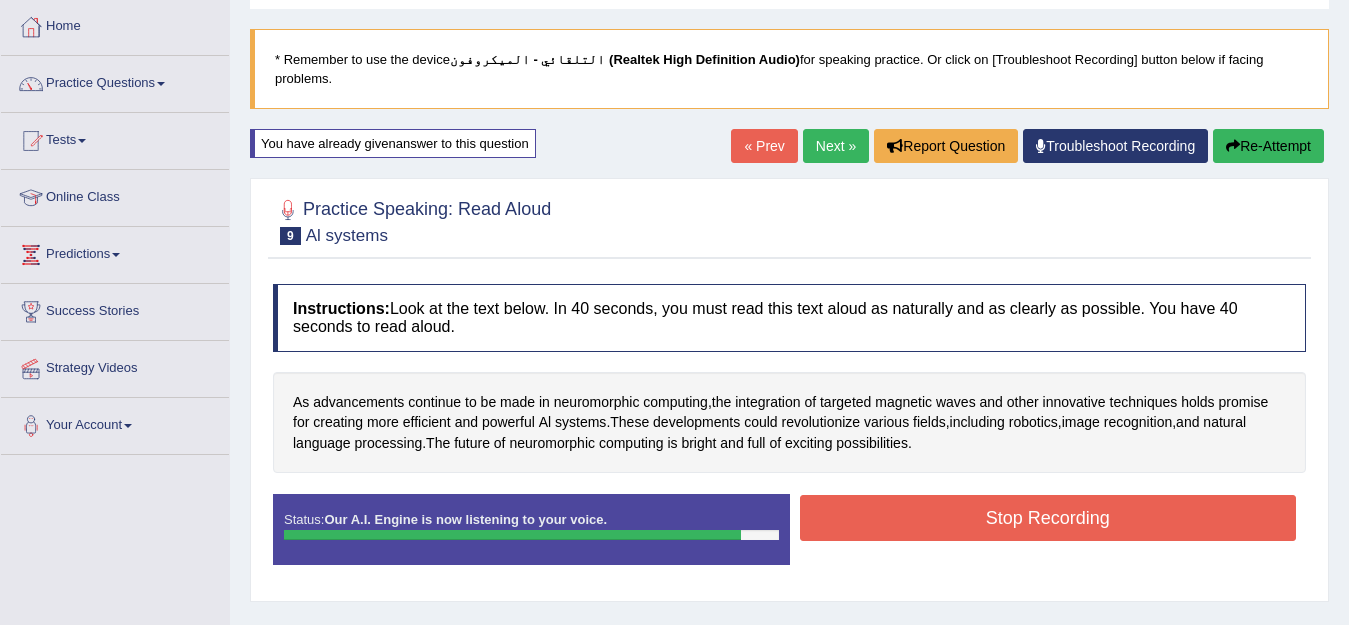 click on "Stop Recording" at bounding box center (1048, 518) 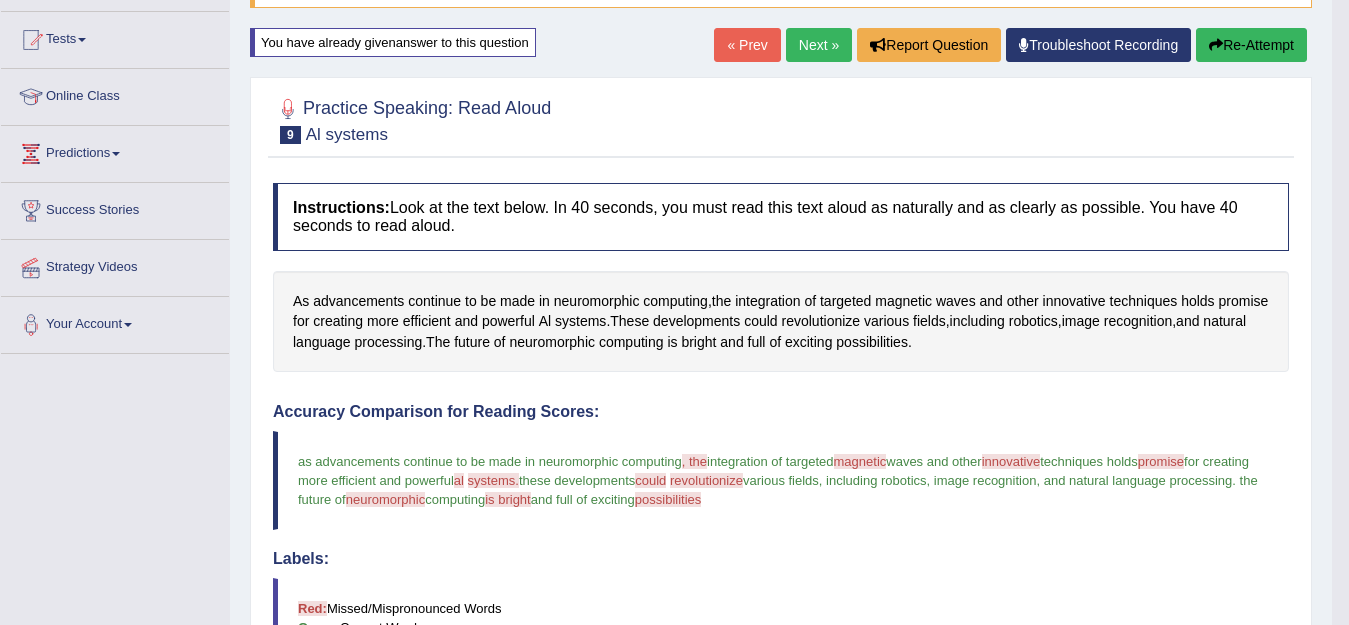 scroll, scrollTop: 200, scrollLeft: 0, axis: vertical 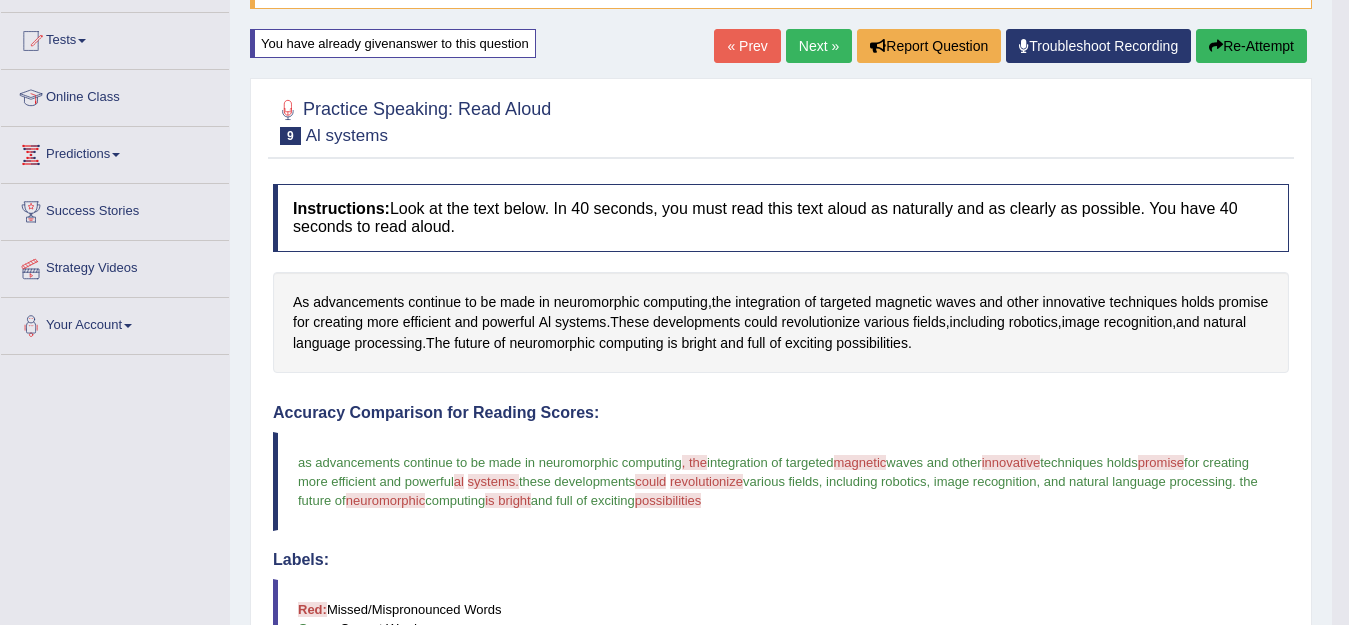 click on "Re-Attempt" at bounding box center (1251, 46) 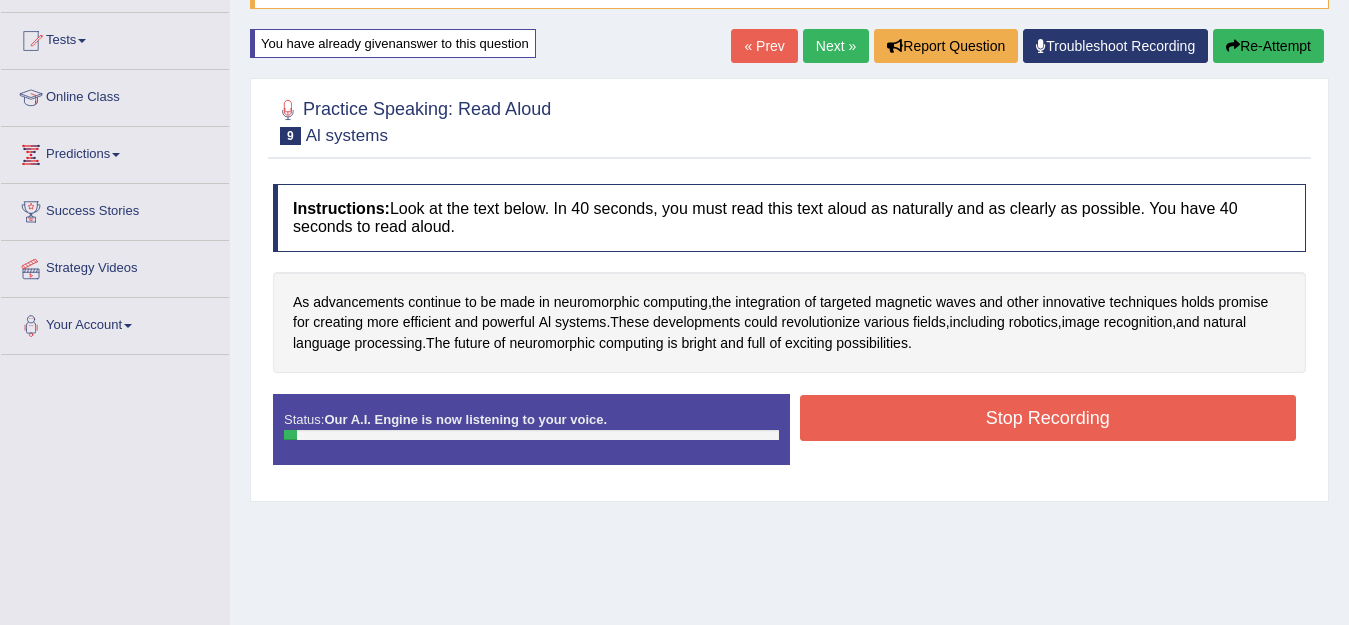 scroll, scrollTop: 200, scrollLeft: 0, axis: vertical 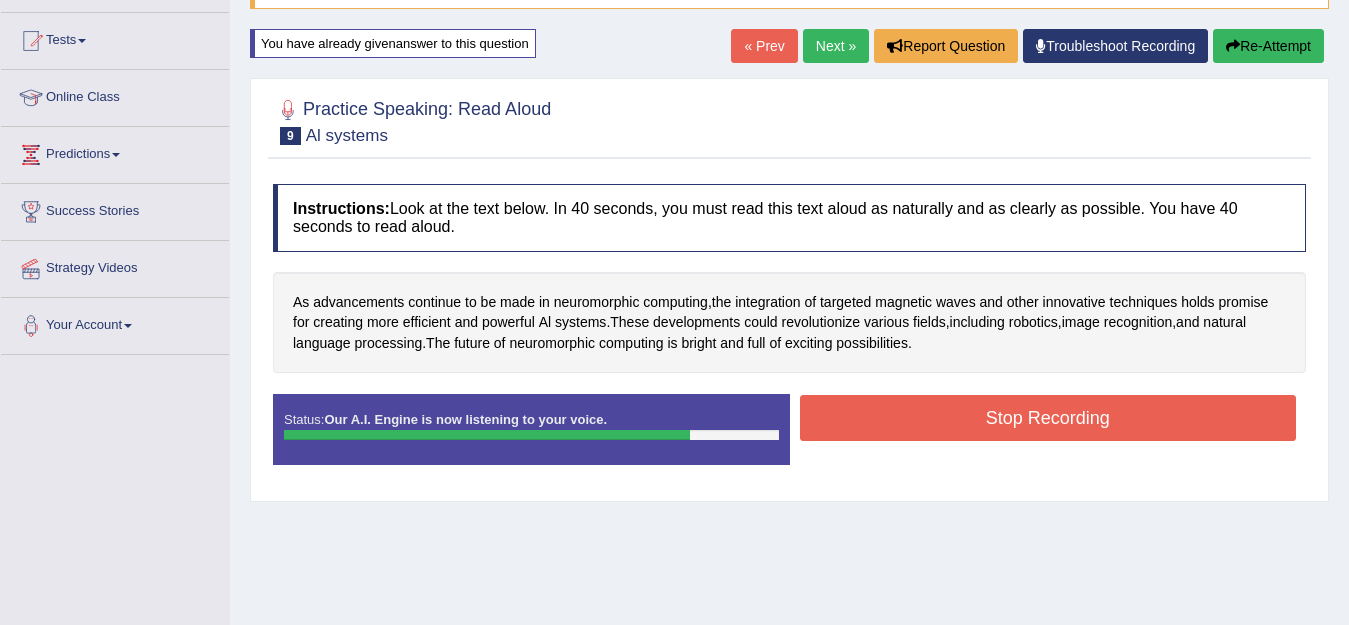 click on "Stop Recording" at bounding box center [1048, 418] 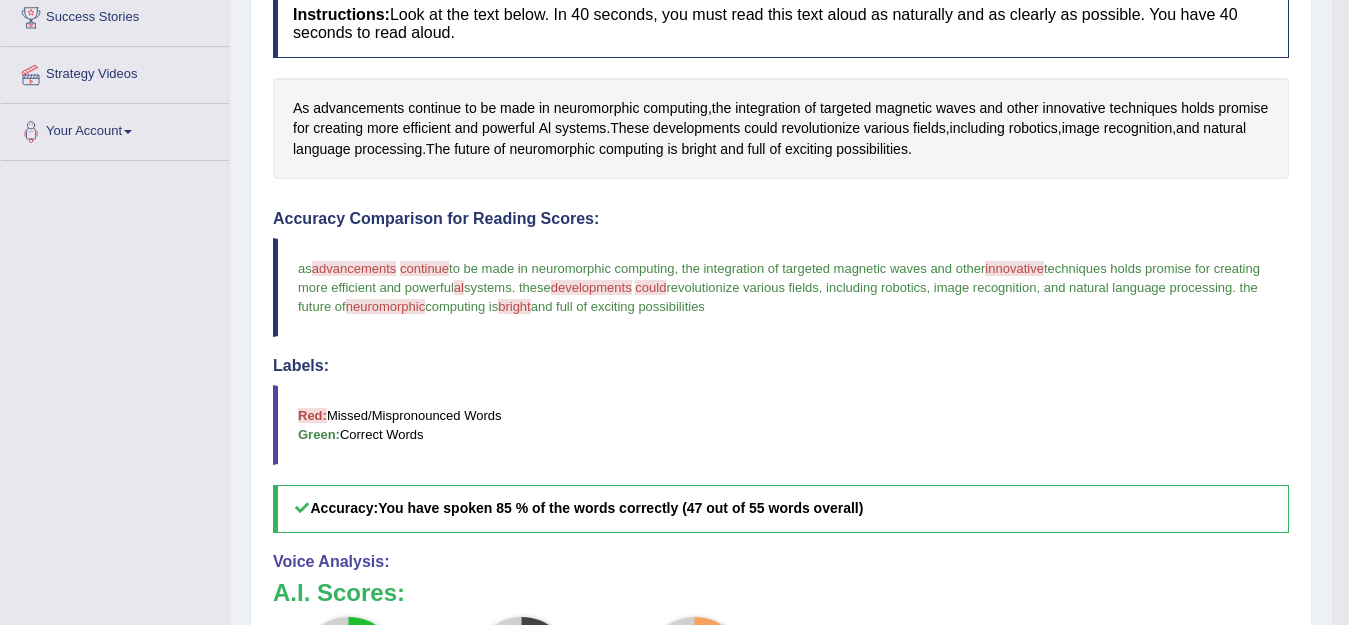 scroll, scrollTop: 200, scrollLeft: 0, axis: vertical 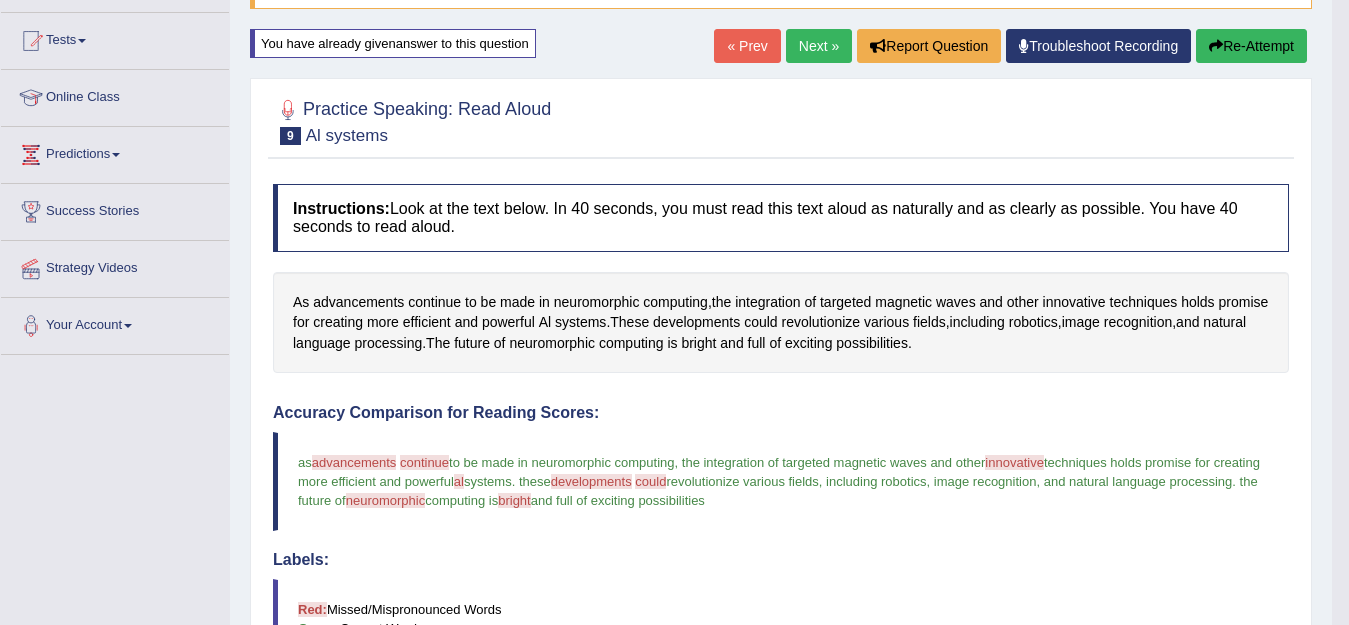 click on "Re-Attempt" at bounding box center [1251, 46] 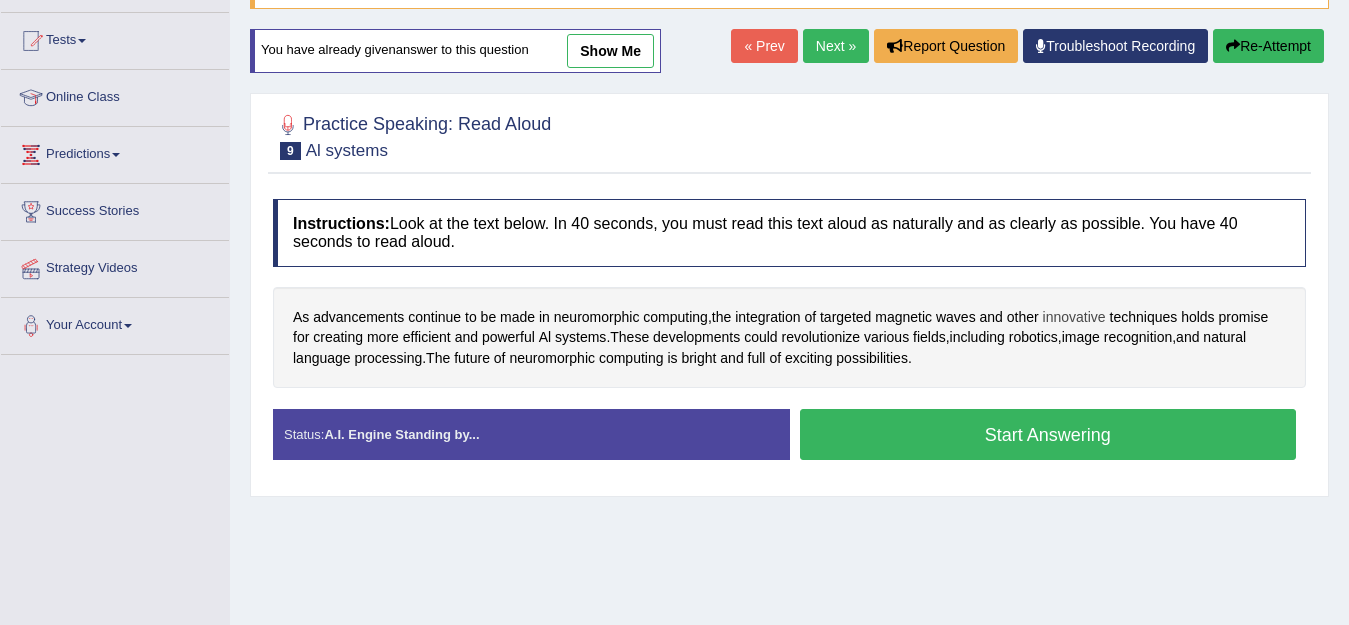 scroll, scrollTop: 200, scrollLeft: 0, axis: vertical 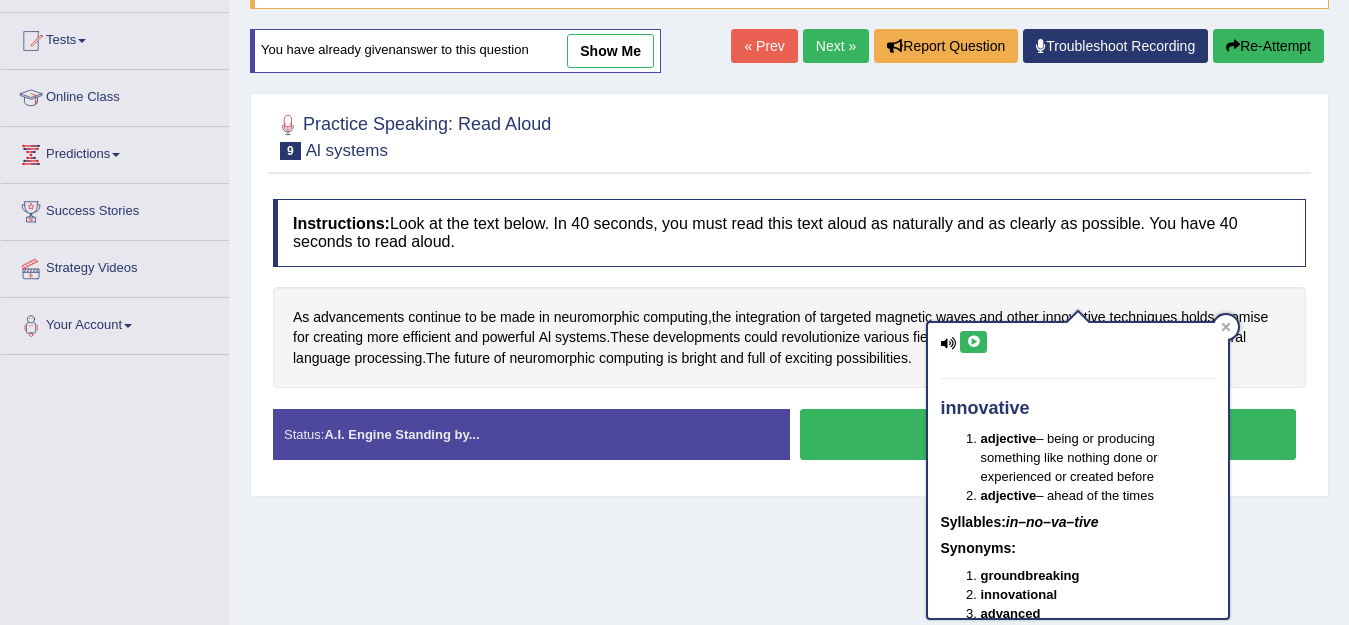click at bounding box center [973, 342] 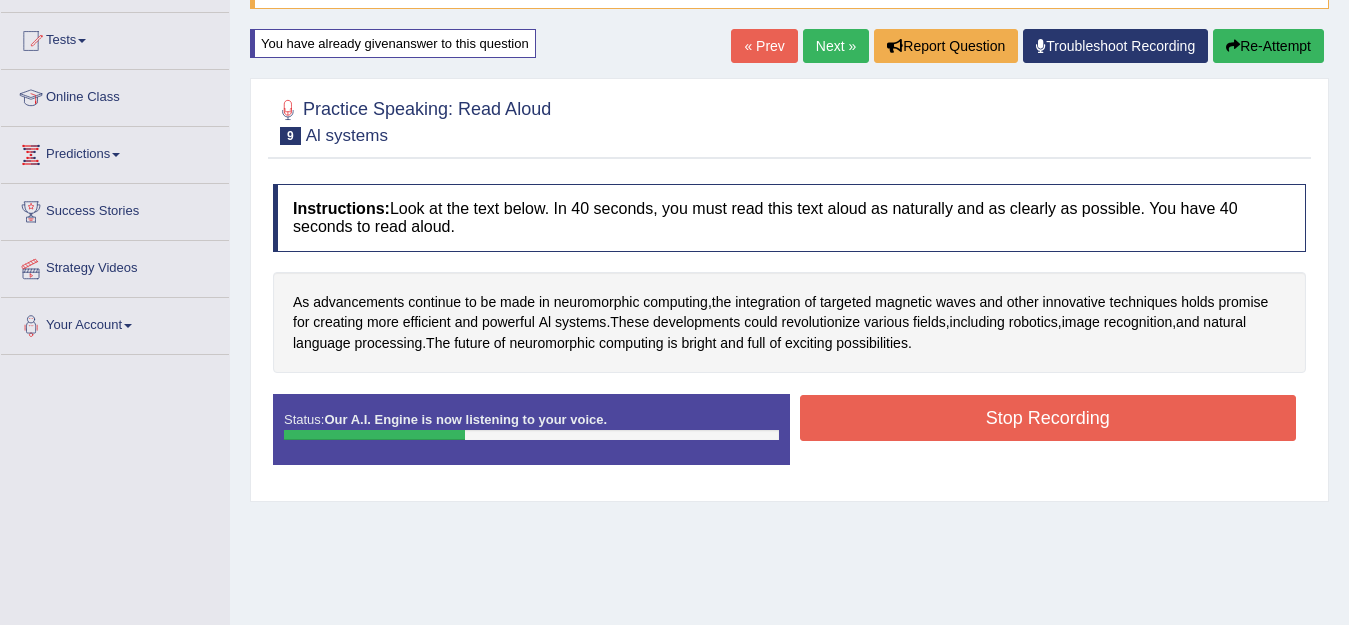 scroll, scrollTop: 100, scrollLeft: 0, axis: vertical 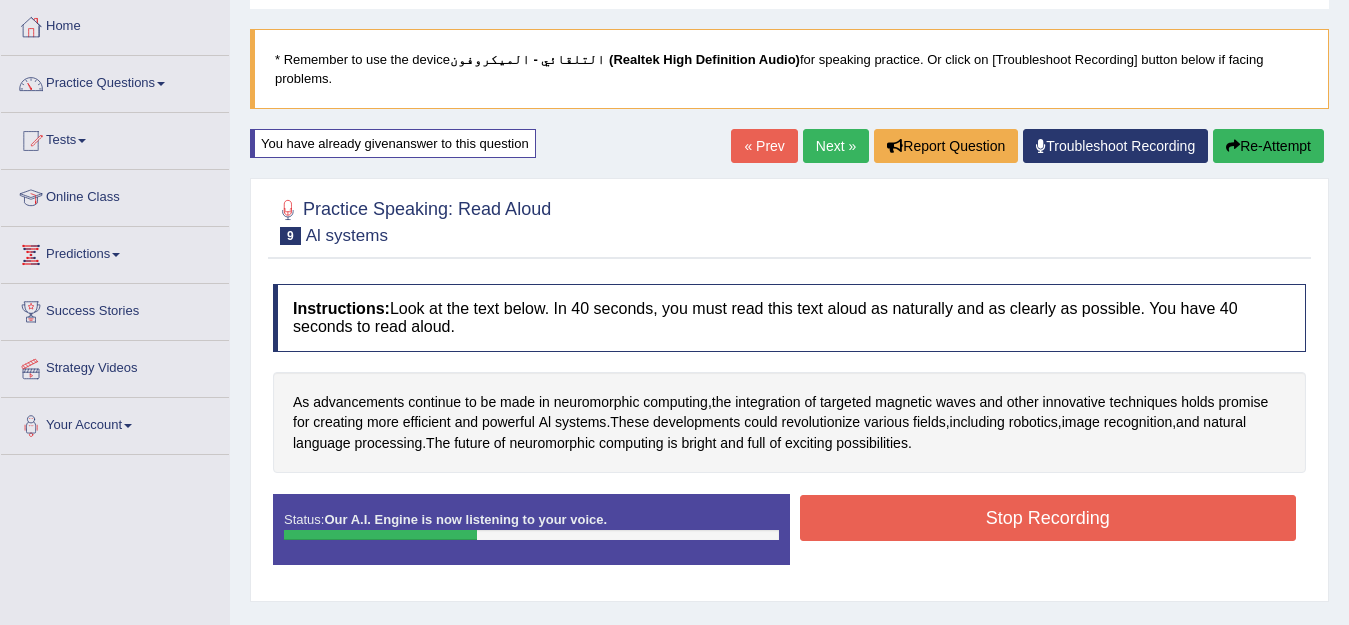 click on "Stop Recording" at bounding box center (1048, 518) 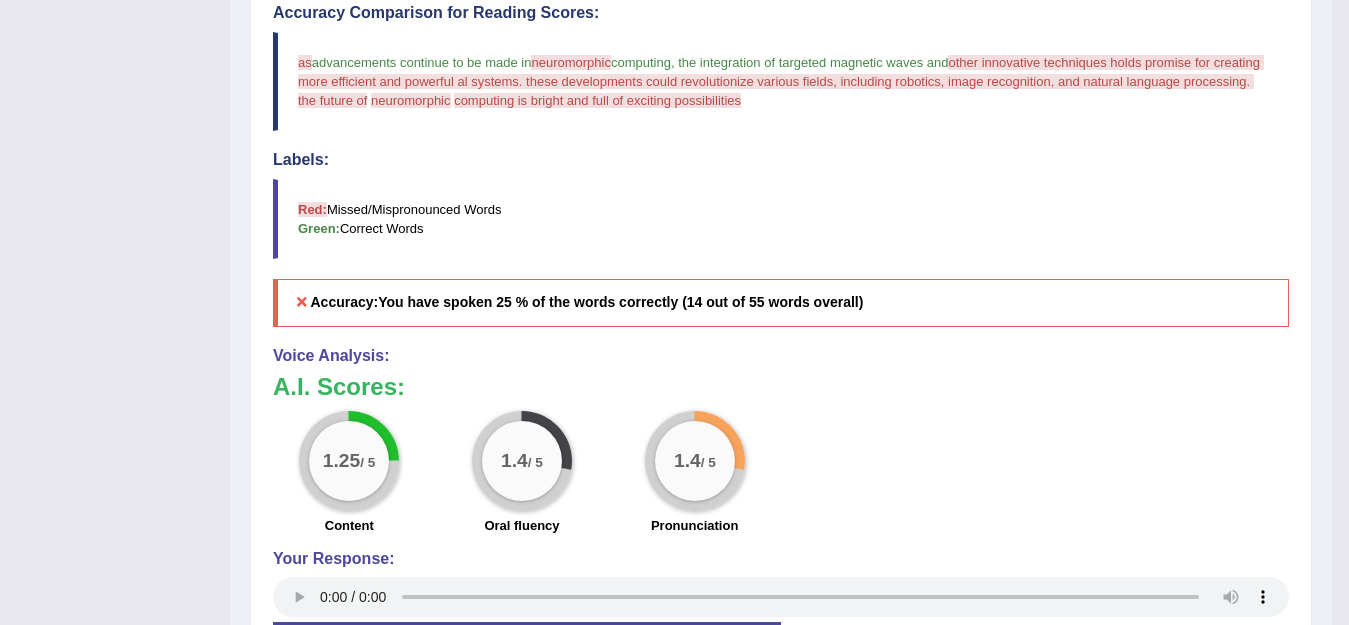 scroll, scrollTop: 200, scrollLeft: 0, axis: vertical 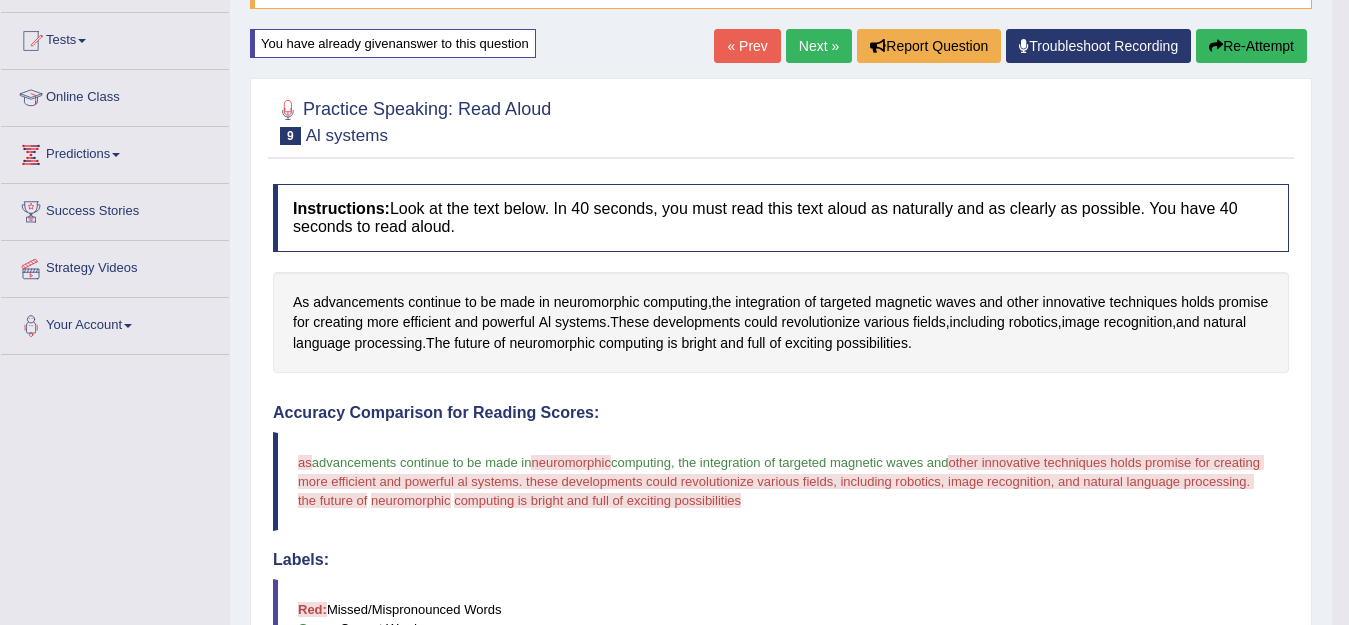 click on "Re-Attempt" at bounding box center [1251, 46] 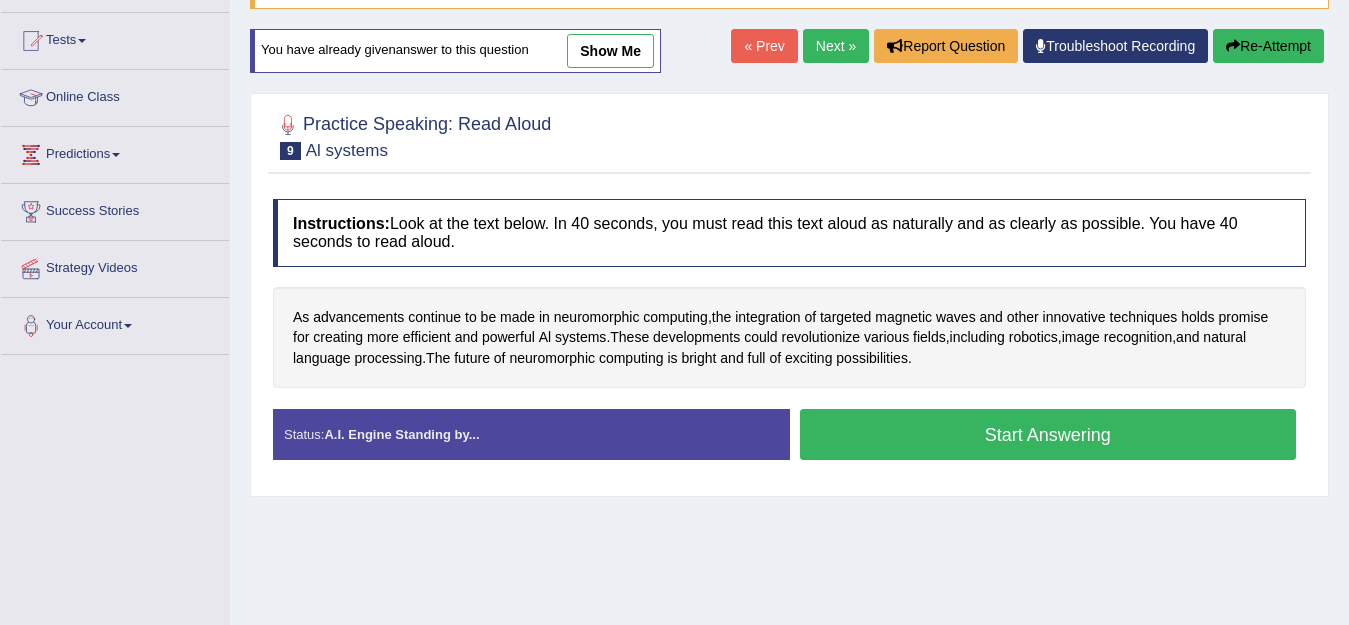 scroll, scrollTop: 200, scrollLeft: 0, axis: vertical 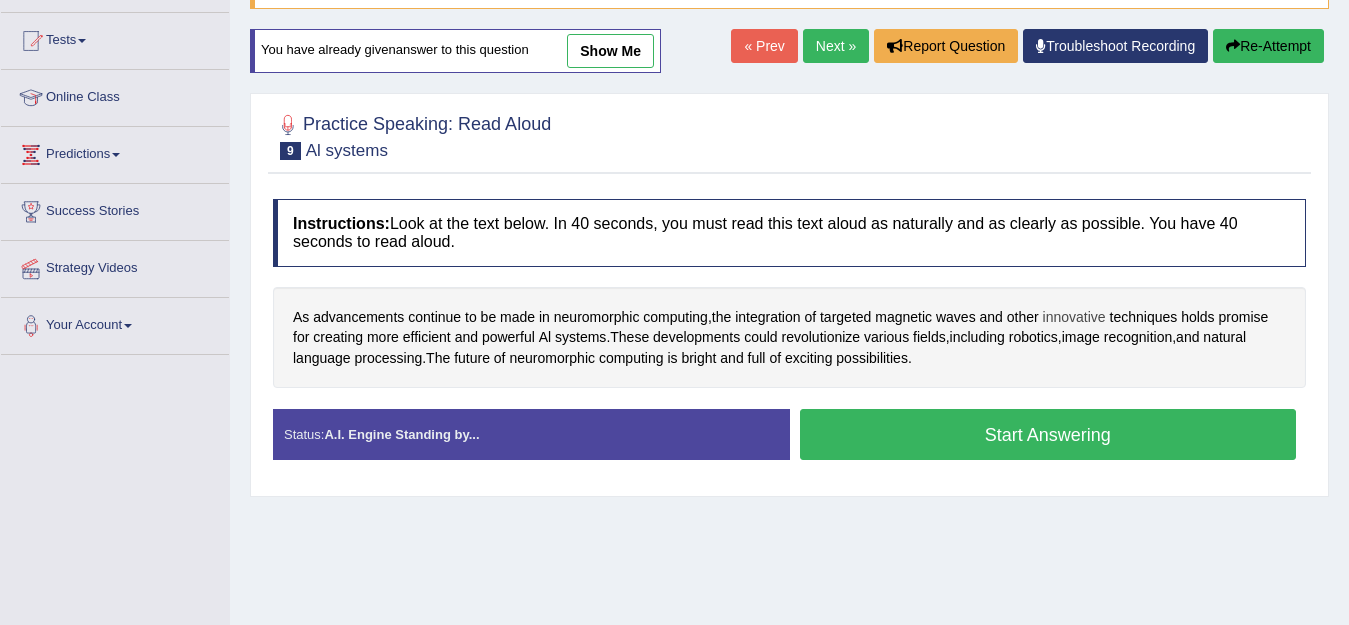 click on "innovative" at bounding box center [1074, 317] 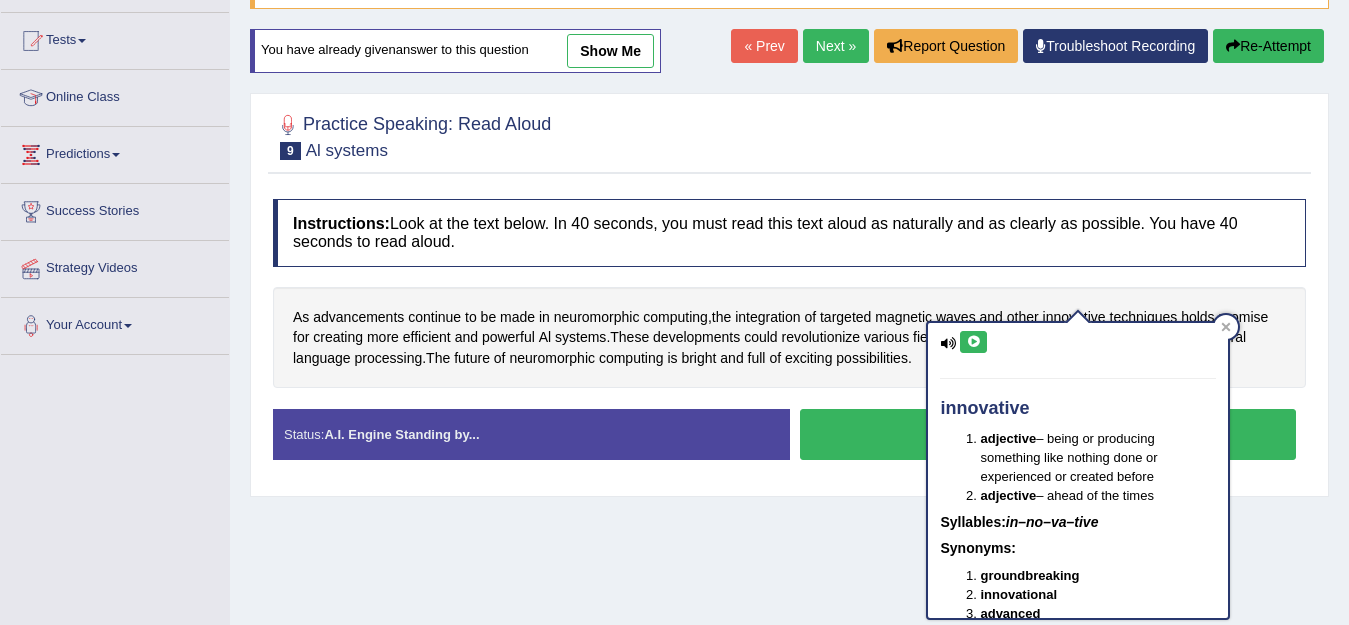 click at bounding box center [973, 342] 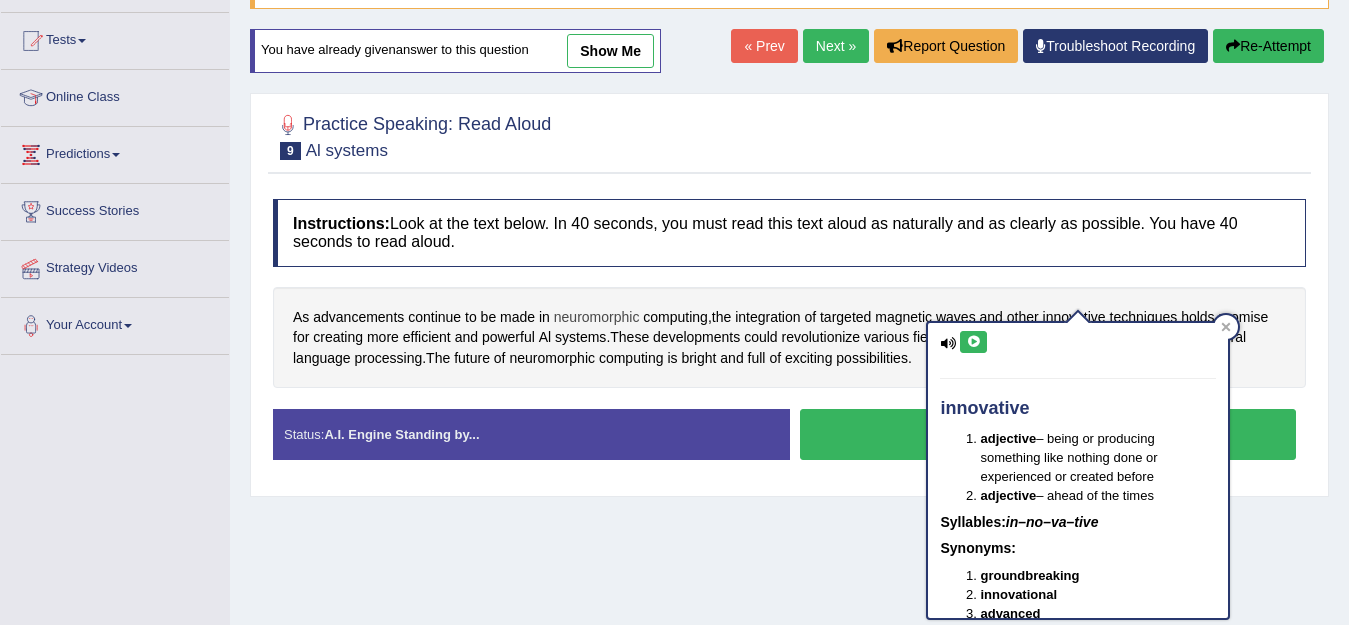 click on "neuromorphic" at bounding box center (597, 317) 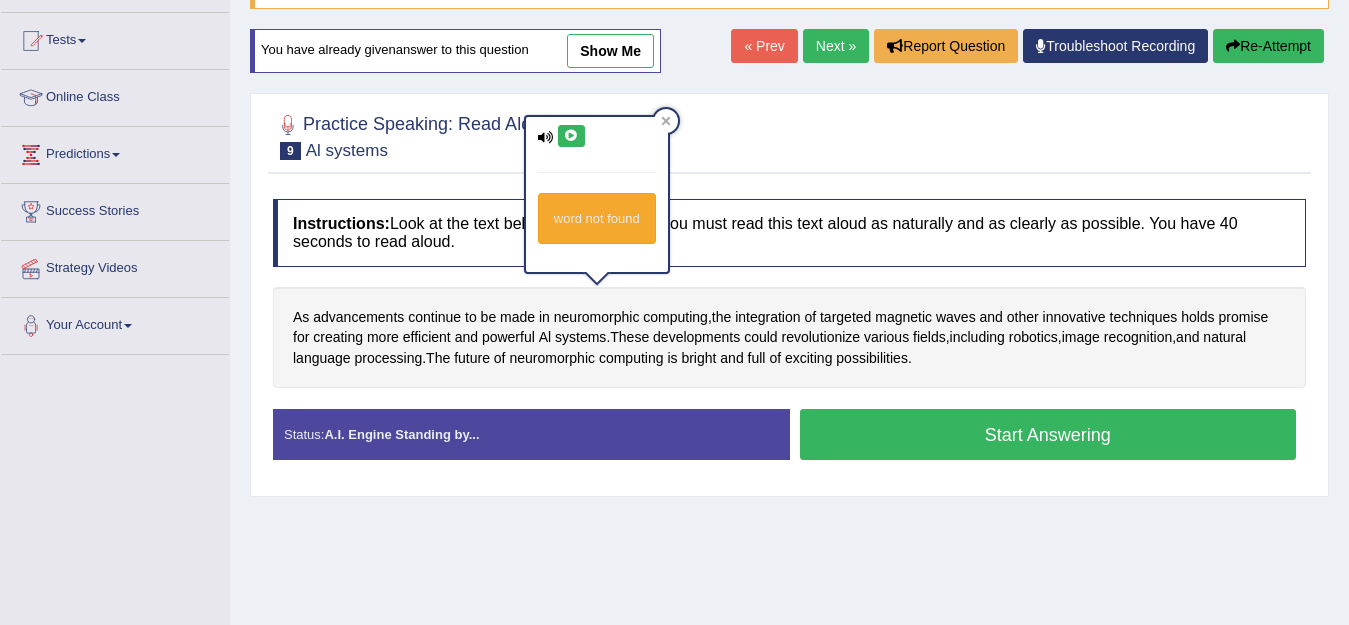 click on "word not found" at bounding box center [597, 194] 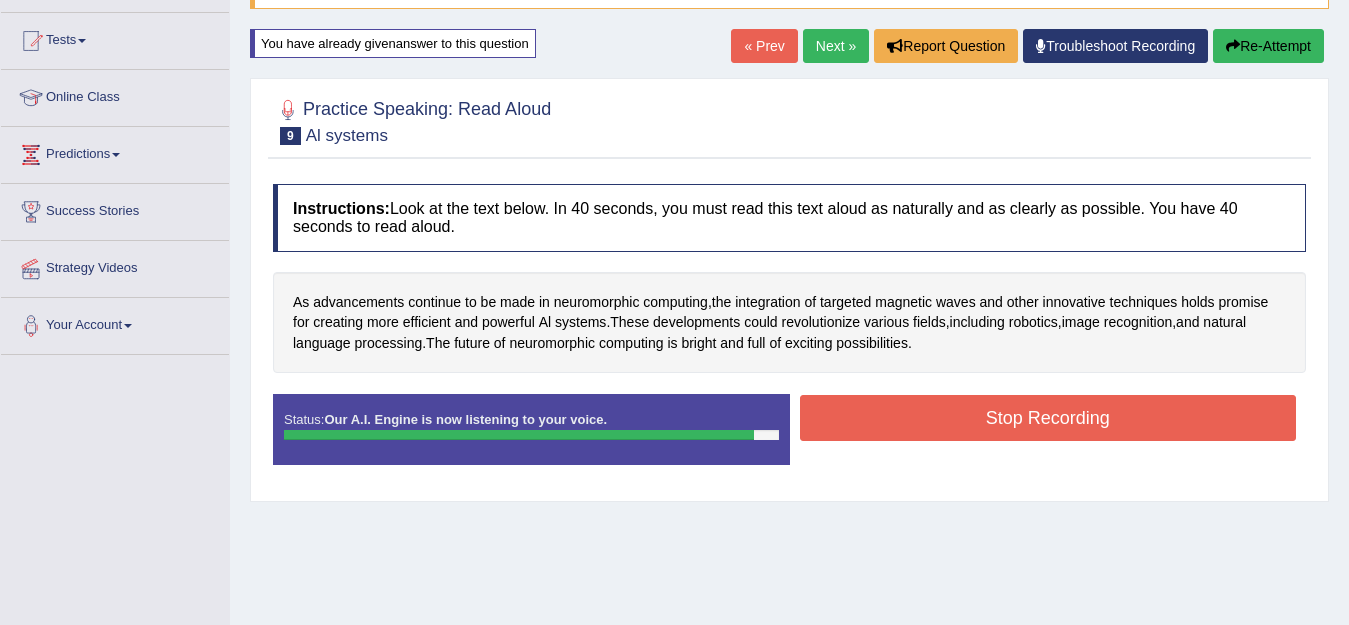 click on "Stop Recording" at bounding box center (1048, 418) 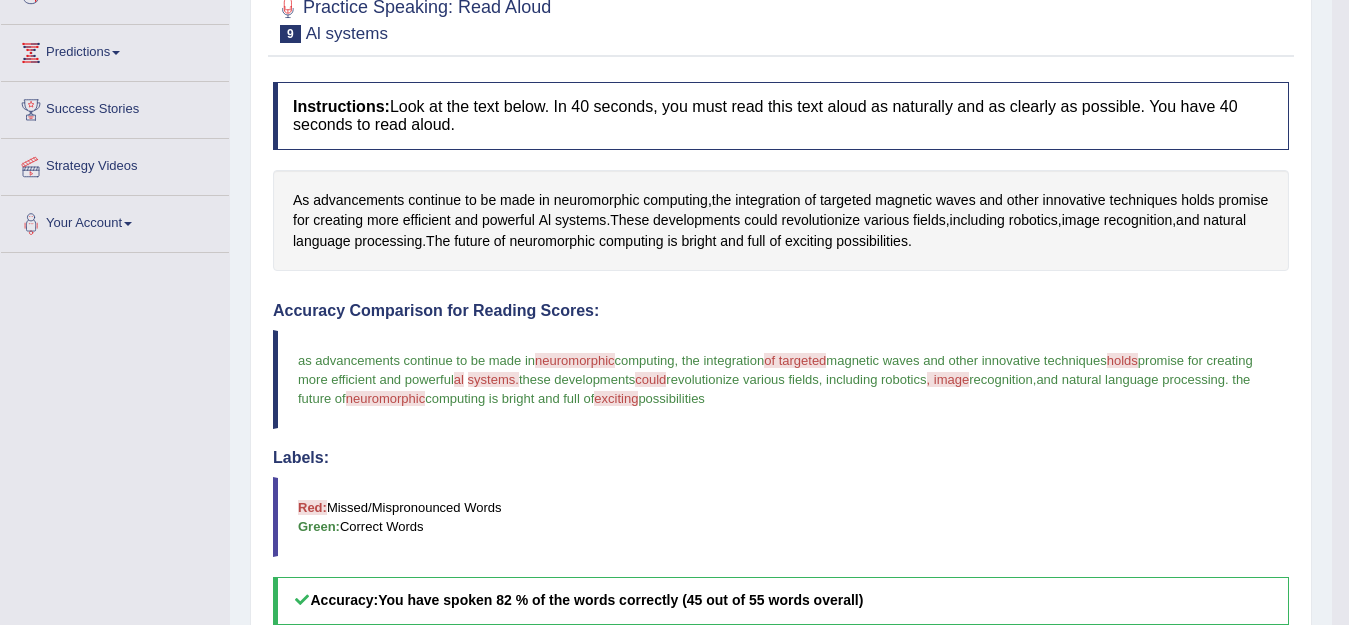 scroll, scrollTop: 200, scrollLeft: 0, axis: vertical 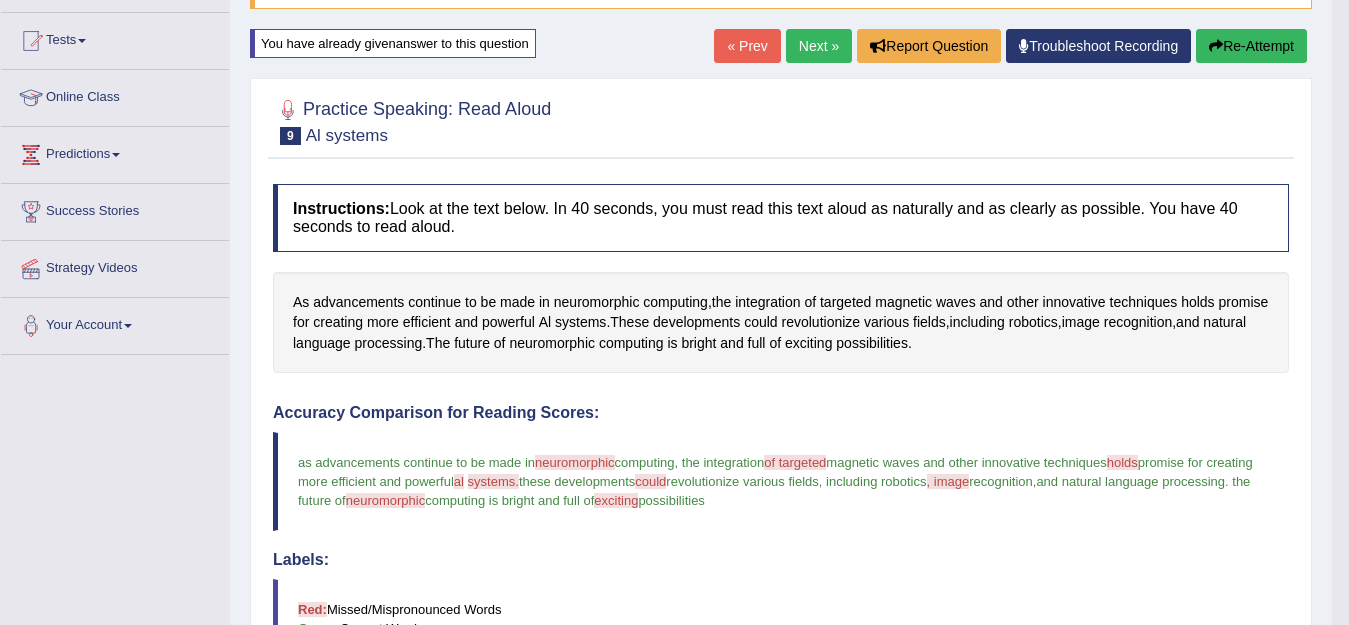 click on "Re-Attempt" at bounding box center [1251, 46] 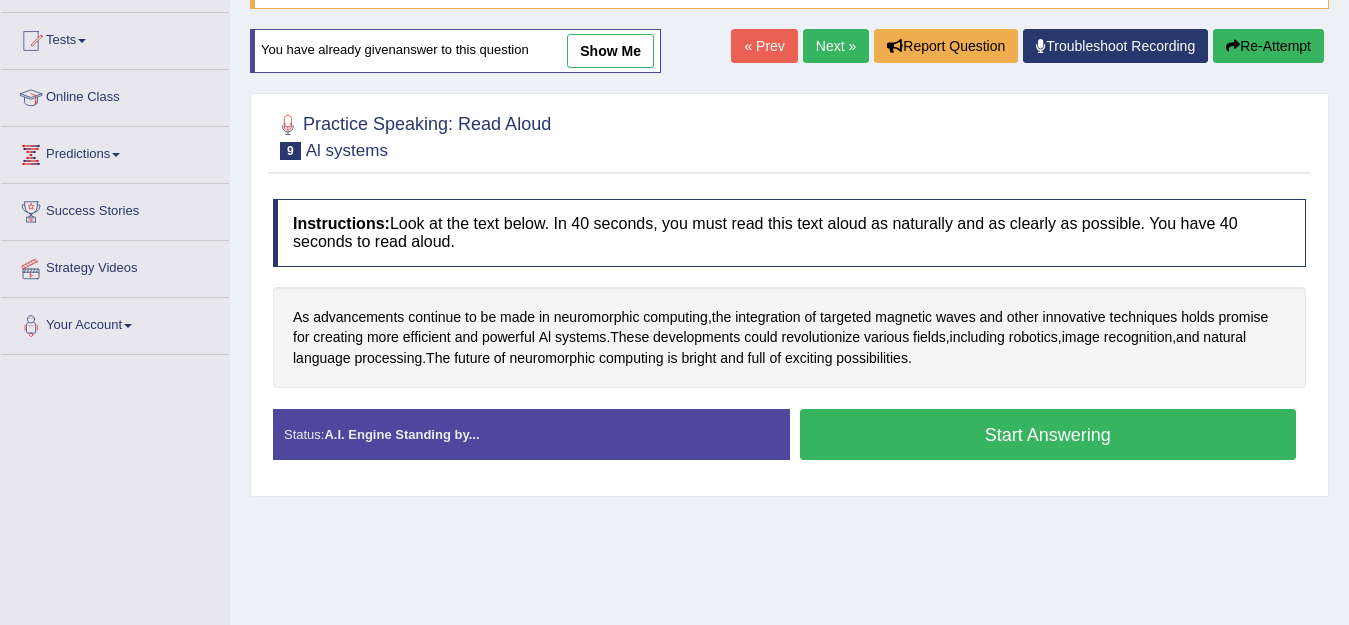 scroll, scrollTop: 200, scrollLeft: 0, axis: vertical 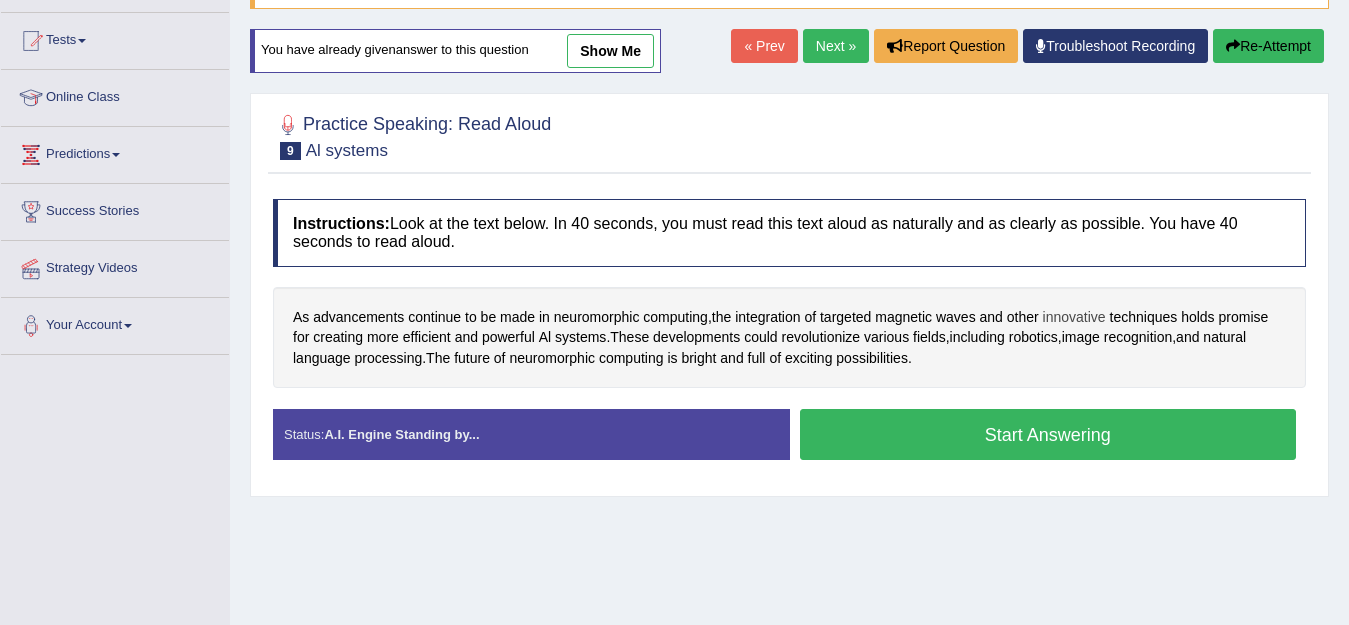 click on "innovative" at bounding box center [1074, 317] 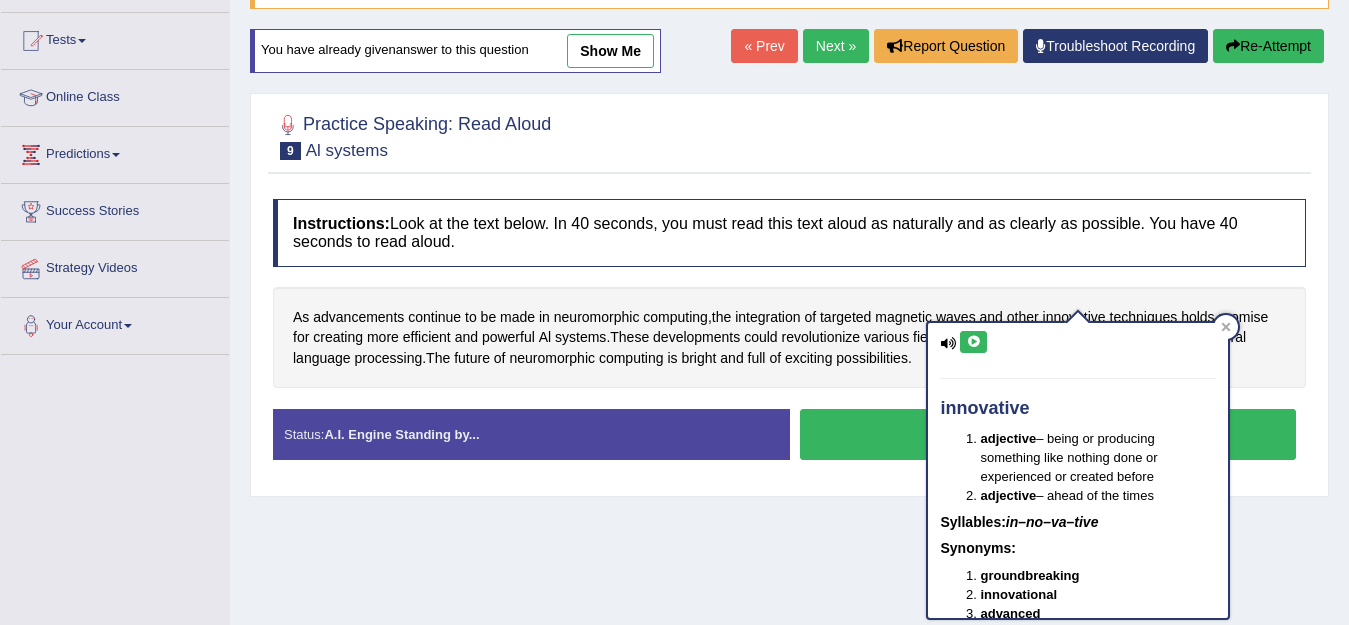 click at bounding box center [973, 342] 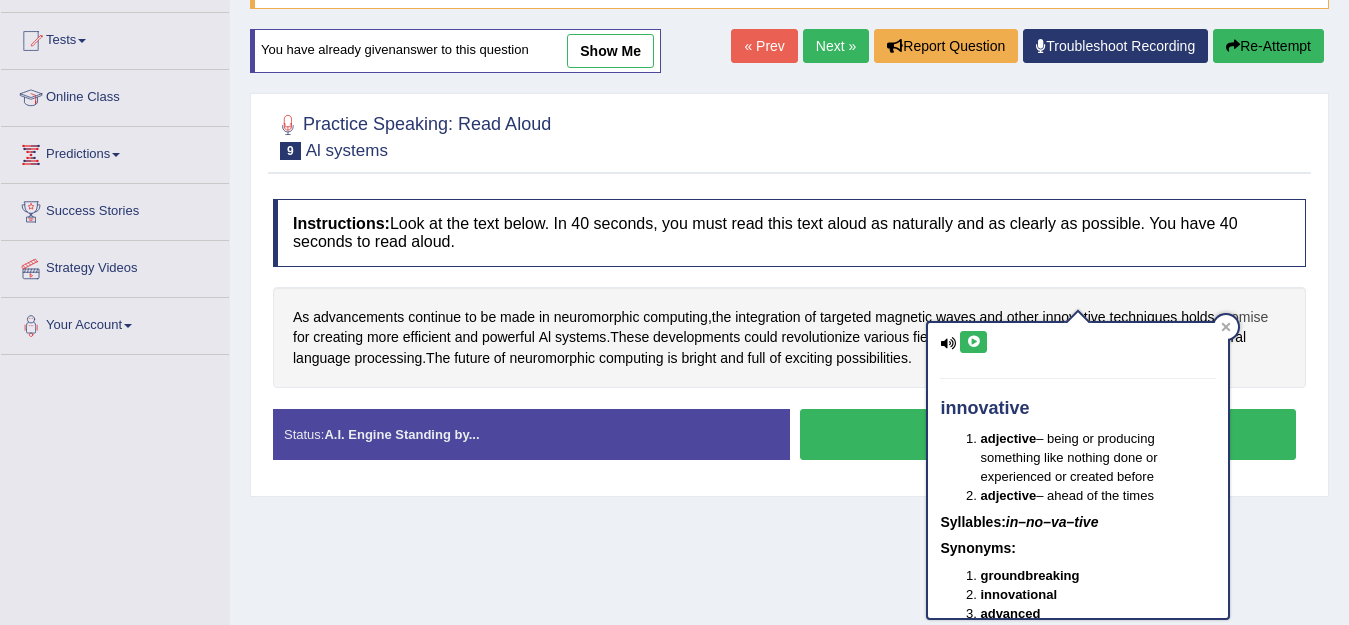 click on "promise" at bounding box center (1244, 317) 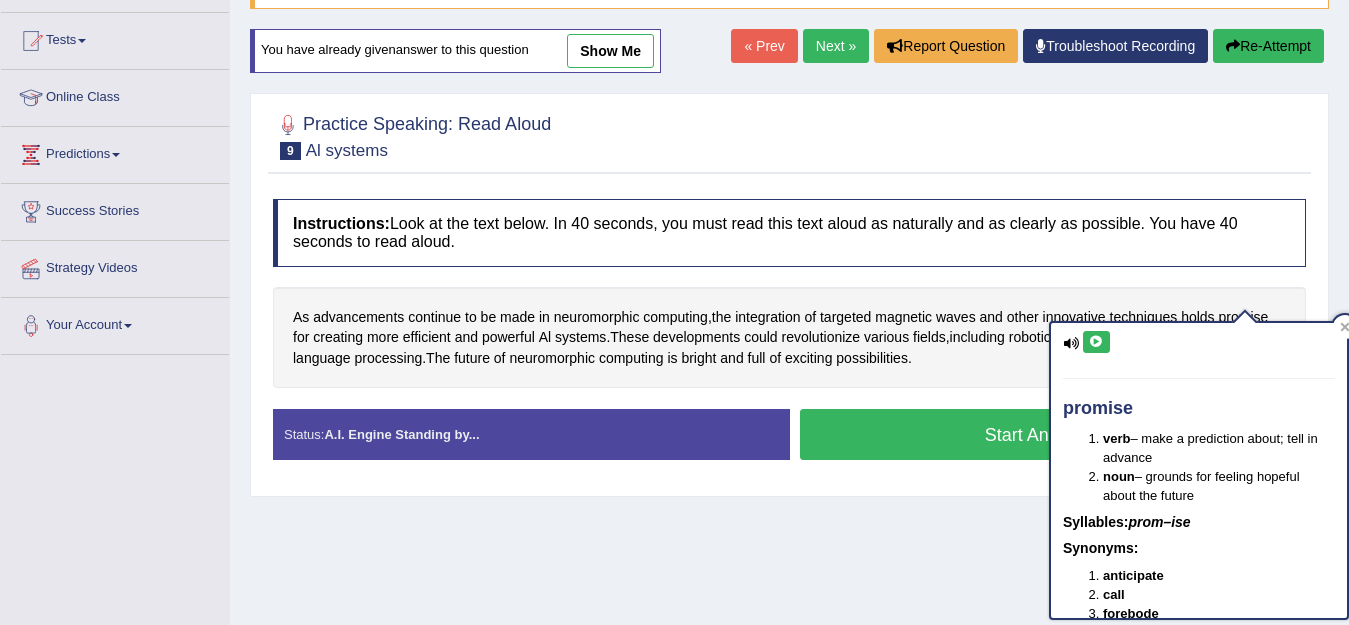 click at bounding box center (1096, 342) 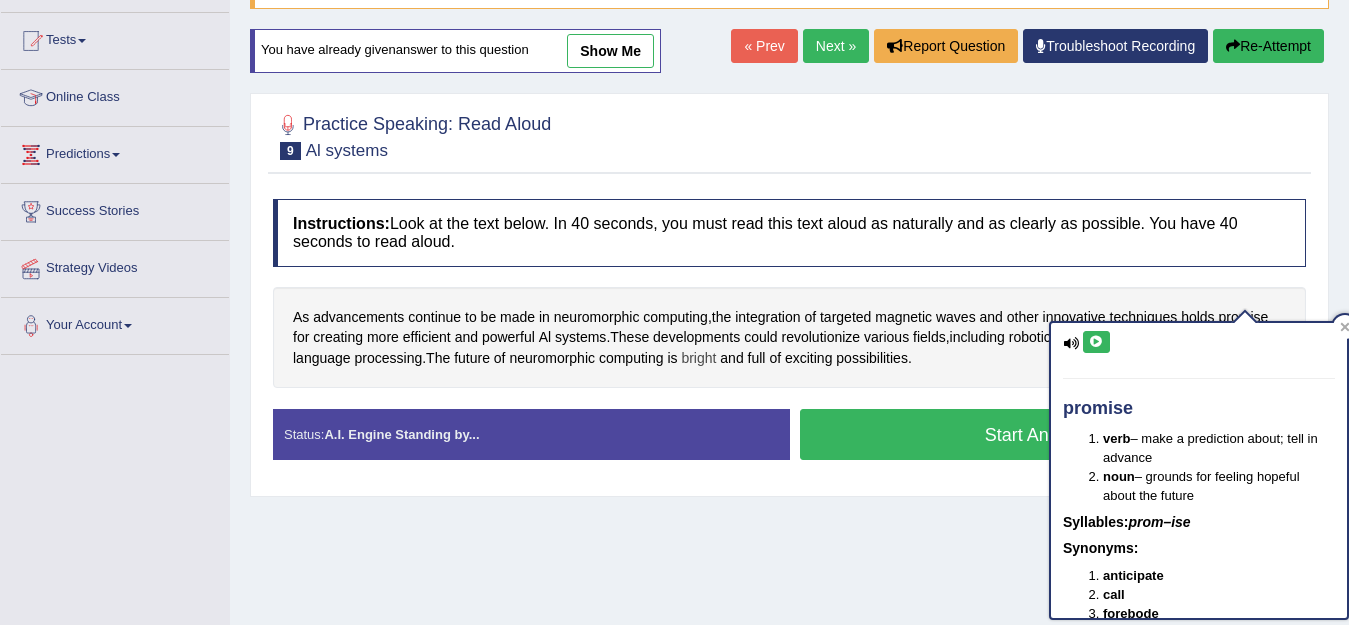 click on "bright" at bounding box center (698, 358) 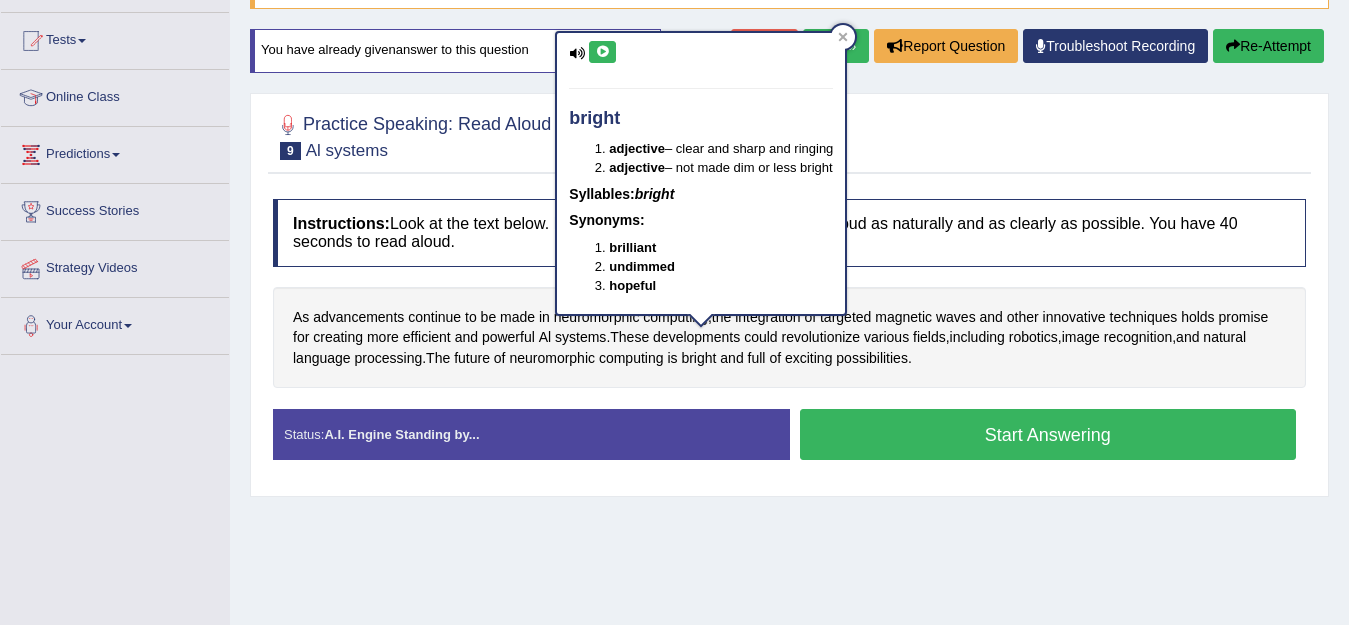 click at bounding box center (602, 52) 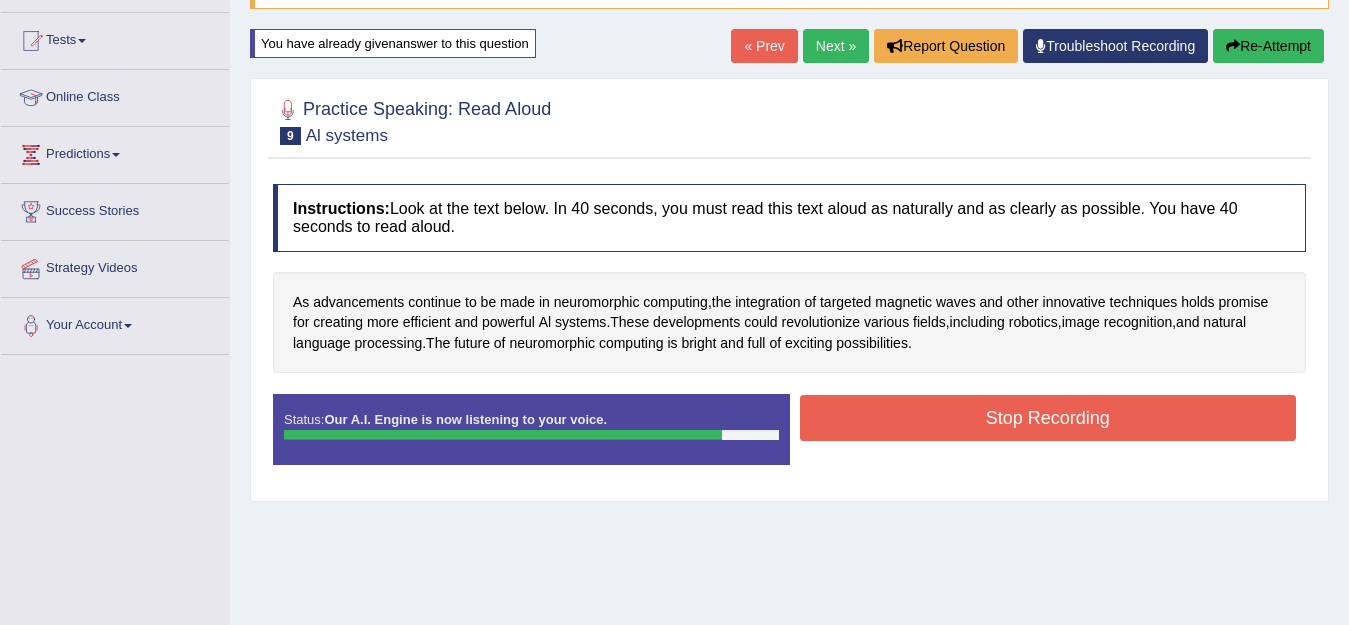 click on "Stop Recording" at bounding box center [1048, 418] 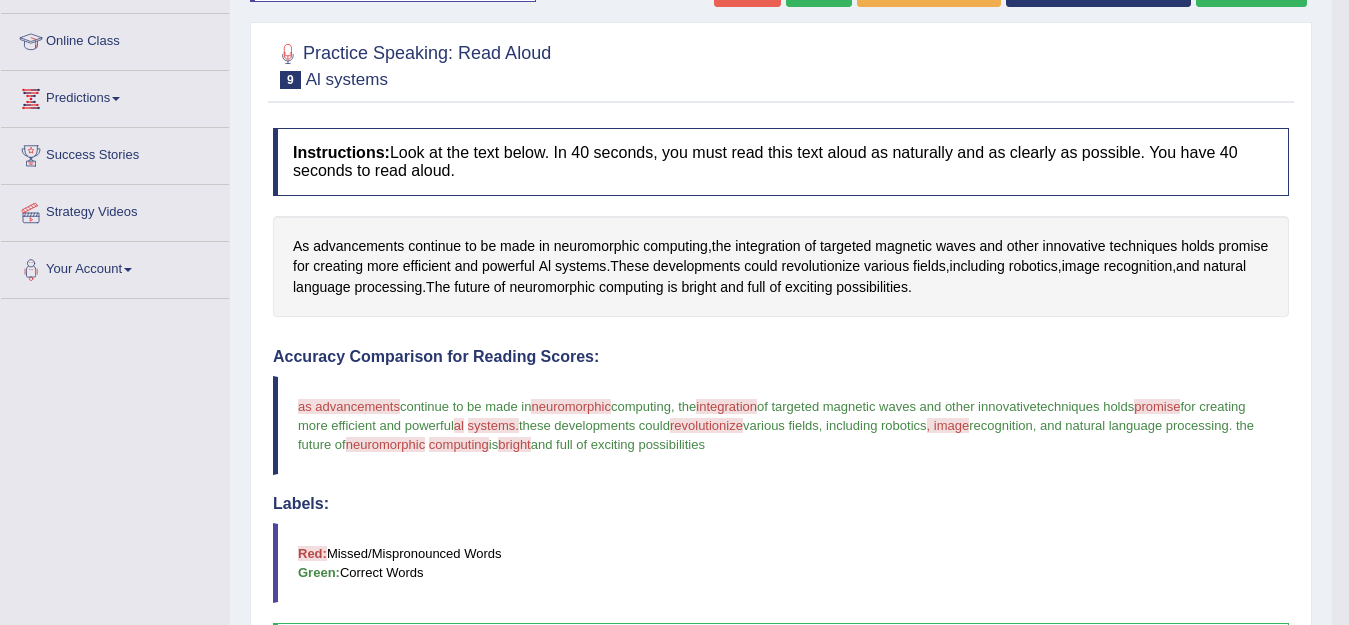 scroll, scrollTop: 200, scrollLeft: 0, axis: vertical 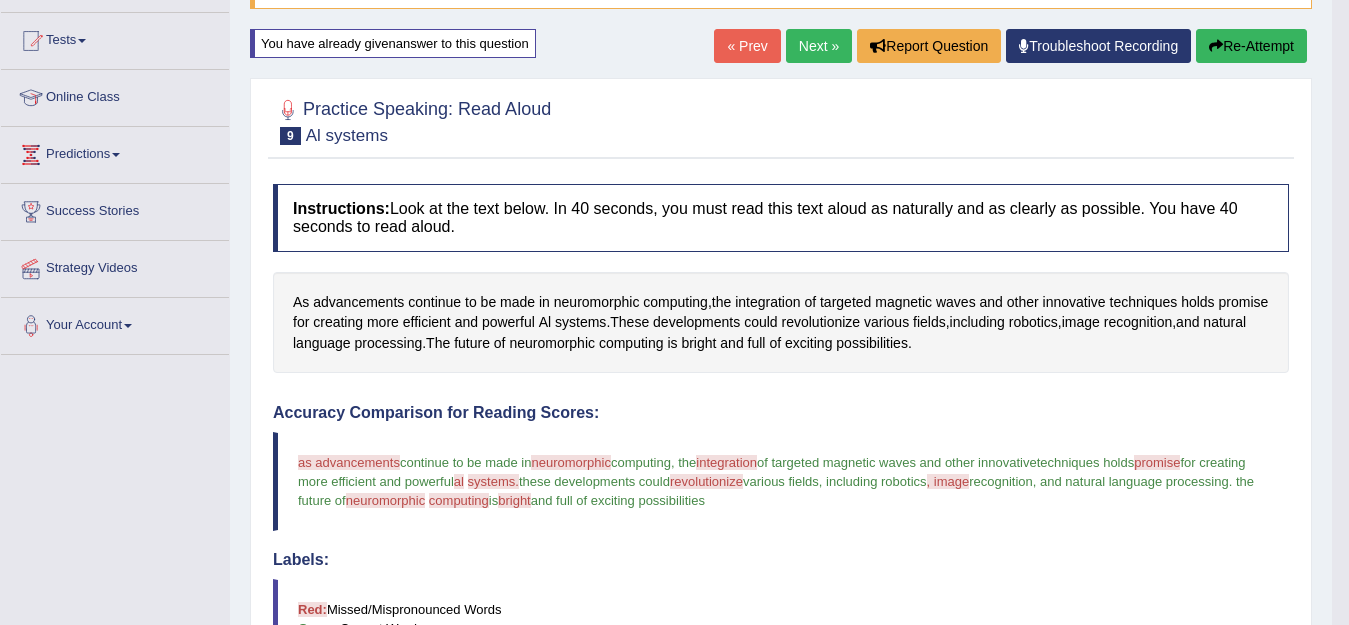 click on "Re-Attempt" at bounding box center (1251, 46) 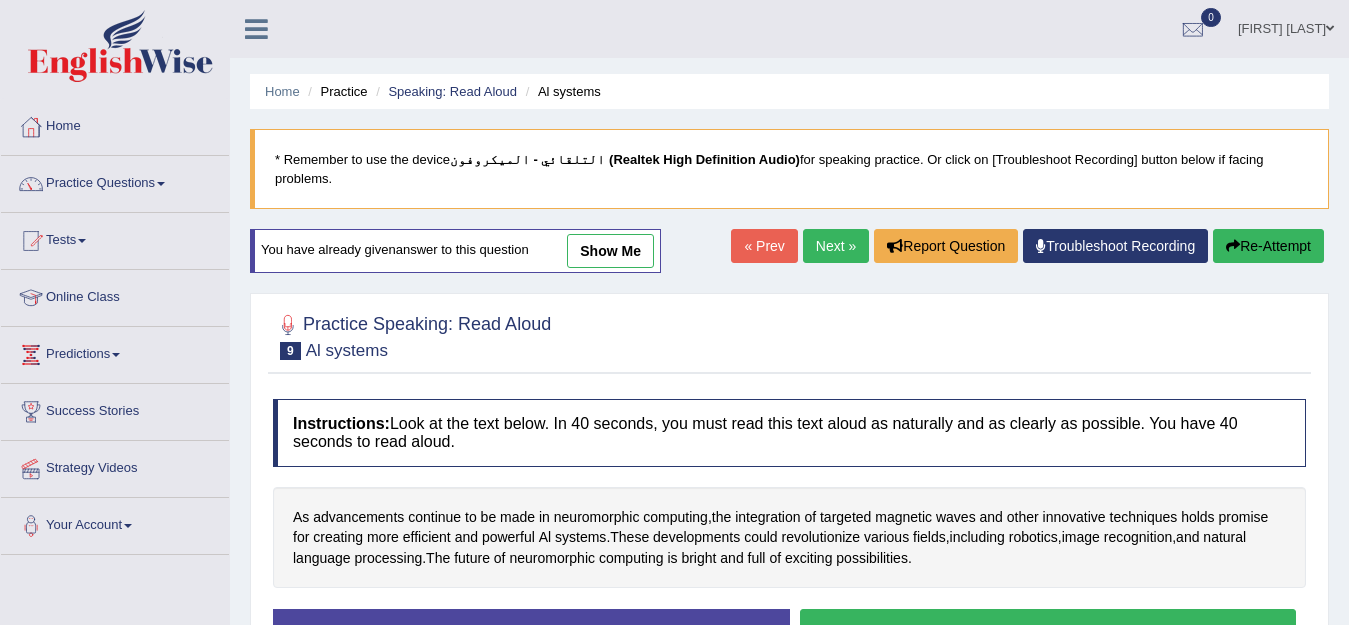 click on "image" at bounding box center [1081, 537] 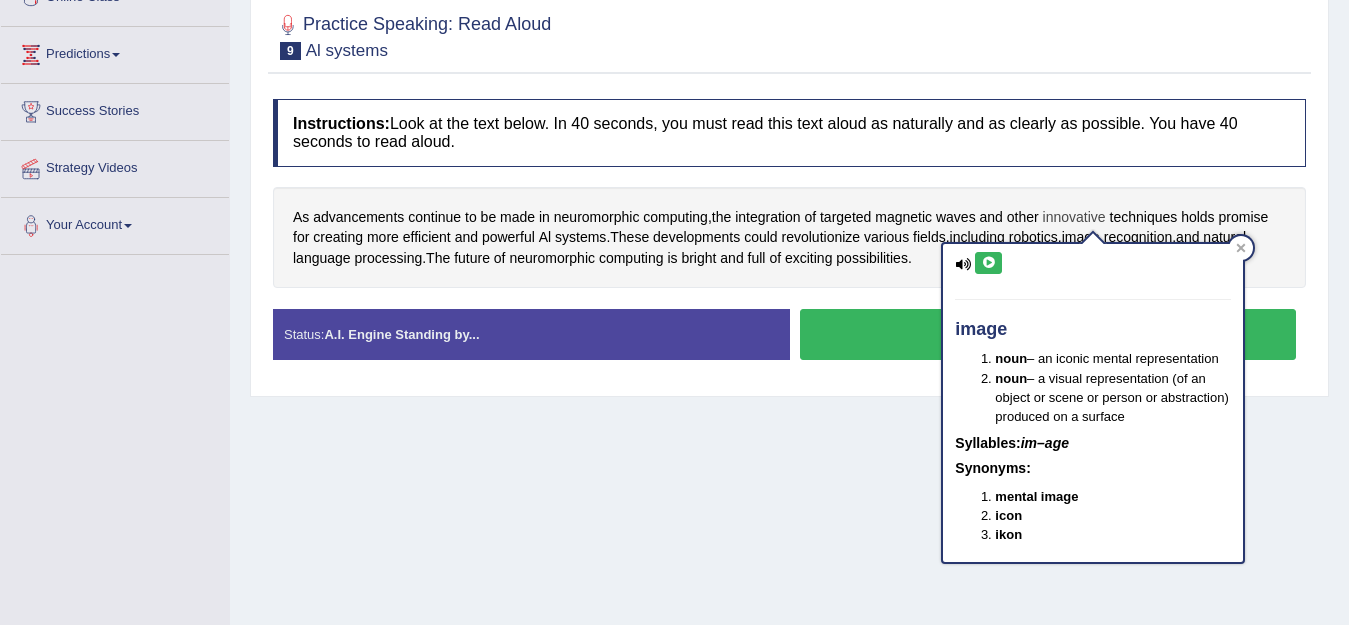 scroll, scrollTop: 300, scrollLeft: 0, axis: vertical 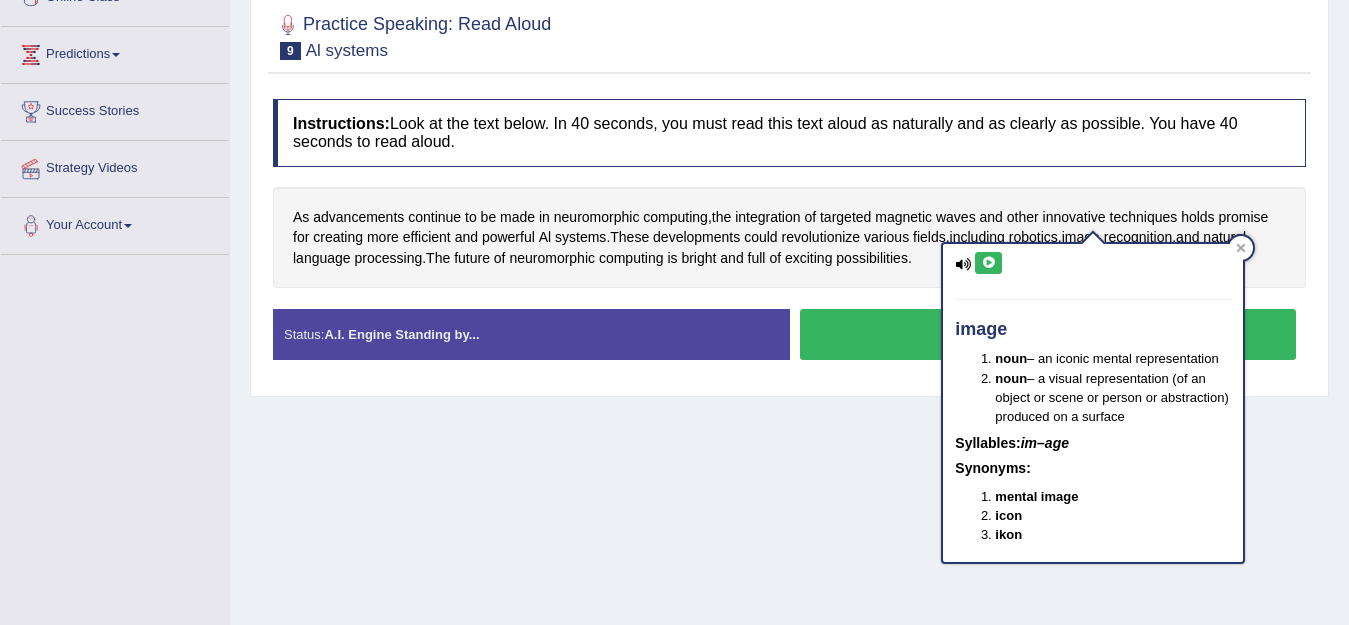 click at bounding box center (988, 263) 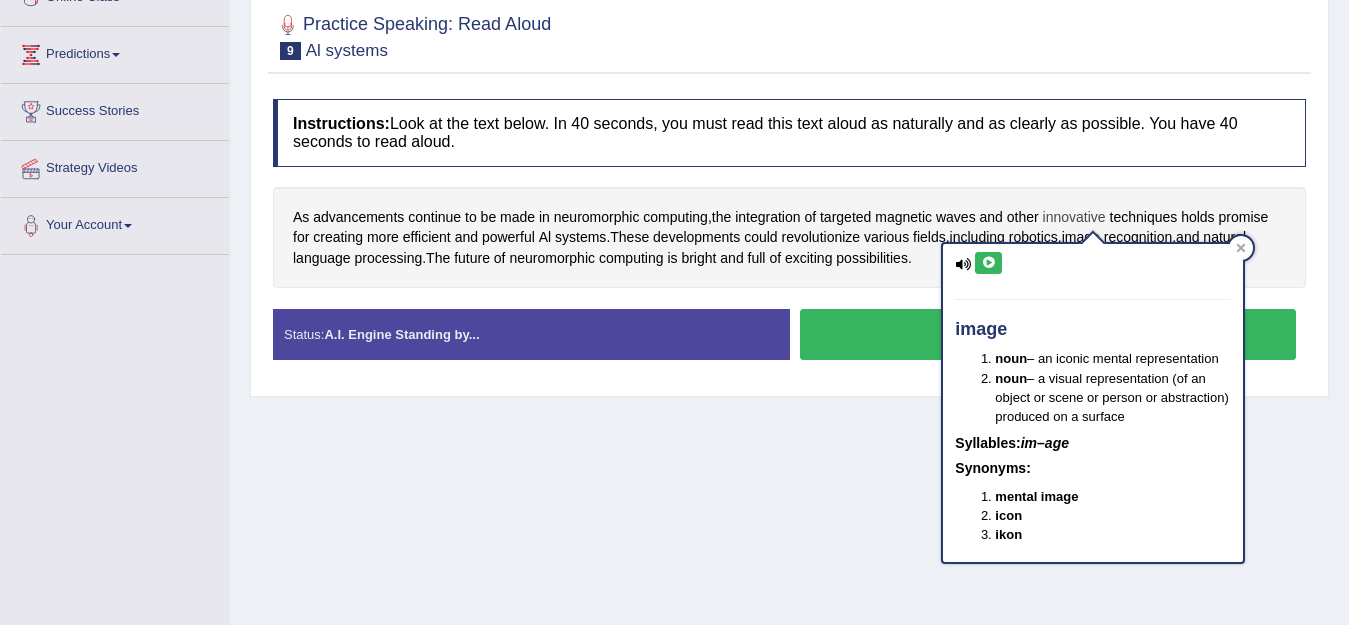 click on "innovative" at bounding box center [1074, 217] 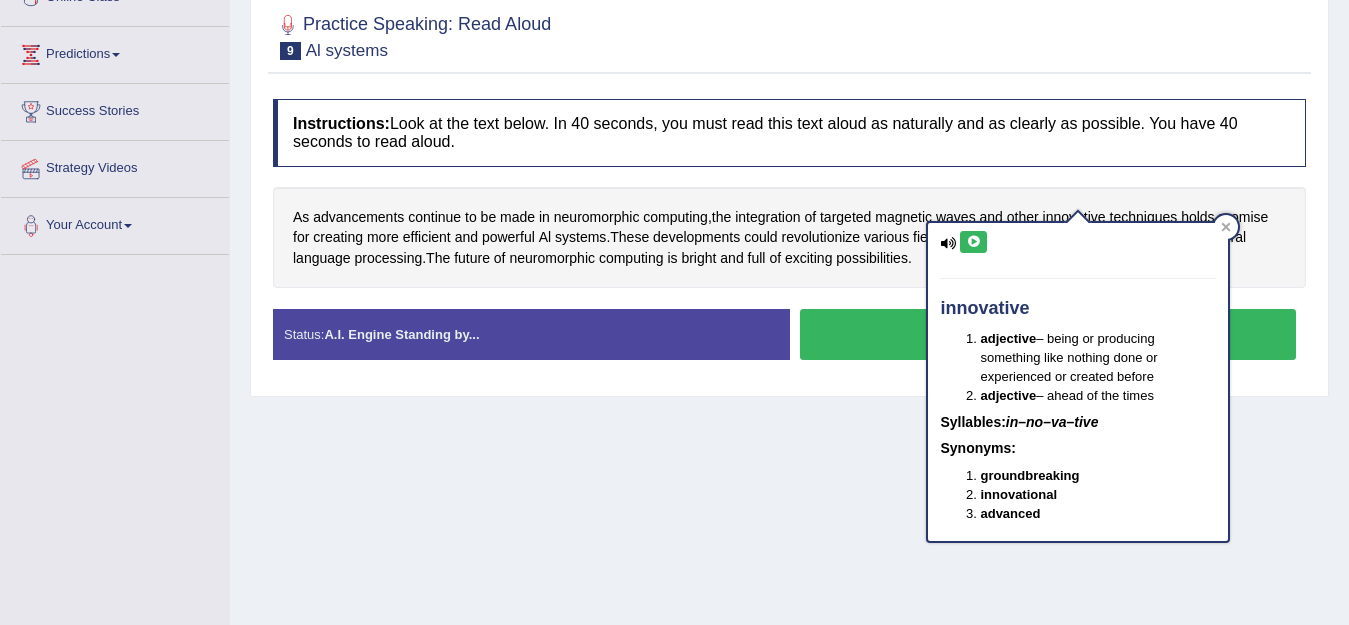 click at bounding box center (973, 242) 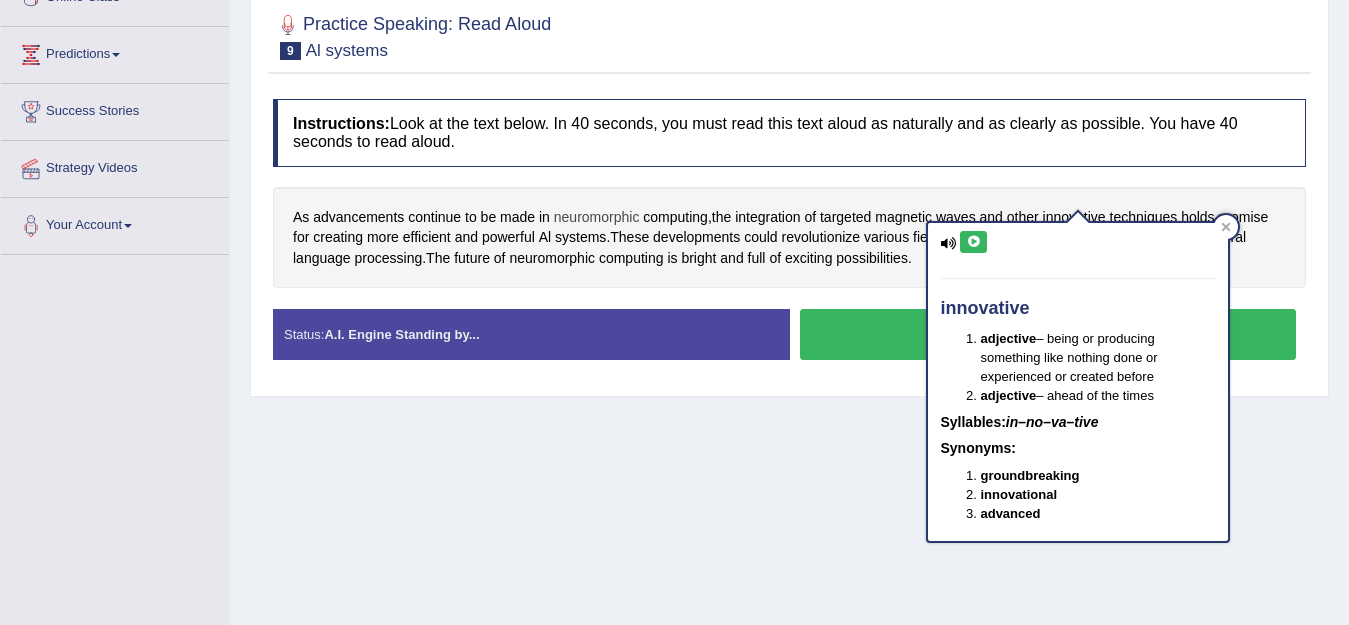 click on "neuromorphic" at bounding box center (597, 217) 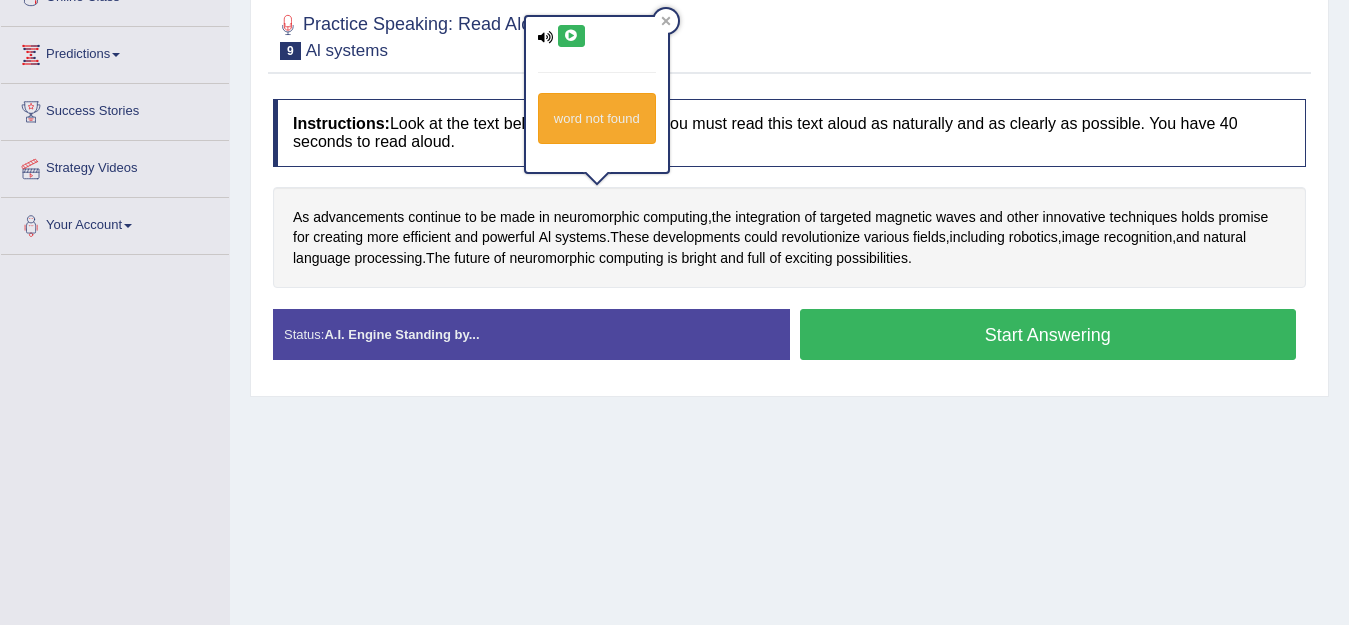 click at bounding box center (571, 36) 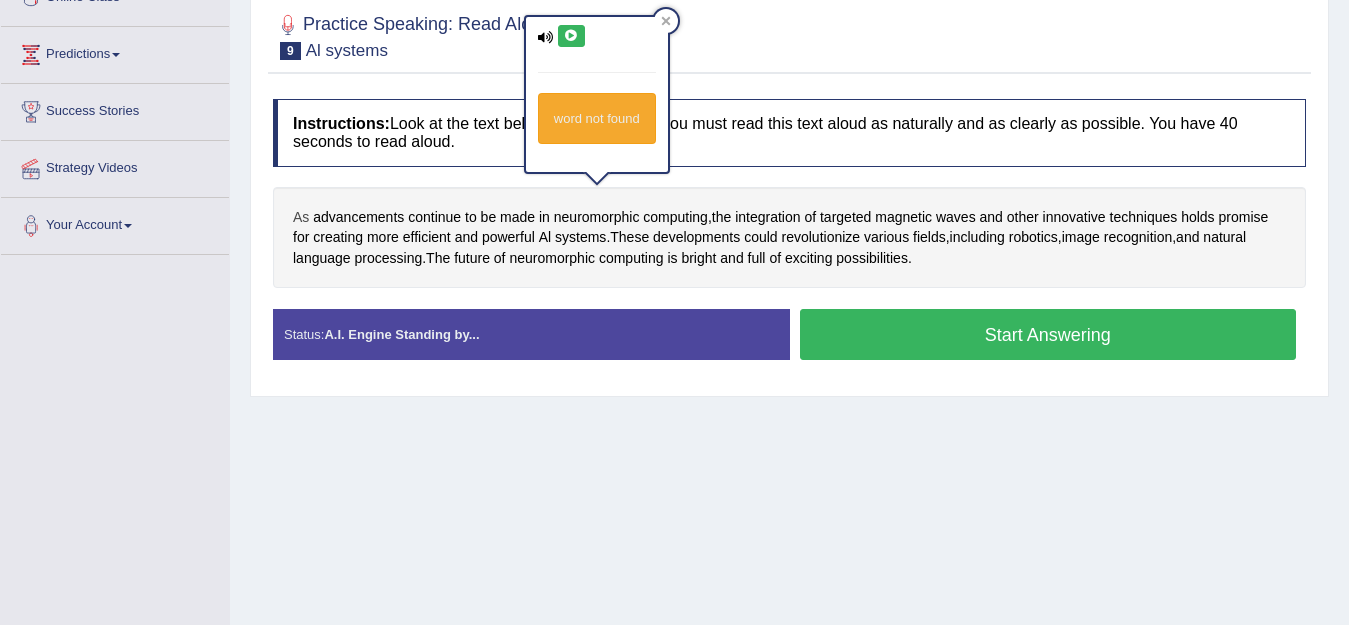 click on "As" at bounding box center (301, 217) 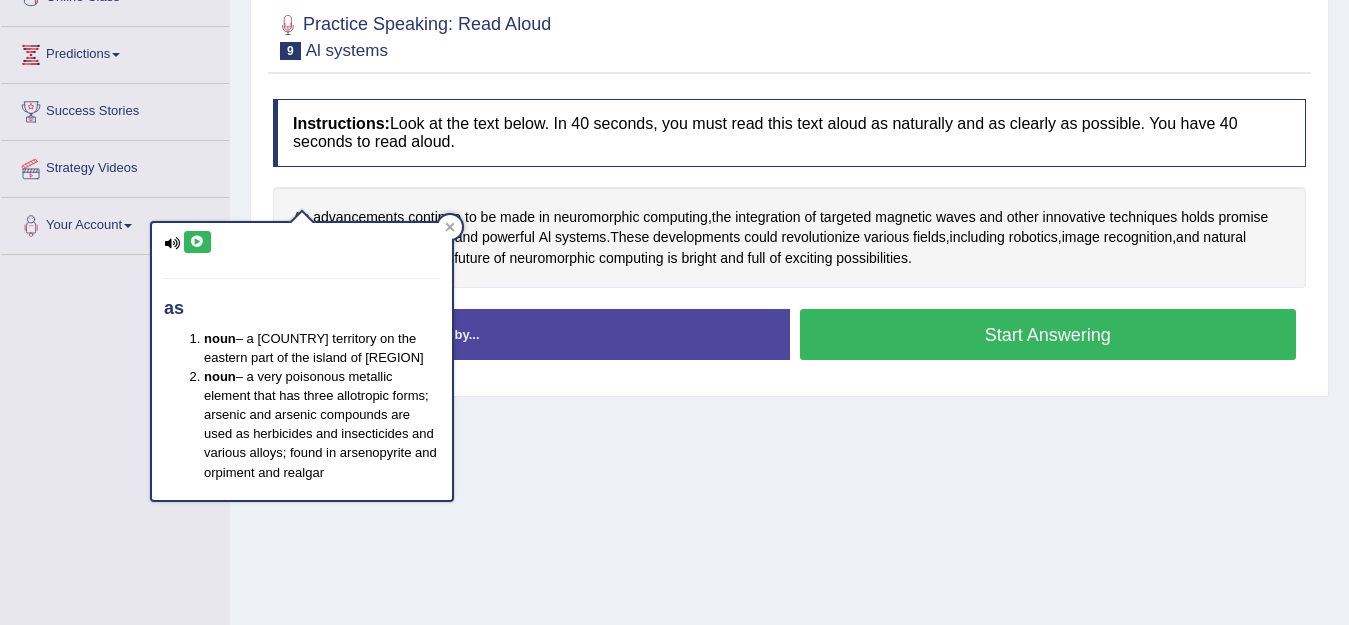 click at bounding box center (197, 242) 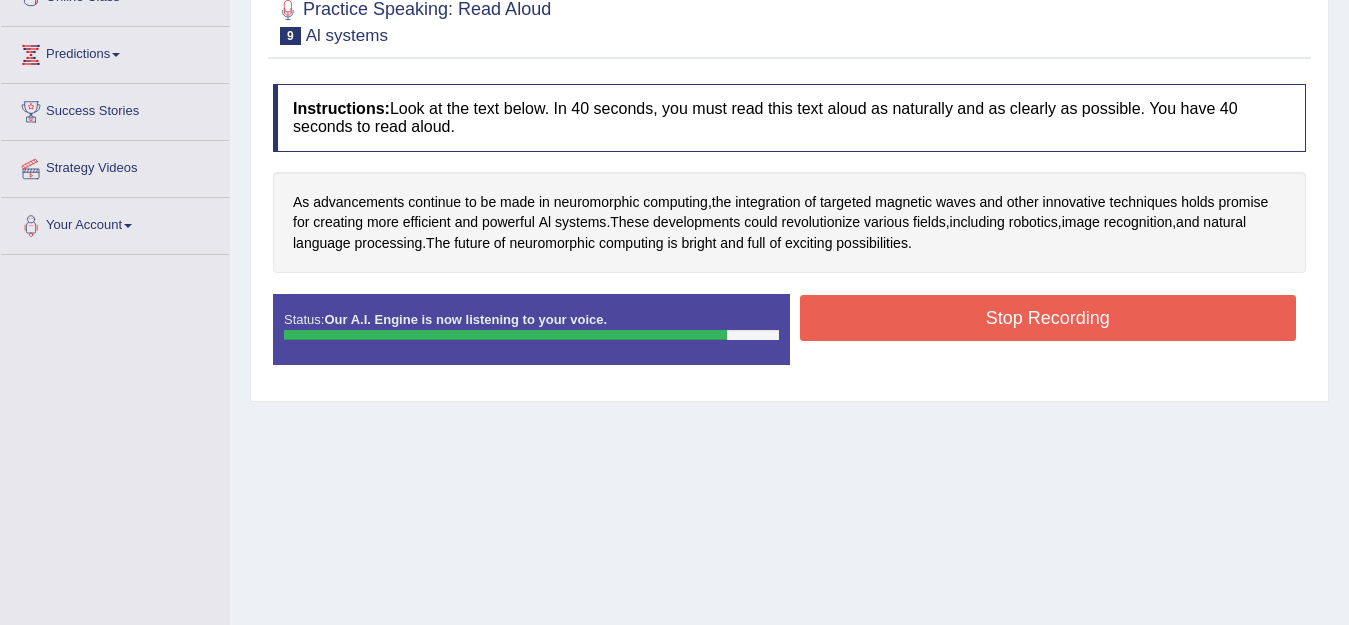 click on "Stop Recording" at bounding box center (1048, 318) 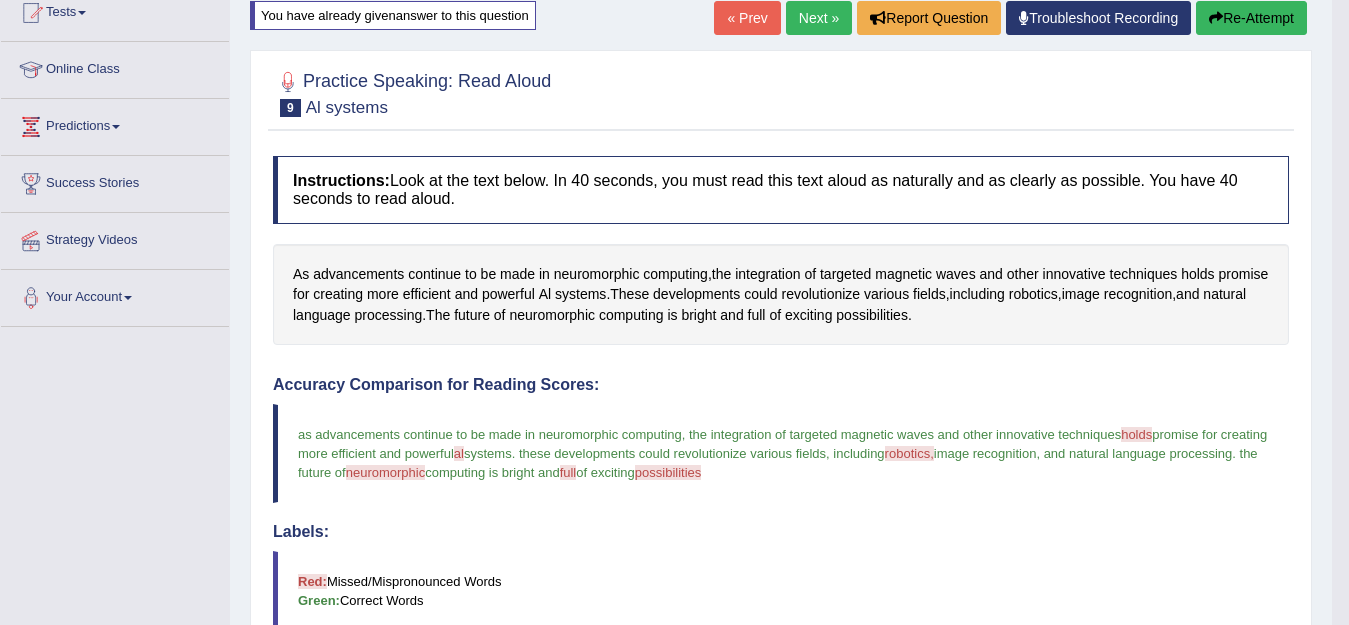 scroll, scrollTop: 51, scrollLeft: 0, axis: vertical 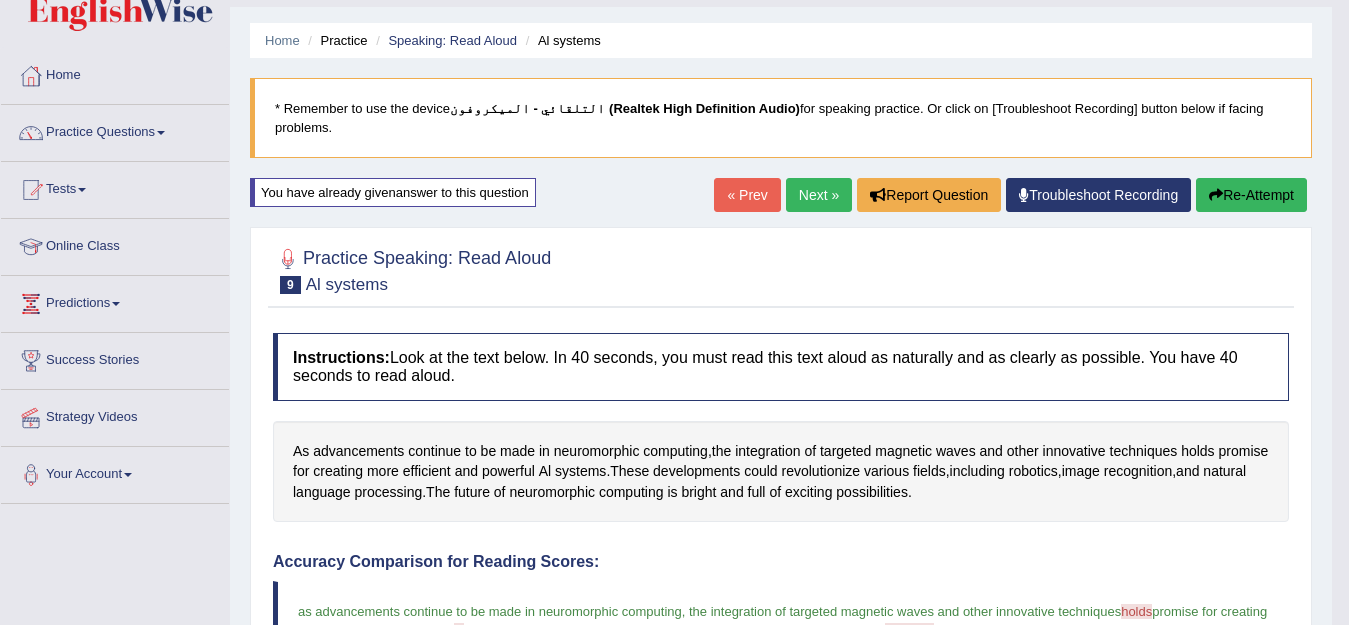 click on "Re-Attempt" at bounding box center [1251, 195] 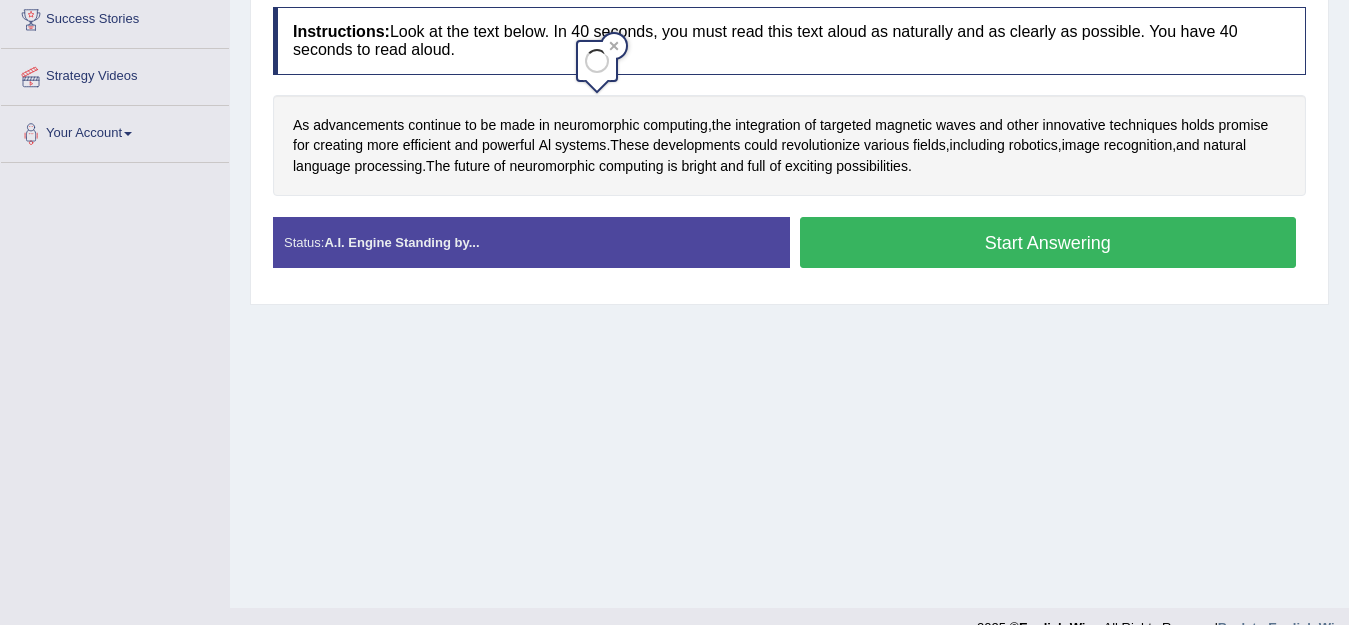 scroll, scrollTop: 392, scrollLeft: 0, axis: vertical 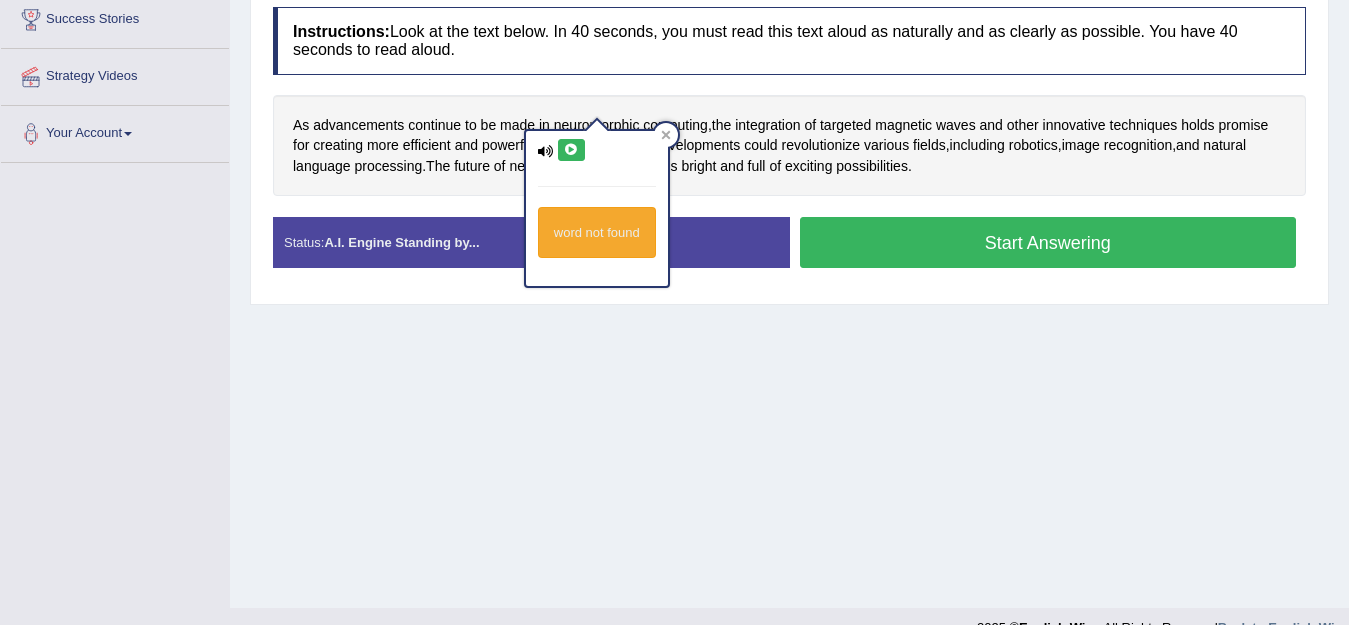 click at bounding box center [571, 150] 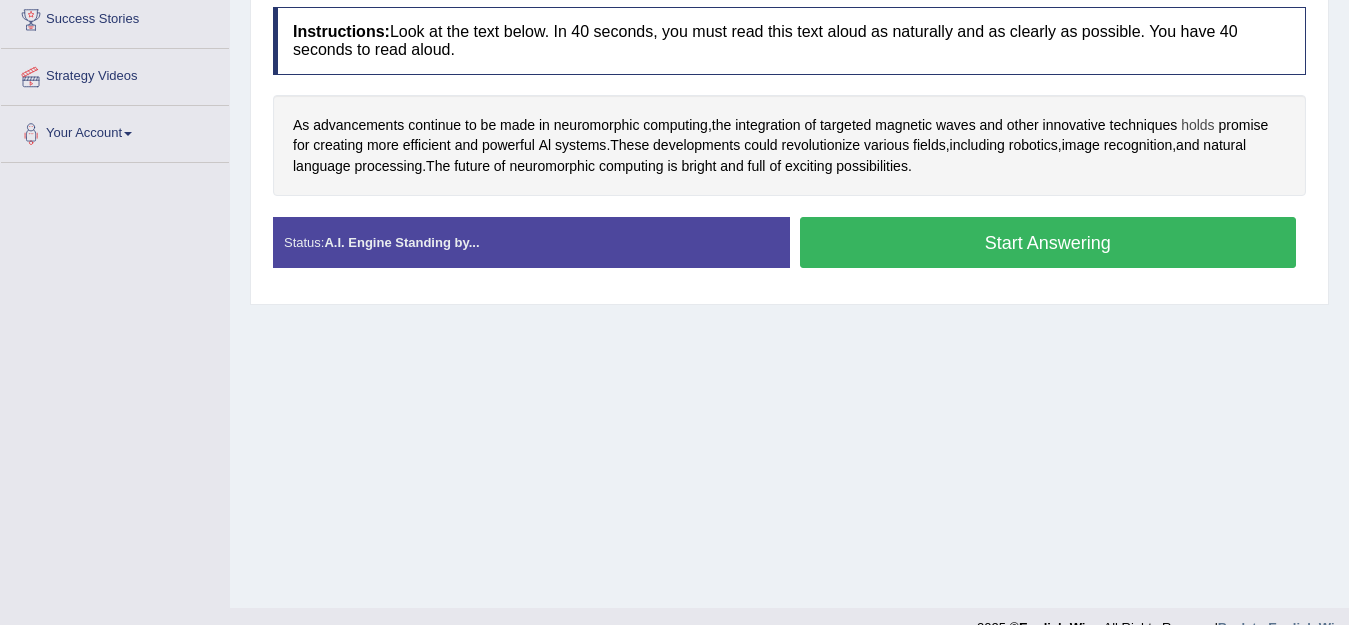 click on "holds" at bounding box center [1197, 125] 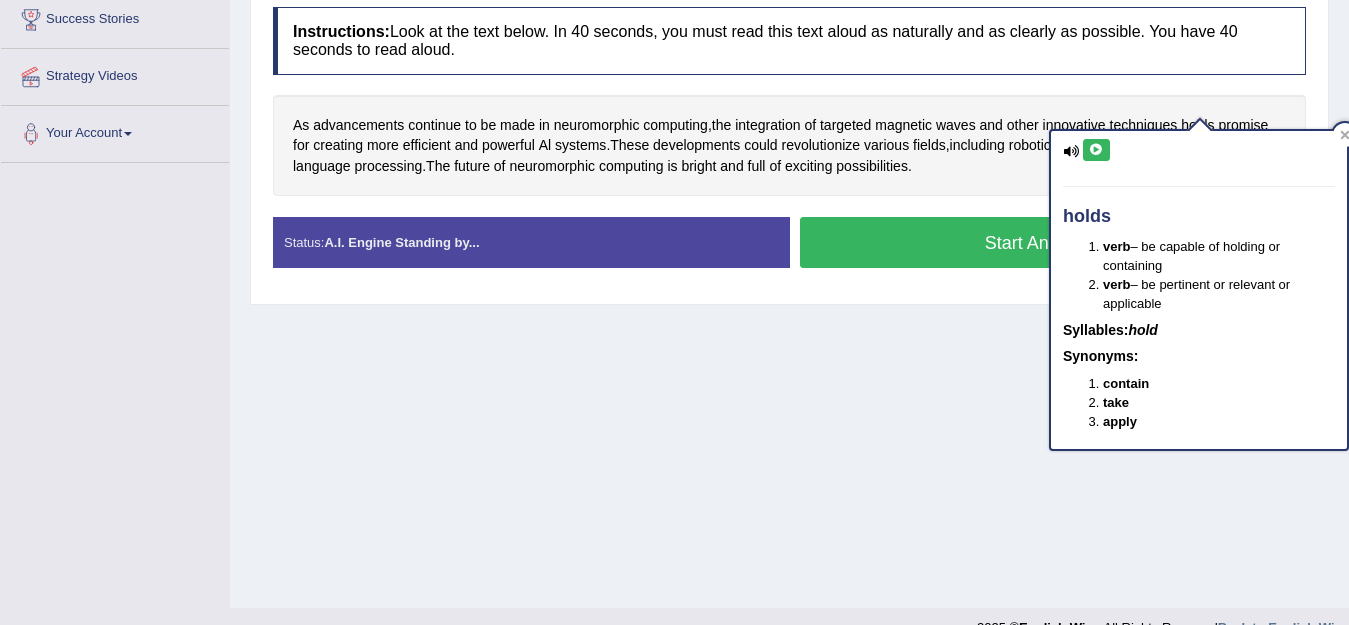 click at bounding box center (1096, 150) 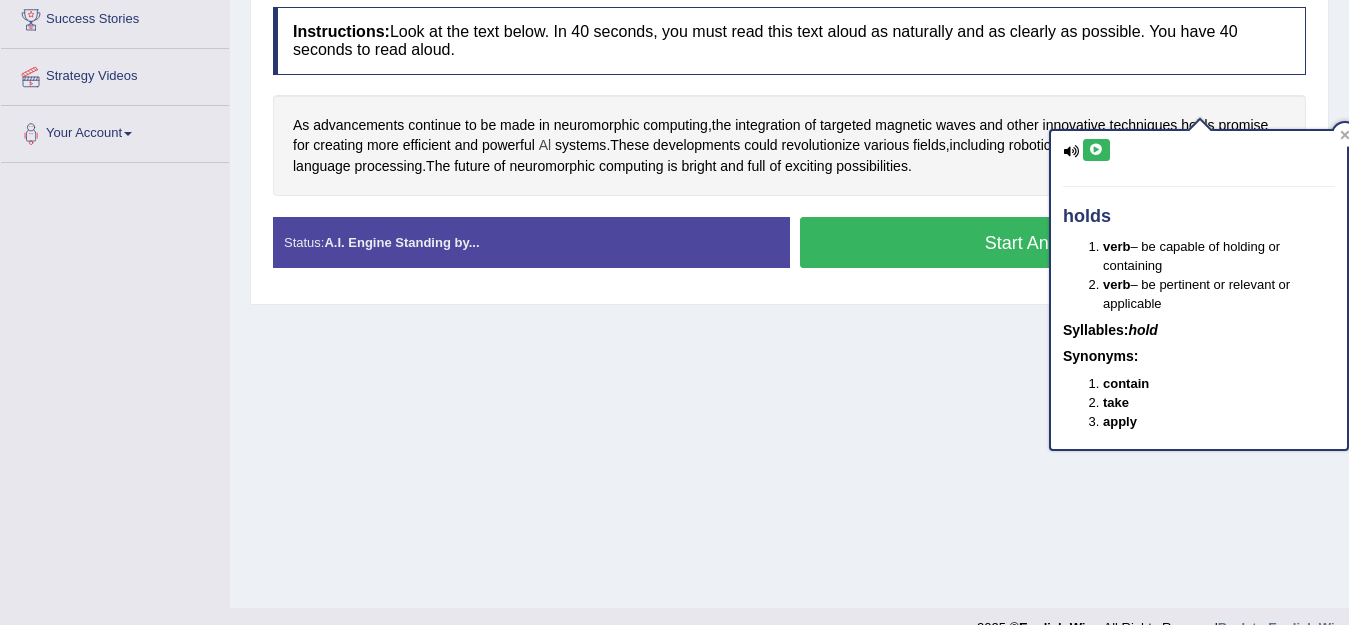 click on "Al" at bounding box center [545, 145] 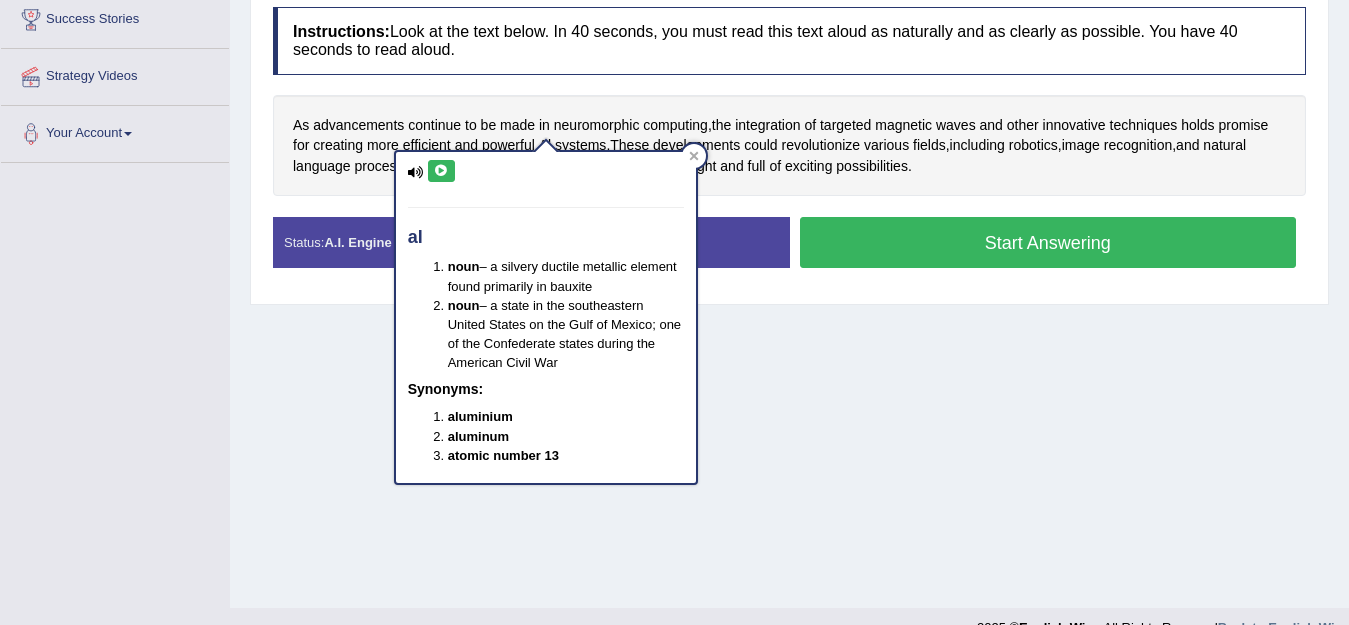 click at bounding box center (441, 171) 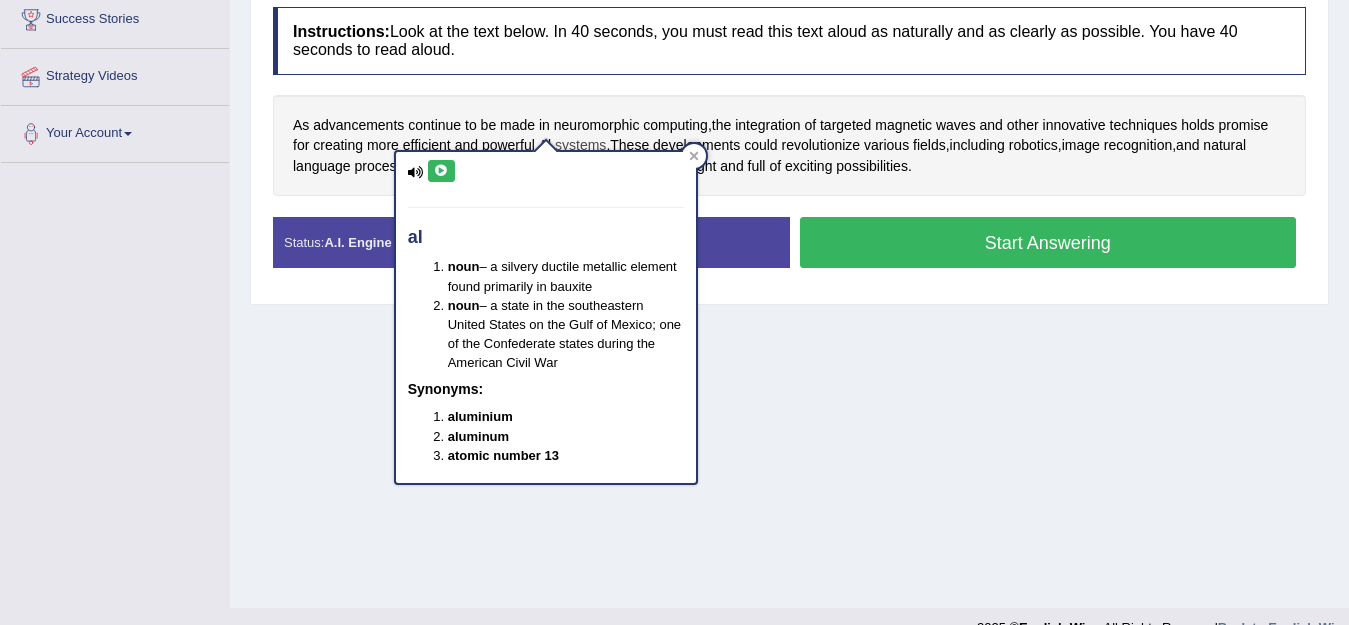 click on "systems" at bounding box center [580, 145] 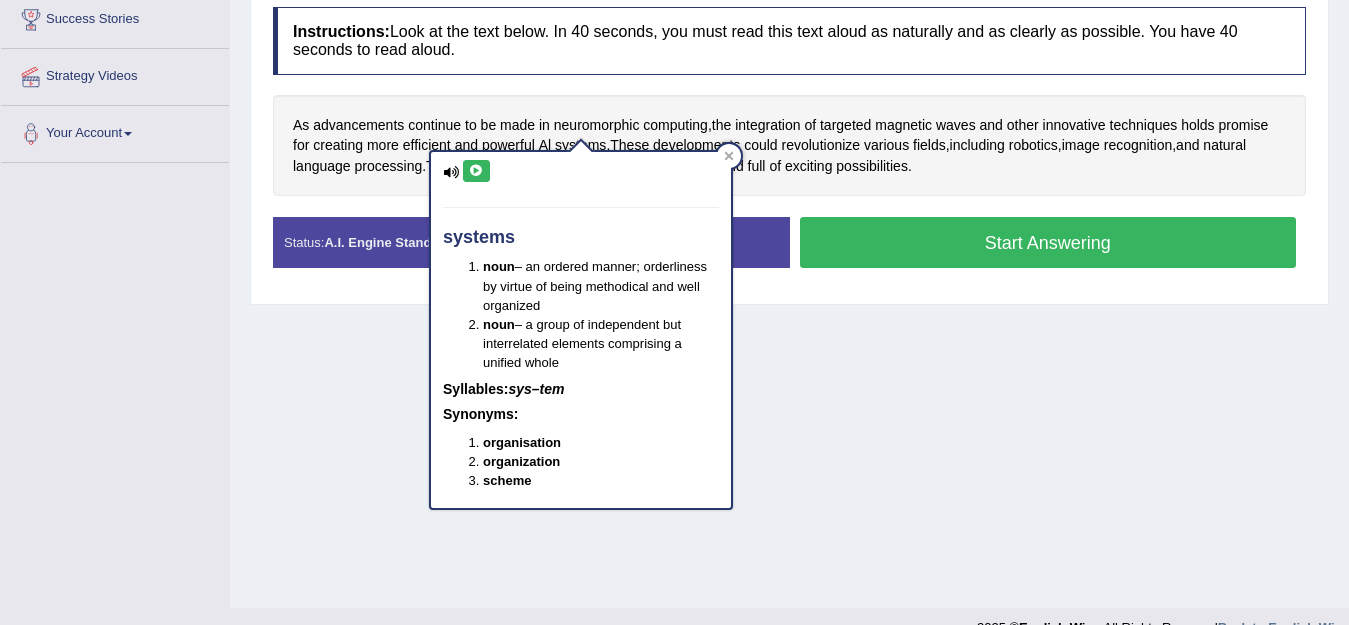 click at bounding box center (476, 171) 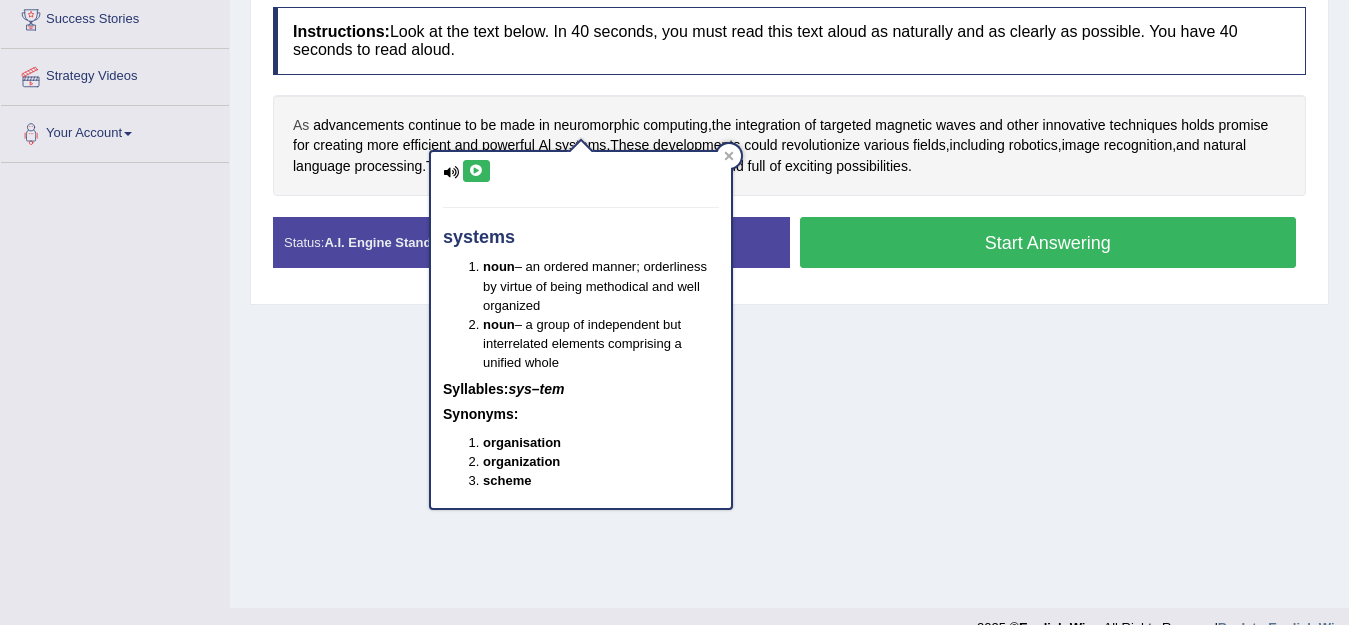click on "As" at bounding box center (301, 125) 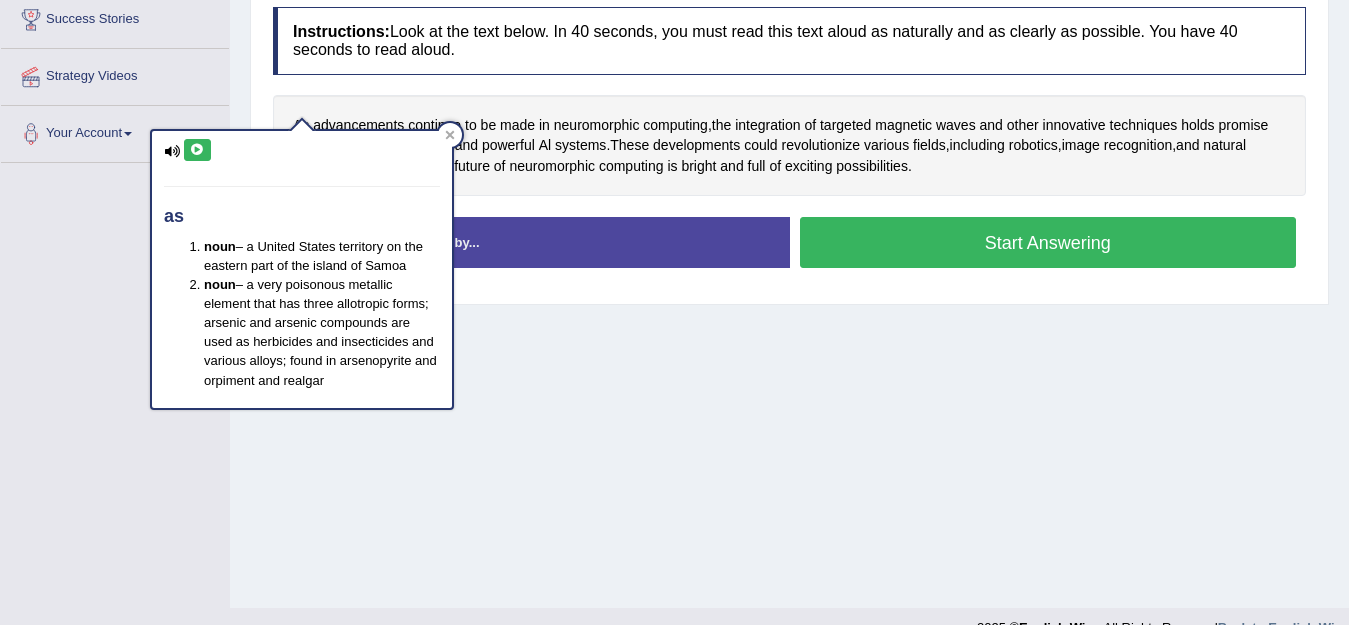 click at bounding box center [197, 150] 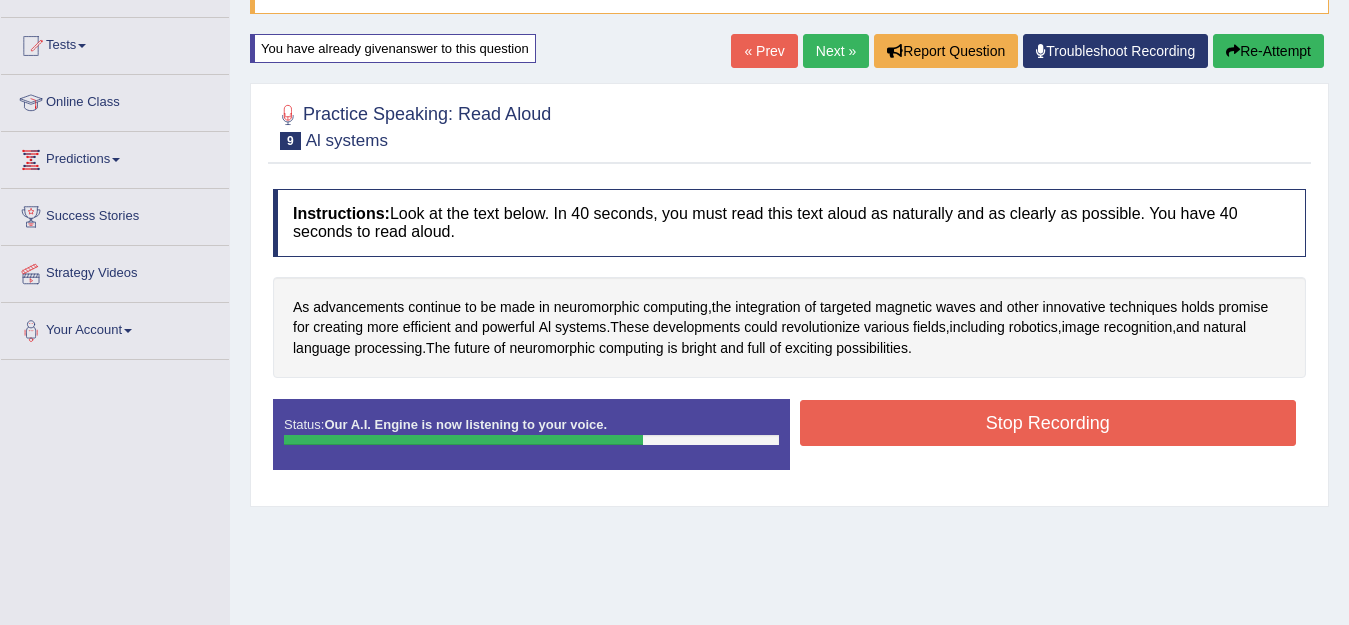 scroll, scrollTop: 0, scrollLeft: 0, axis: both 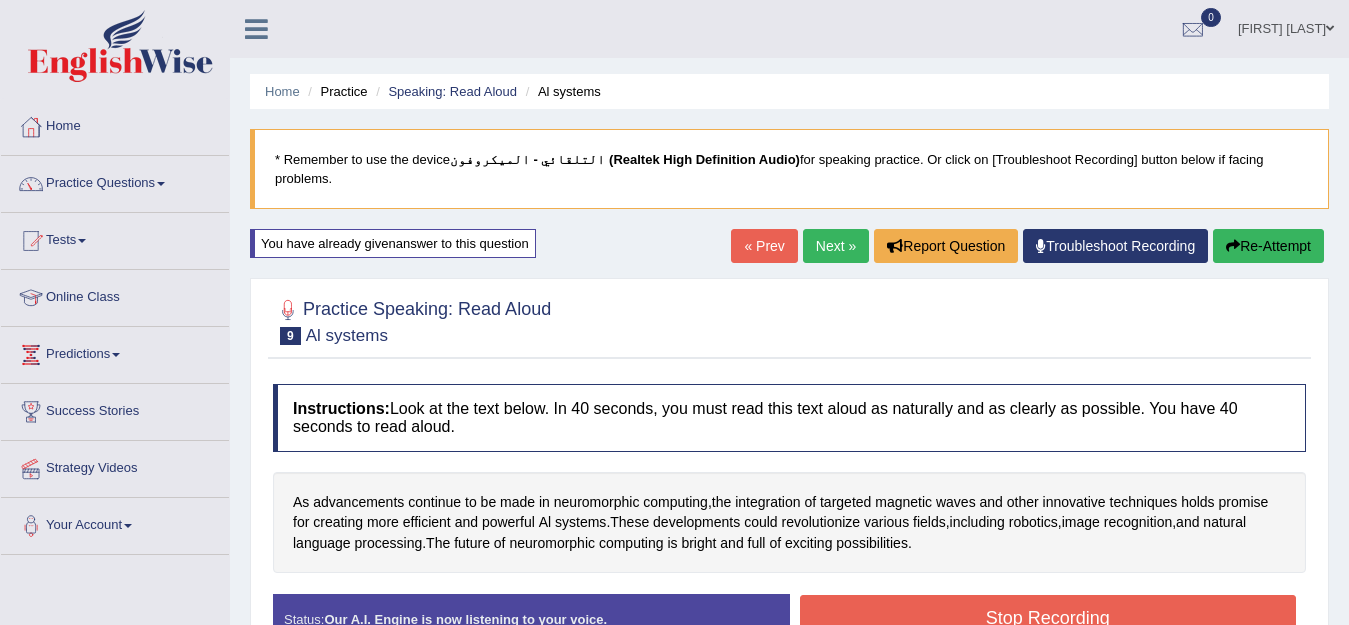click on "Re-Attempt" at bounding box center [1268, 246] 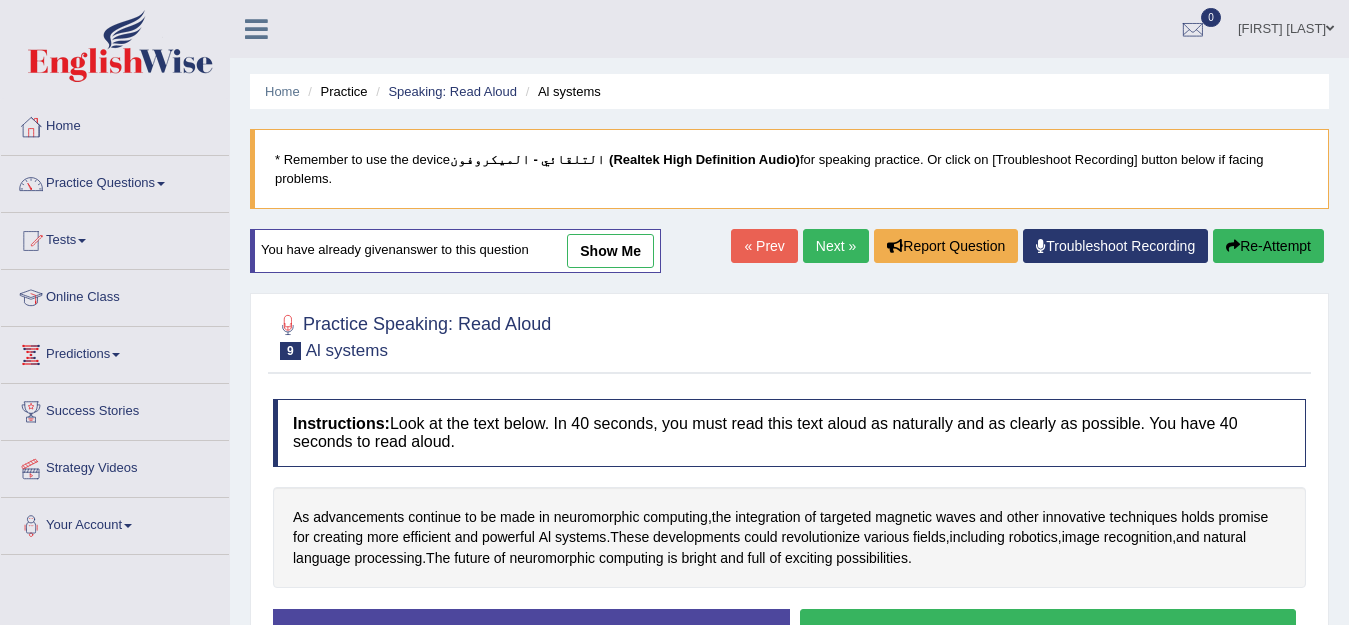 scroll, scrollTop: 0, scrollLeft: 0, axis: both 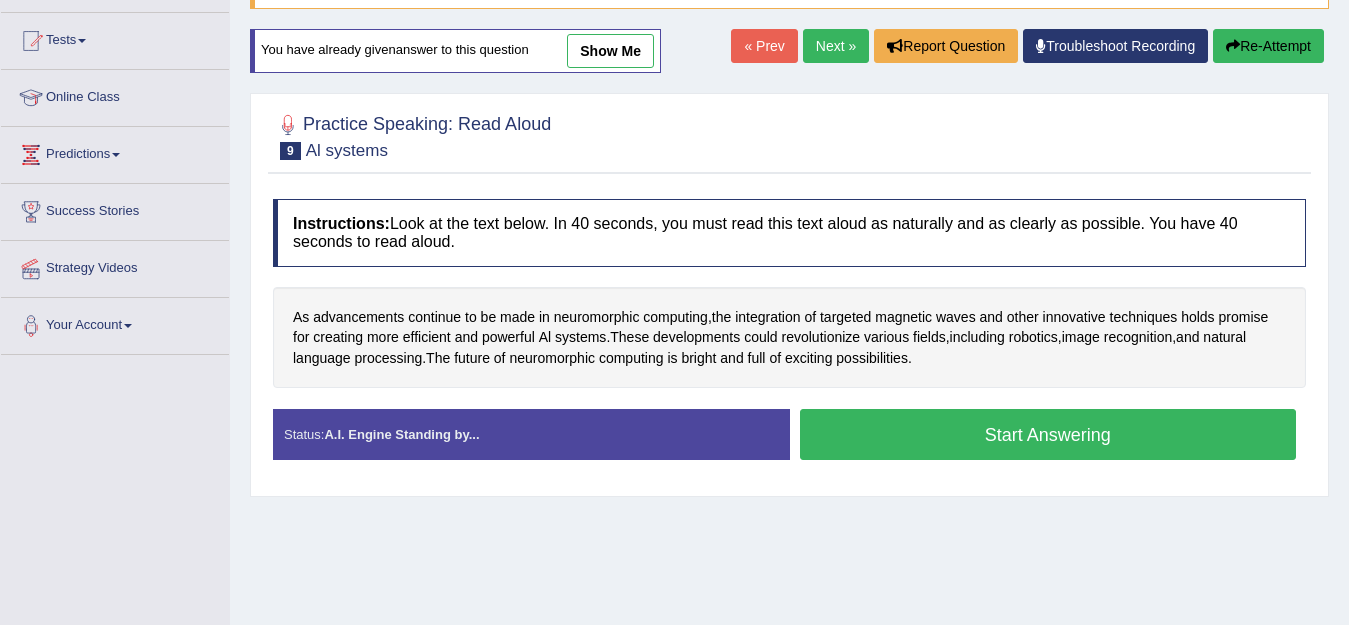 click on "Start Answering" at bounding box center [1048, 434] 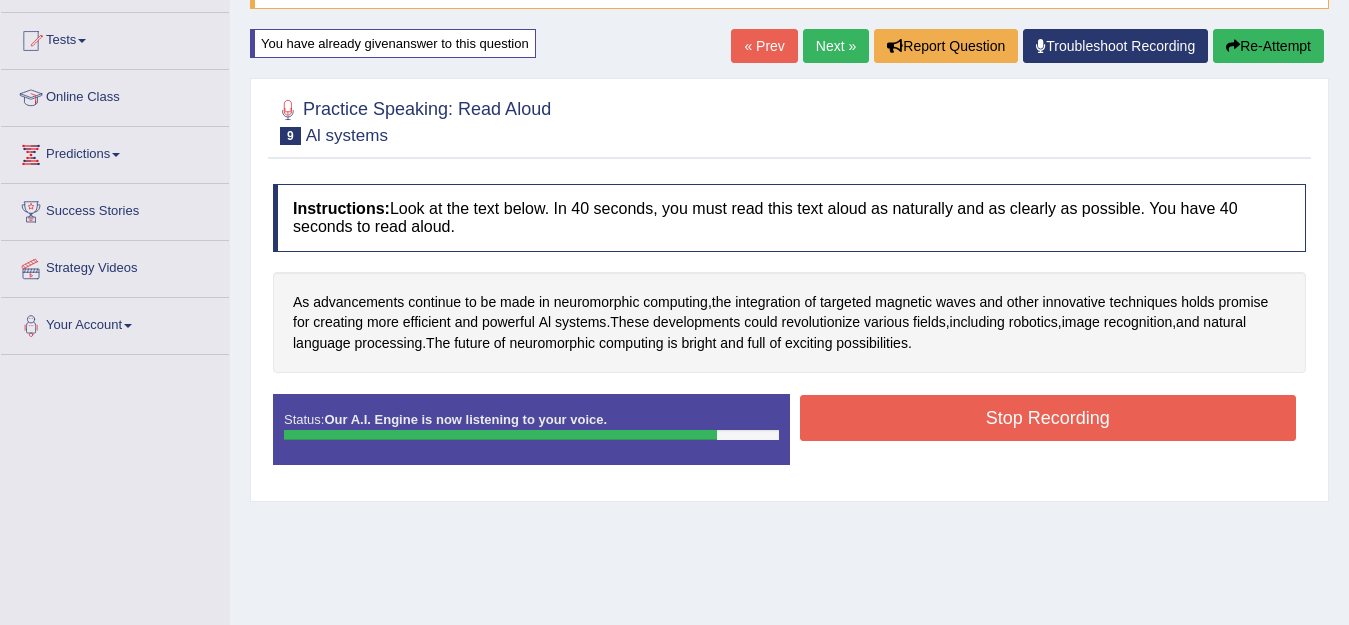 click on "Stop Recording" at bounding box center [1048, 418] 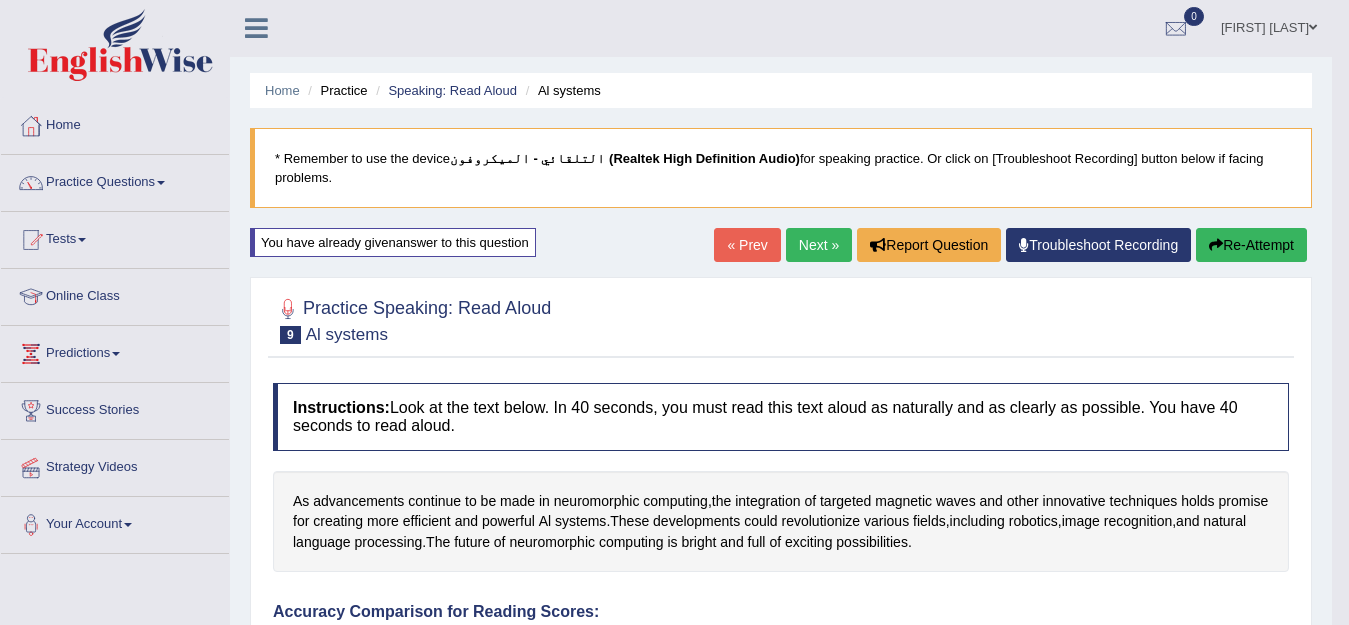 scroll, scrollTop: 0, scrollLeft: 0, axis: both 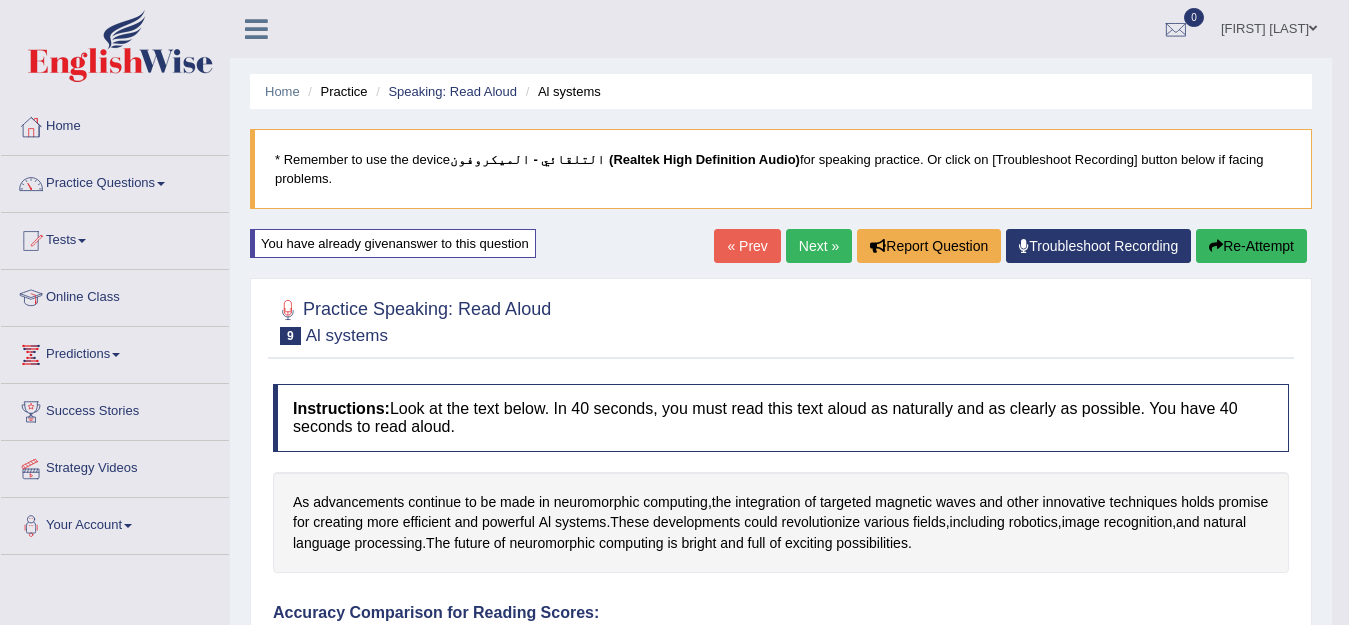 click on "Re-Attempt" at bounding box center (1251, 246) 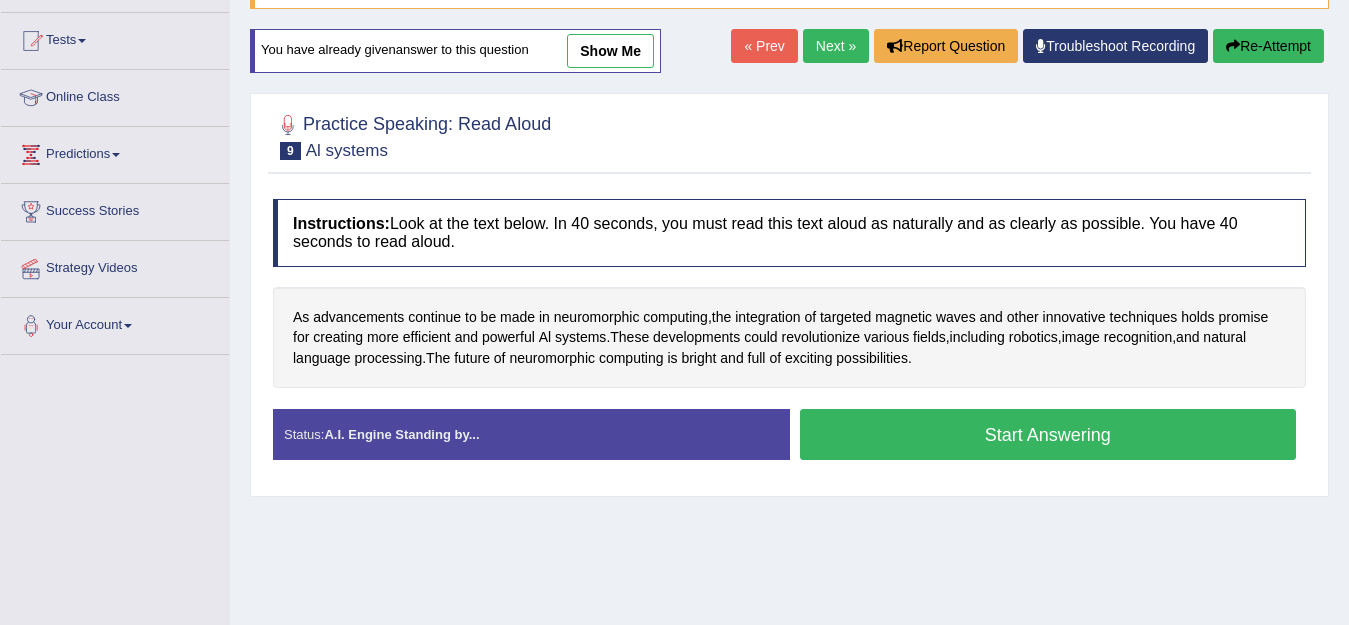 scroll, scrollTop: 200, scrollLeft: 0, axis: vertical 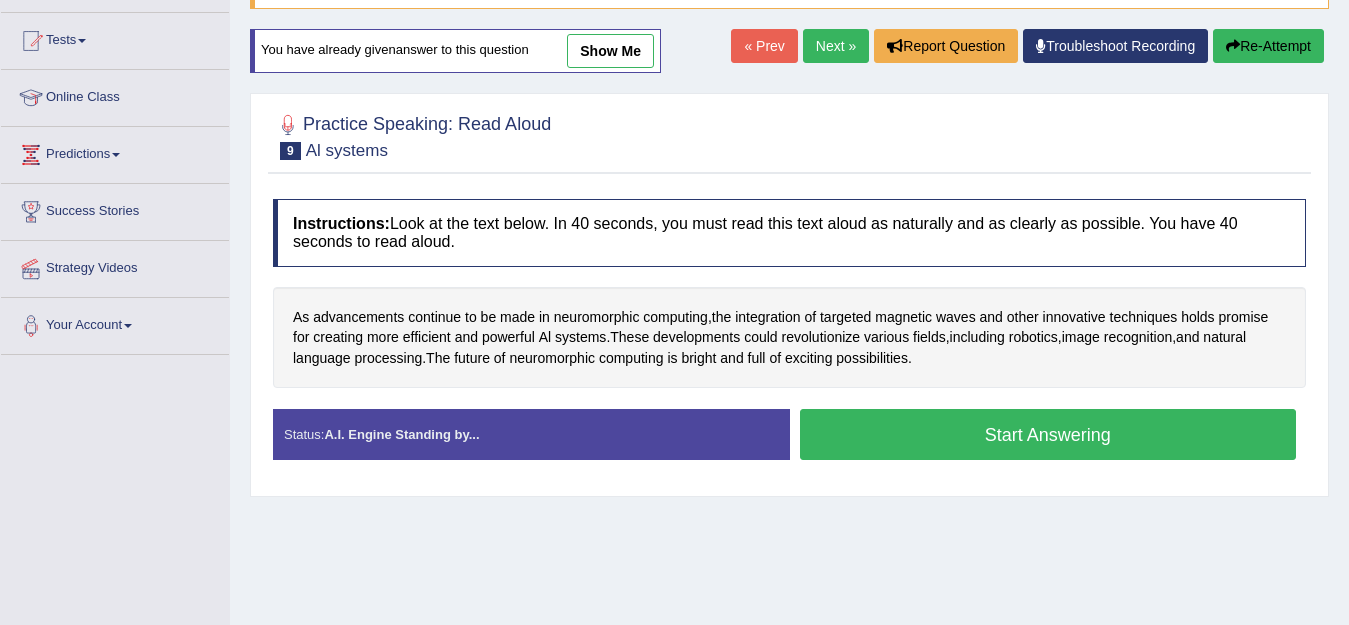 click on "Start Answering" at bounding box center (1048, 434) 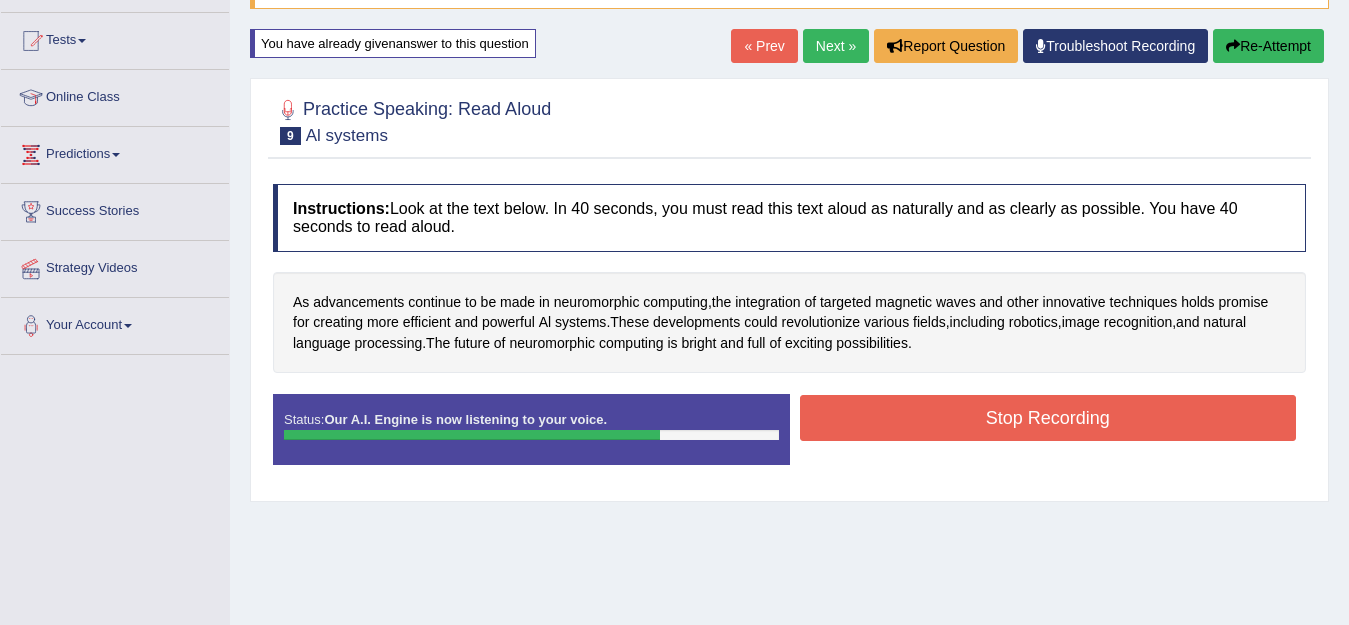 click on "Stop Recording" at bounding box center [1048, 418] 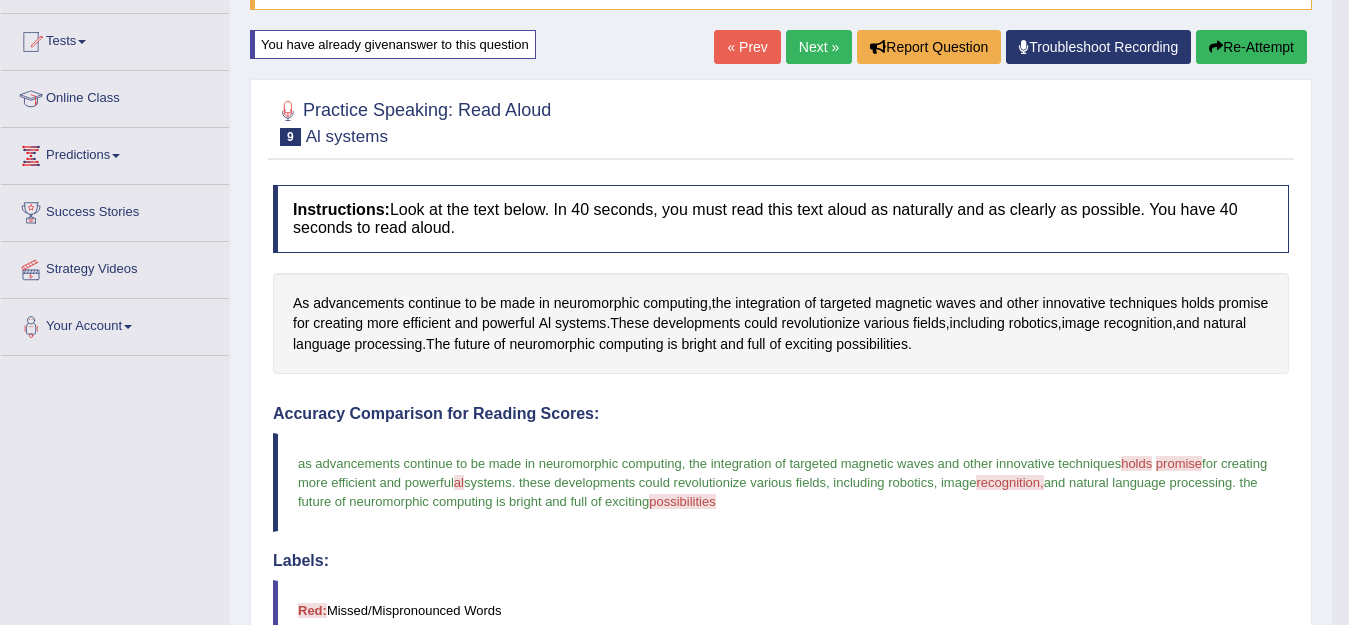 scroll, scrollTop: 0, scrollLeft: 0, axis: both 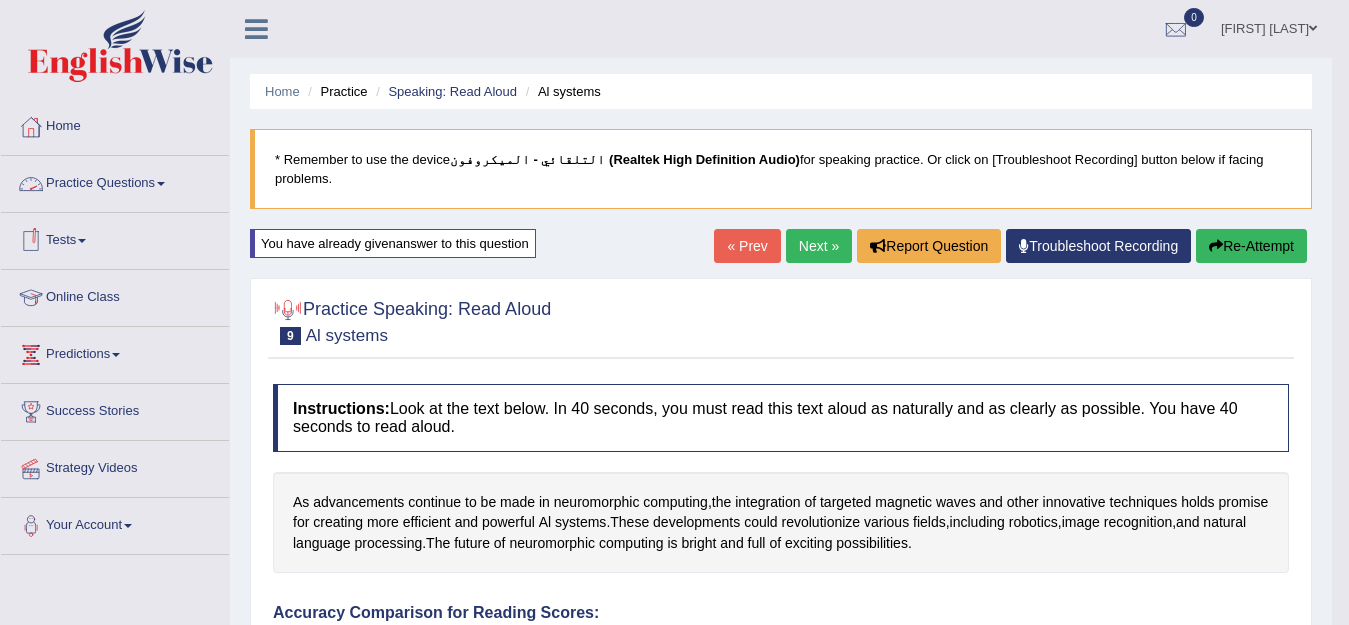 click on "Practice Questions" at bounding box center (115, 181) 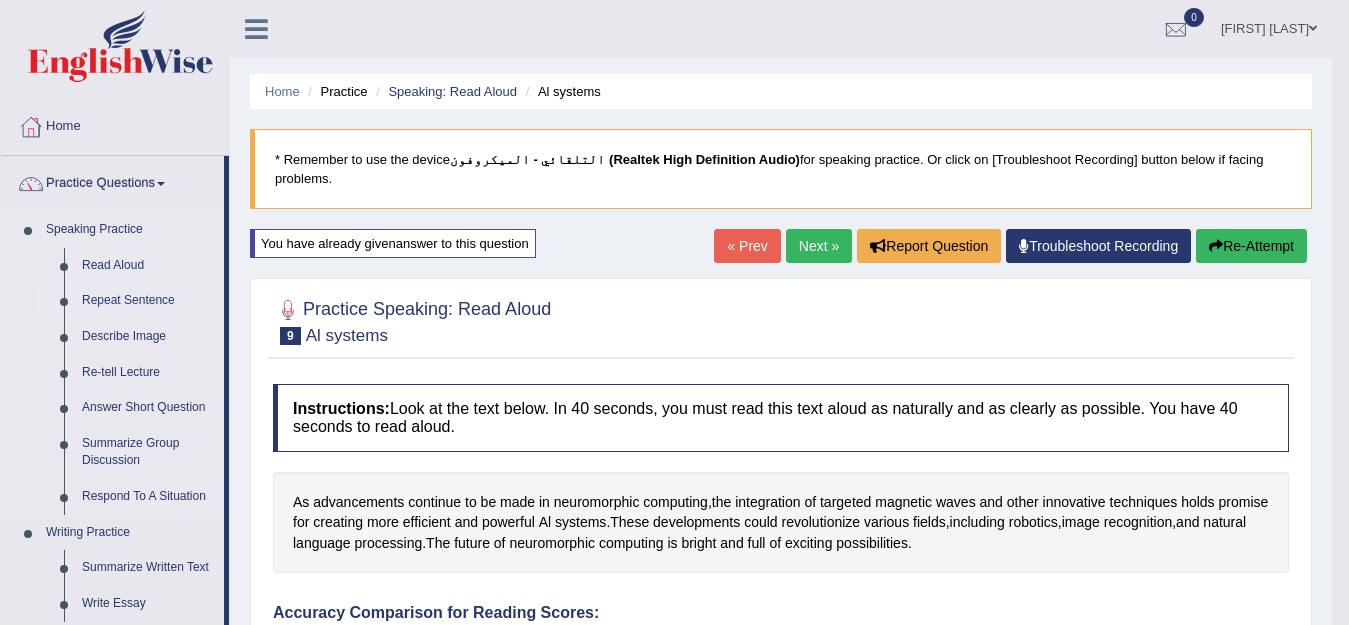 click on "Repeat Sentence" at bounding box center [148, 301] 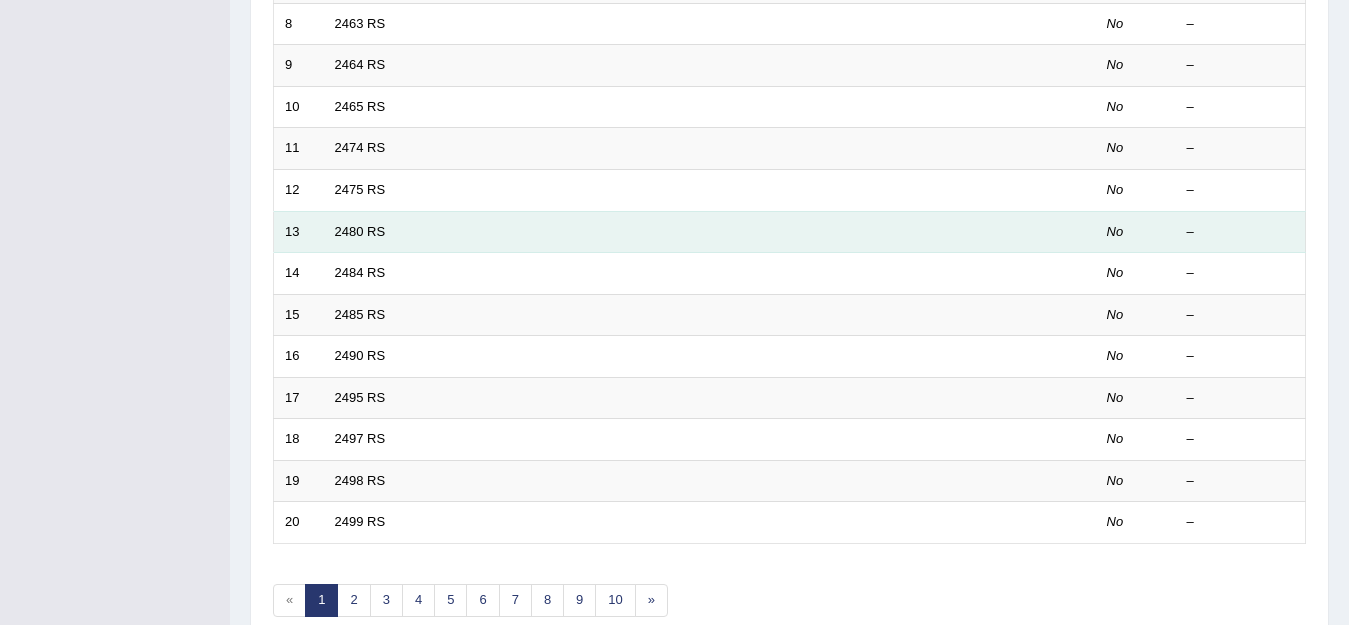 scroll, scrollTop: 0, scrollLeft: 0, axis: both 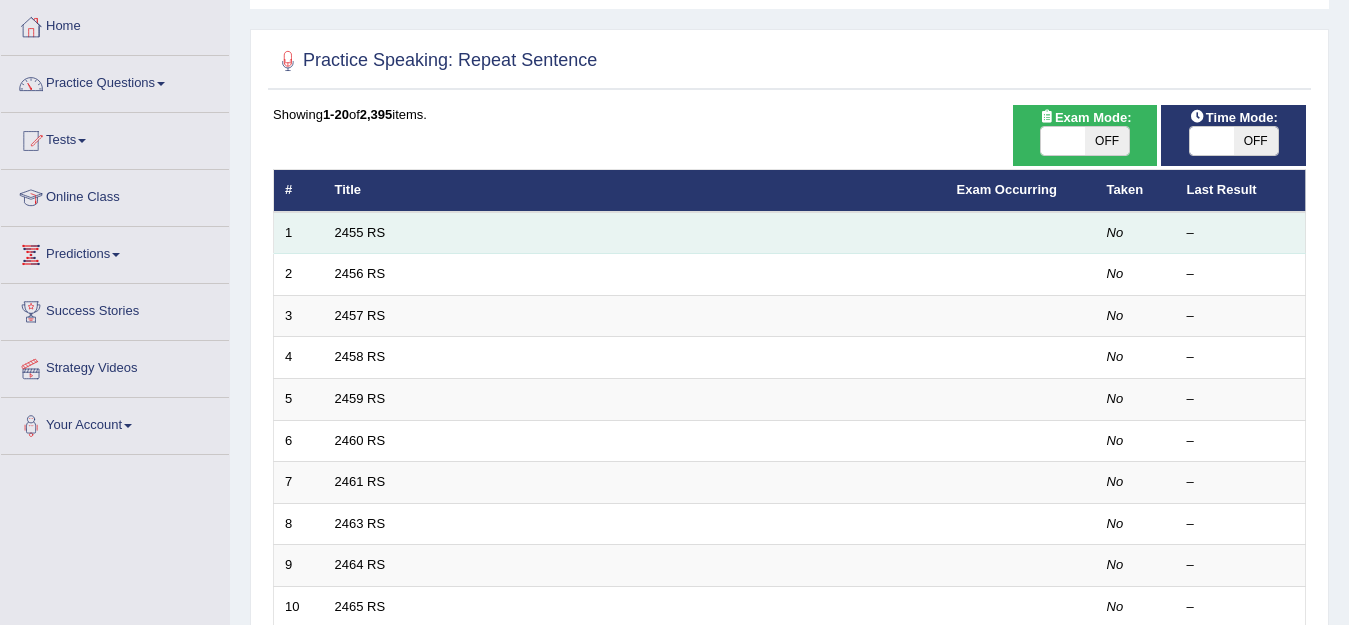 click on "2455 RS" at bounding box center [635, 233] 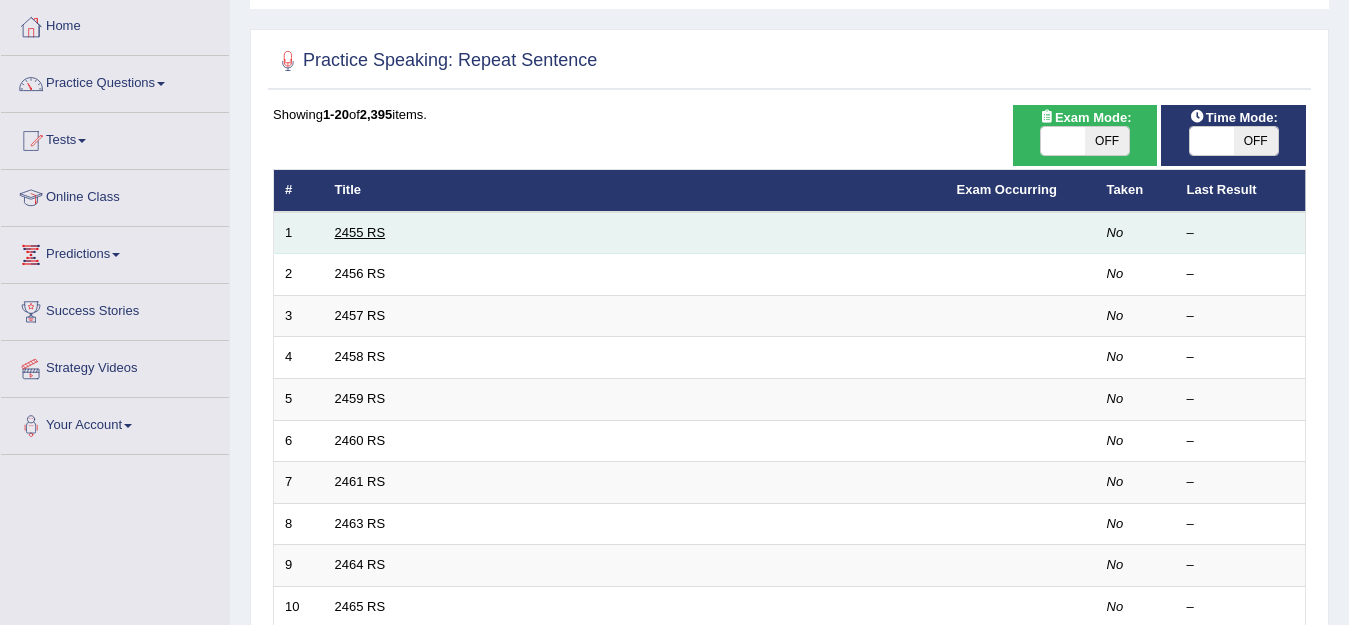 click on "2455 RS" at bounding box center [360, 232] 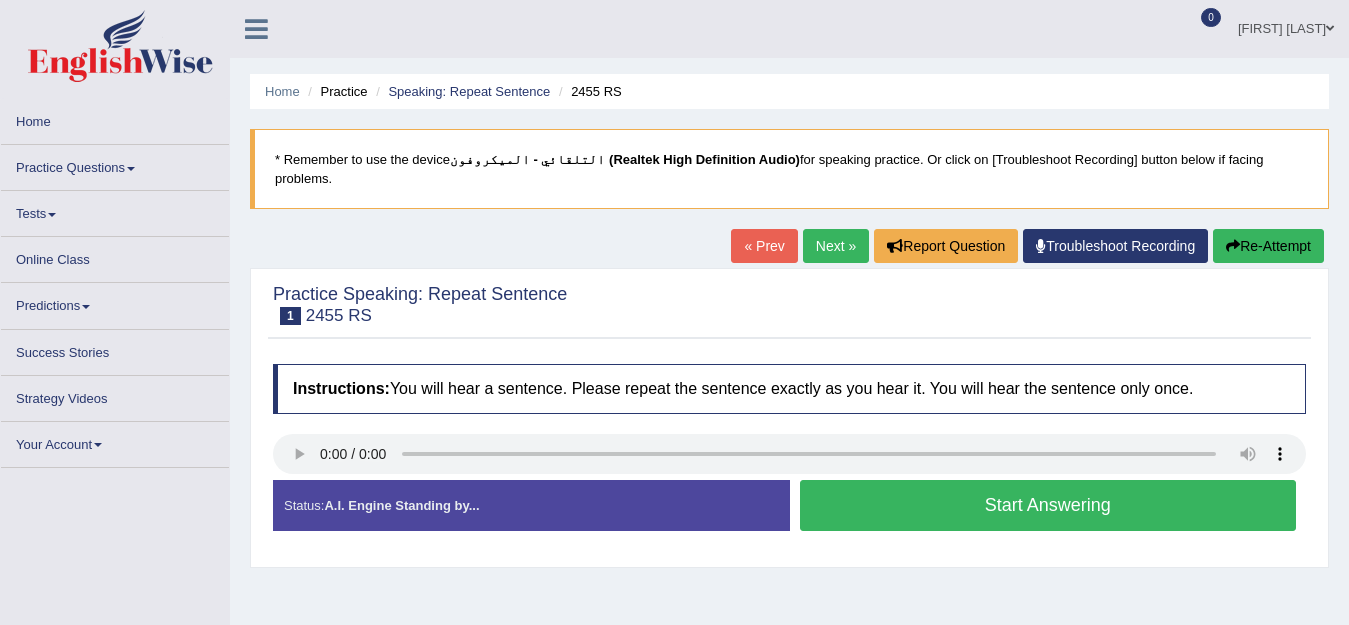 scroll, scrollTop: 0, scrollLeft: 0, axis: both 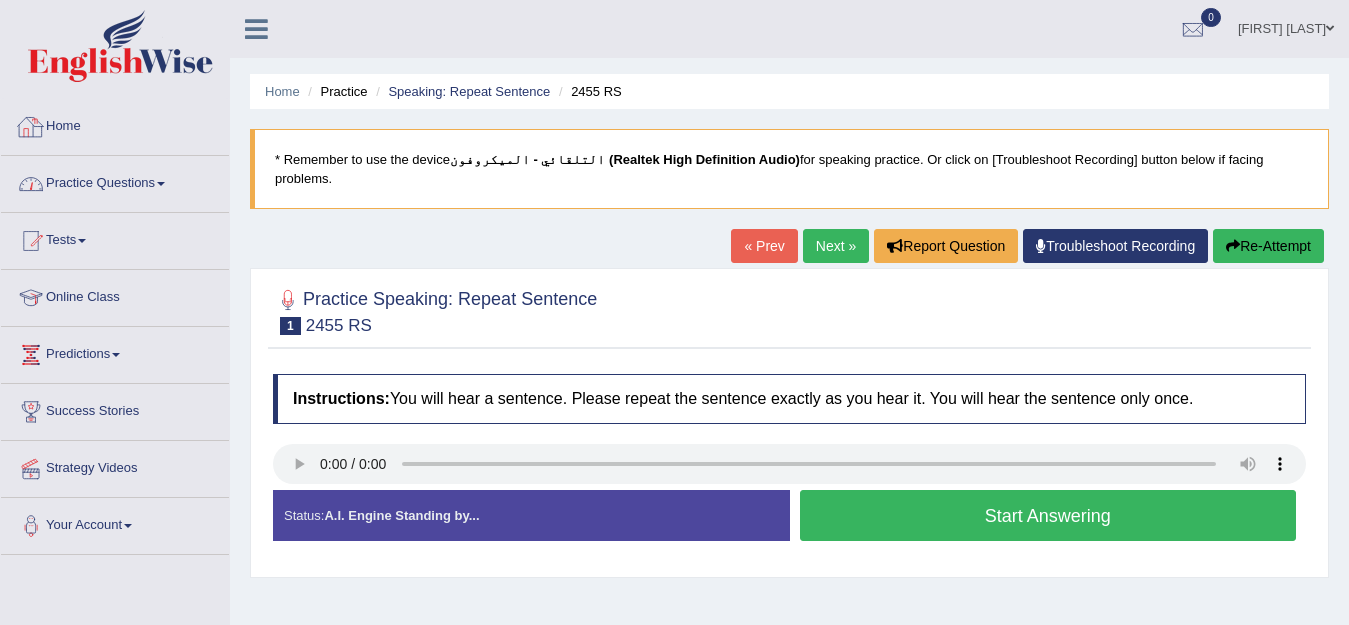 click on "Practice Questions" at bounding box center (115, 181) 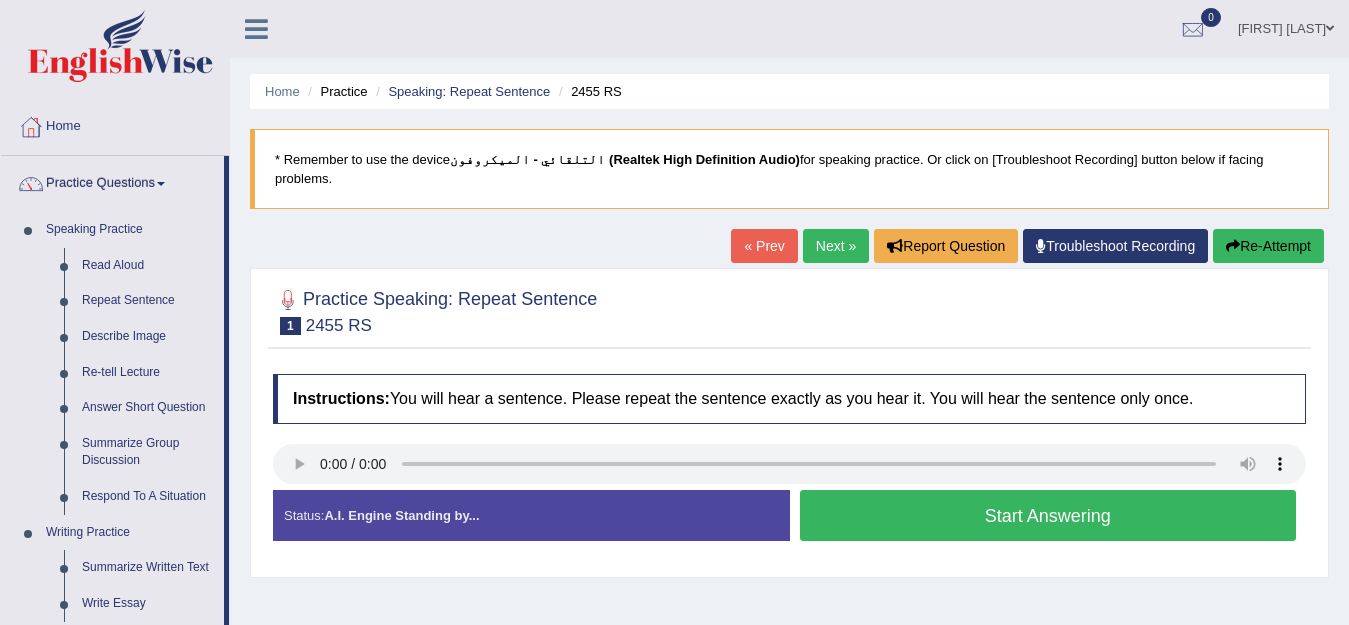 click on "Practice Speaking: Repeat Sentence
1
2455 RS
Instructions:  You will hear a sentence. Please repeat the sentence exactly as you hear it. You will hear the sentence only once.
Transcript: I hope to retire early, ideally before reaching [AGE] years old. Created with Highcharts 7.1.2 Too low Too high Time Pitch meter: 0 2 4 6 8 10 Created with Highcharts 7.1.2 Great Too slow Too fast Time Speech pace meter: 0 10 20 30 40 Accuracy Comparison for Listening Scores: Labels:
Red:  Missed/Mispronounced Words
Green:  Correct Words
Accuracy:  Voice Analysis: Your Response: Status:  A.I. Engine Standing by... Start Answering Stop Recording" at bounding box center (789, 423) 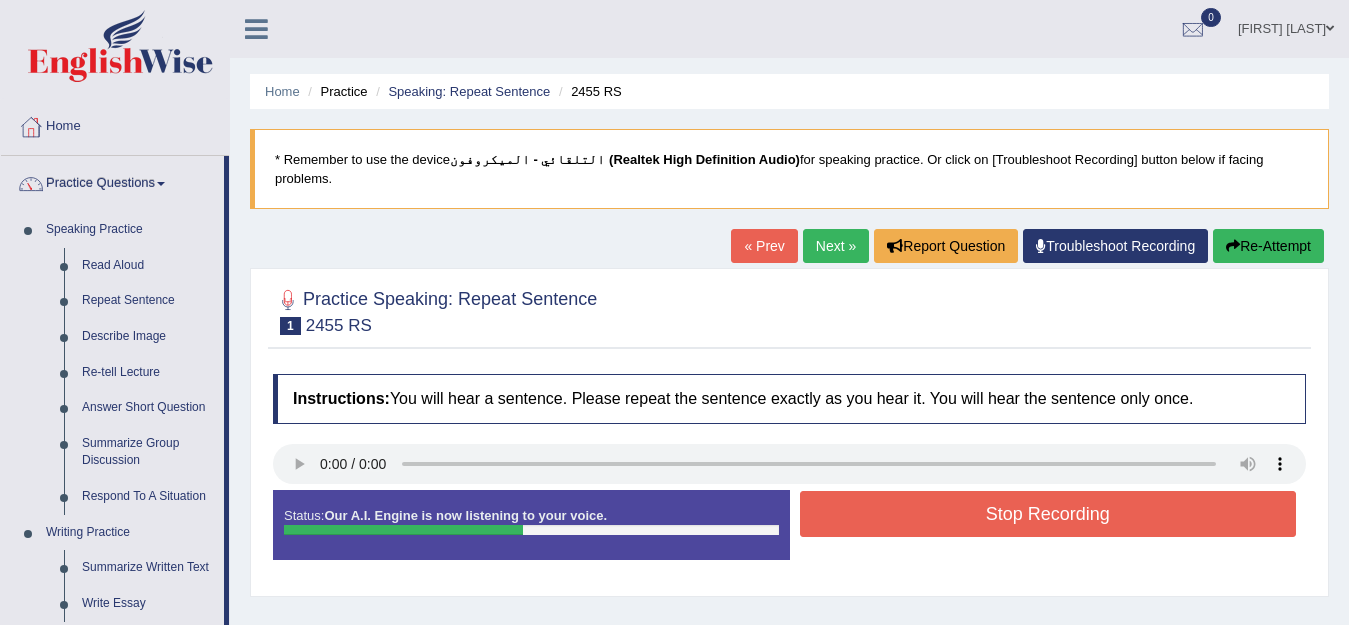 click on "Stop Recording" at bounding box center (1048, 514) 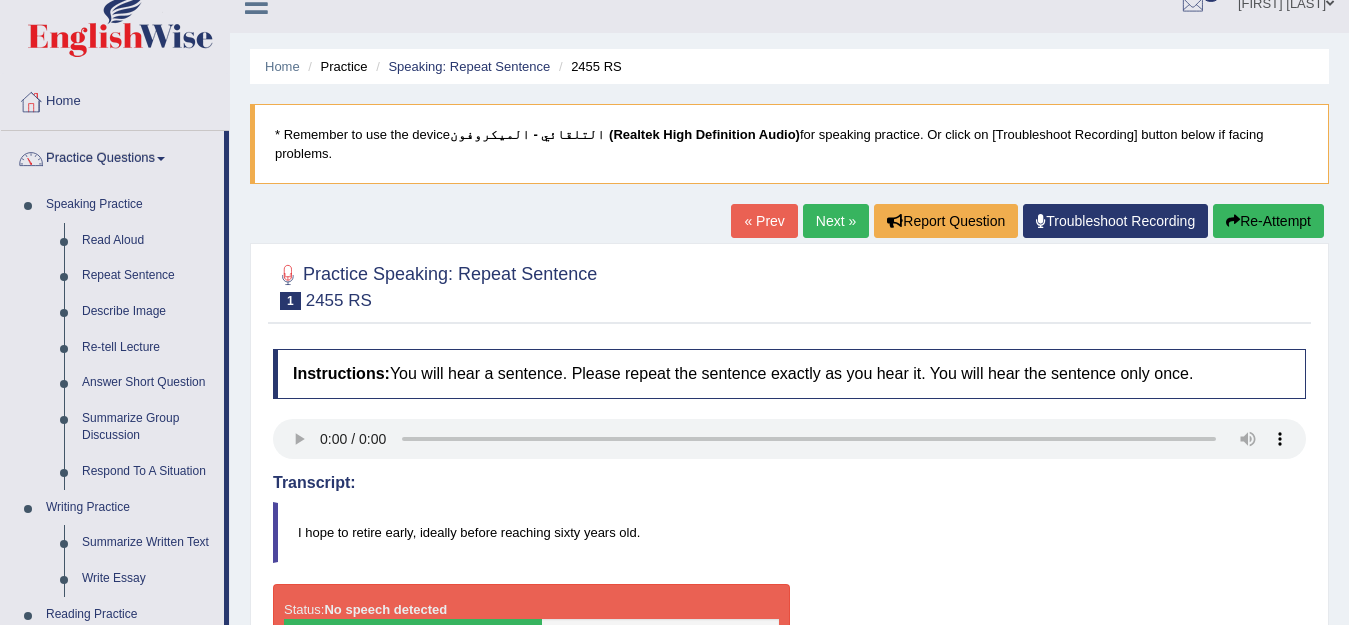 scroll, scrollTop: 0, scrollLeft: 0, axis: both 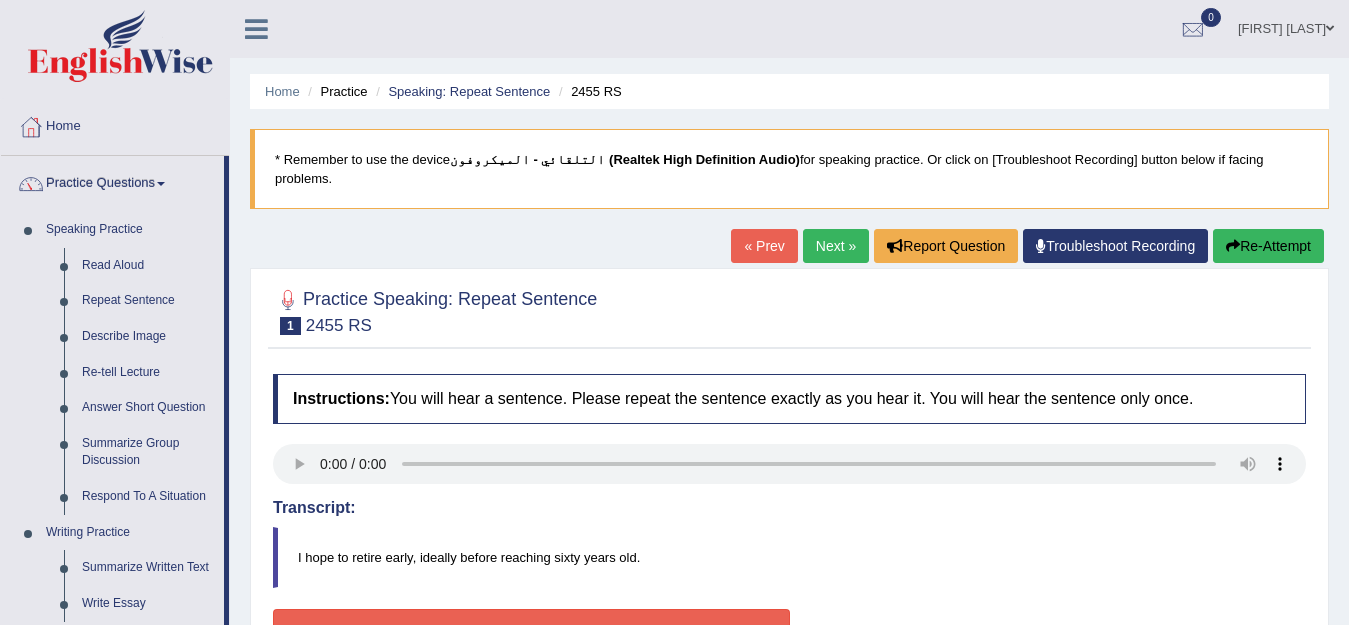 drag, startPoint x: 623, startPoint y: 541, endPoint x: 516, endPoint y: 544, distance: 107.042046 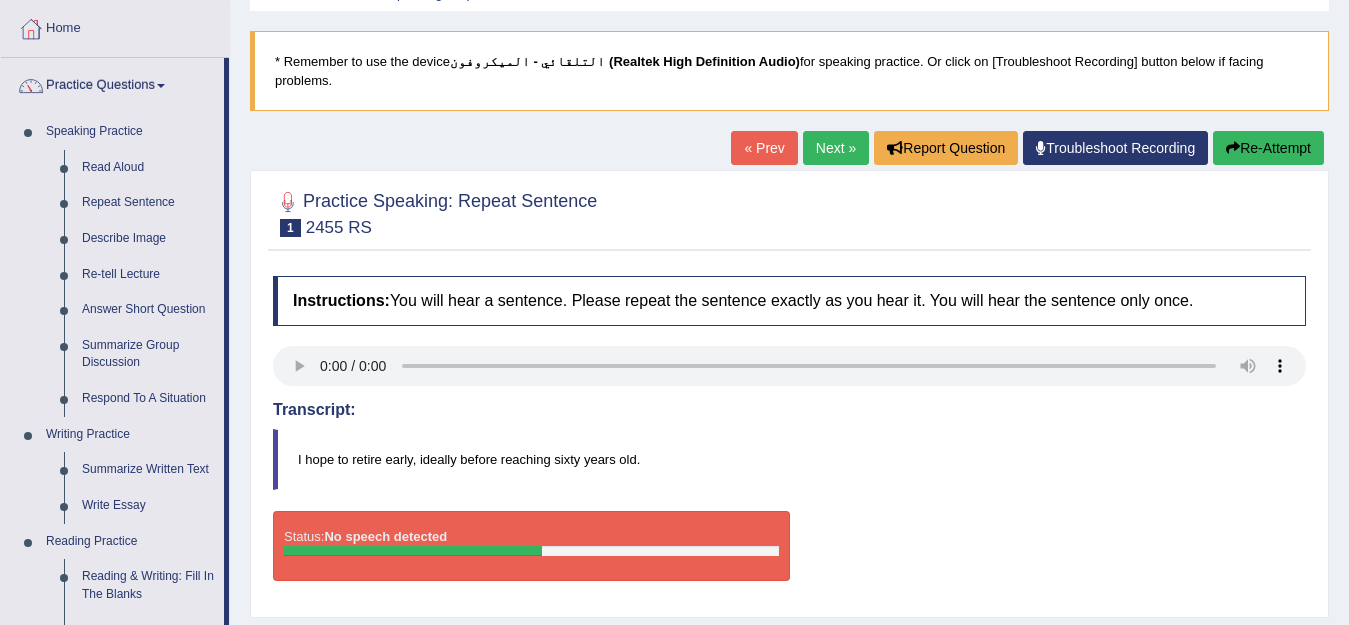 scroll, scrollTop: 100, scrollLeft: 0, axis: vertical 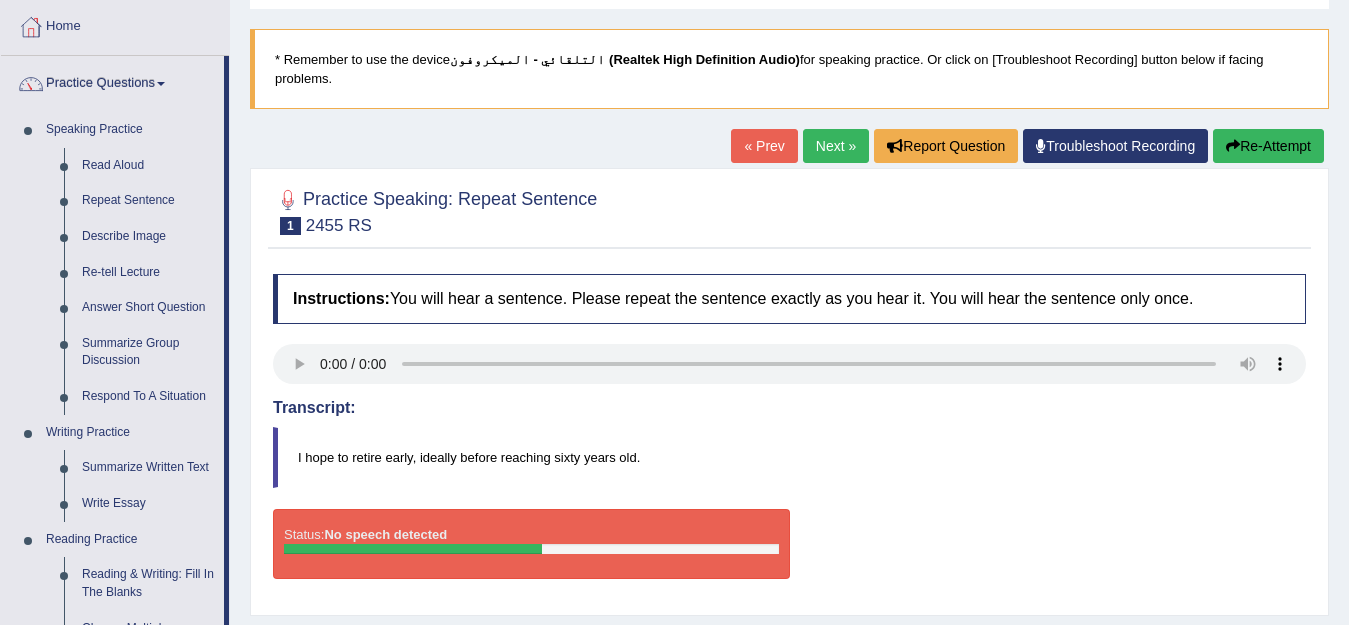 click on "Re-Attempt" at bounding box center [1268, 146] 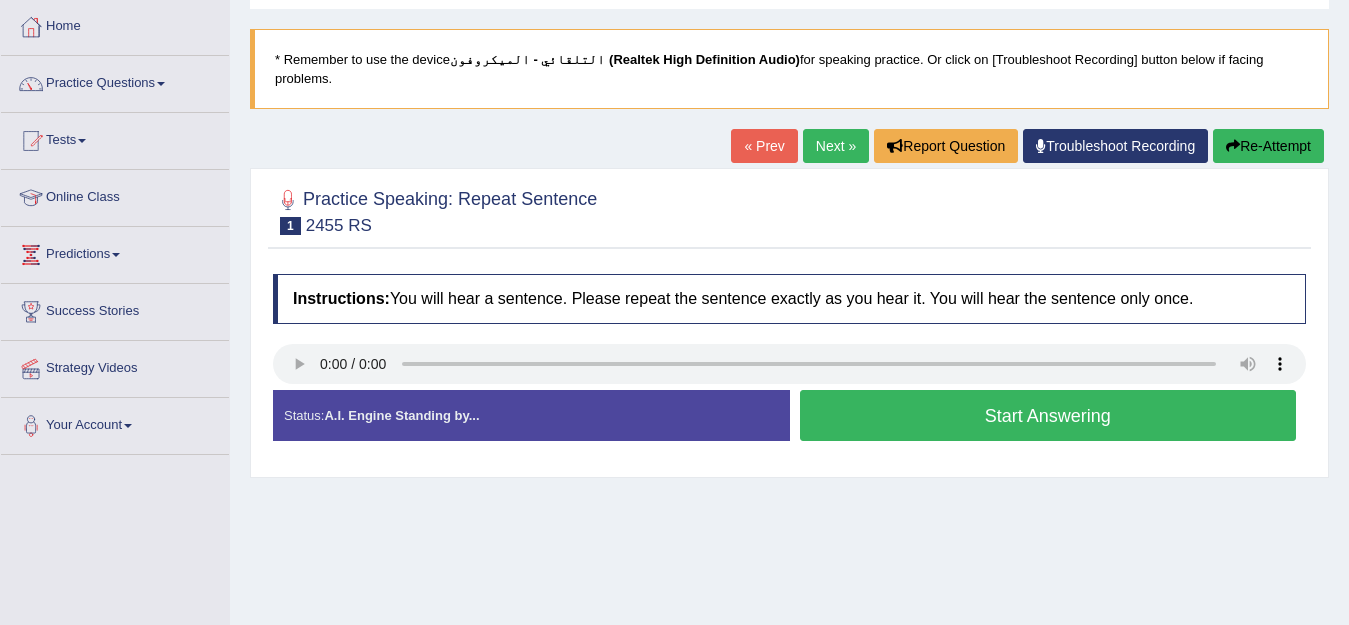 scroll, scrollTop: 100, scrollLeft: 0, axis: vertical 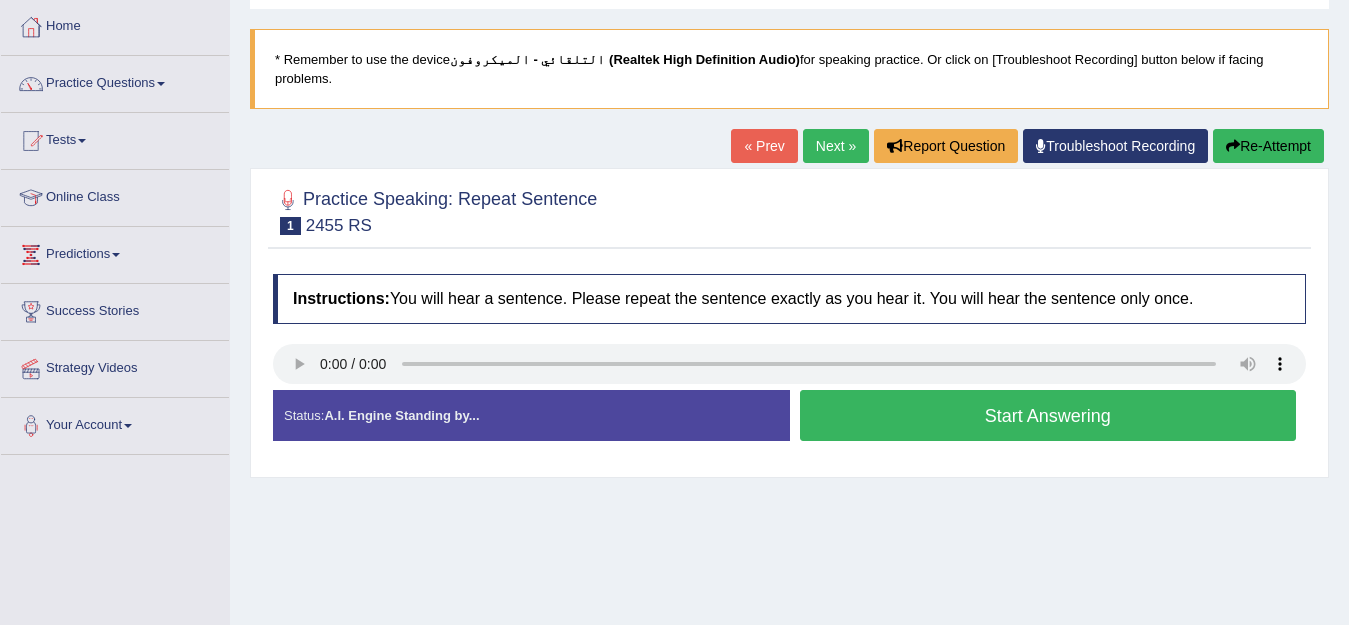click on "Start Answering" at bounding box center (1048, 415) 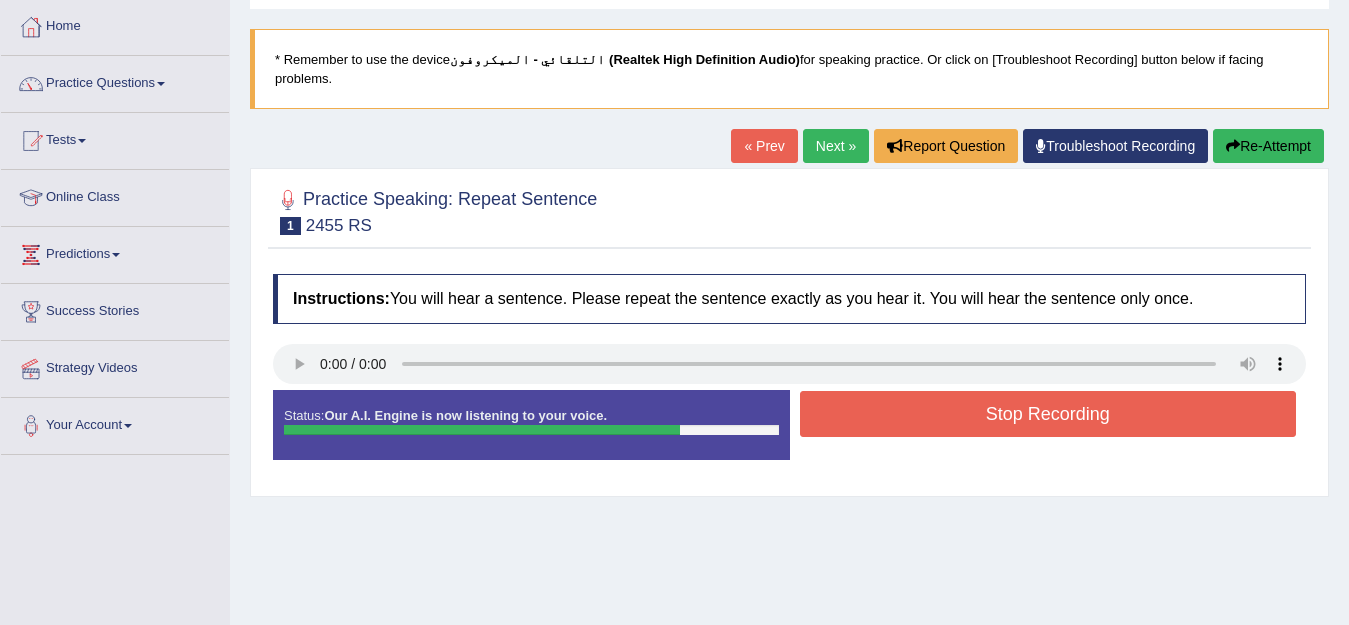 click on "Re-Attempt" at bounding box center [1268, 146] 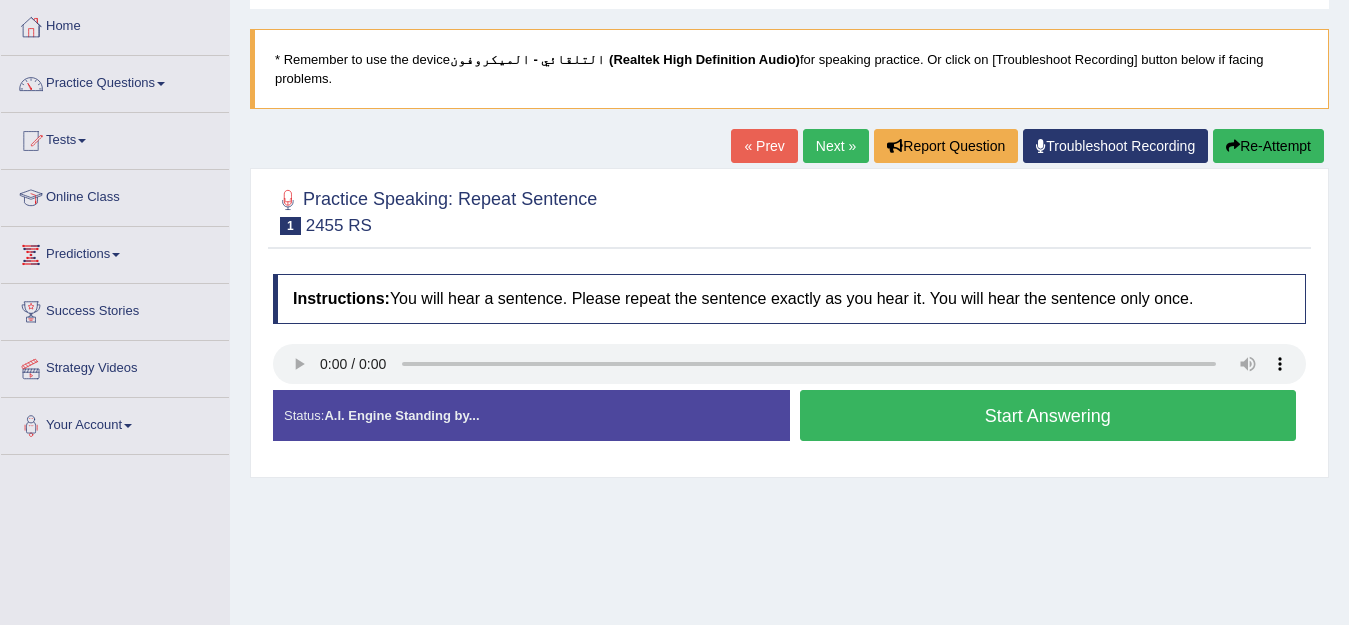 scroll, scrollTop: 100, scrollLeft: 0, axis: vertical 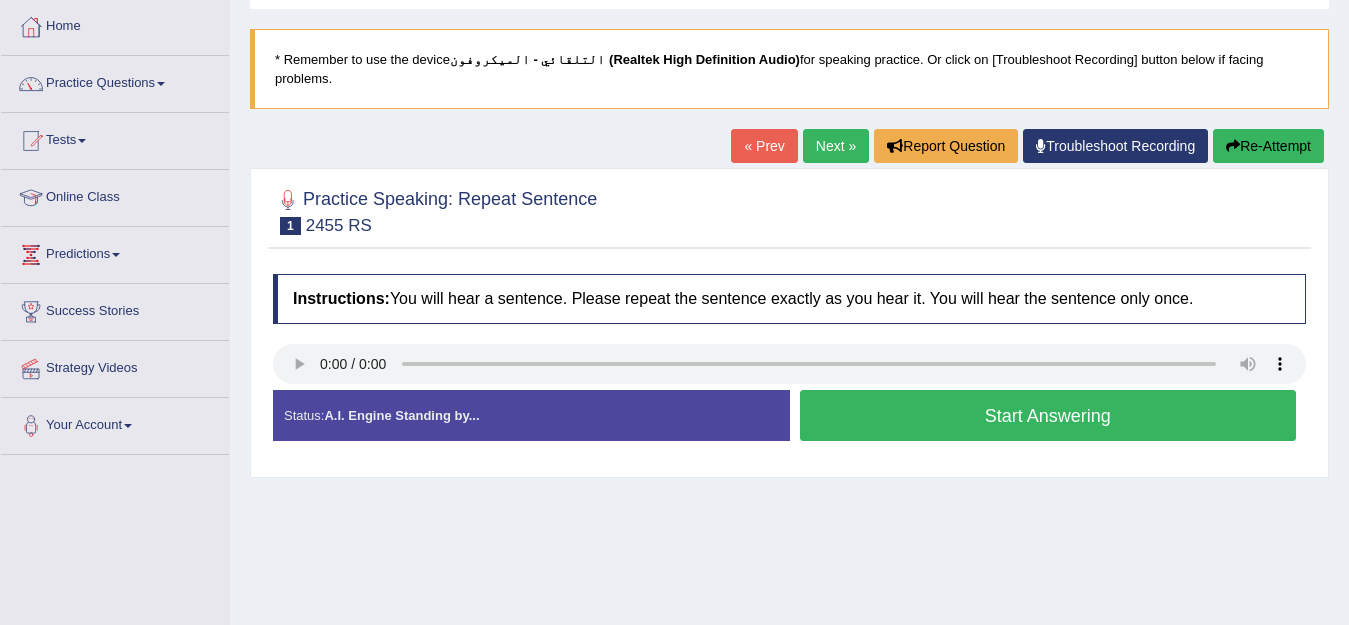 click on "Start Answering" at bounding box center (1048, 415) 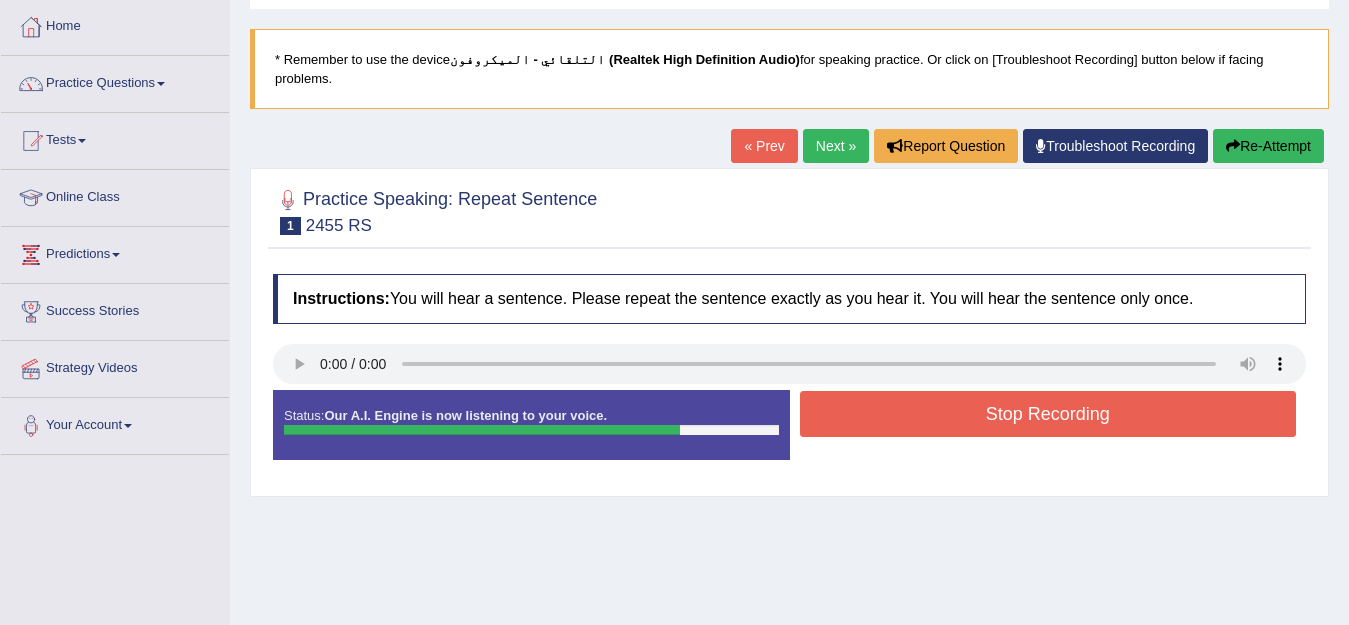 click on "Stop Recording" at bounding box center (1048, 414) 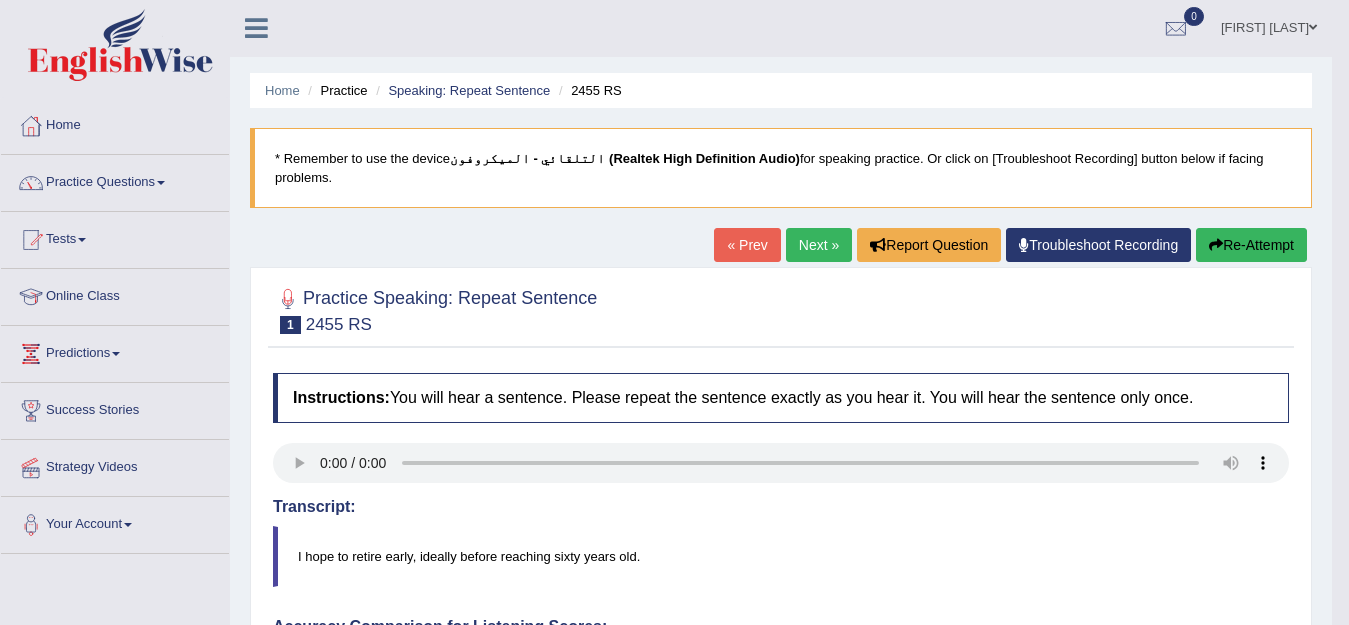 scroll, scrollTop: 100, scrollLeft: 0, axis: vertical 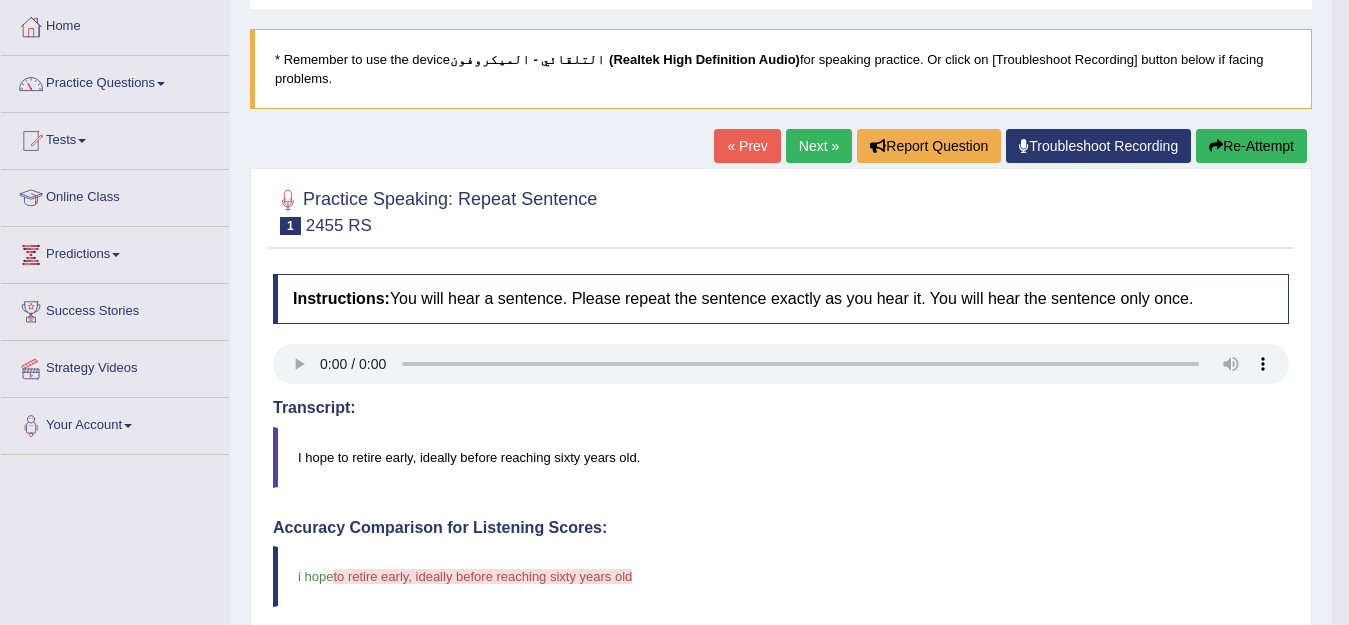 click on "Re-Attempt" at bounding box center [1251, 146] 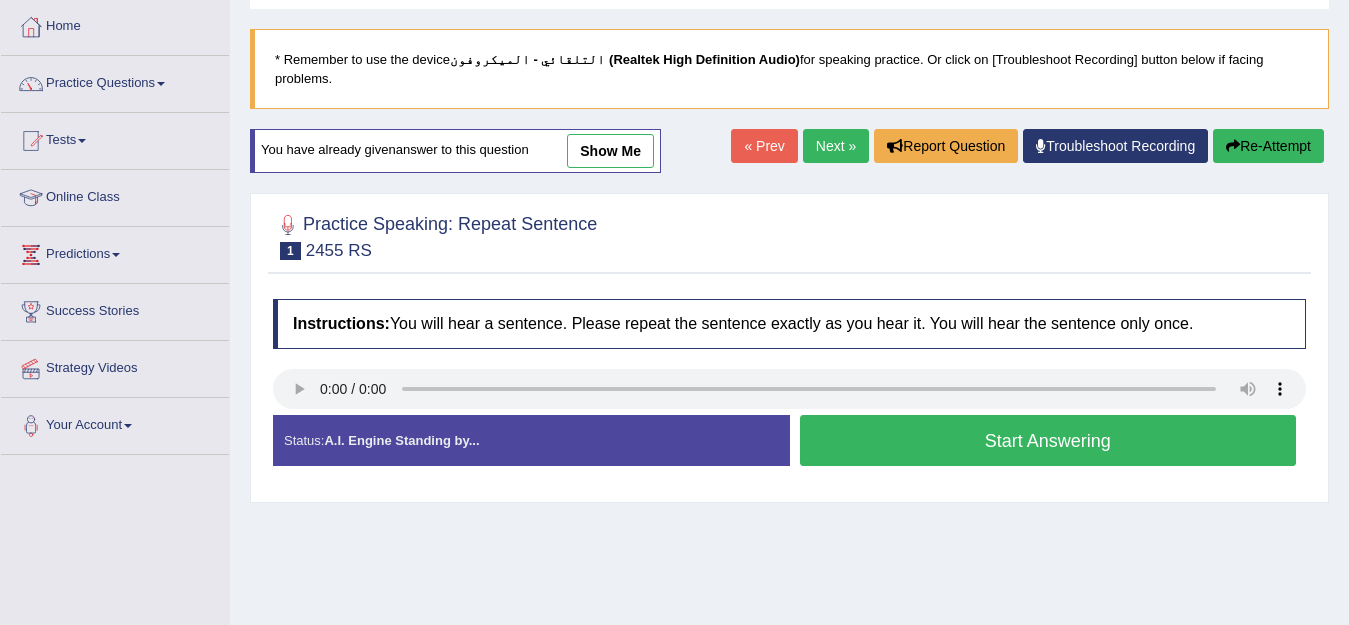scroll, scrollTop: 0, scrollLeft: 0, axis: both 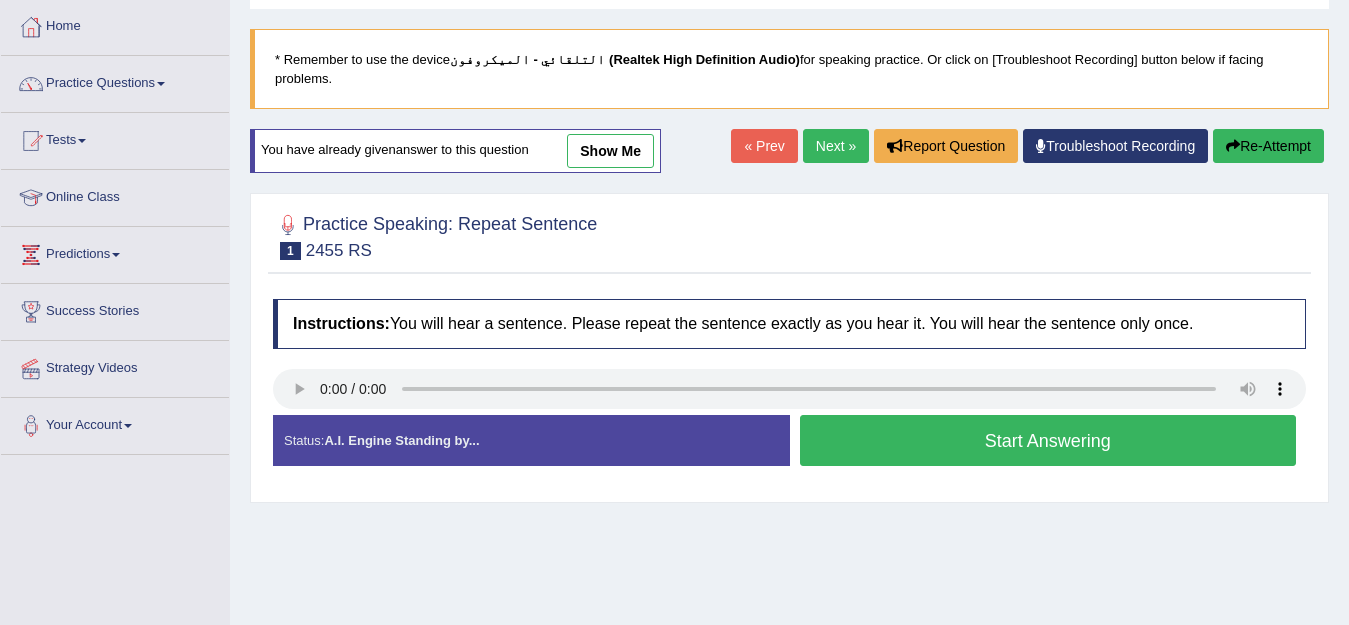 click on "Start Answering" at bounding box center [1048, 440] 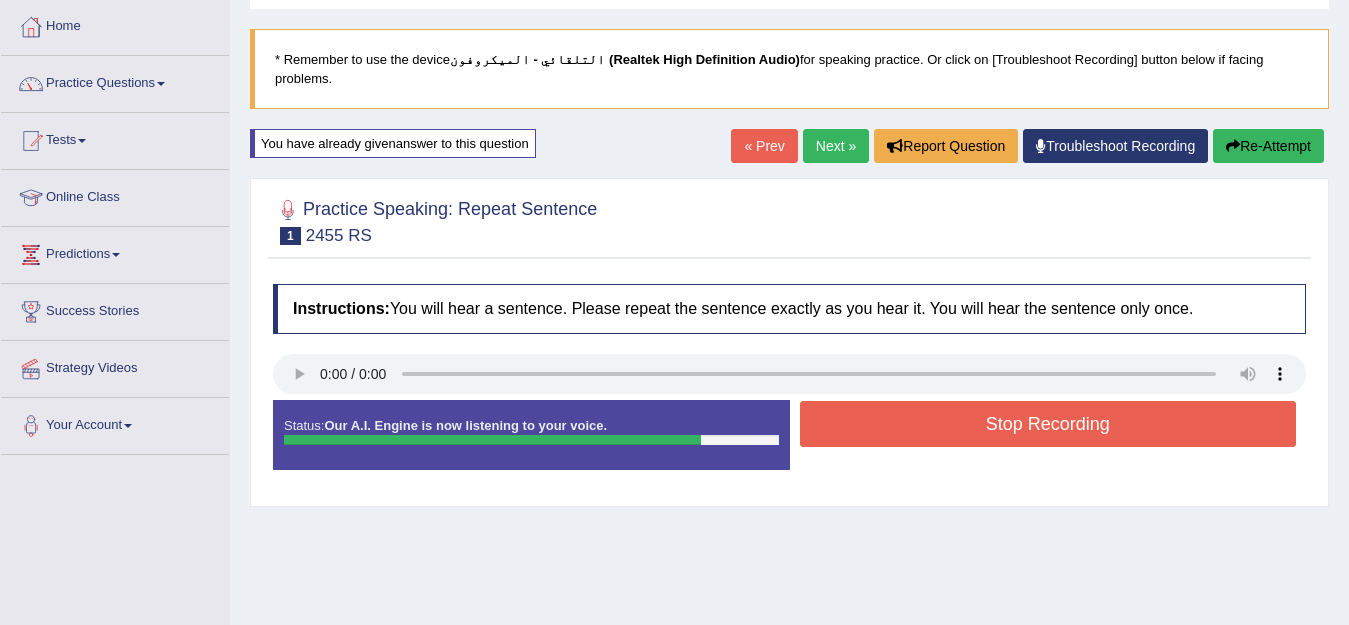 click on "Stop Recording" at bounding box center [1048, 424] 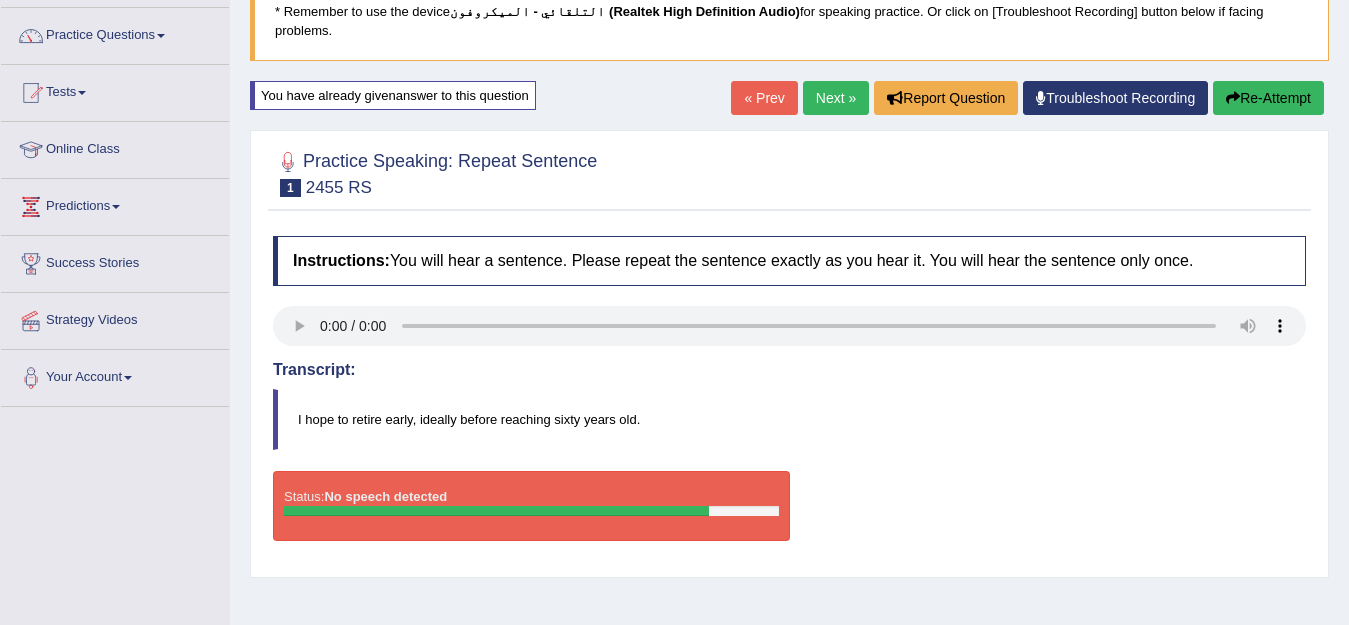 scroll, scrollTop: 100, scrollLeft: 0, axis: vertical 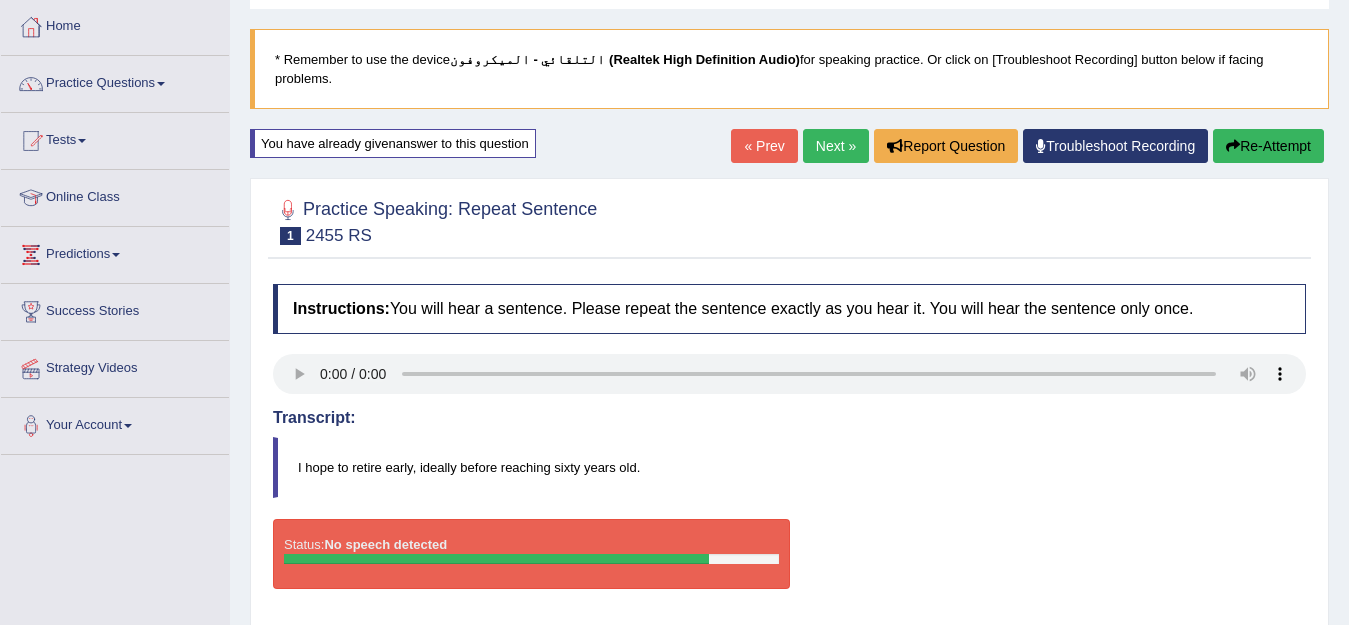 click on "Re-Attempt" at bounding box center [1268, 146] 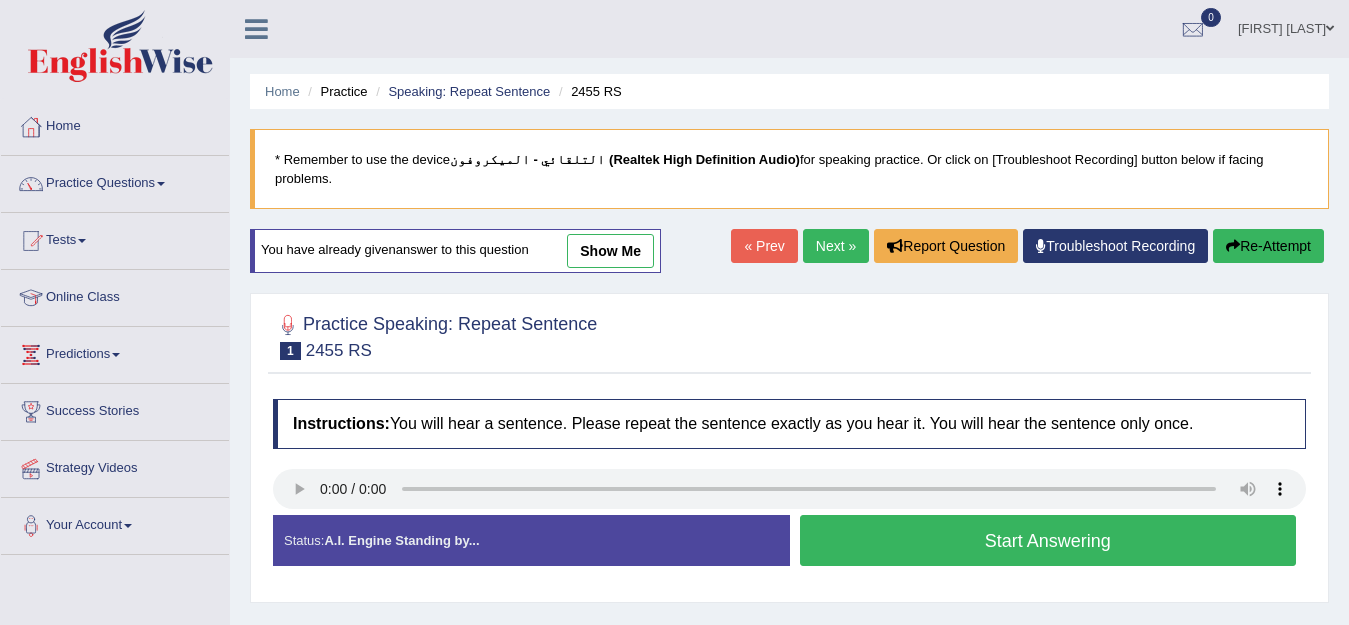 scroll, scrollTop: 100, scrollLeft: 0, axis: vertical 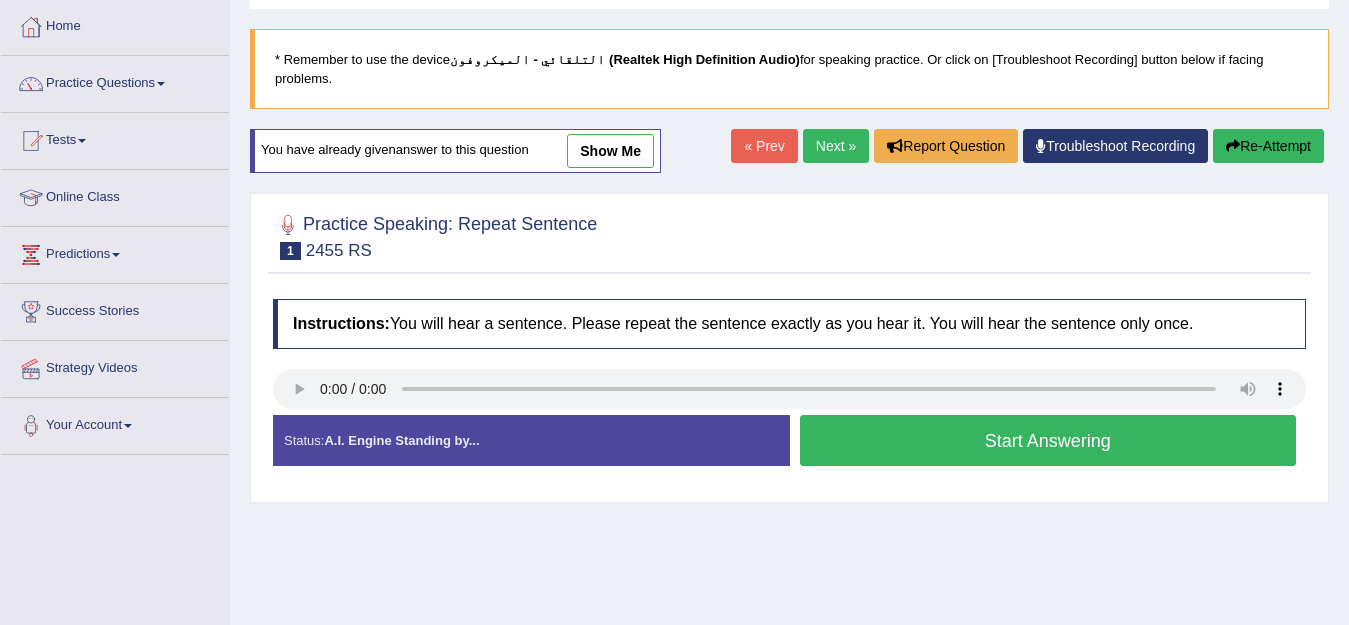 click on "Start Answering" at bounding box center [1048, 440] 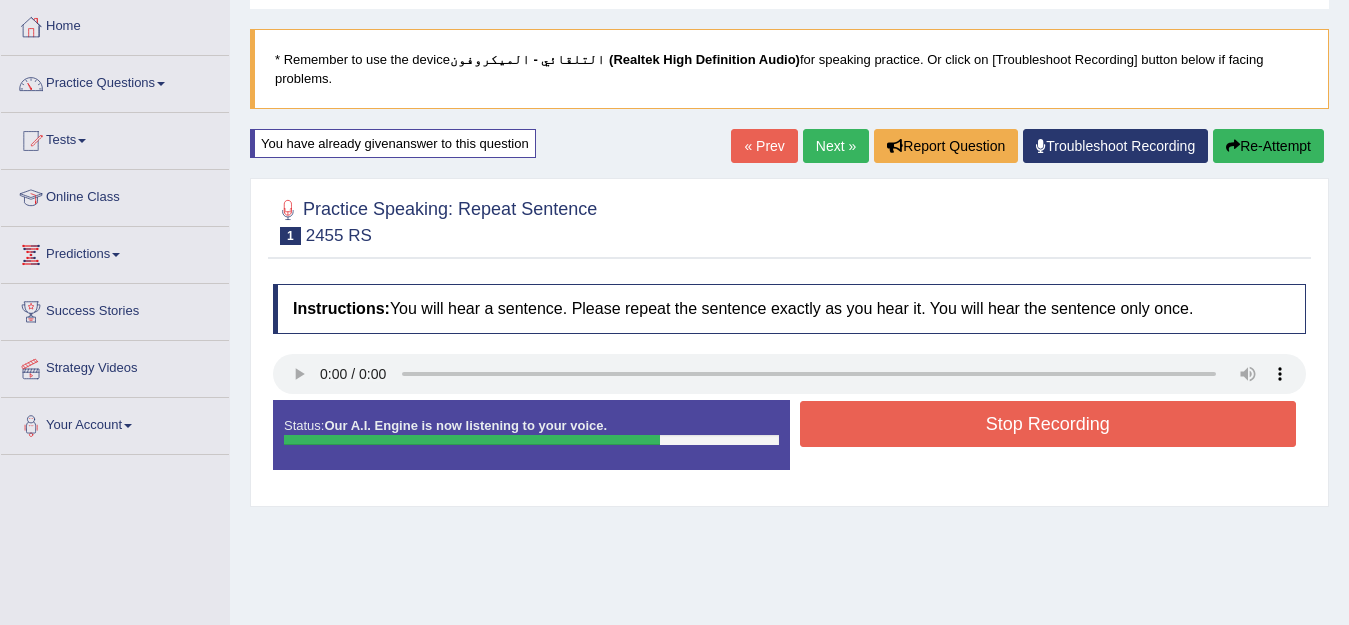 click on "Stop Recording" at bounding box center (1048, 424) 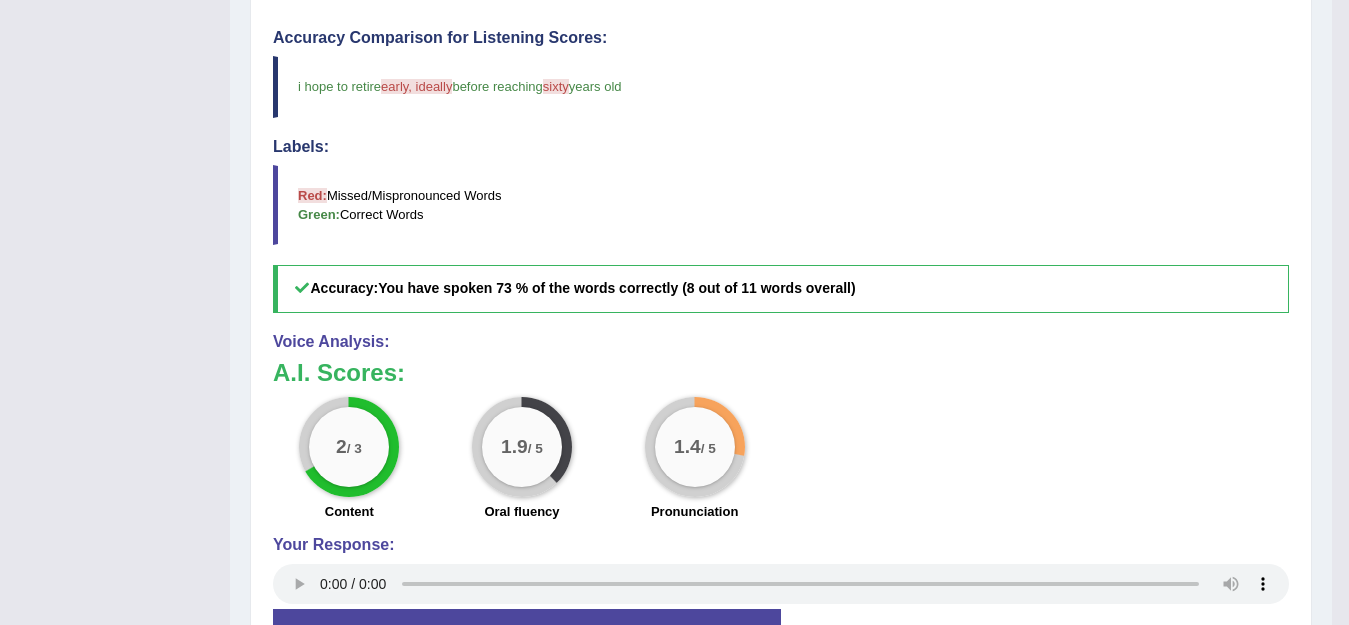 scroll, scrollTop: 200, scrollLeft: 0, axis: vertical 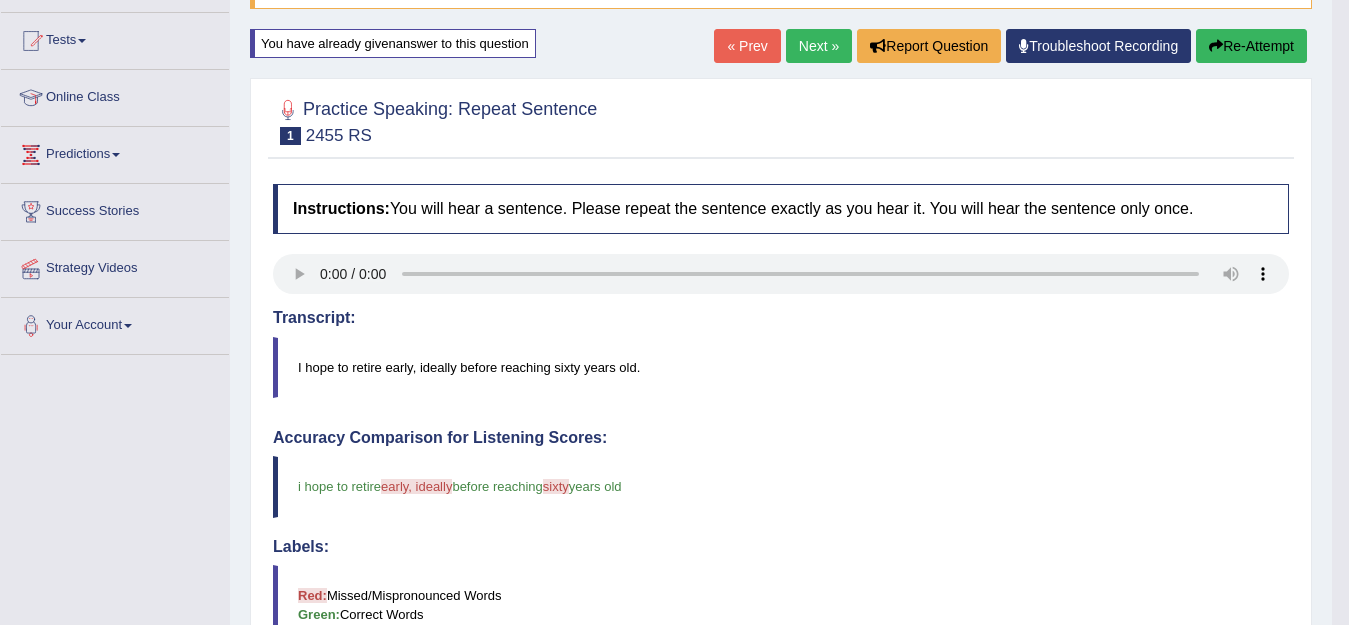 click on "Re-Attempt" at bounding box center [1251, 46] 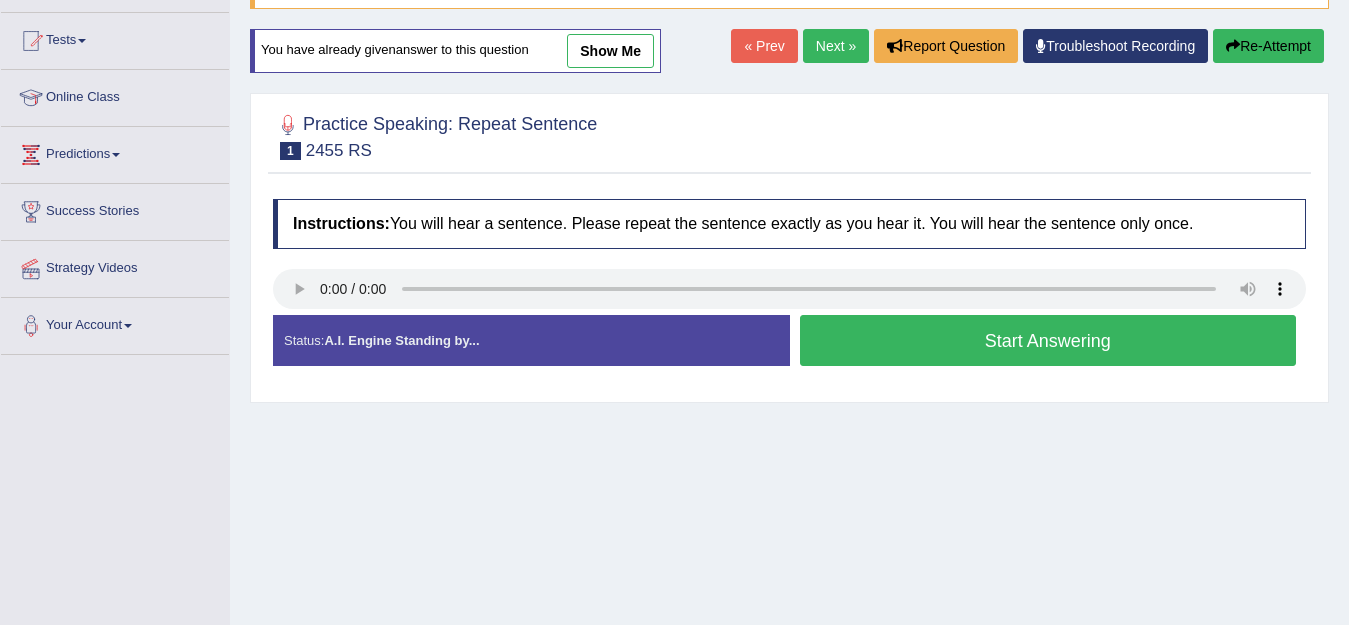 click on "Start Answering" at bounding box center (1048, 340) 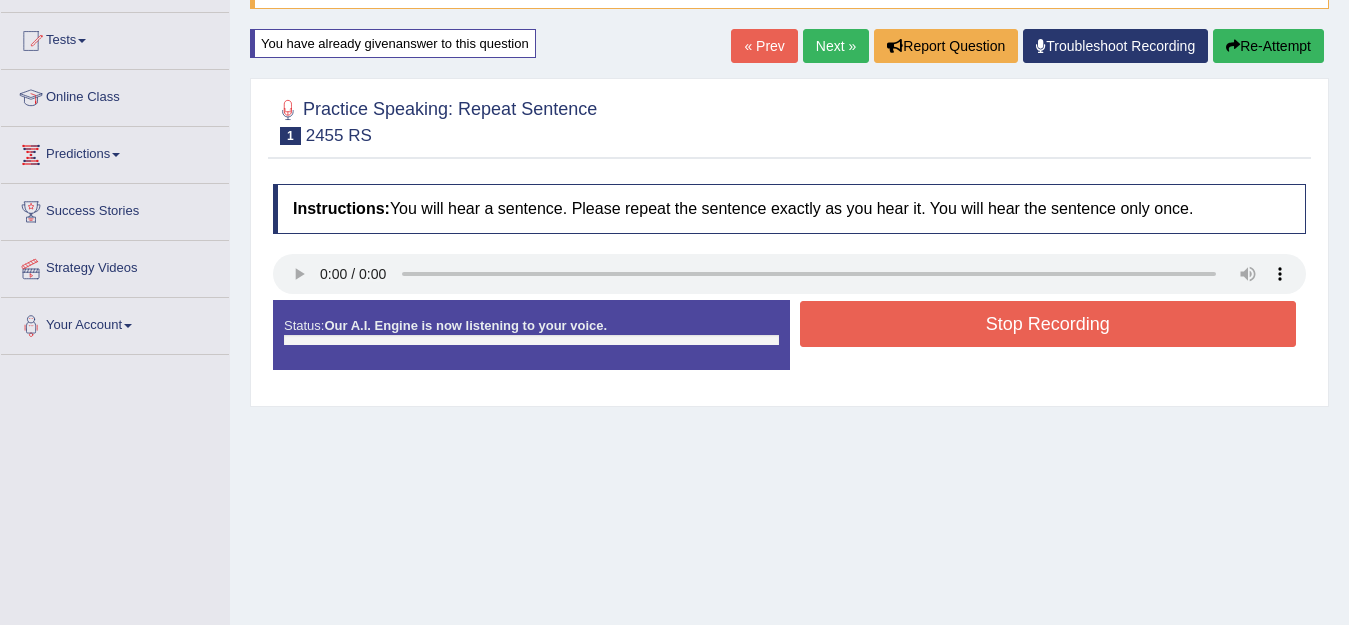 scroll, scrollTop: 200, scrollLeft: 0, axis: vertical 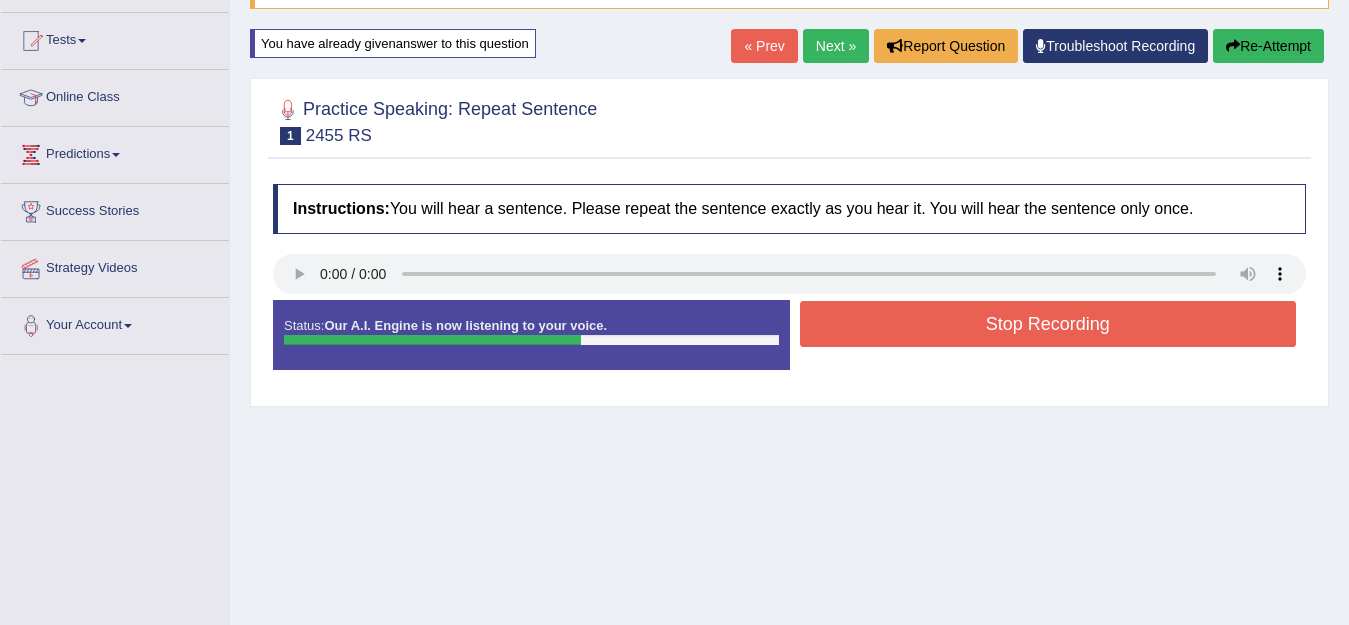 click on "Stop Recording" at bounding box center [1048, 324] 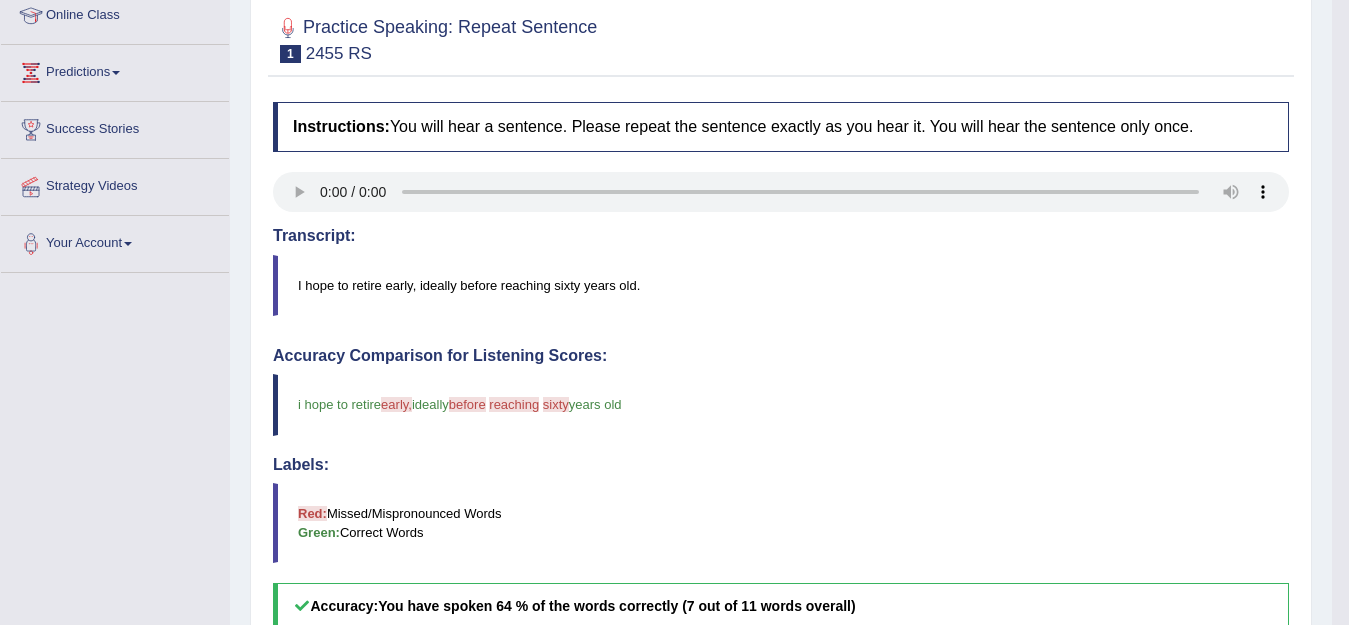 scroll, scrollTop: 100, scrollLeft: 0, axis: vertical 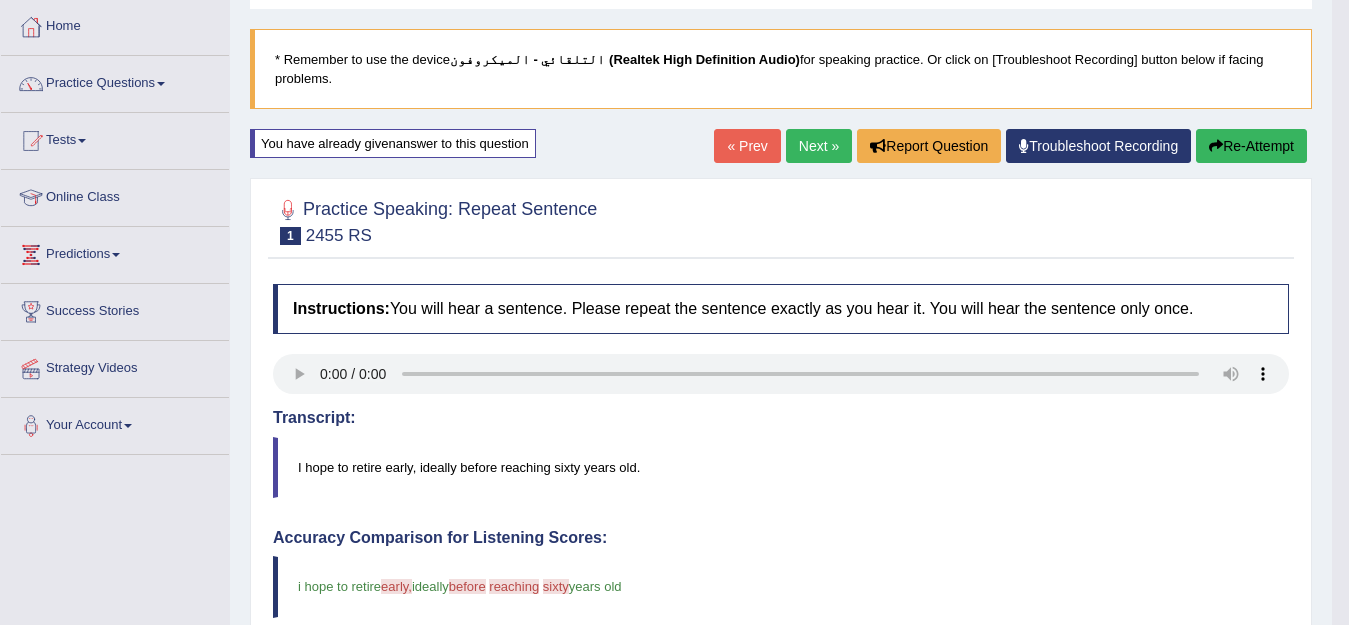 click on "Next »" at bounding box center [819, 146] 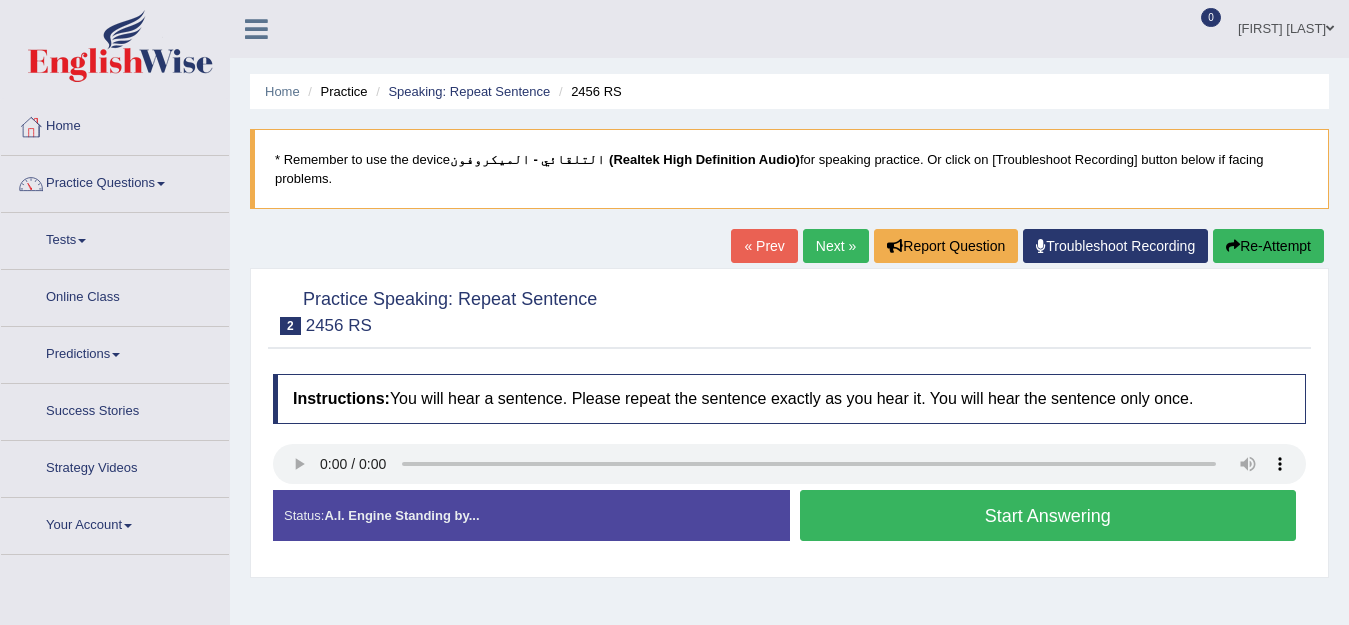 scroll, scrollTop: 0, scrollLeft: 0, axis: both 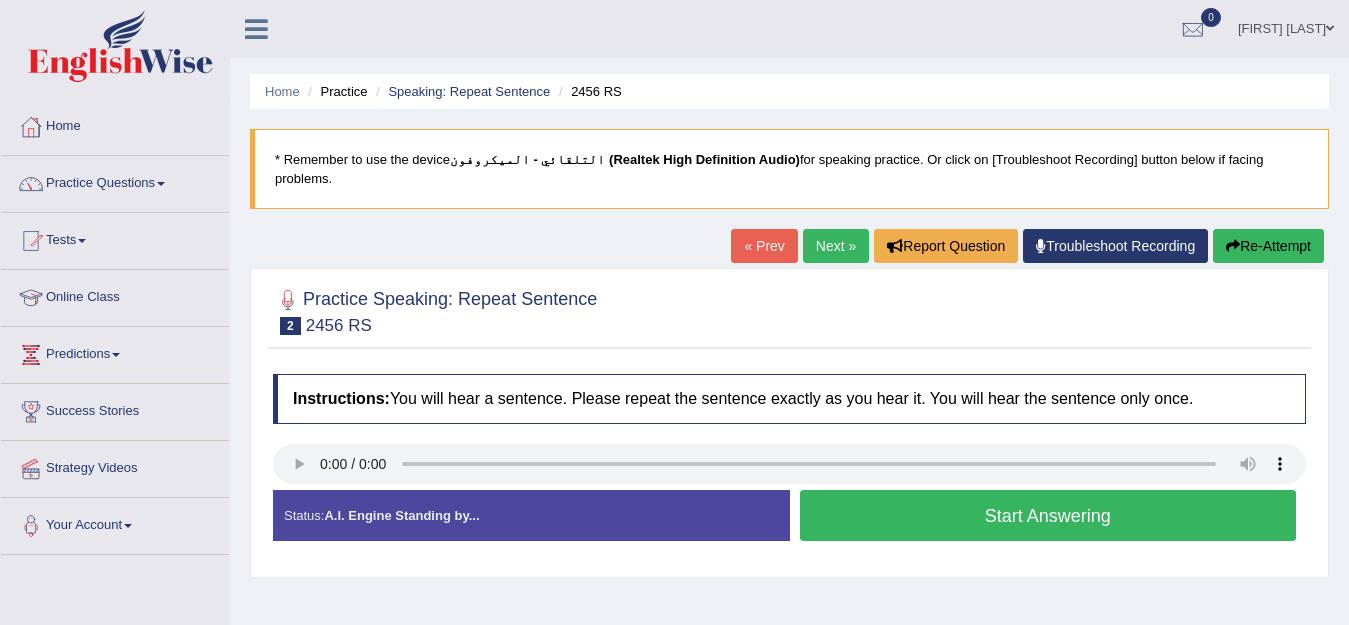click on "Start Answering" at bounding box center [1048, 515] 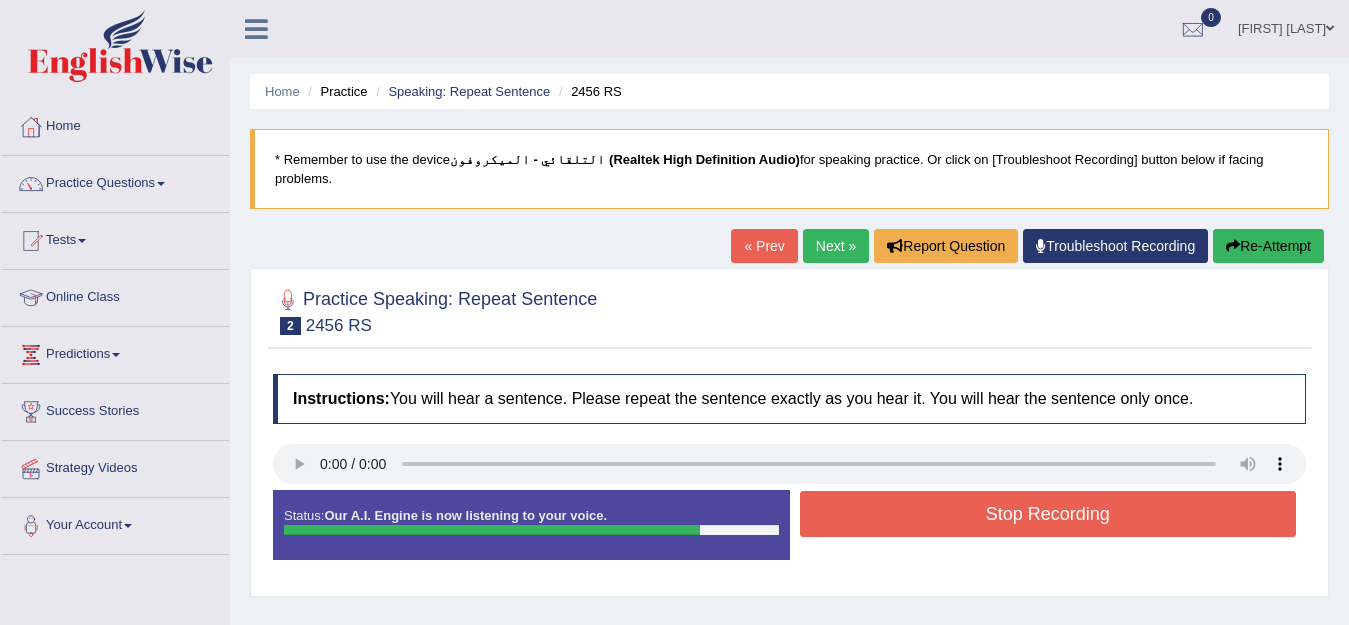 click on "Stop Recording" at bounding box center (1048, 514) 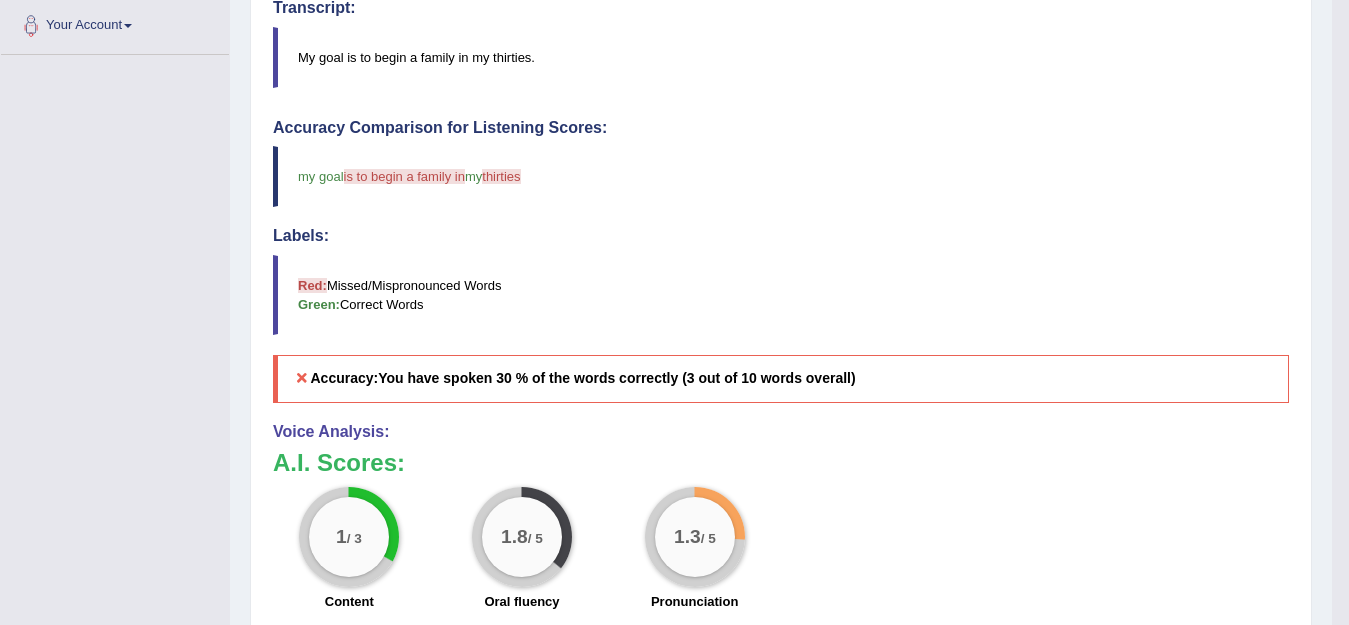 scroll, scrollTop: 700, scrollLeft: 0, axis: vertical 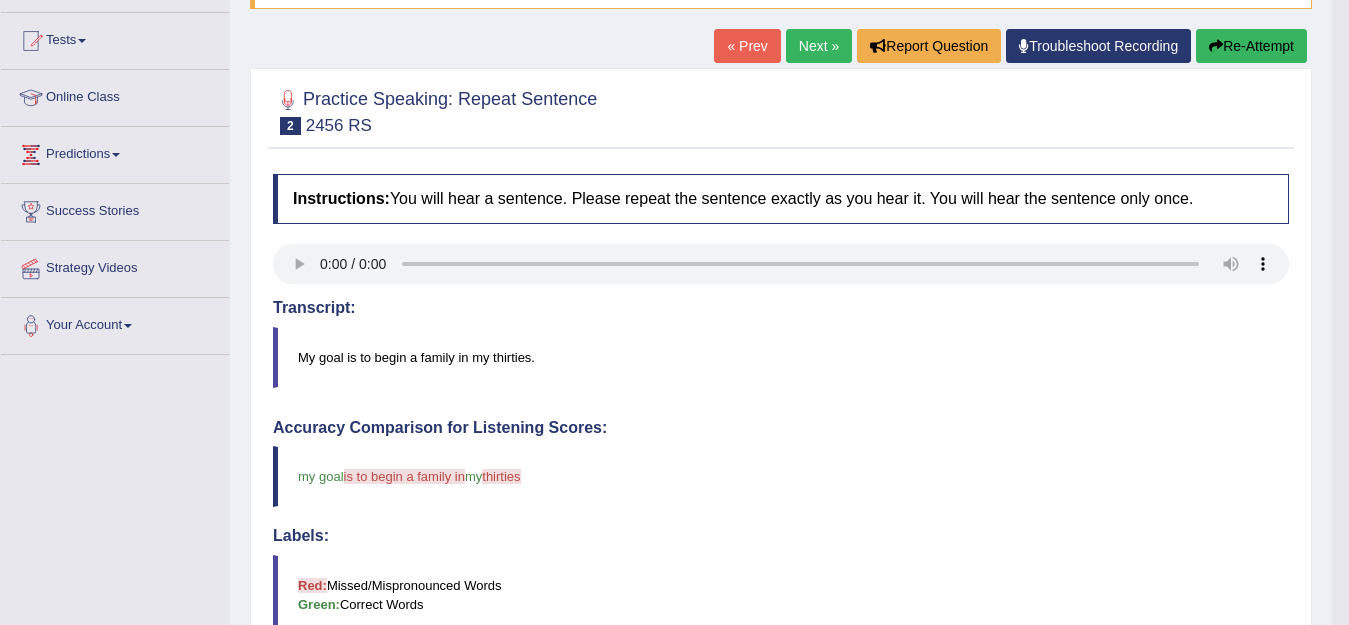 click on "Re-Attempt" at bounding box center [1251, 46] 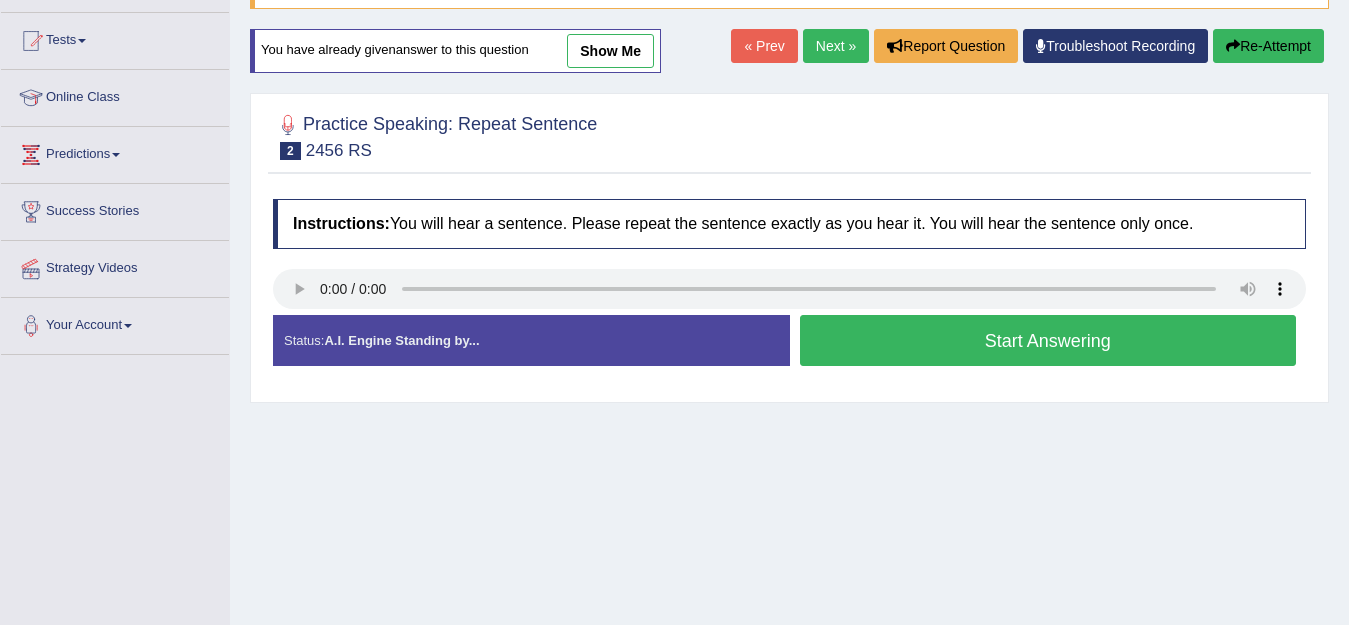 scroll, scrollTop: 200, scrollLeft: 0, axis: vertical 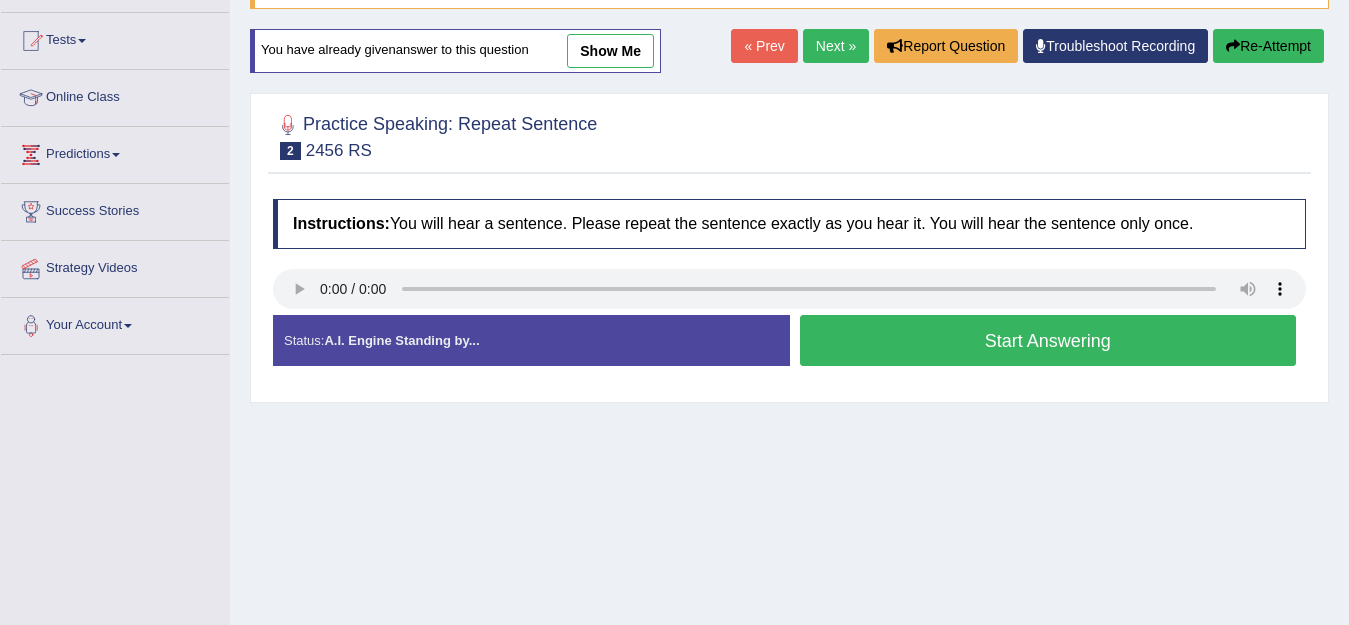 click on "Start Answering" at bounding box center [1048, 340] 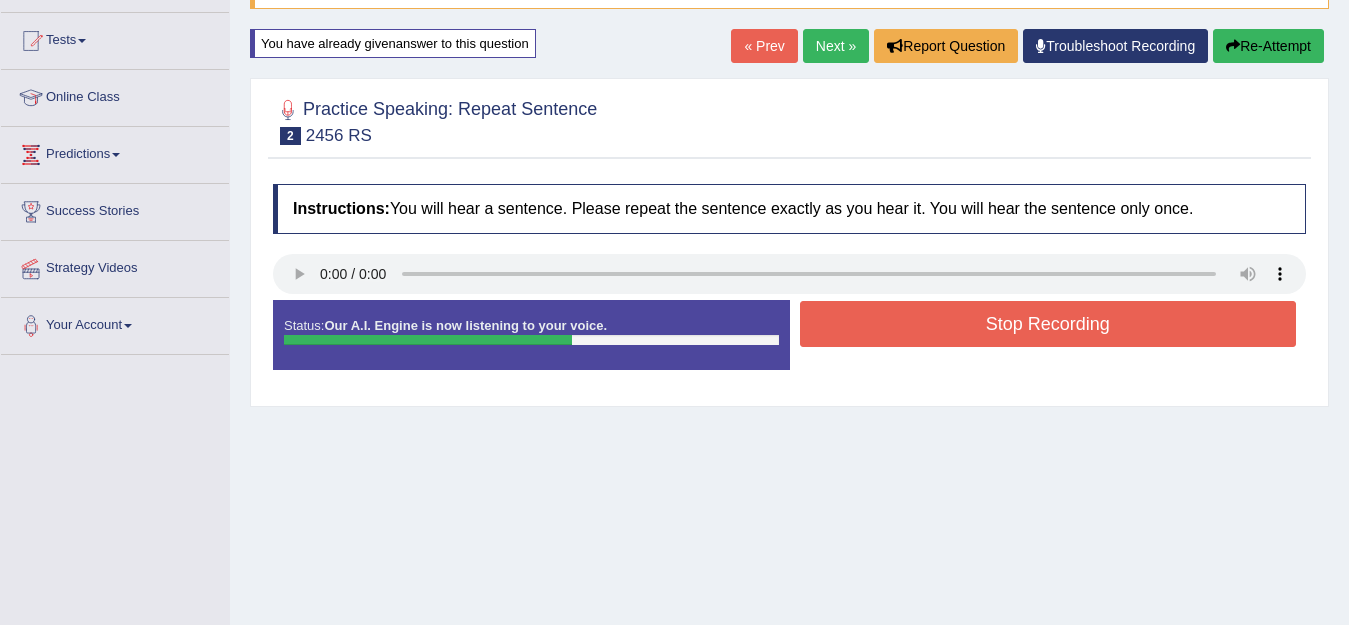 click on "Stop Recording" at bounding box center [1048, 324] 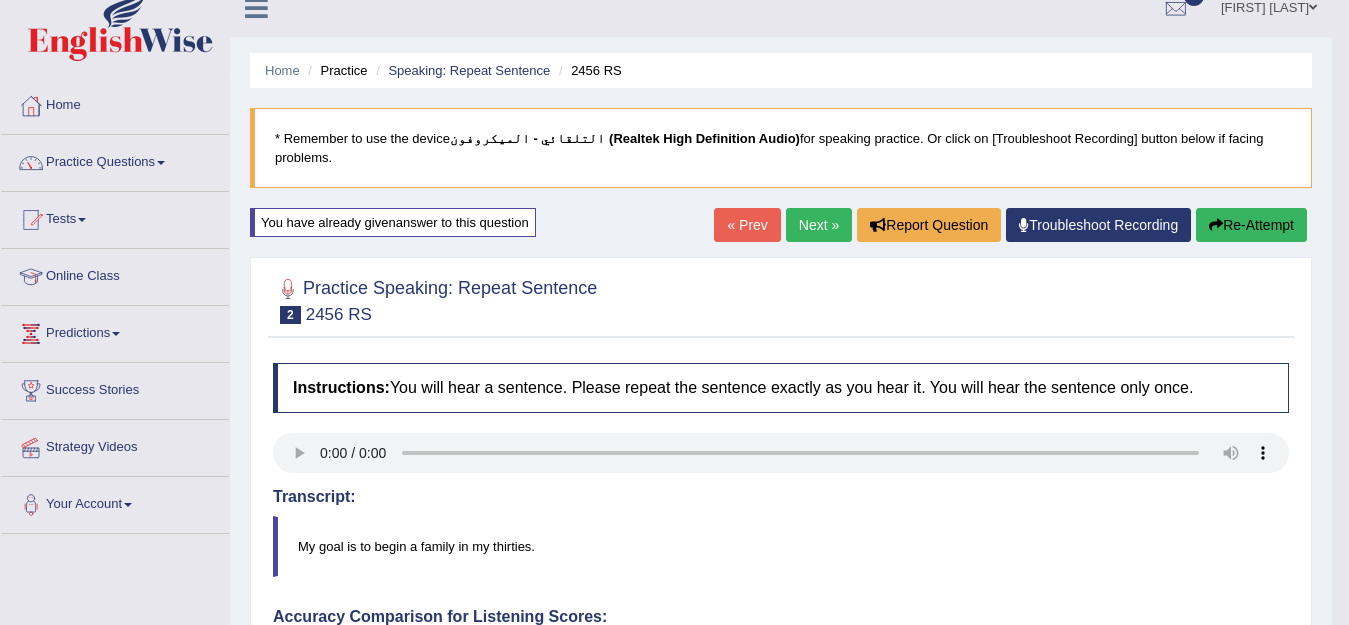 scroll, scrollTop: 0, scrollLeft: 0, axis: both 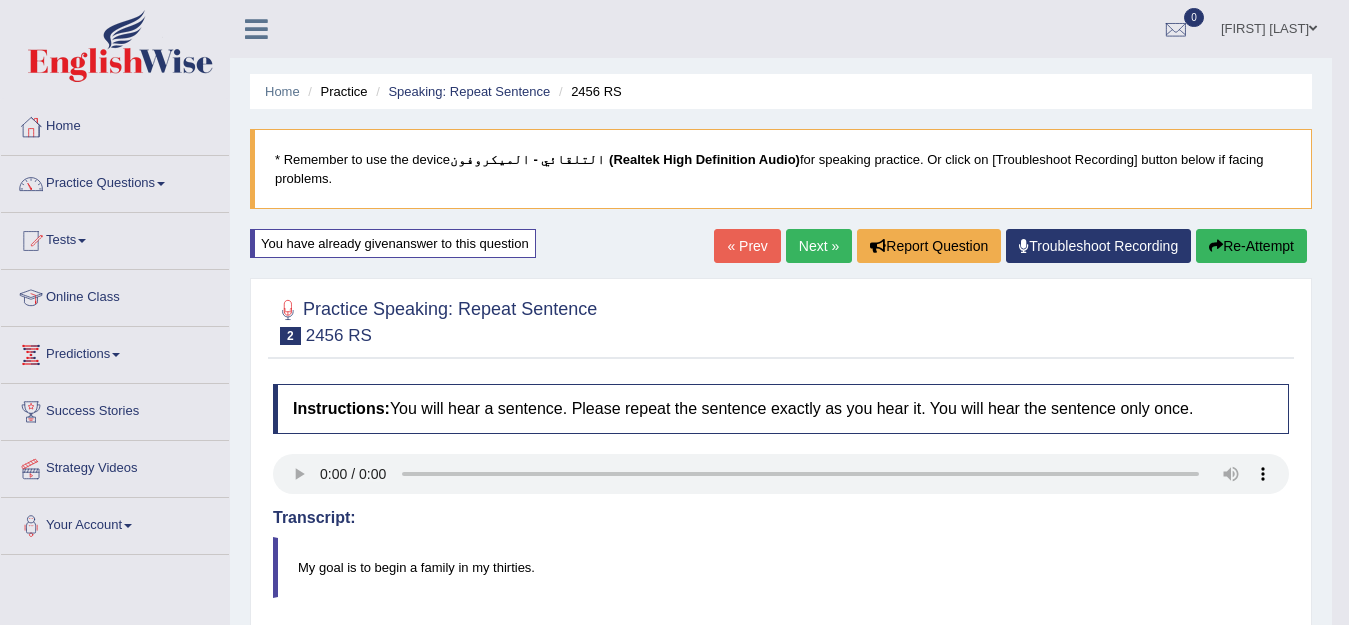 click on "Next »" at bounding box center [819, 246] 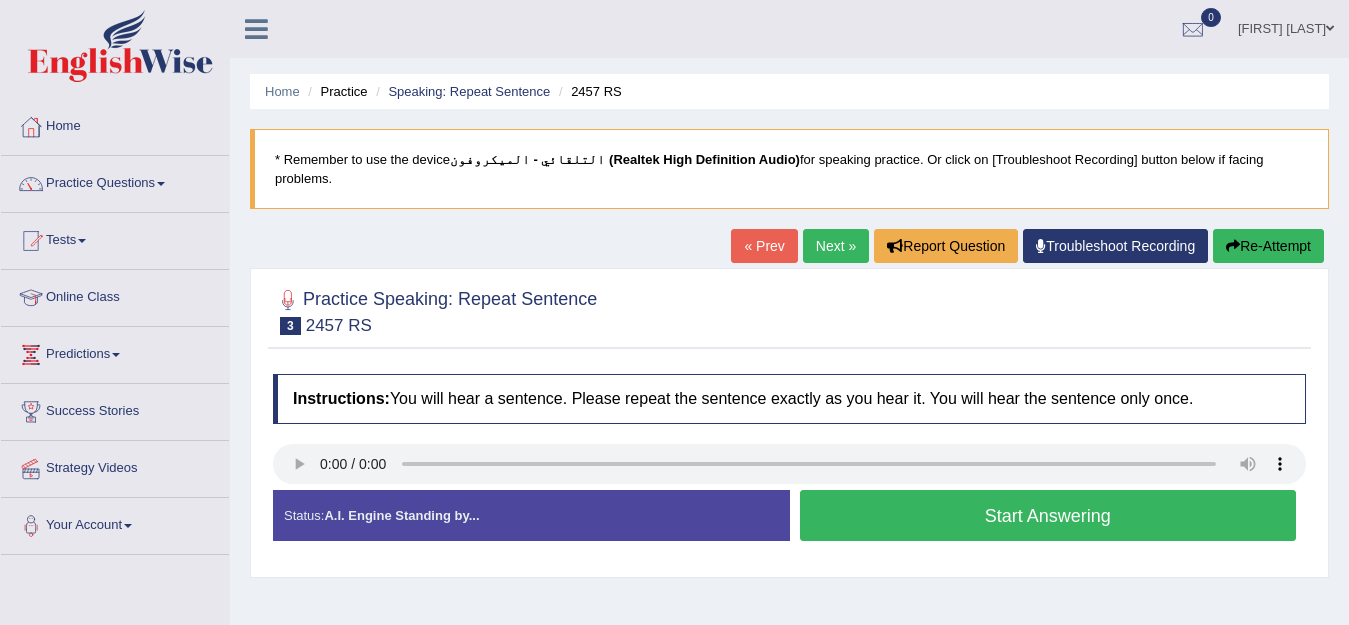 scroll, scrollTop: 0, scrollLeft: 0, axis: both 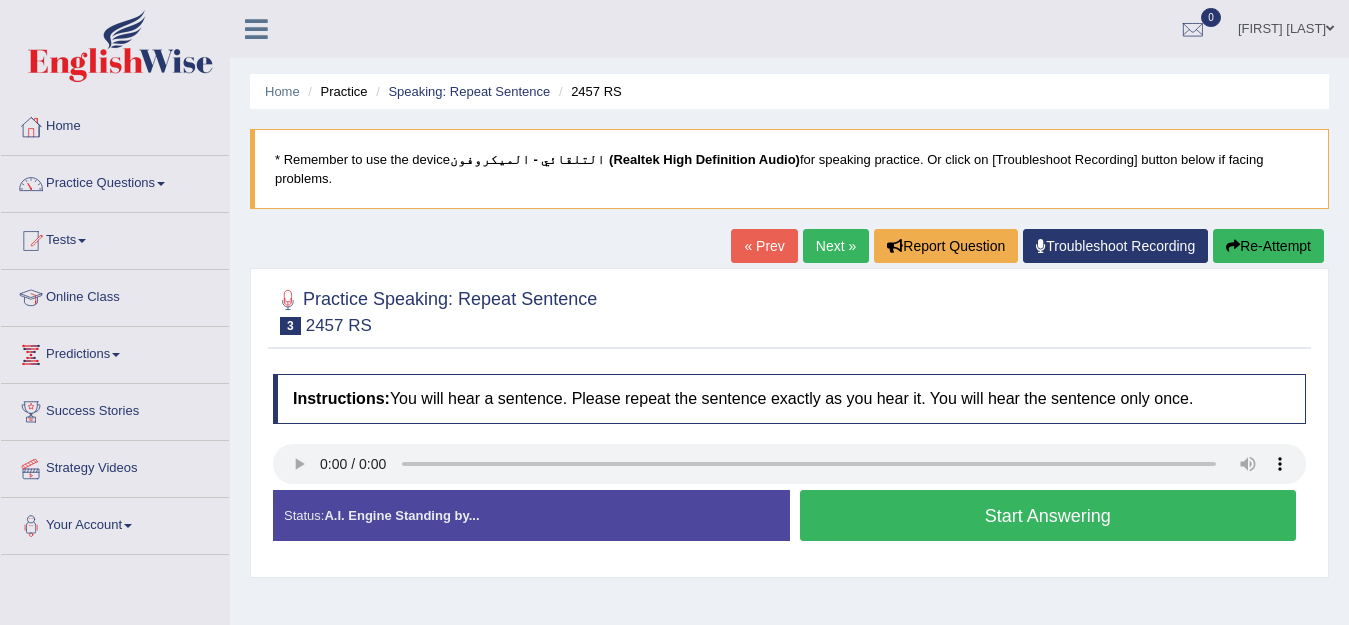 click on "Start Answering" at bounding box center [1048, 515] 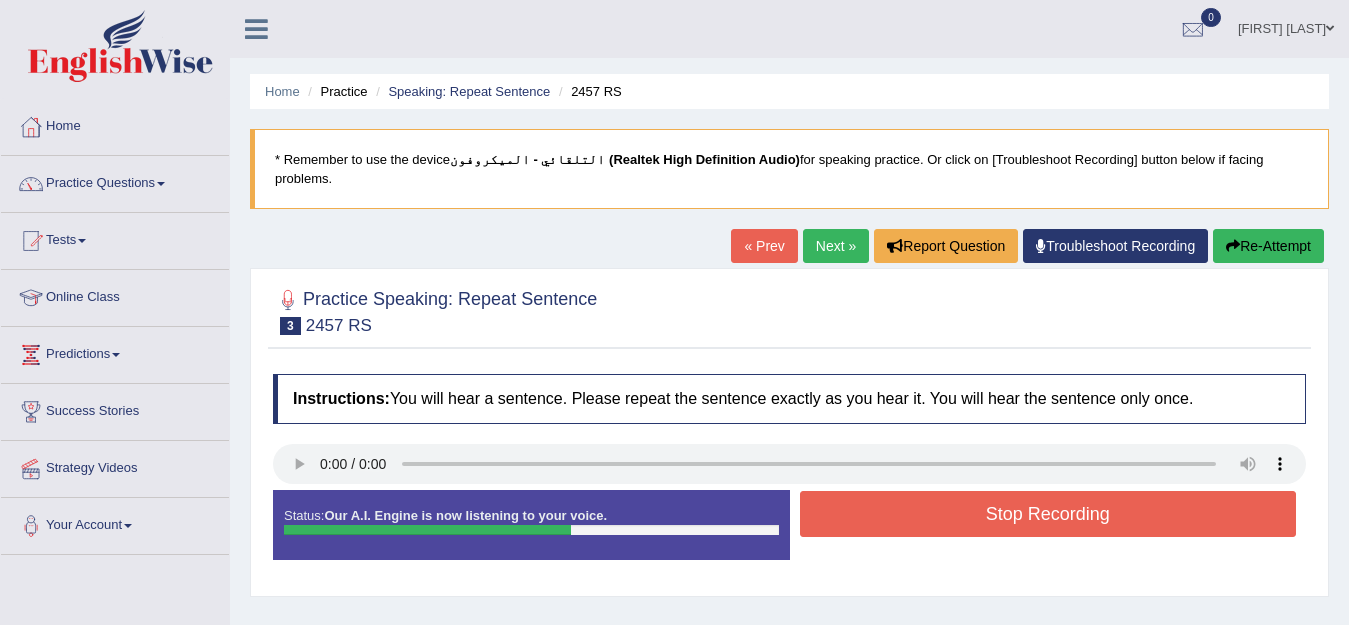 click on "Stop Recording" at bounding box center (1048, 514) 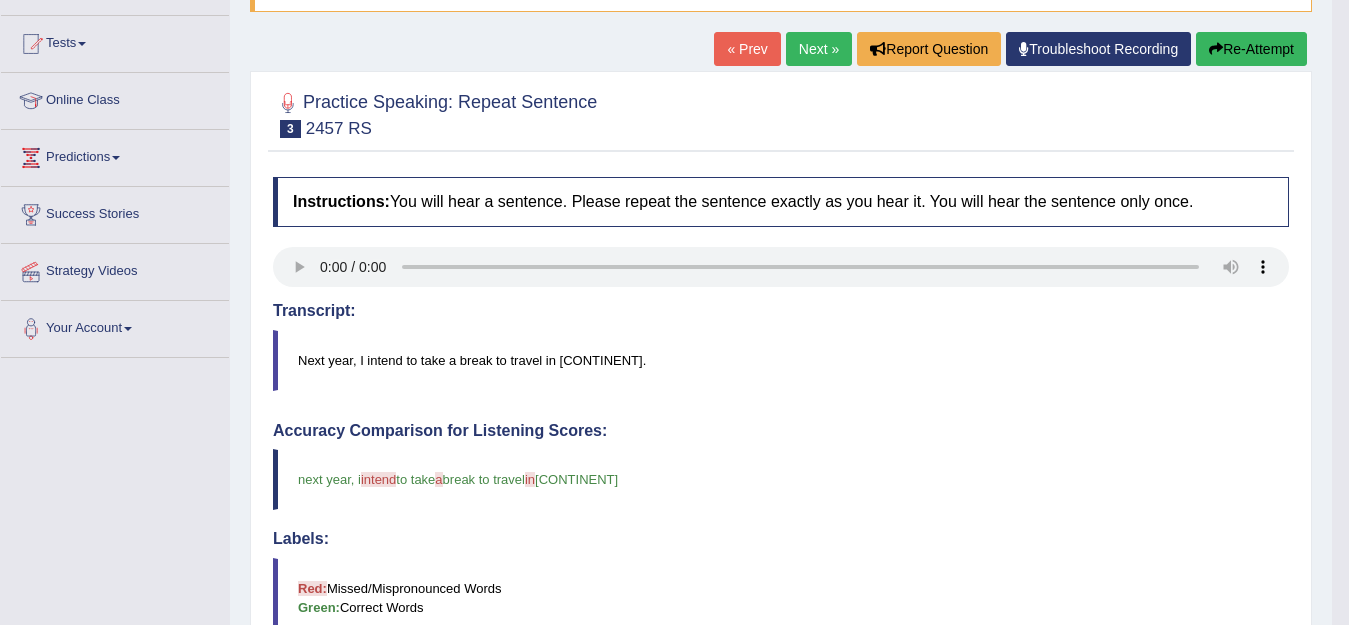 scroll, scrollTop: 0, scrollLeft: 0, axis: both 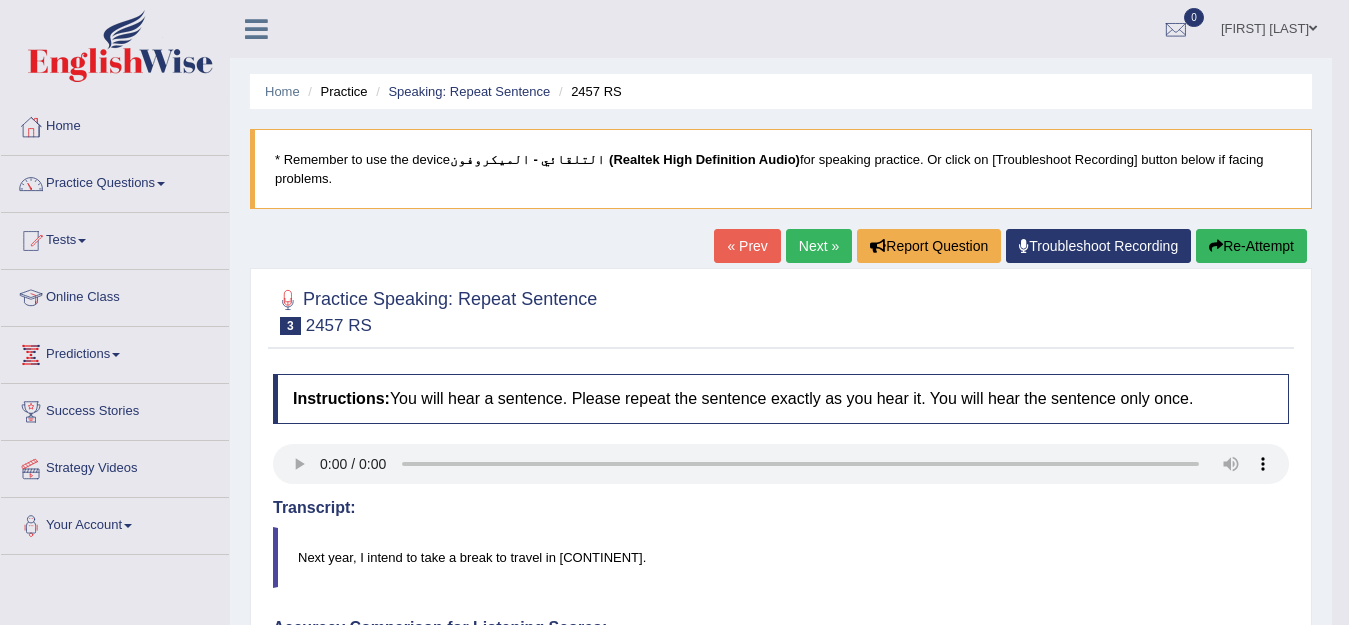 click on "Next »" at bounding box center (819, 246) 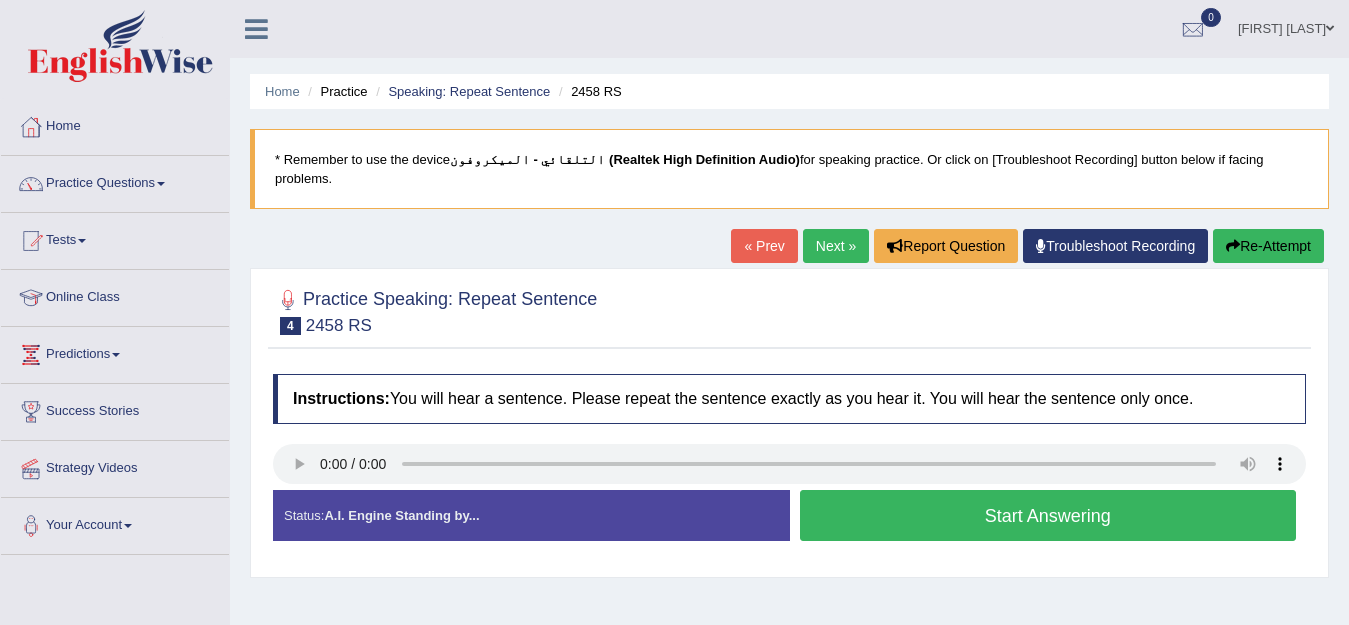 scroll, scrollTop: 0, scrollLeft: 0, axis: both 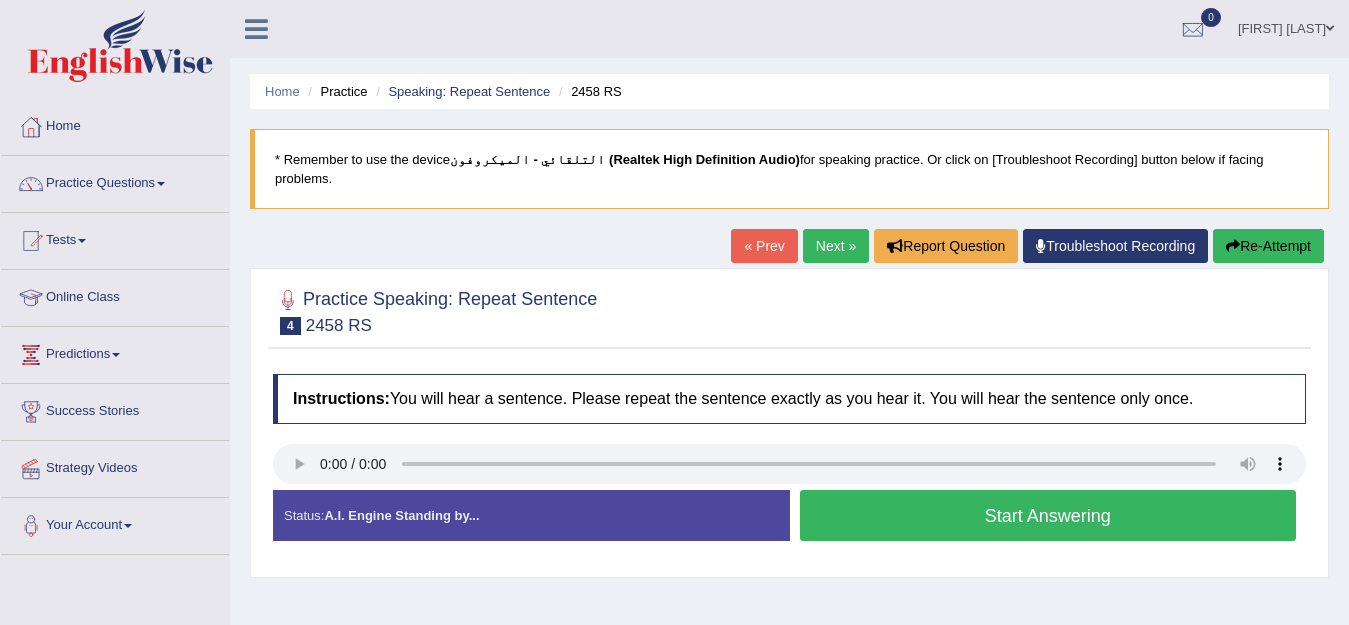 click on "Start Answering" at bounding box center (1048, 515) 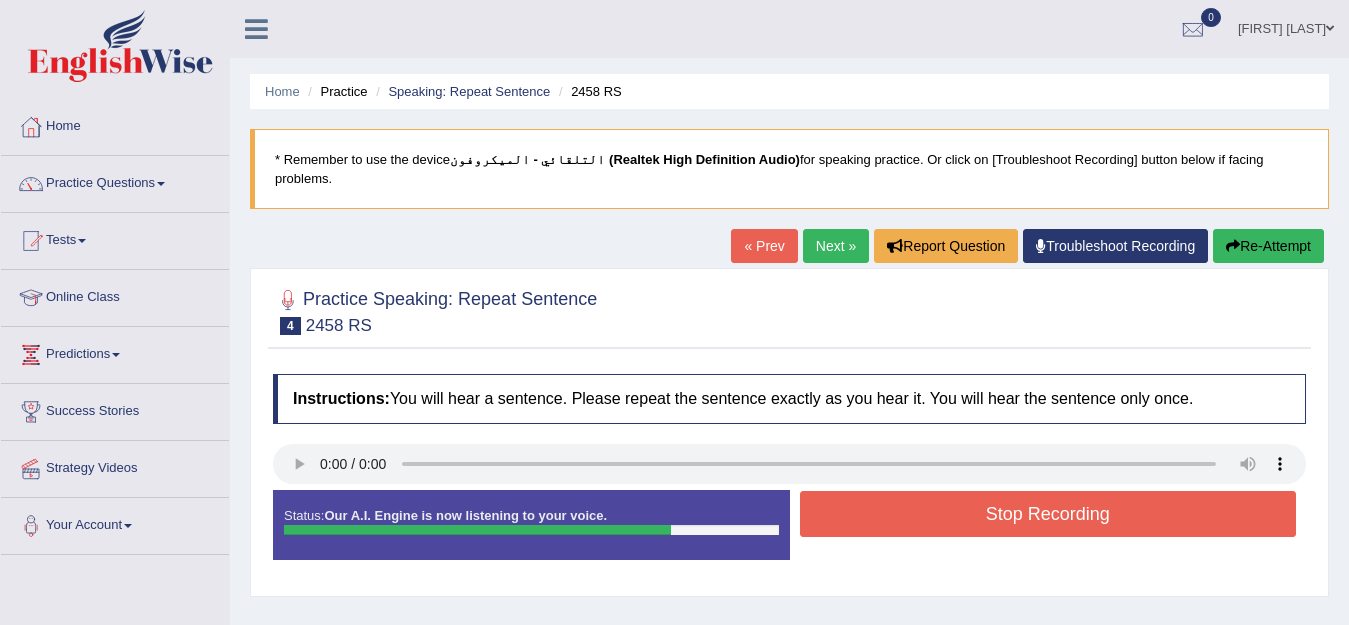 click on "Stop Recording" at bounding box center [1048, 514] 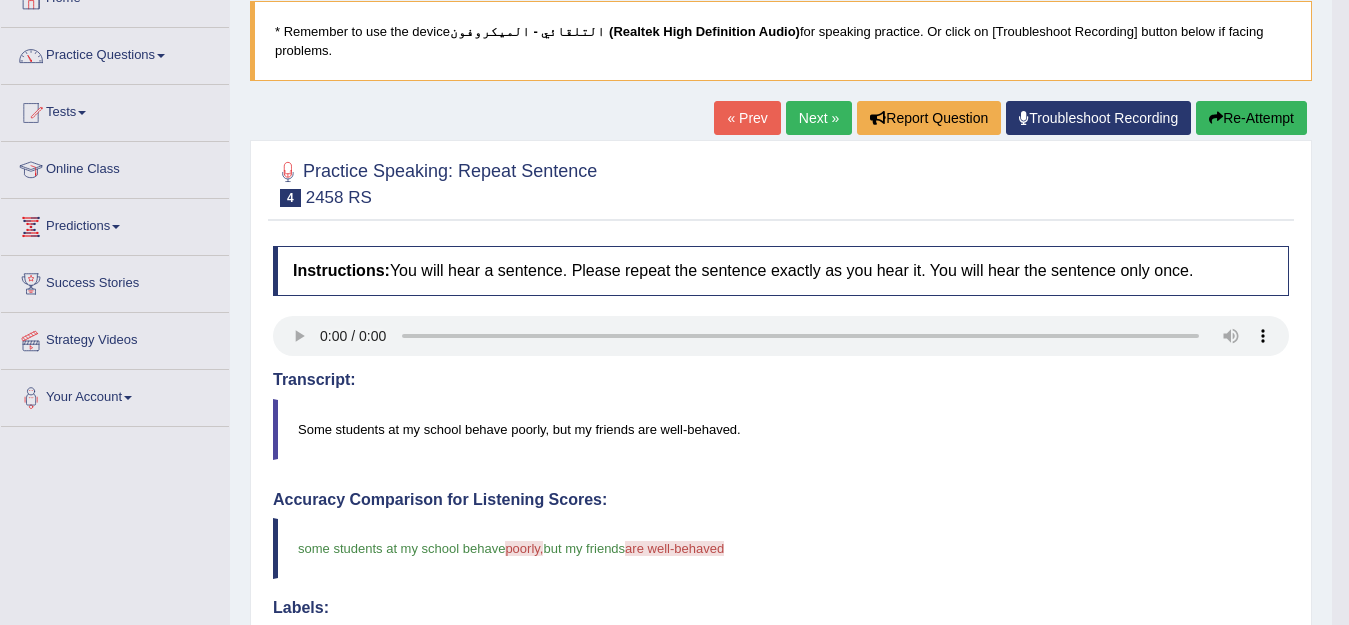 scroll, scrollTop: 127, scrollLeft: 0, axis: vertical 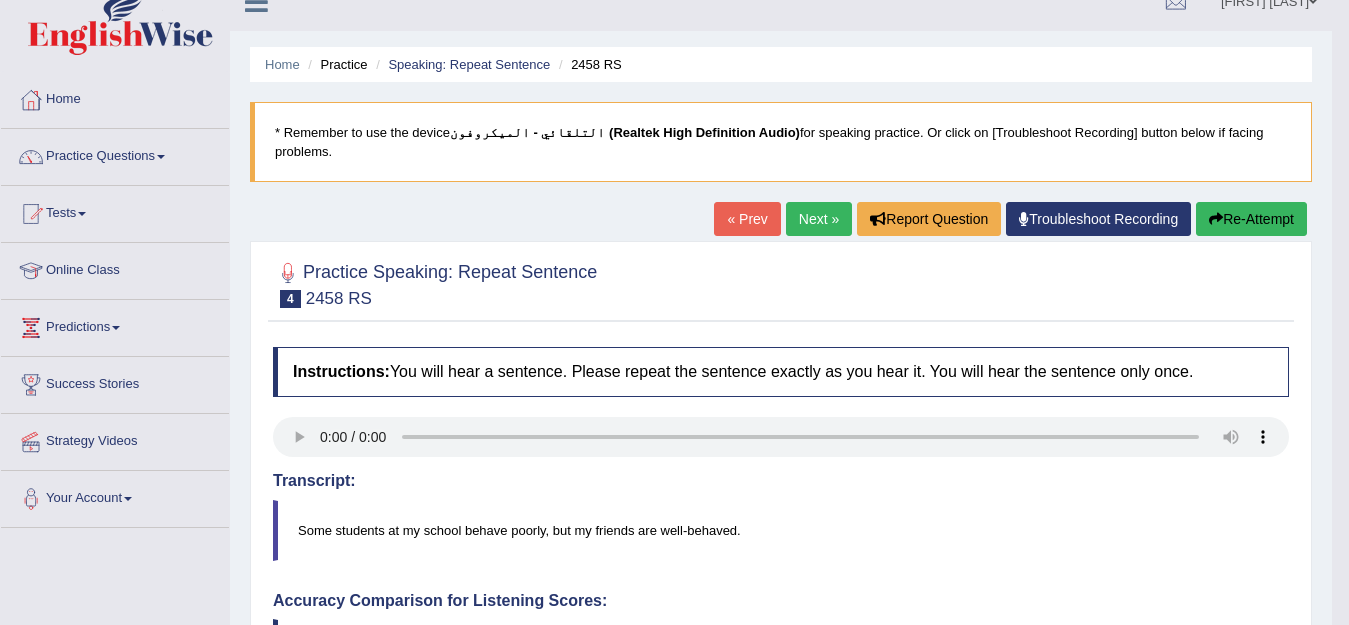 click on "Next »" at bounding box center (819, 219) 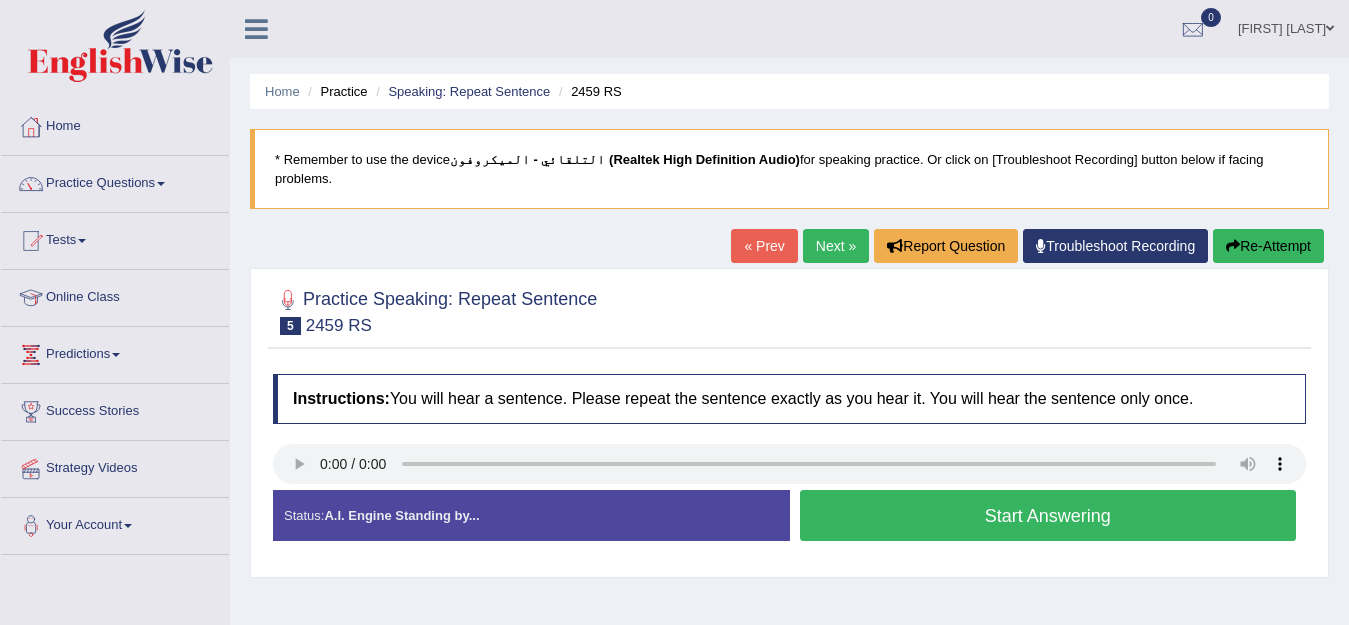 scroll, scrollTop: 0, scrollLeft: 0, axis: both 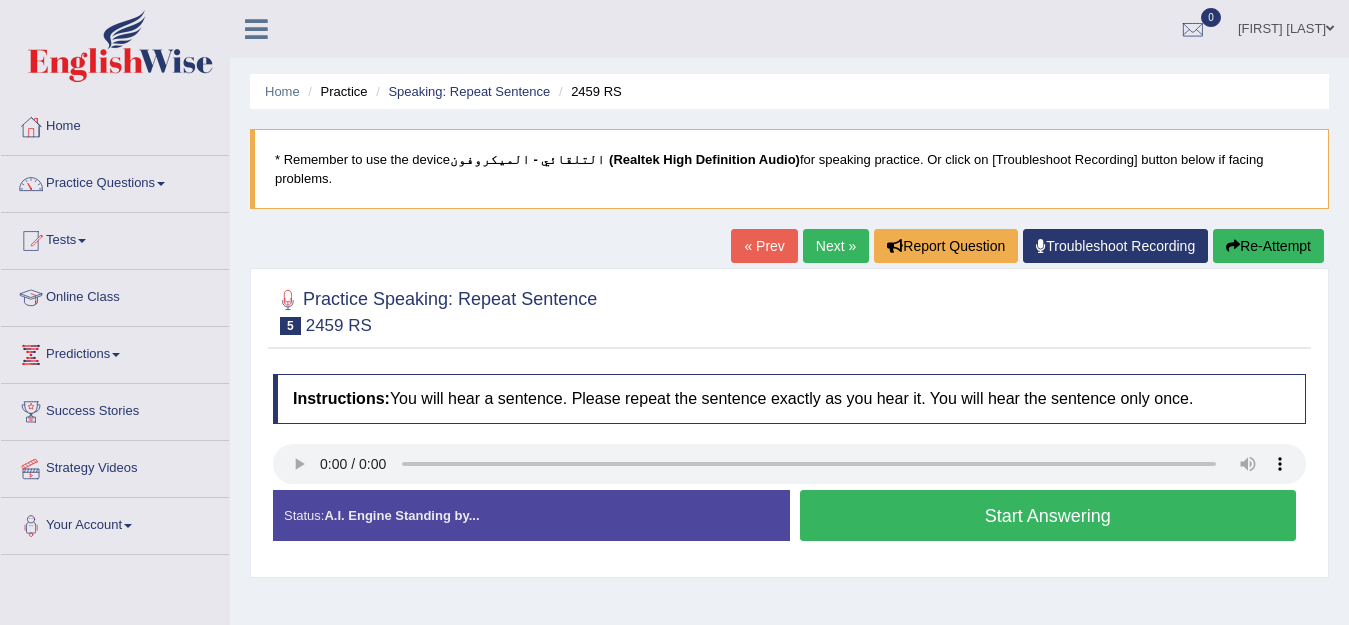 click on "Start Answering" at bounding box center (1048, 515) 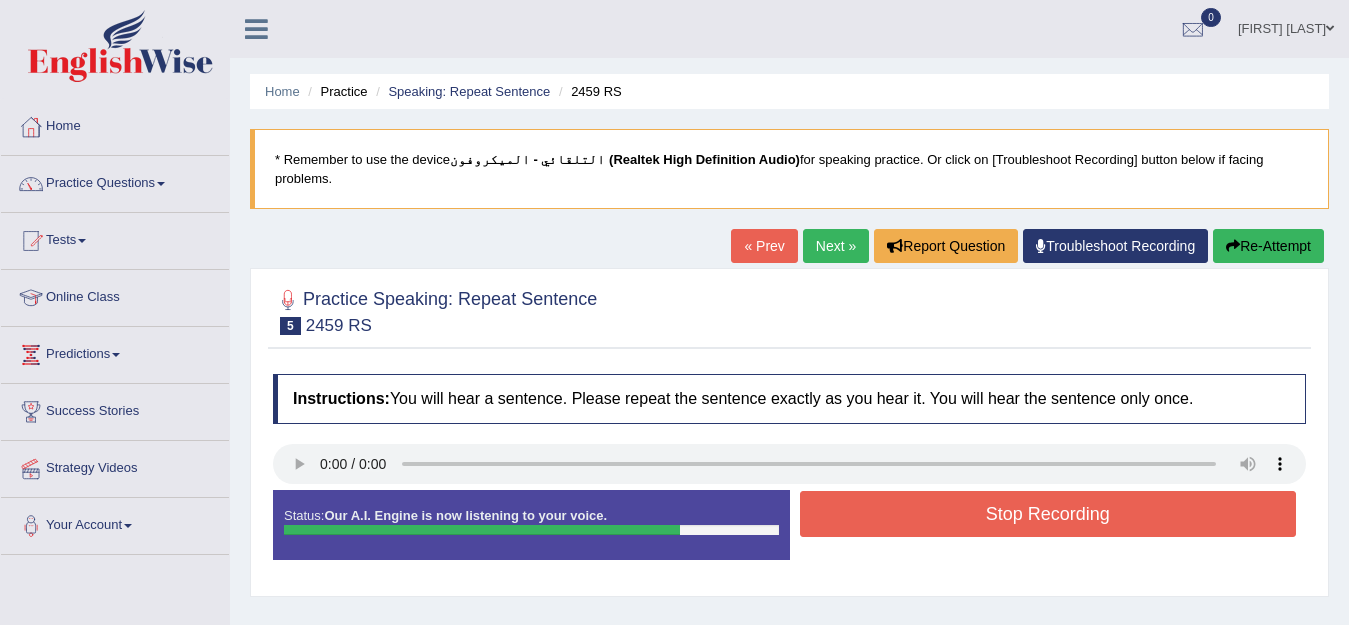 click on "Stop Recording" at bounding box center (1048, 514) 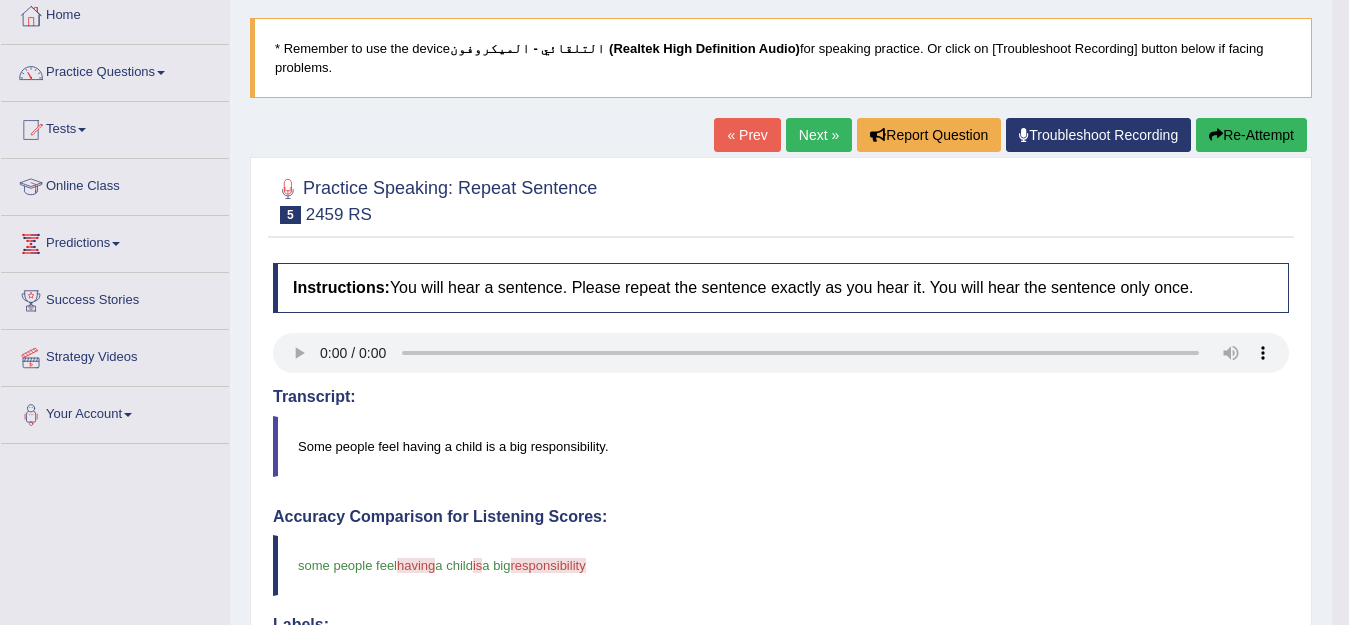 scroll, scrollTop: 100, scrollLeft: 0, axis: vertical 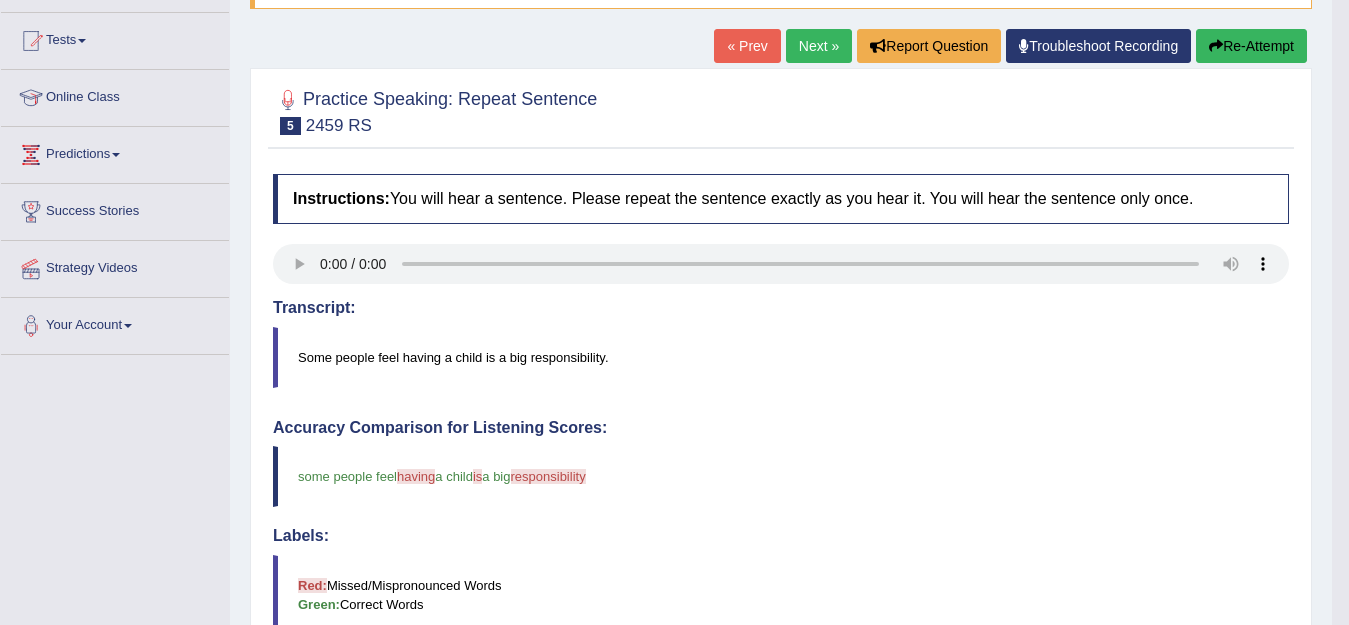 drag, startPoint x: 1278, startPoint y: 25, endPoint x: 1268, endPoint y: 26, distance: 10.049875 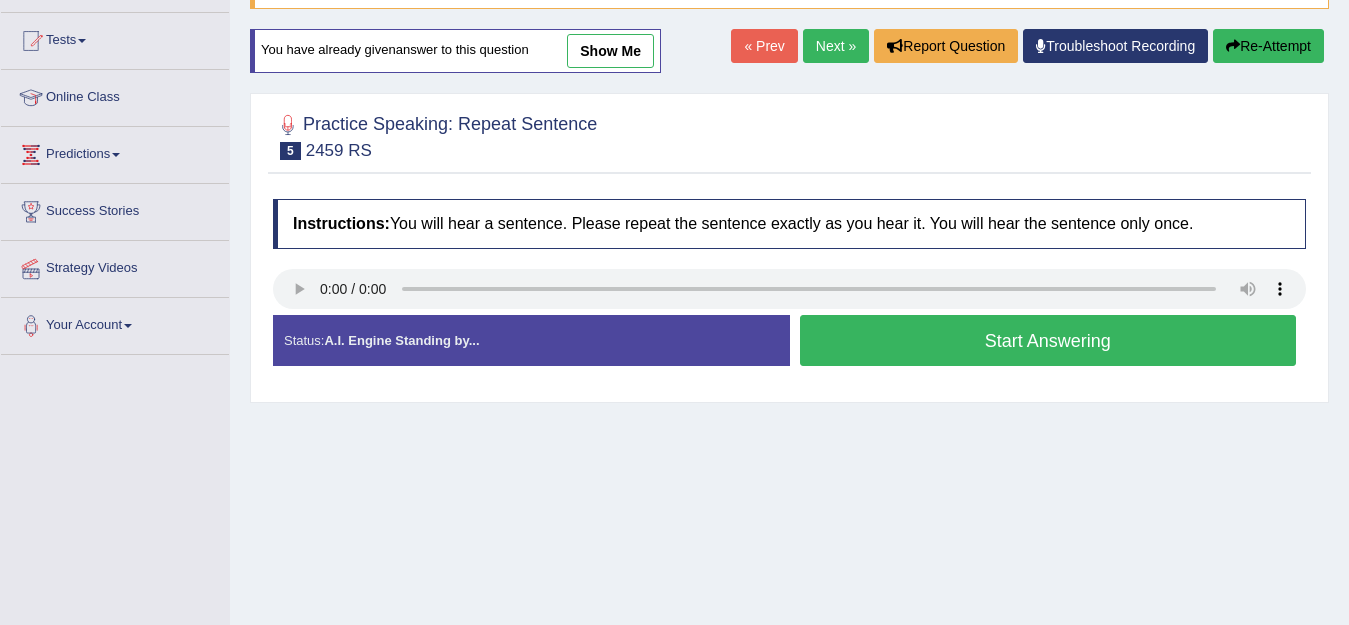 scroll, scrollTop: 200, scrollLeft: 0, axis: vertical 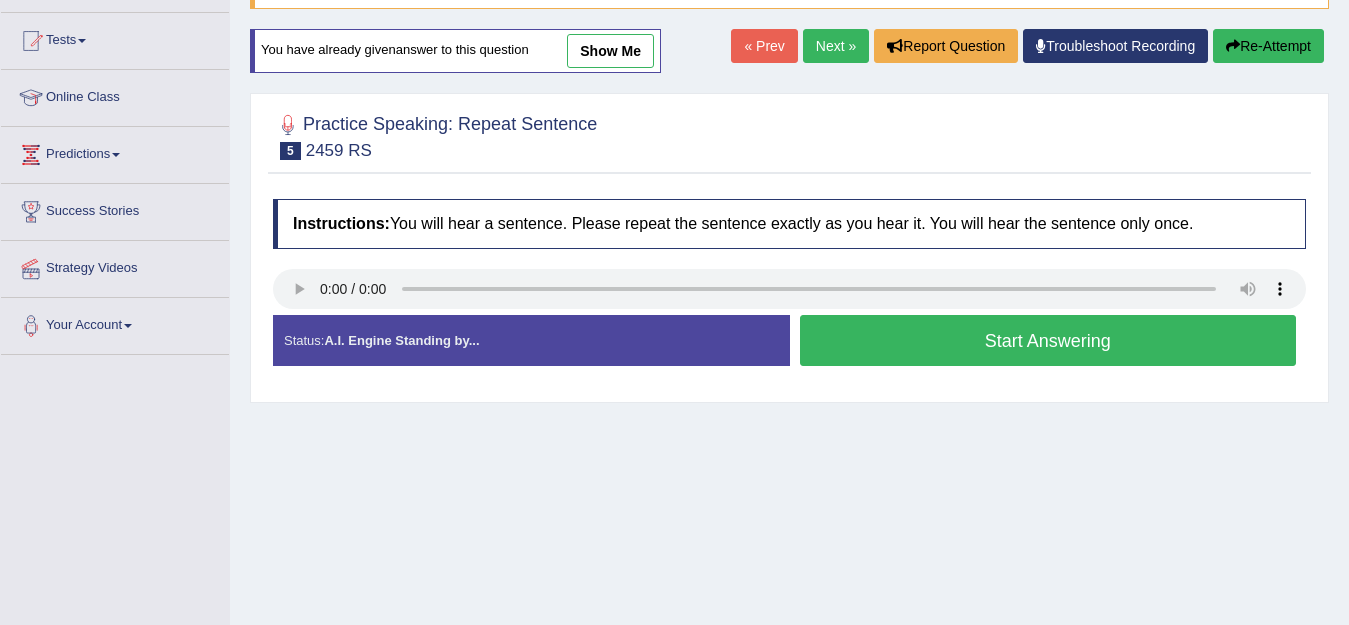click on "Start Answering" at bounding box center [1048, 340] 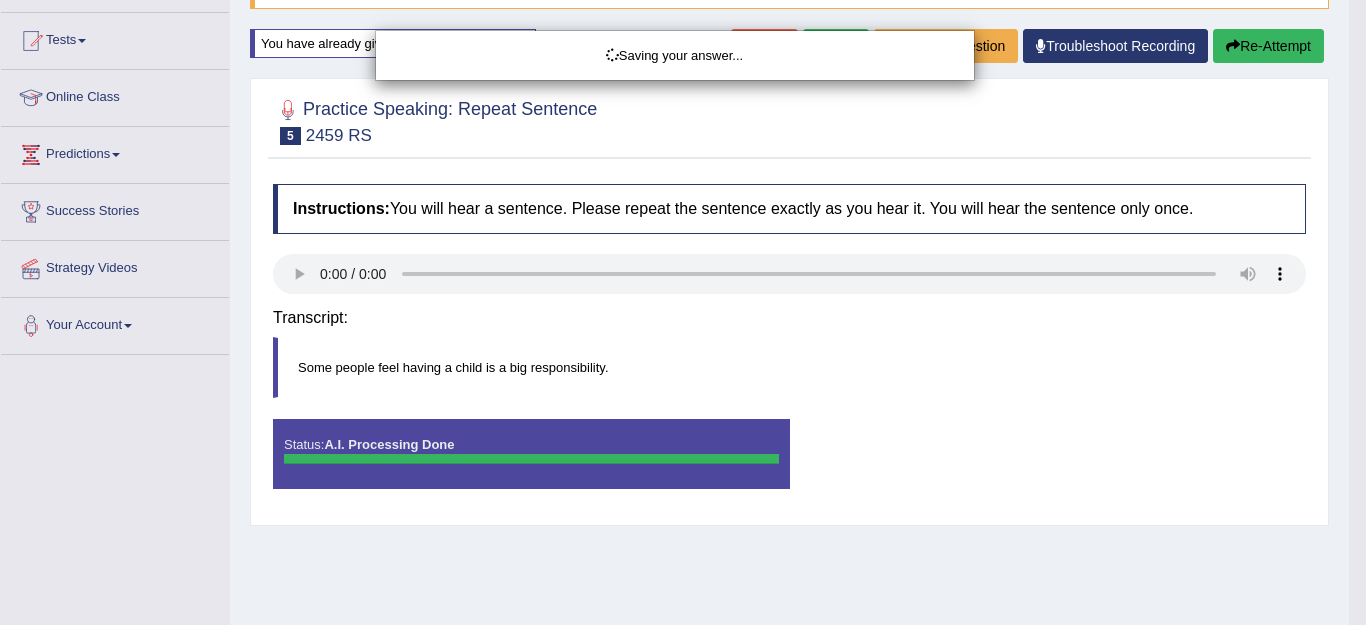 click on "Saving your answer..." at bounding box center (683, 312) 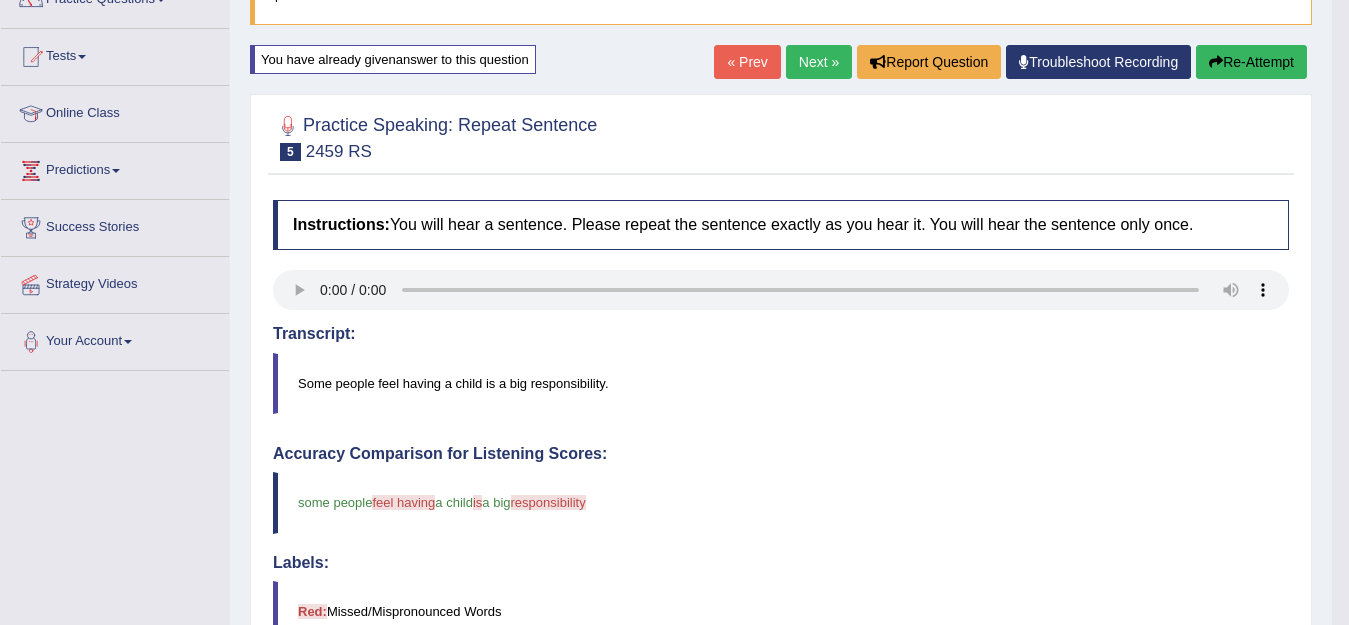 scroll, scrollTop: 100, scrollLeft: 0, axis: vertical 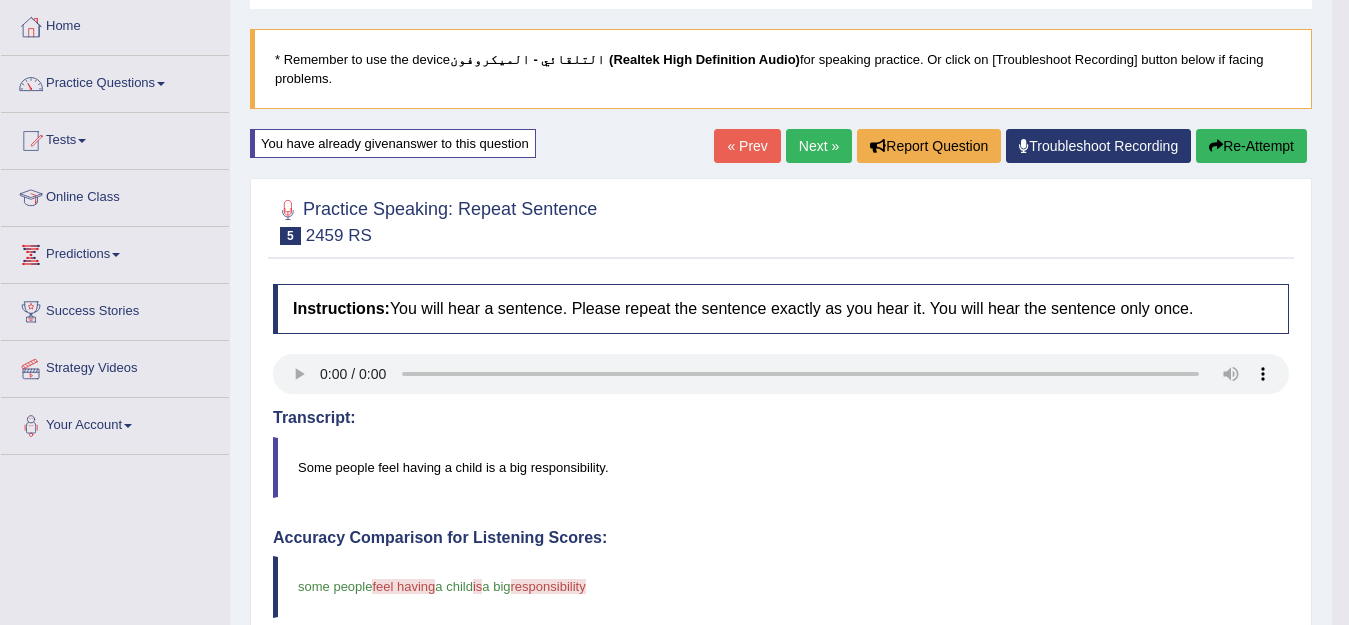 click on "Re-Attempt" at bounding box center (1251, 146) 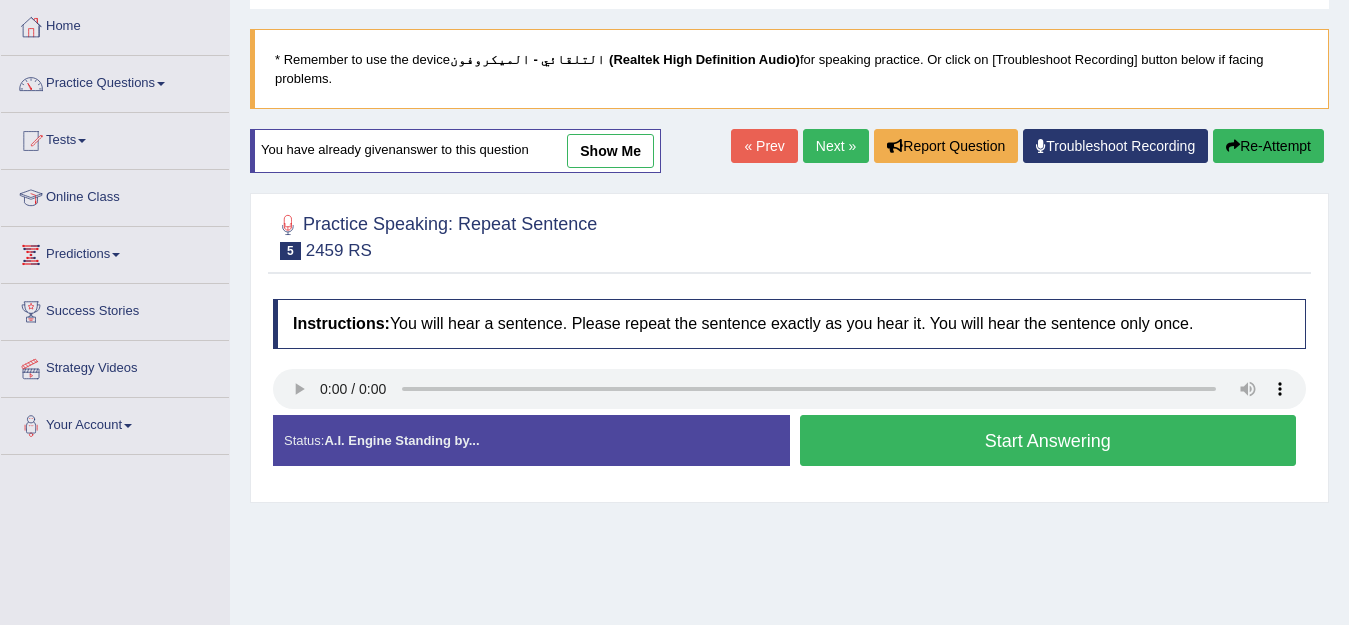 scroll, scrollTop: 100, scrollLeft: 0, axis: vertical 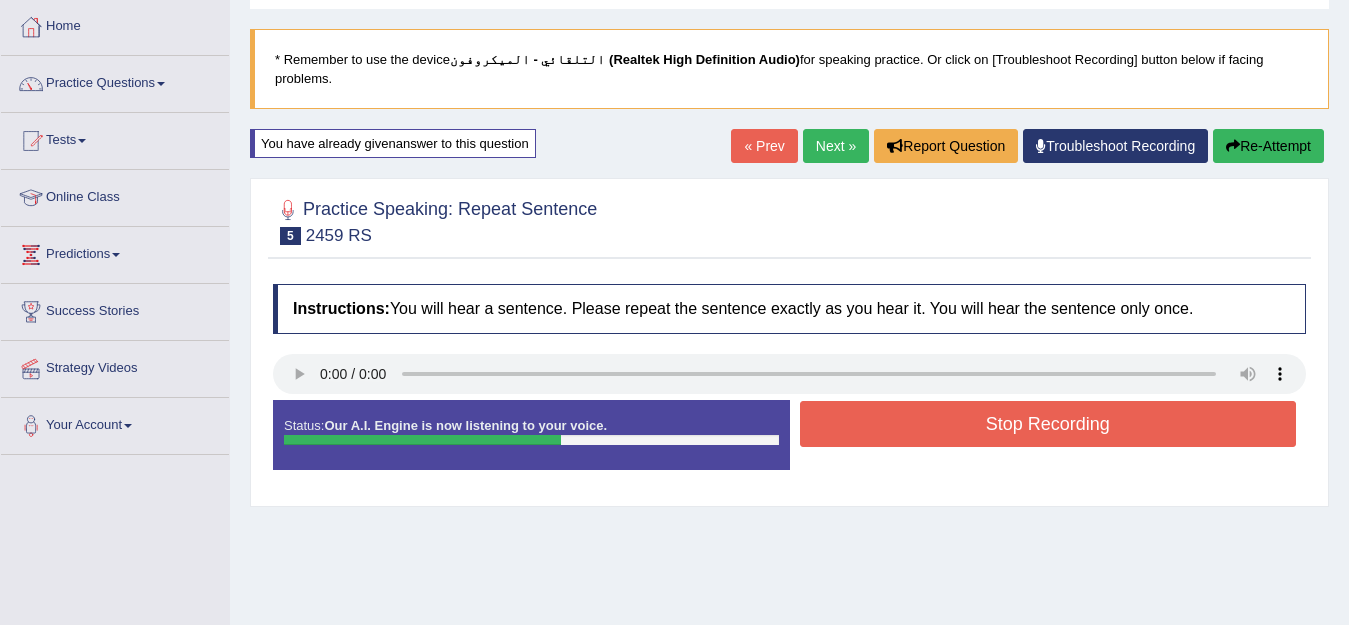 click on "Re-Attempt" at bounding box center (1268, 146) 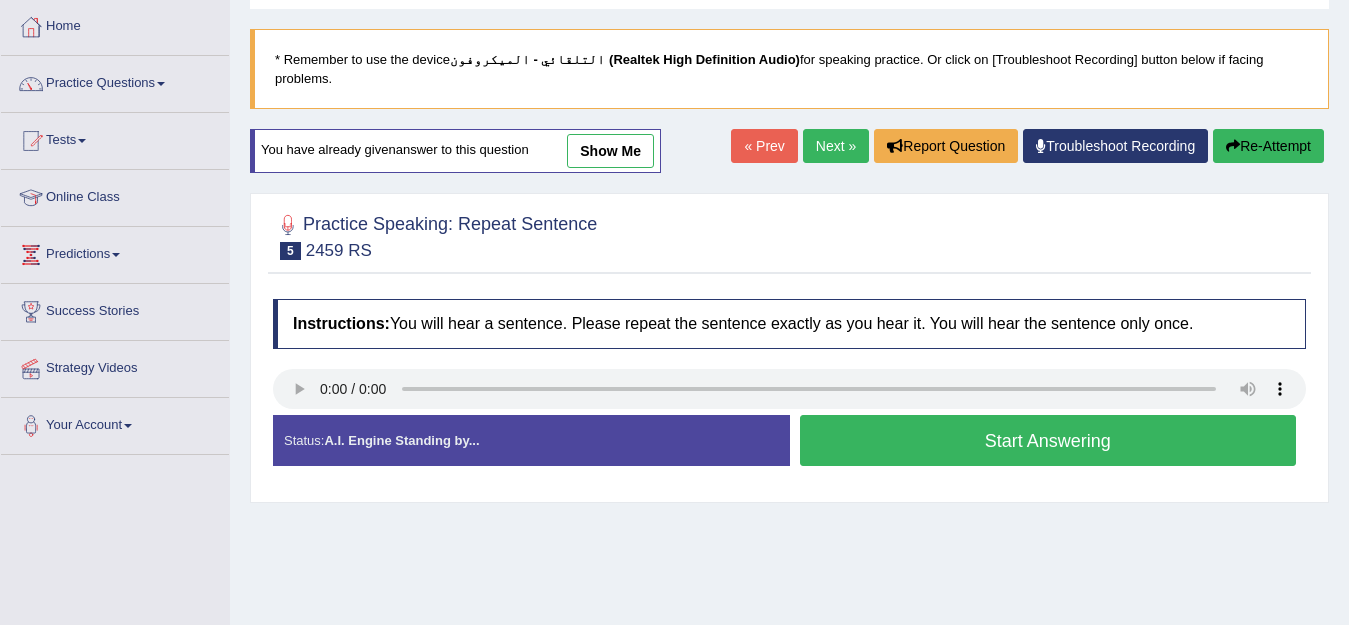 scroll, scrollTop: 100, scrollLeft: 0, axis: vertical 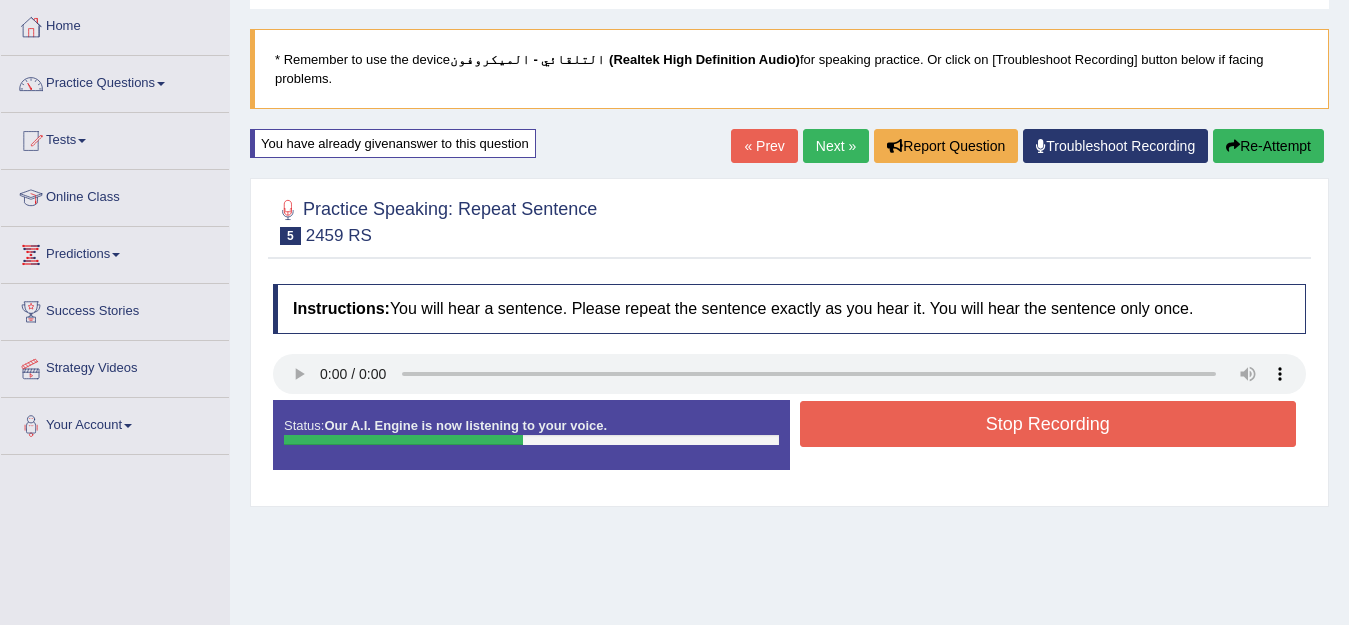 click on "Instructions:  You will hear a sentence. Please repeat the sentence exactly as you hear it. You will hear the sentence only once.
Transcript: Some people feel having a child is a big responsibility. Created with Highcharts 7.1.2 Too low Too high Time Pitch meter: 0 2 4 6 8 10 Created with Highcharts 7.1.2 Great Too slow Too fast Time Speech pace meter: 0 10 20 30 40 Accuracy Comparison for Listening Scores: Labels:
Red:  Missed/Mispronounced Words
Green:  Correct Words
Accuracy:  Voice Analysis: A.I. Scores:
2  / 3              Content
0.7  / 5              Oral fluency
0.7  / 5              Pronunciation
Your Response: Status:  Our A.I. Engine is now listening to your voice. Start Answering Stop Recording" at bounding box center (789, 385) 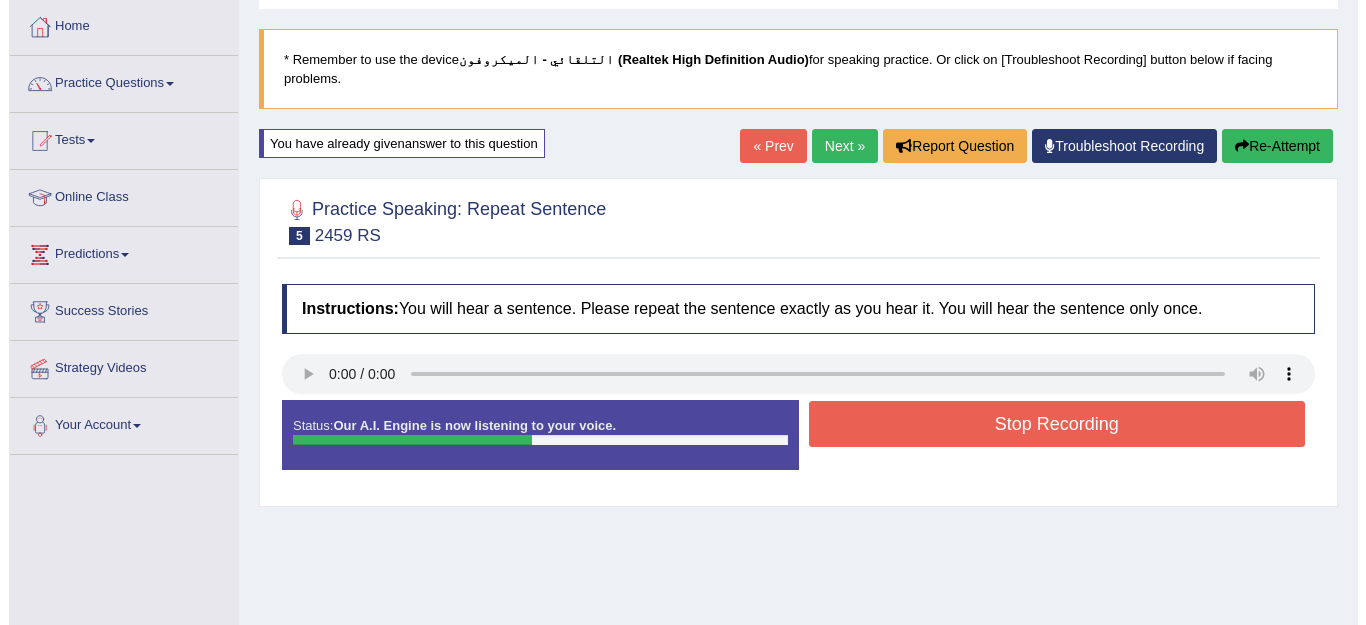 scroll, scrollTop: 0, scrollLeft: 0, axis: both 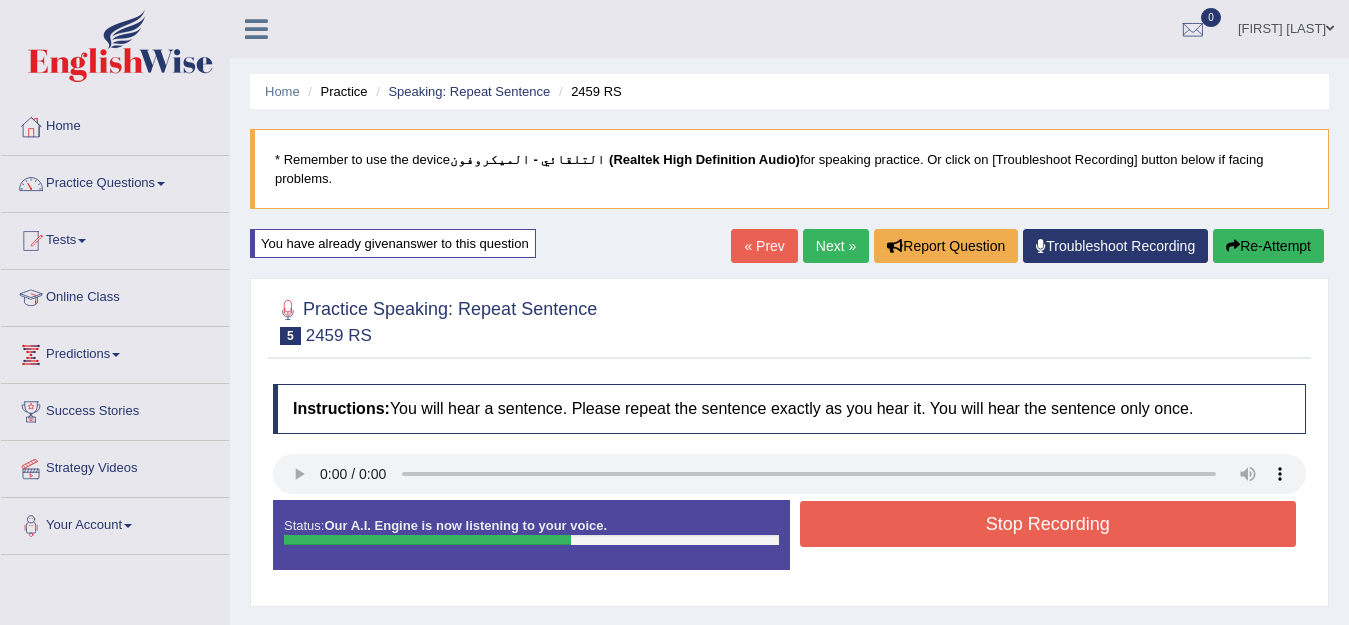 click on "Stop Recording" at bounding box center (1048, 524) 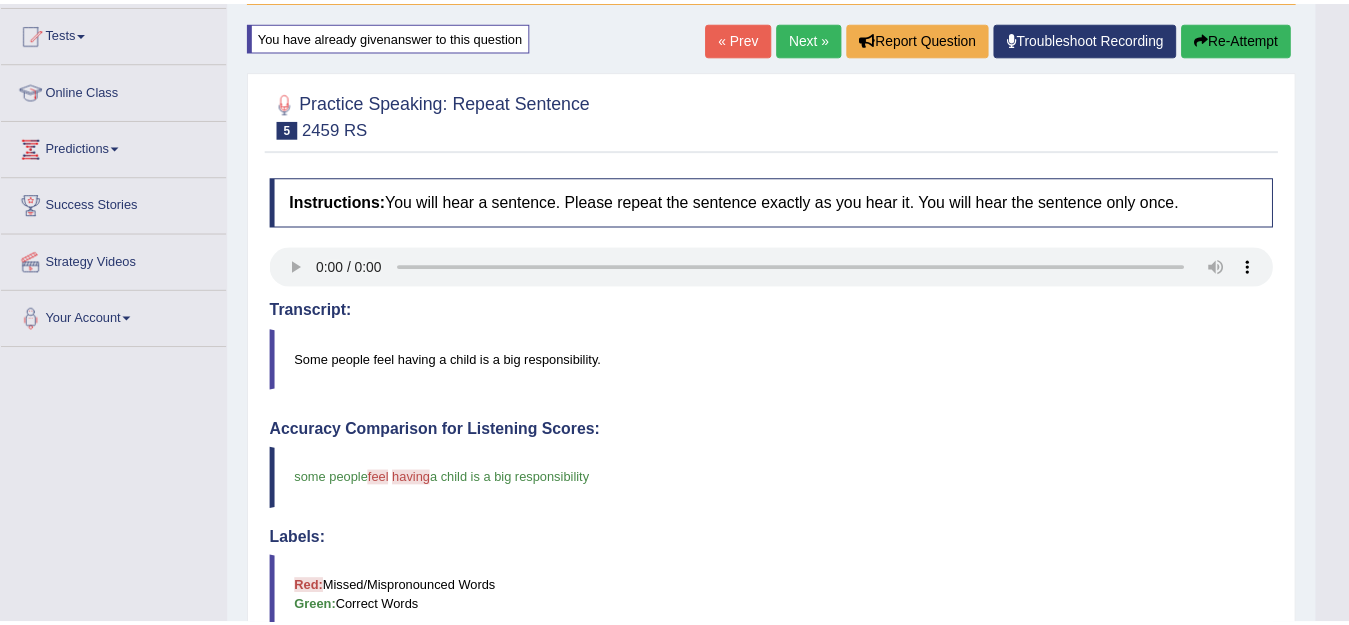 scroll, scrollTop: 400, scrollLeft: 0, axis: vertical 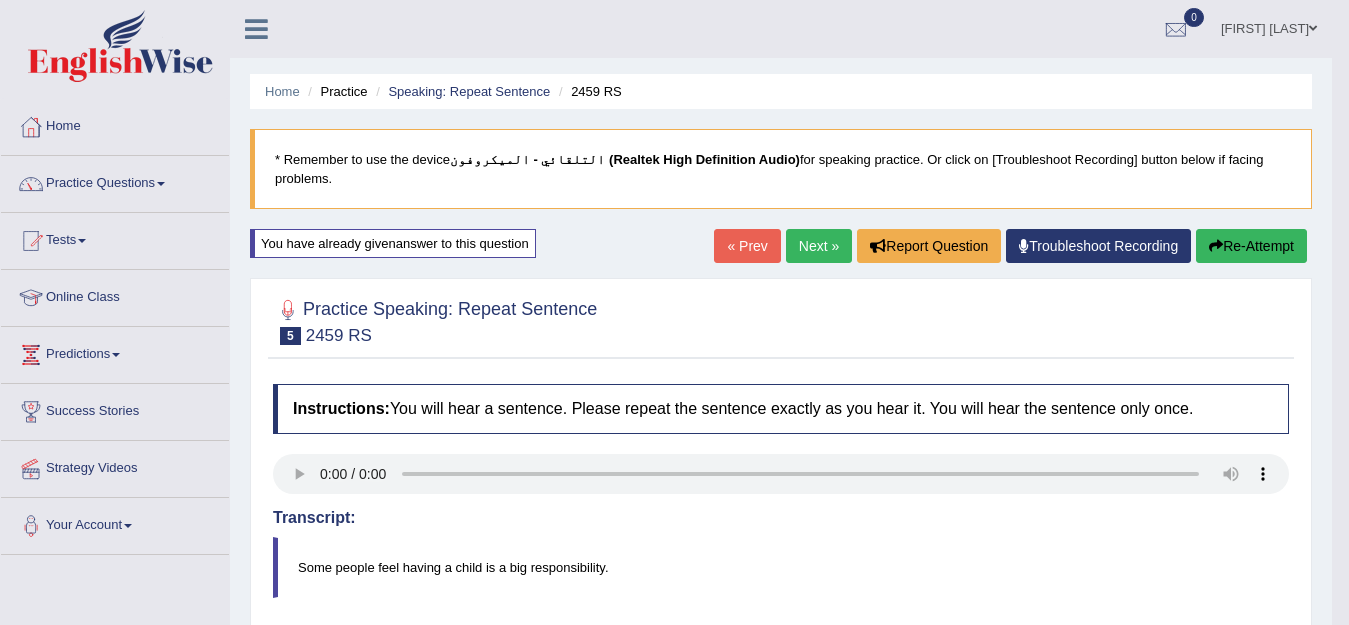 click on "Next »" at bounding box center [819, 246] 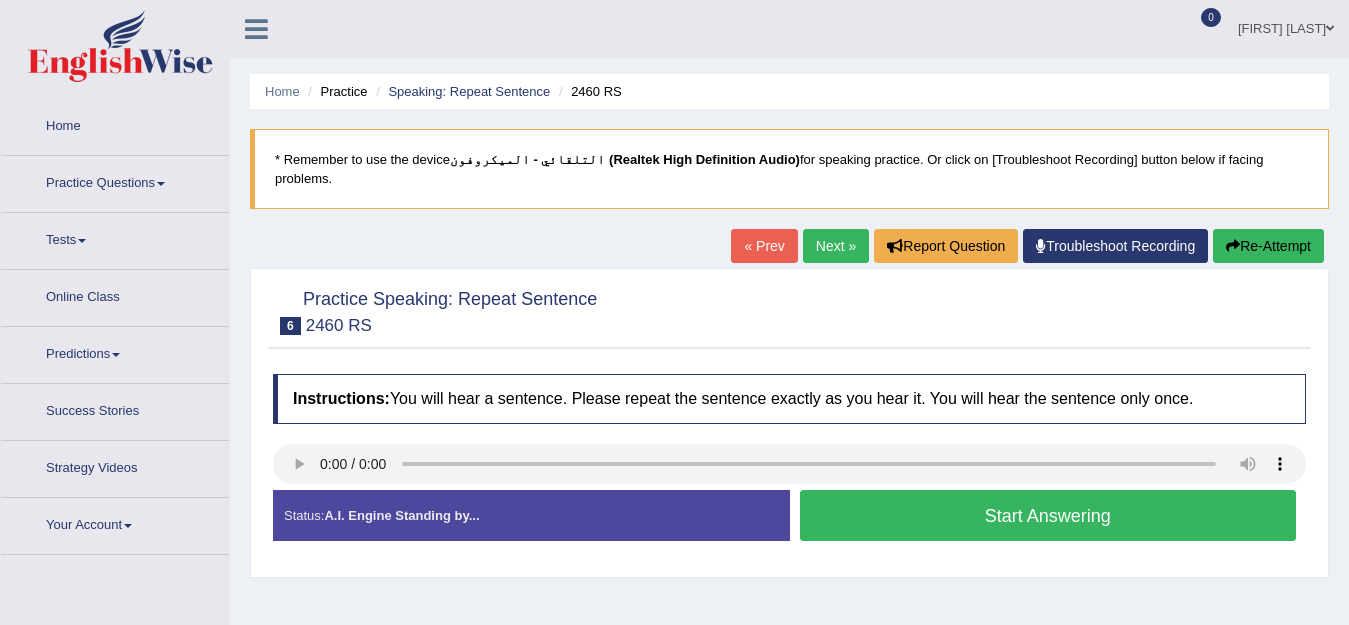 scroll, scrollTop: 0, scrollLeft: 0, axis: both 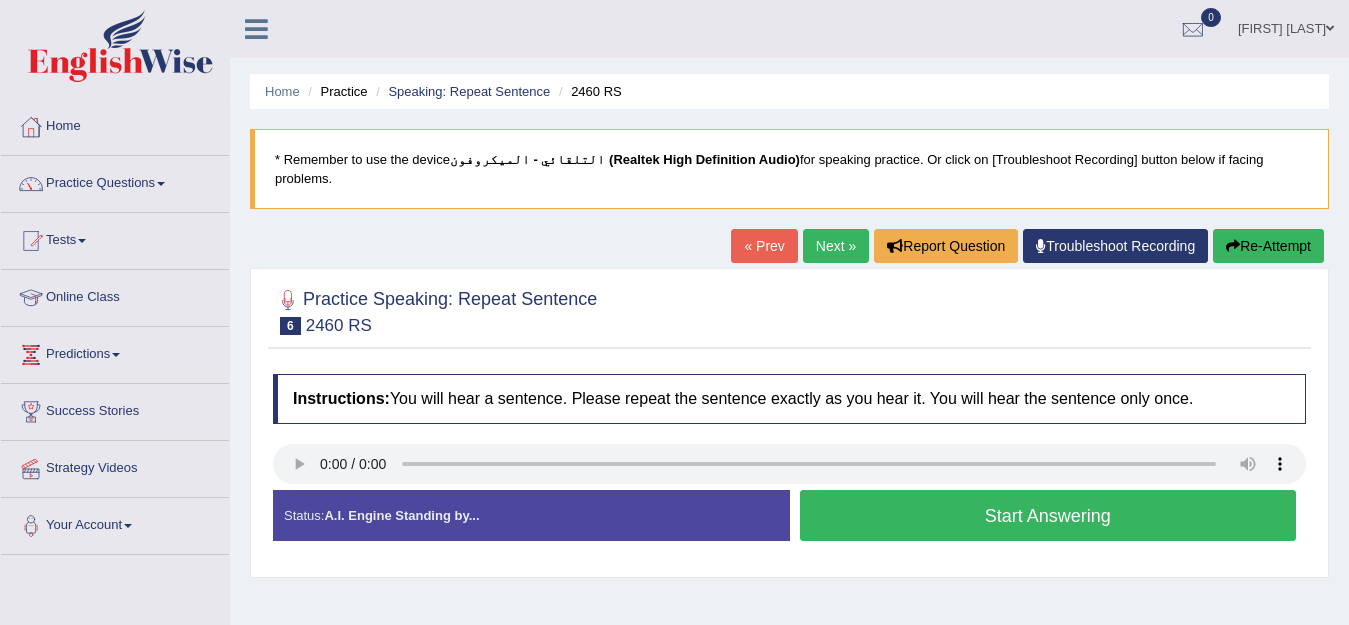 click on "« Prev" at bounding box center (764, 246) 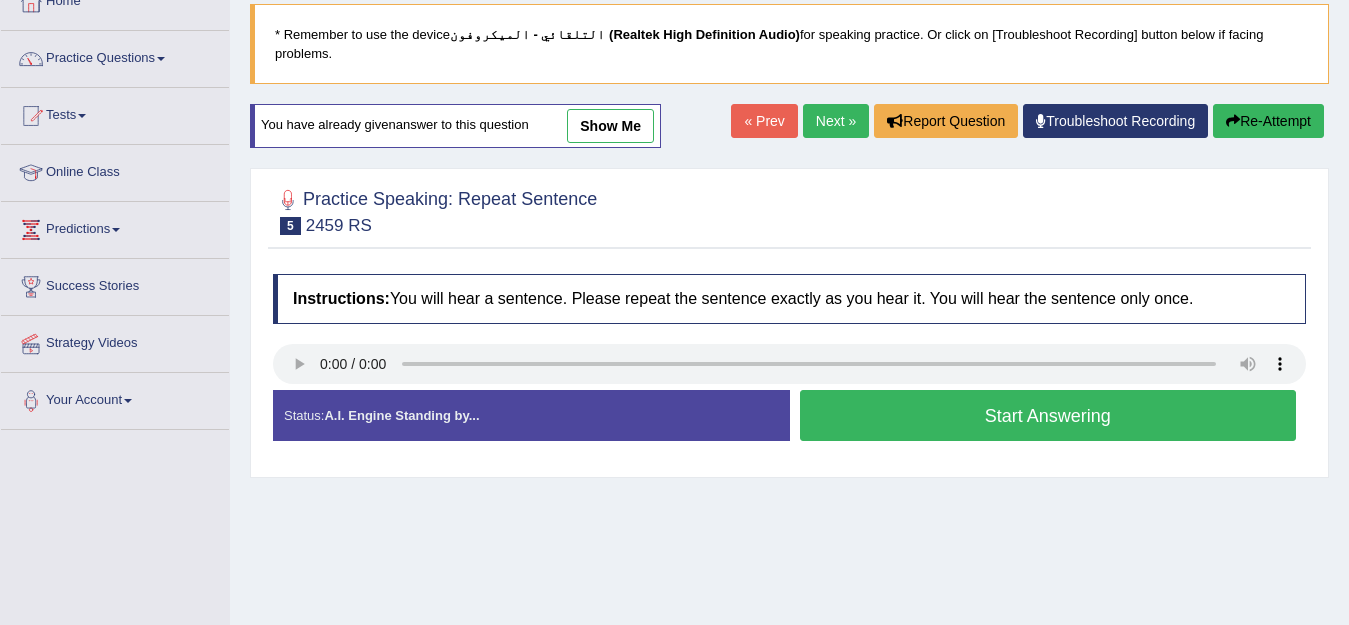 scroll, scrollTop: 125, scrollLeft: 0, axis: vertical 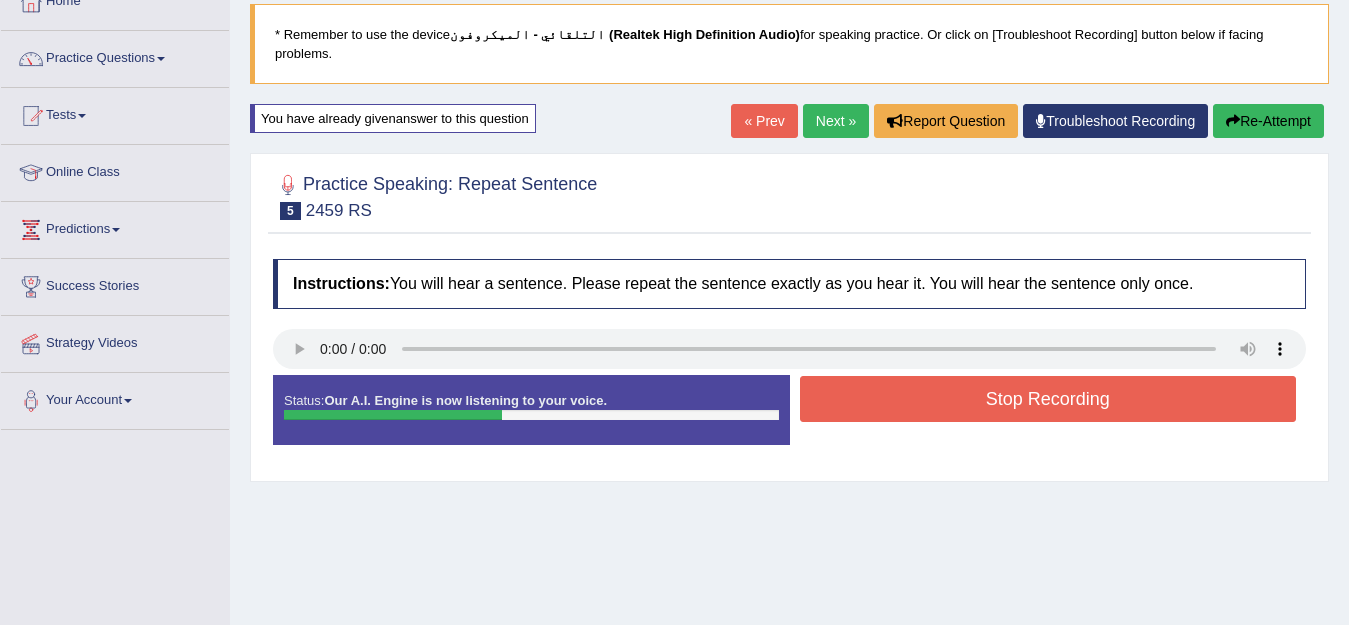 click on "Re-Attempt" at bounding box center [1268, 121] 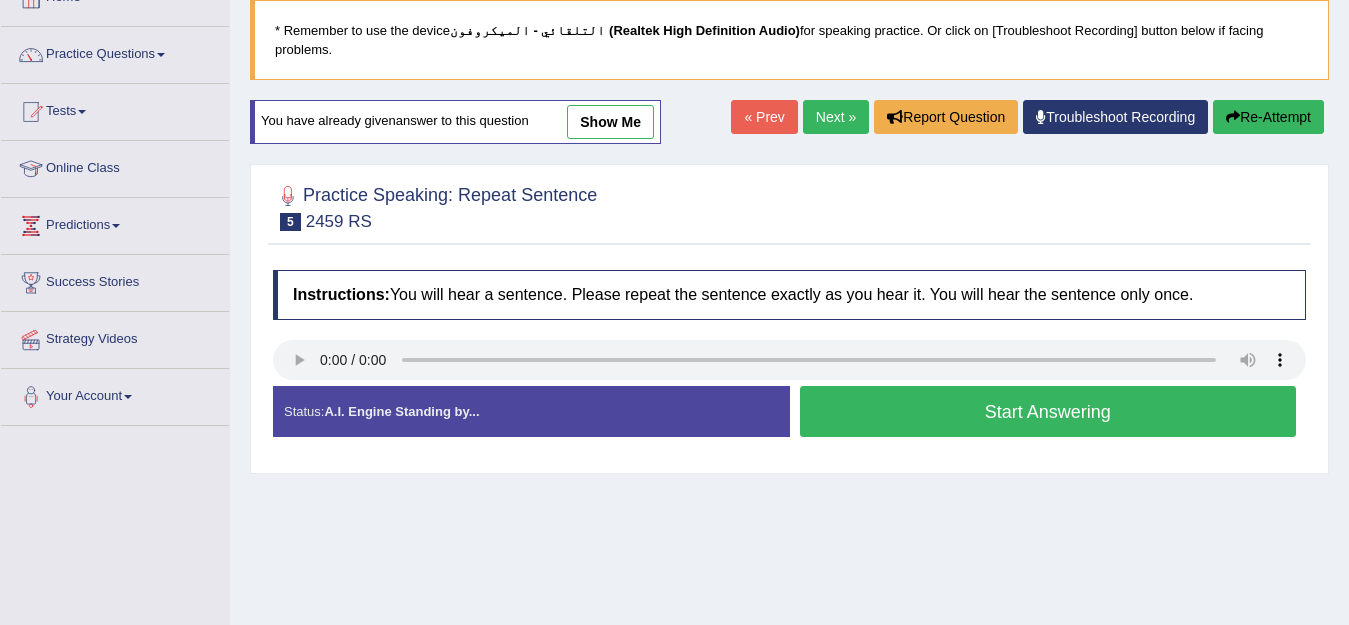 scroll, scrollTop: 0, scrollLeft: 0, axis: both 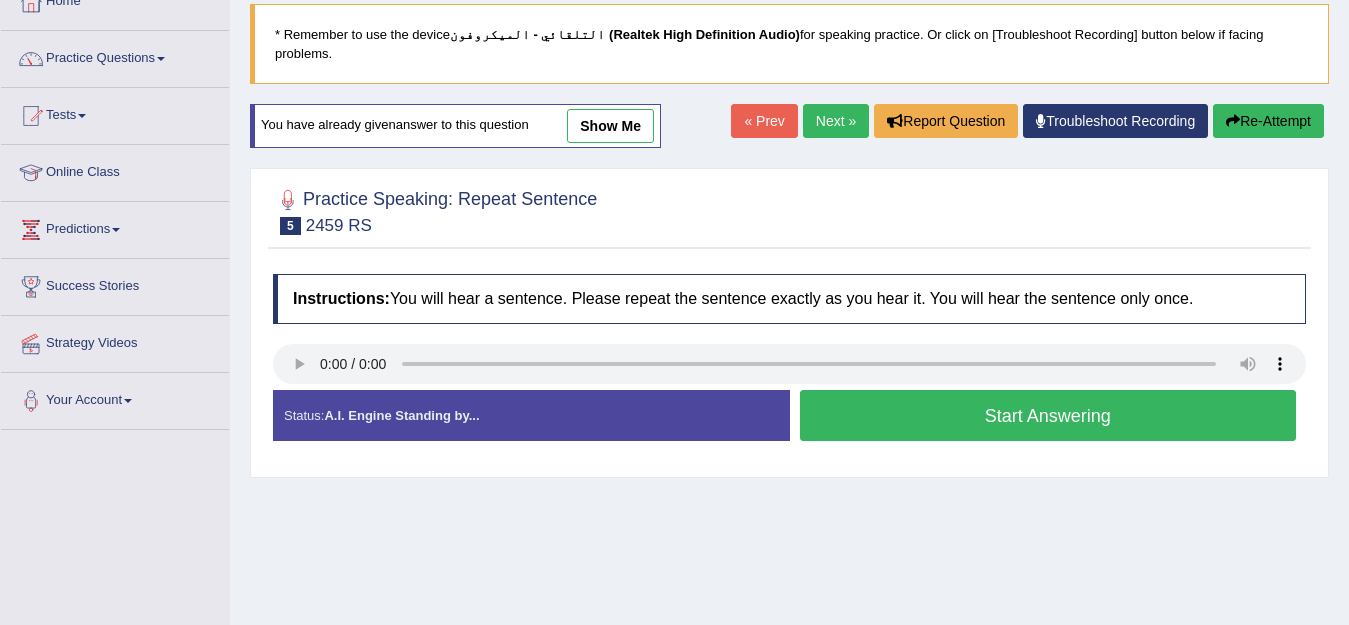 click on "Start Answering" at bounding box center (1048, 415) 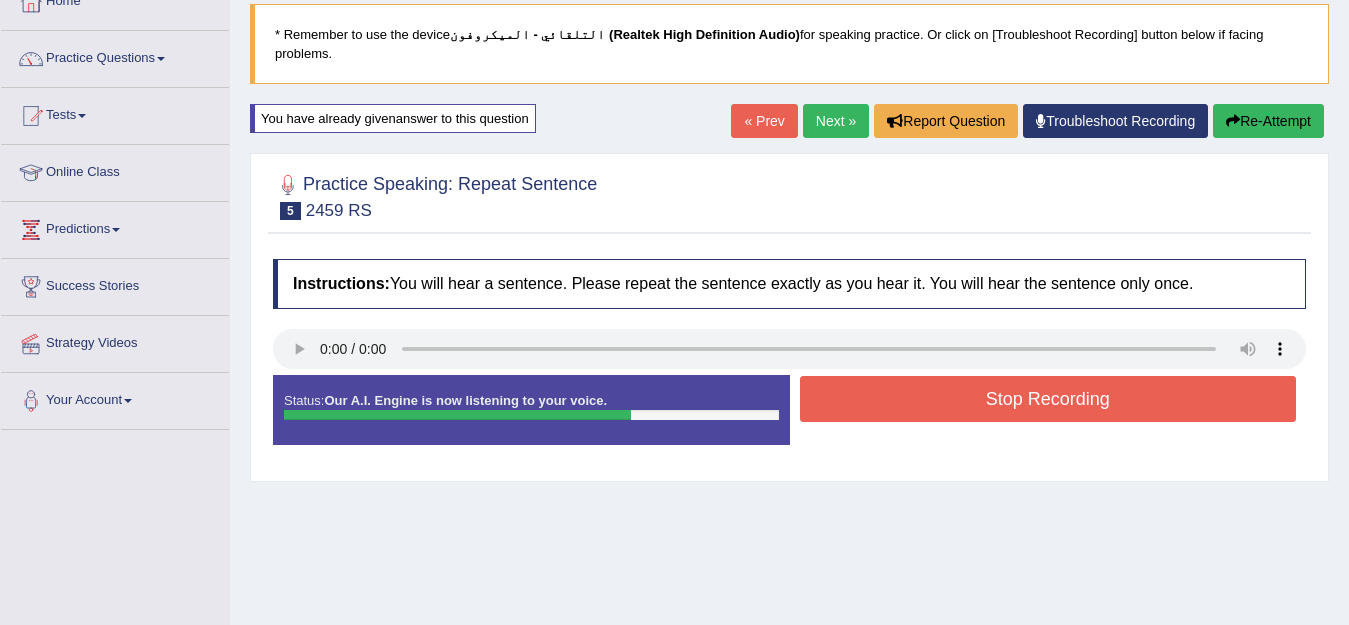 click on "Stop Recording" at bounding box center [1048, 399] 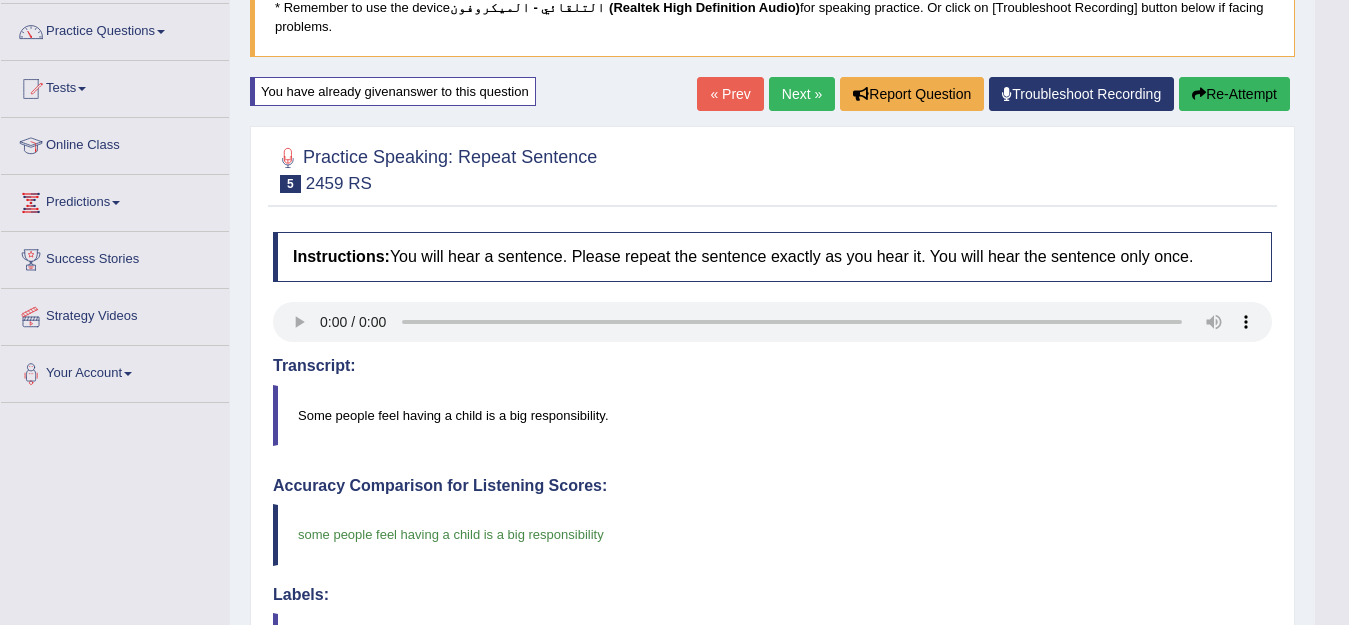 scroll, scrollTop: 461, scrollLeft: 0, axis: vertical 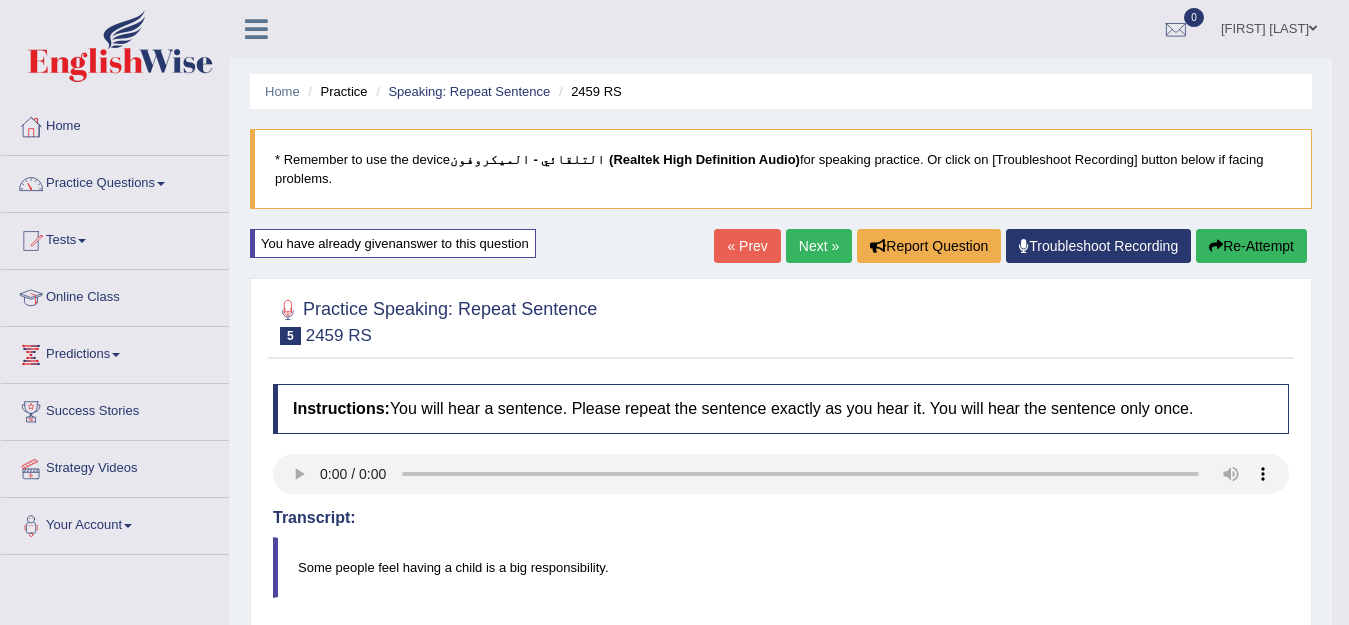 click on "Next »" at bounding box center [819, 246] 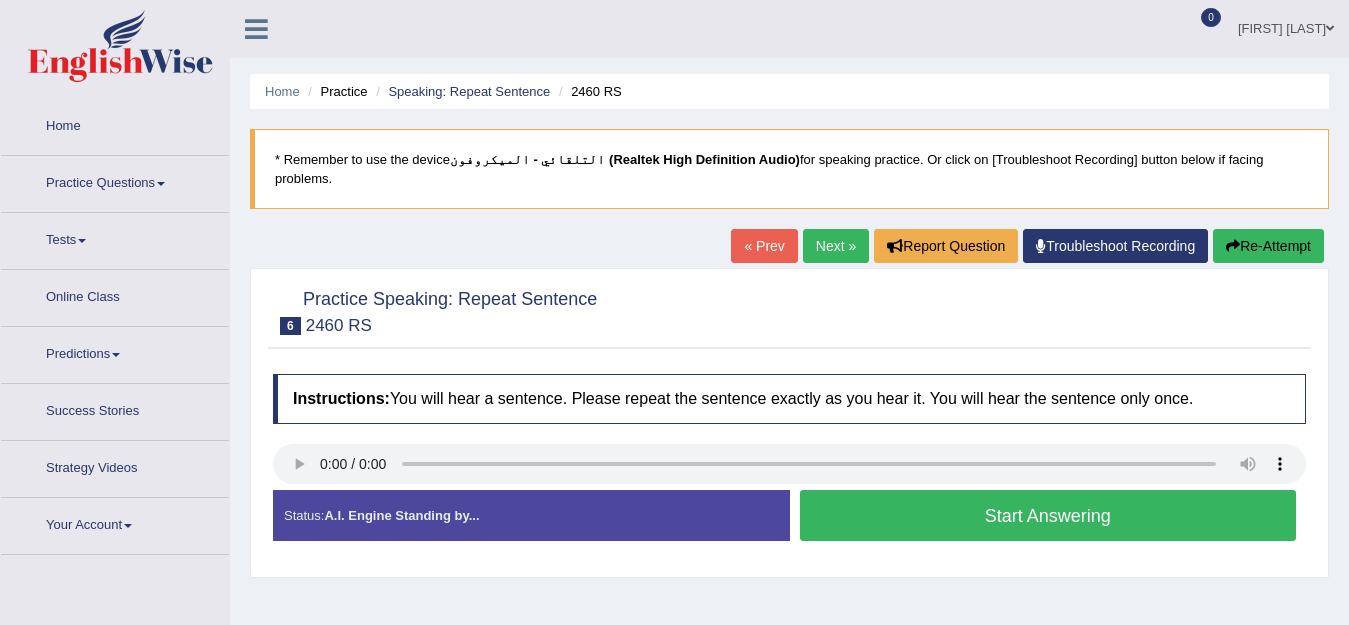 scroll, scrollTop: 0, scrollLeft: 0, axis: both 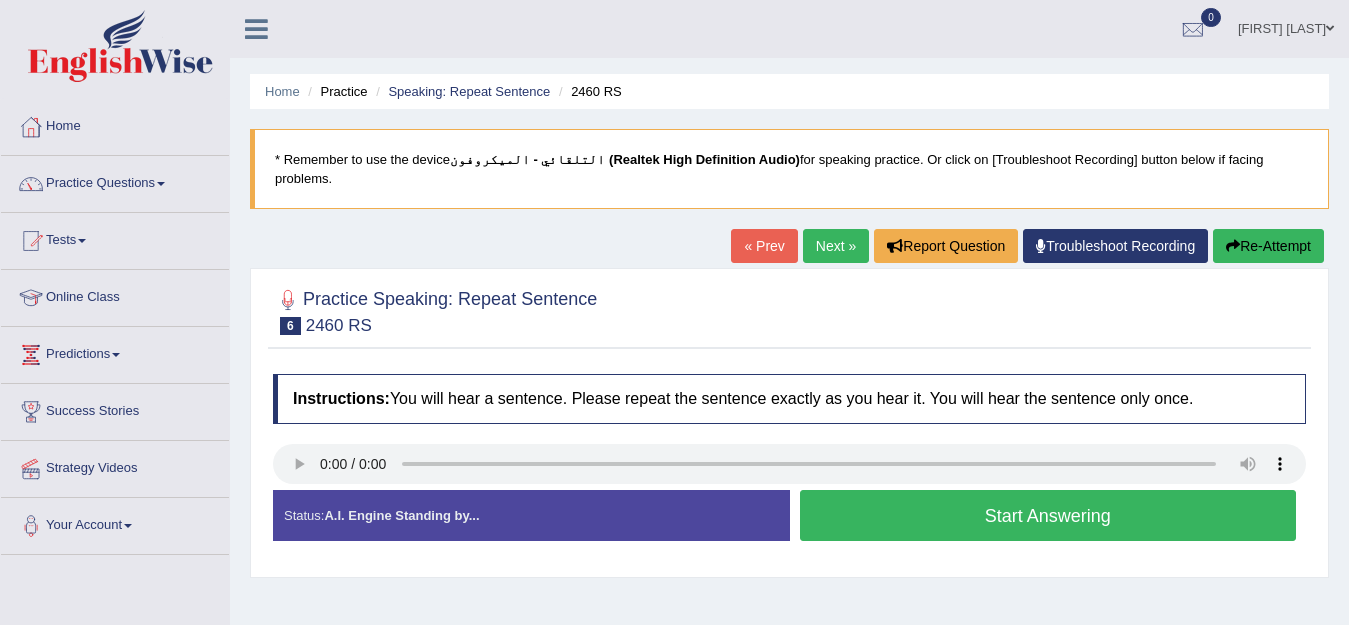 click on "Start Answering" at bounding box center (1048, 515) 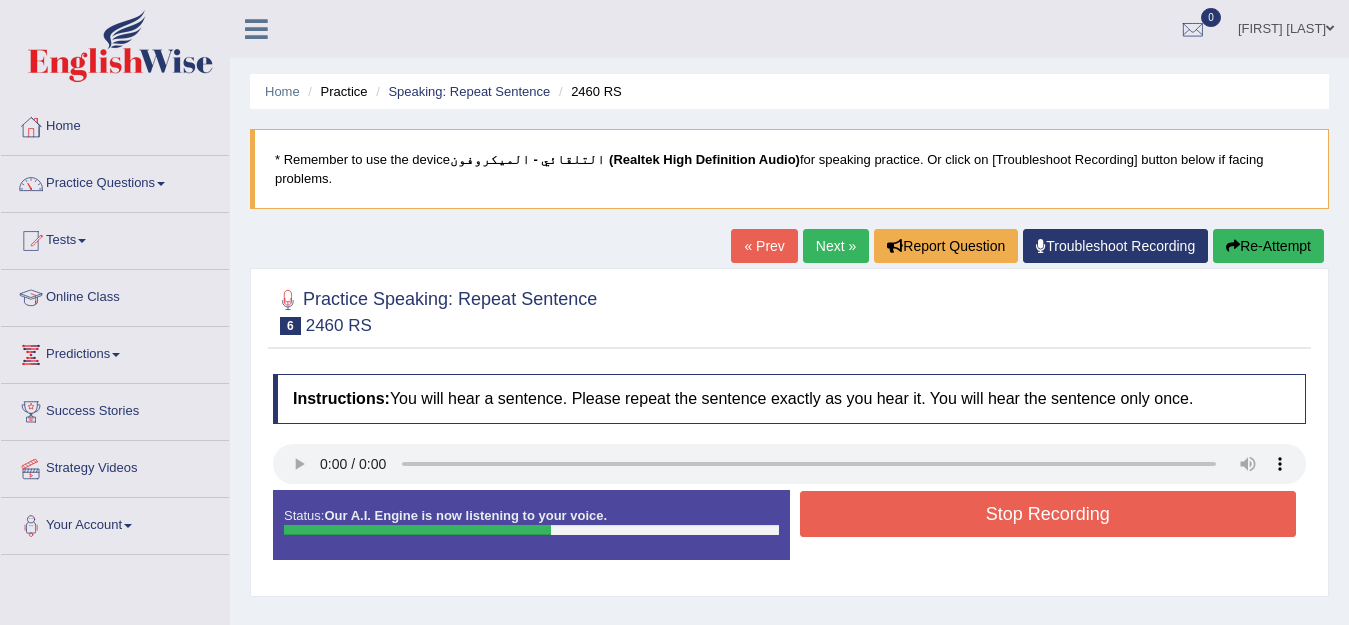 click on "Stop Recording" at bounding box center (1048, 514) 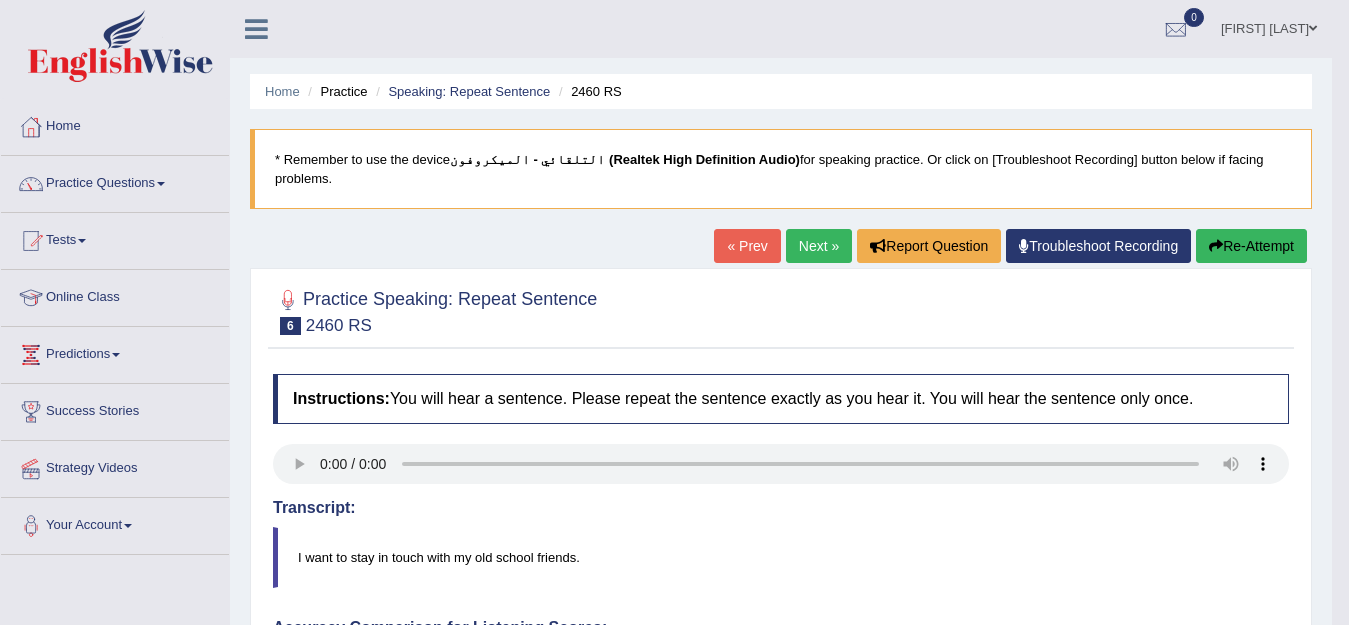 click on "Re-Attempt" at bounding box center (1251, 246) 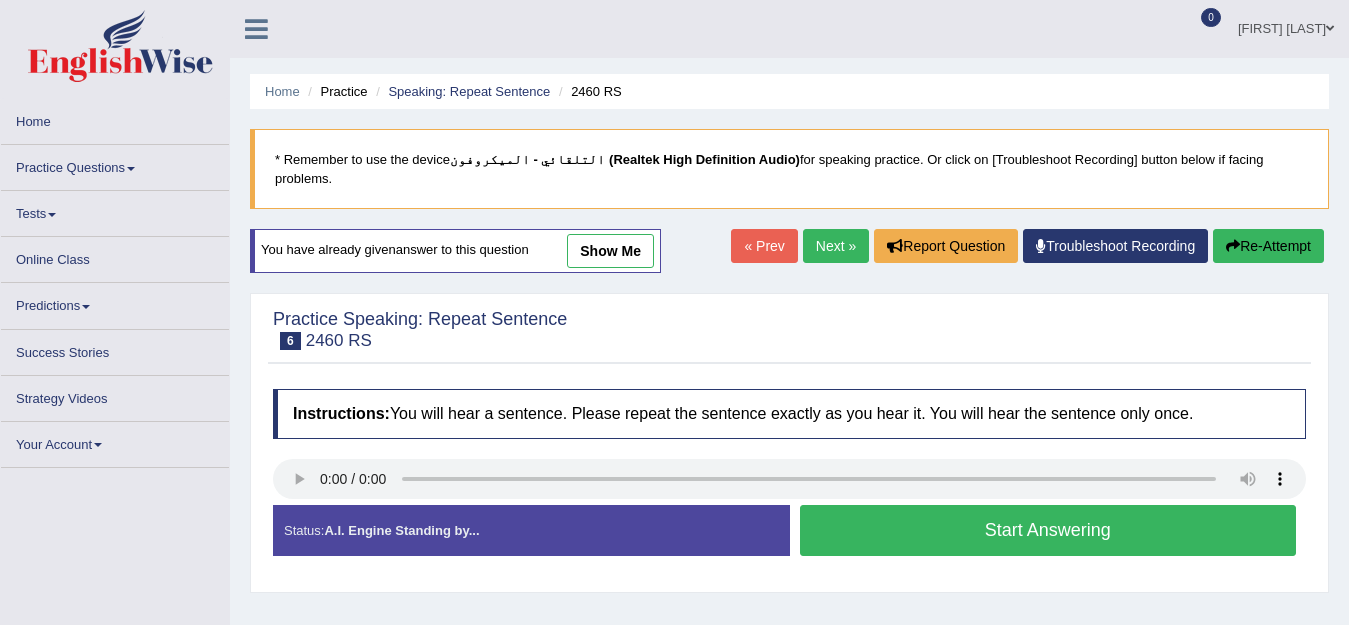 scroll, scrollTop: 0, scrollLeft: 0, axis: both 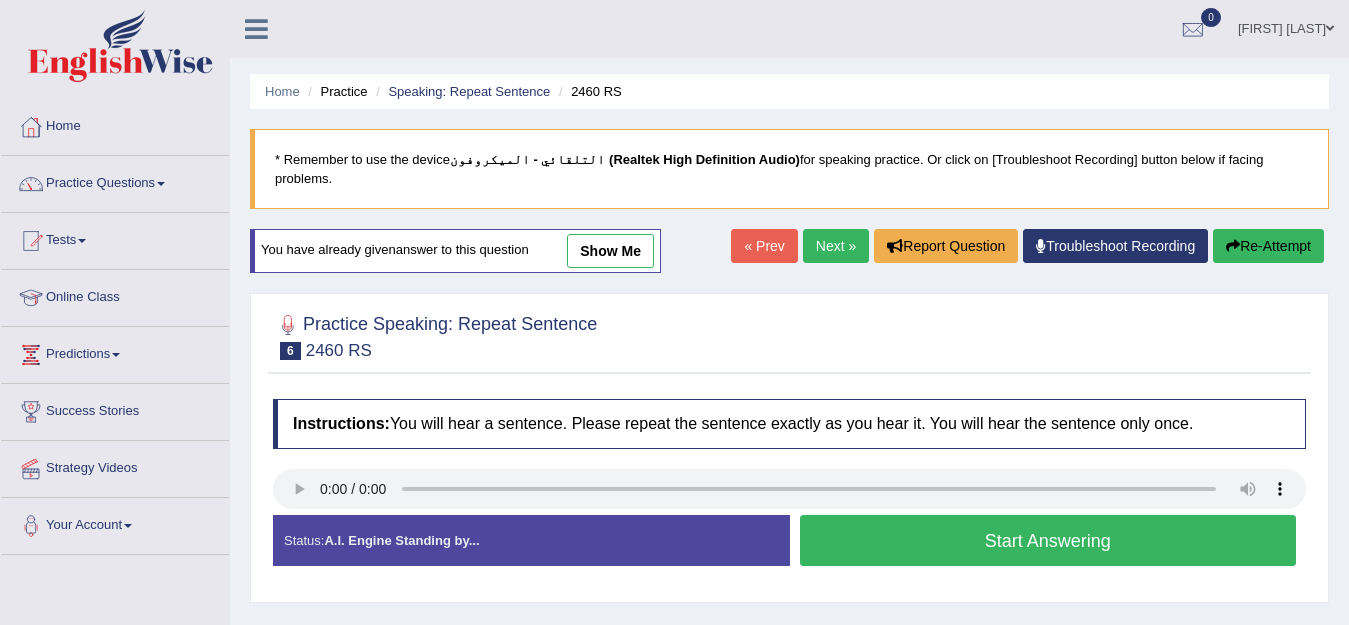 click on "Start Answering" at bounding box center [1048, 540] 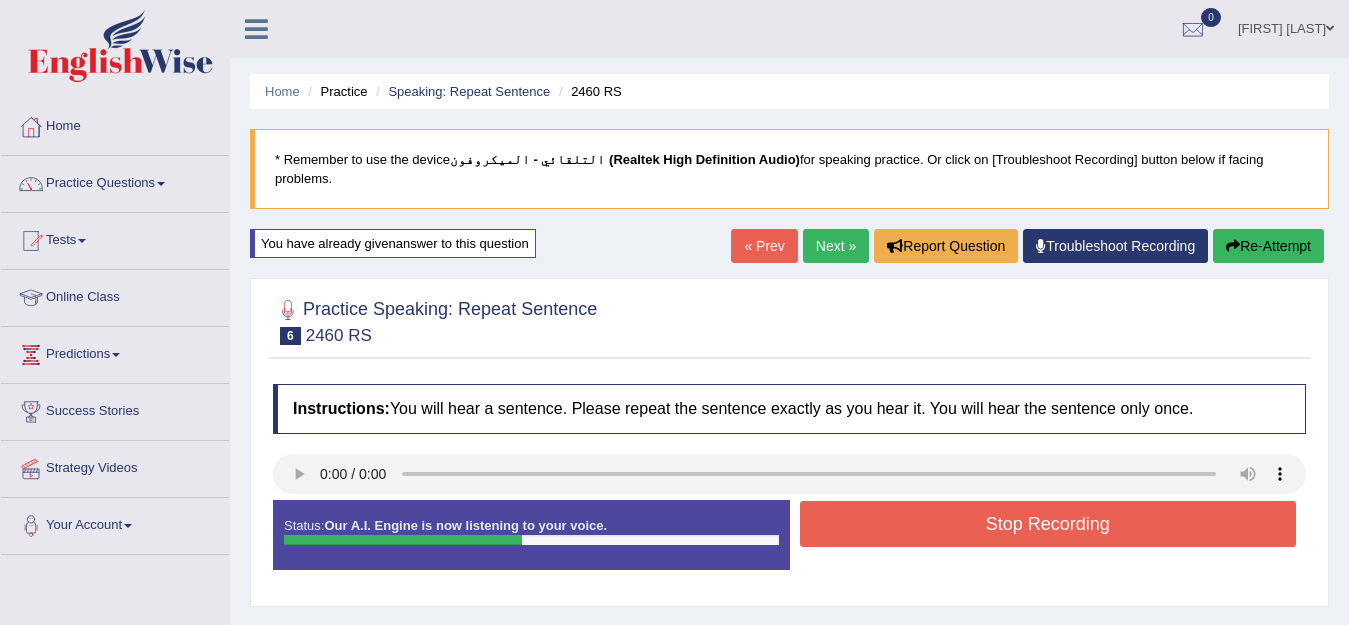 click on "Stop Recording" at bounding box center [1048, 524] 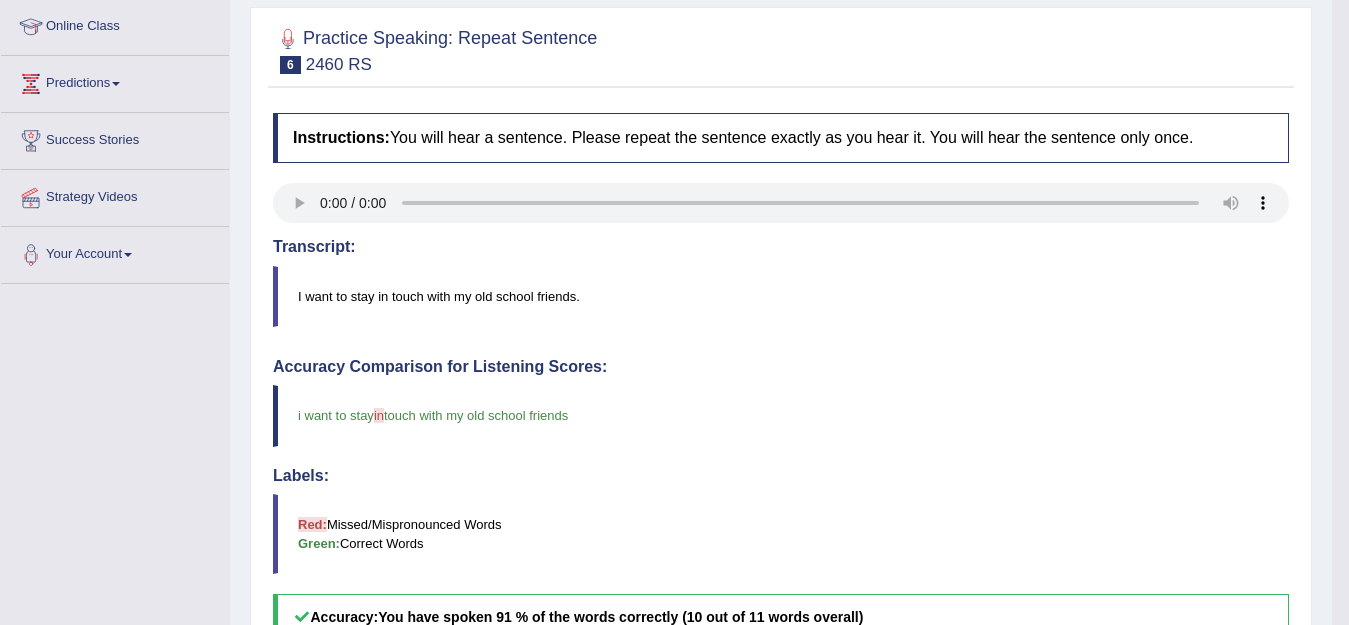 scroll, scrollTop: 100, scrollLeft: 0, axis: vertical 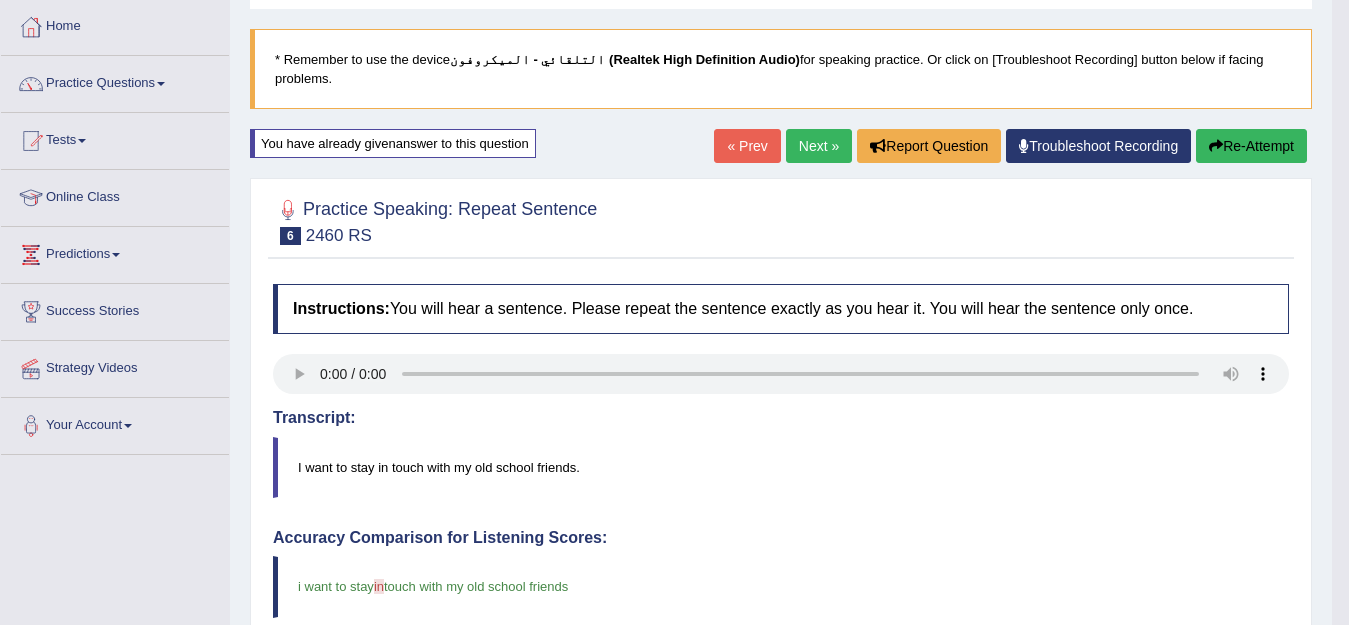 click on "Next »" at bounding box center [819, 146] 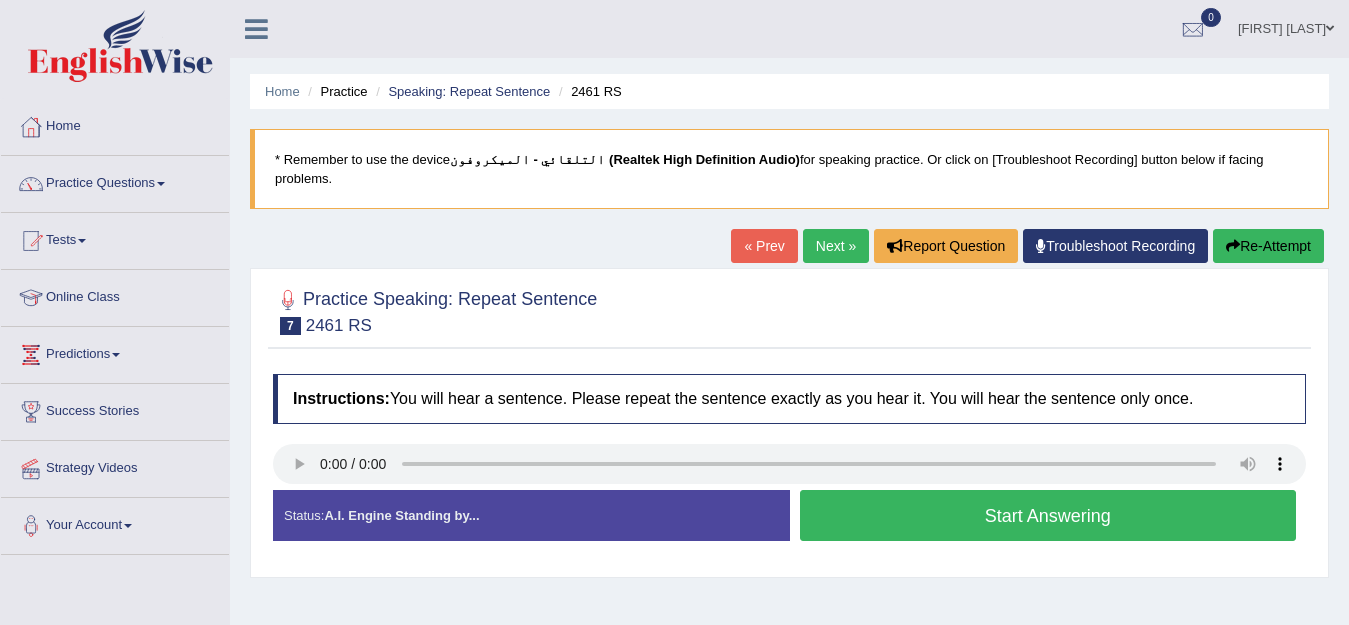scroll, scrollTop: 0, scrollLeft: 0, axis: both 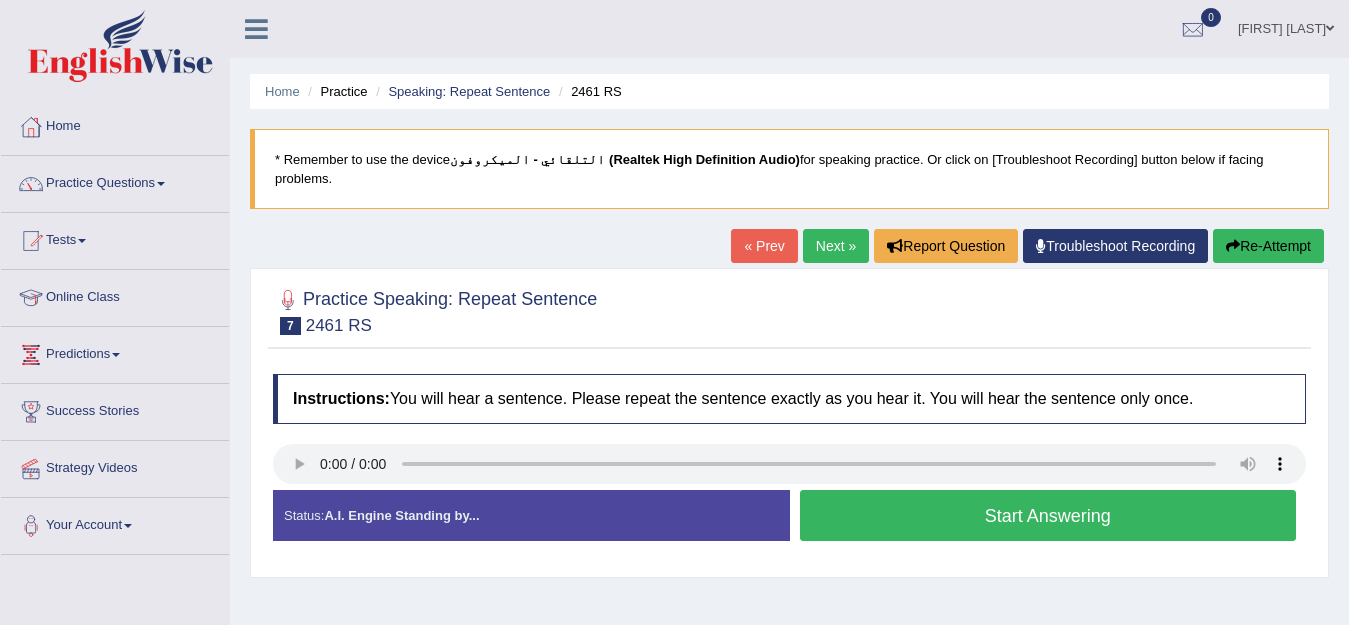 click on "Start Answering" at bounding box center [1048, 515] 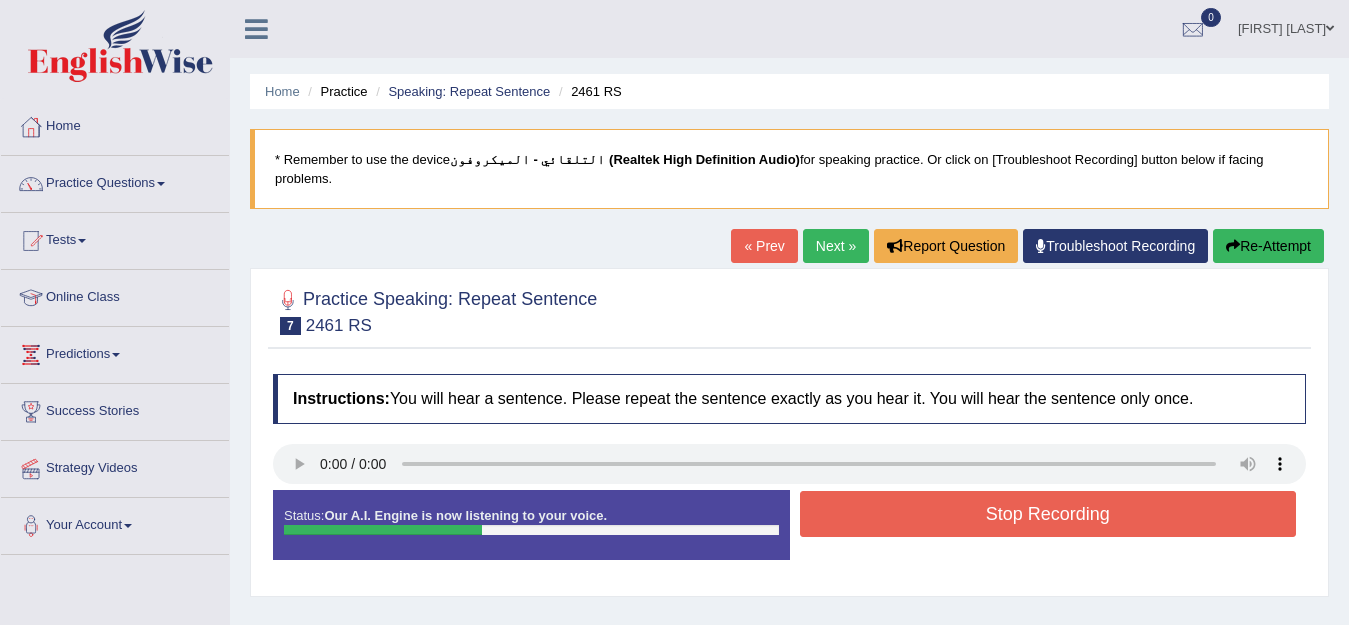 click on "Stop Recording" at bounding box center [1048, 514] 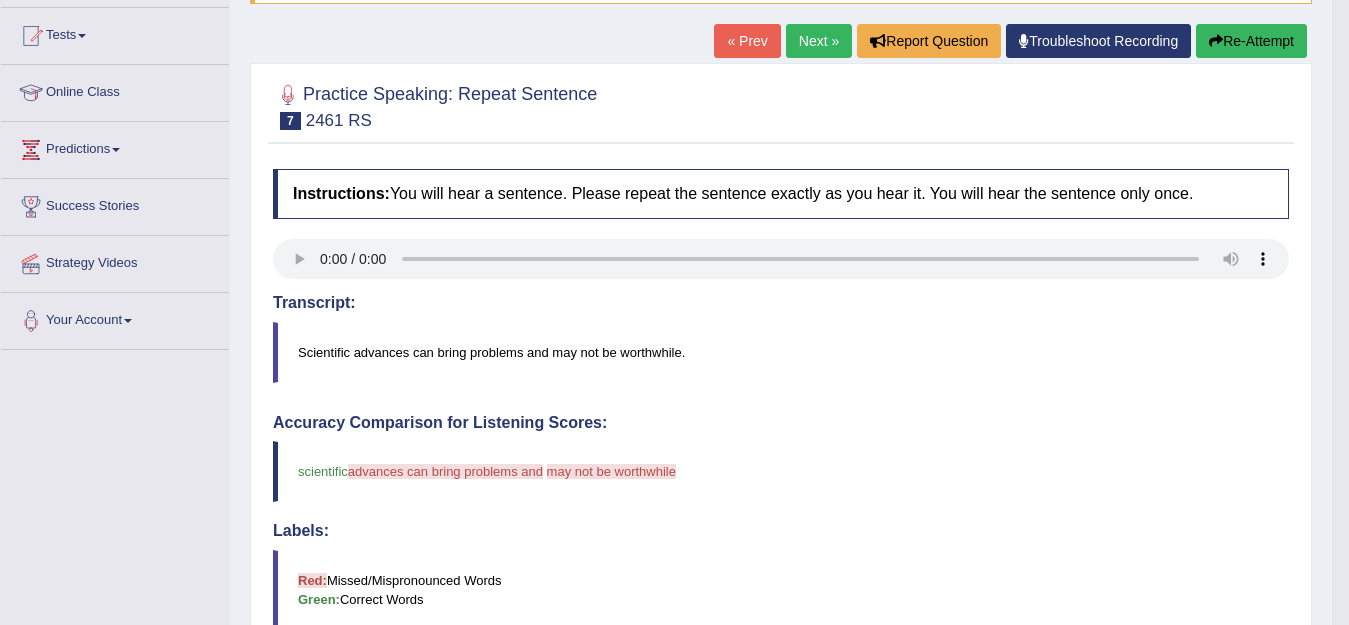 scroll, scrollTop: 200, scrollLeft: 0, axis: vertical 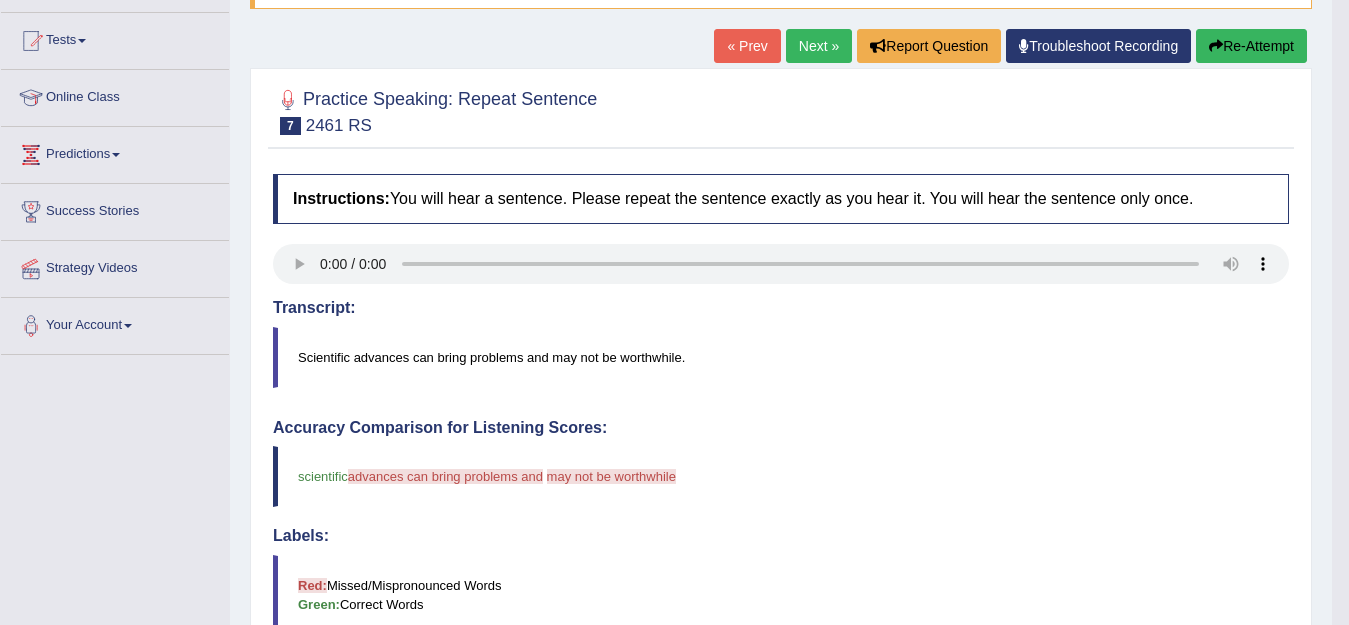 type 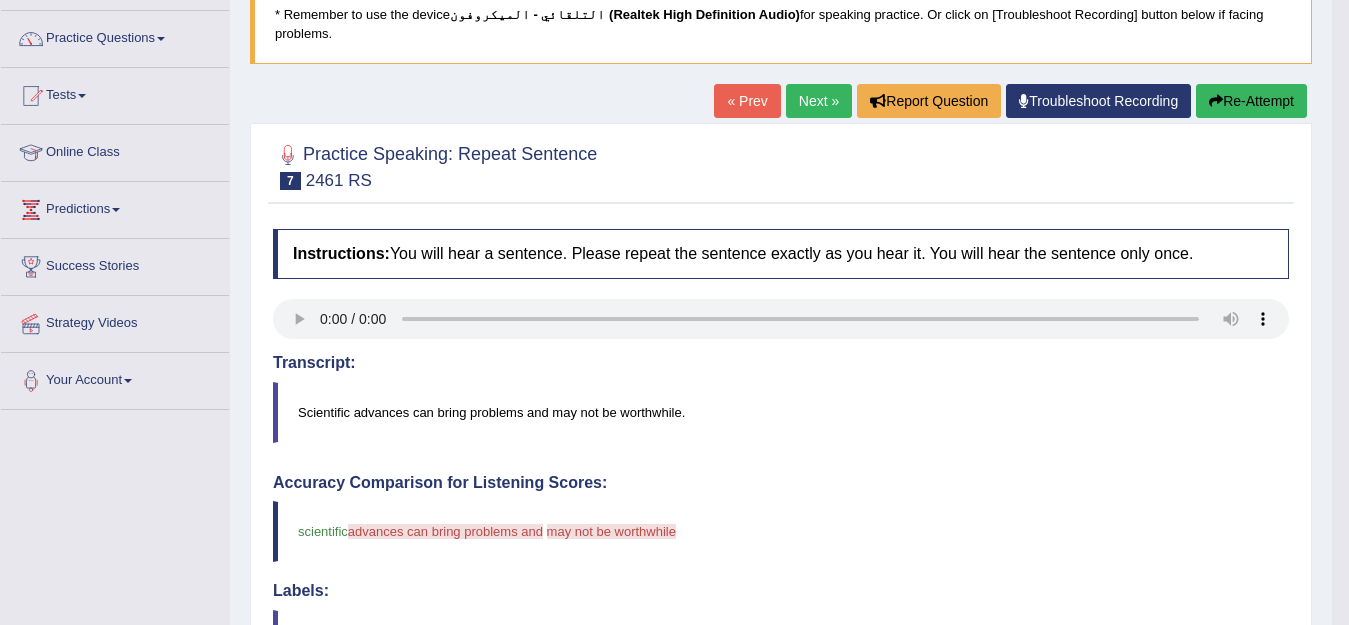 scroll, scrollTop: 0, scrollLeft: 0, axis: both 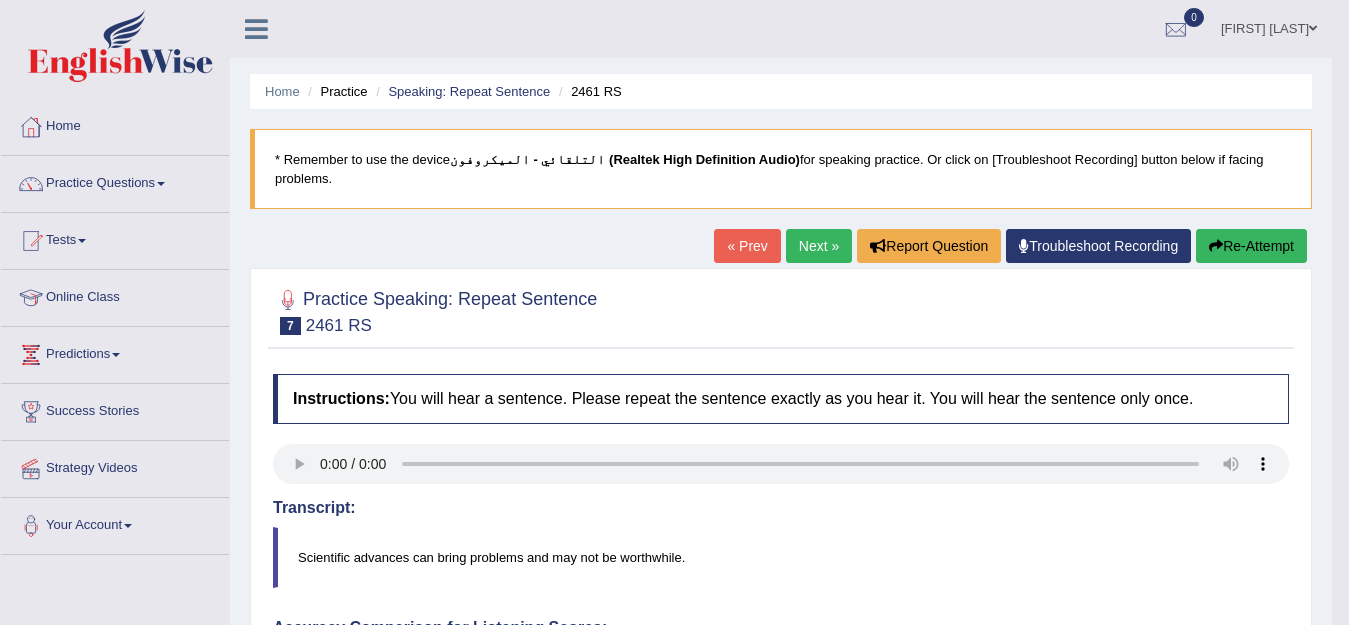 click on "Re-Attempt" at bounding box center (1251, 246) 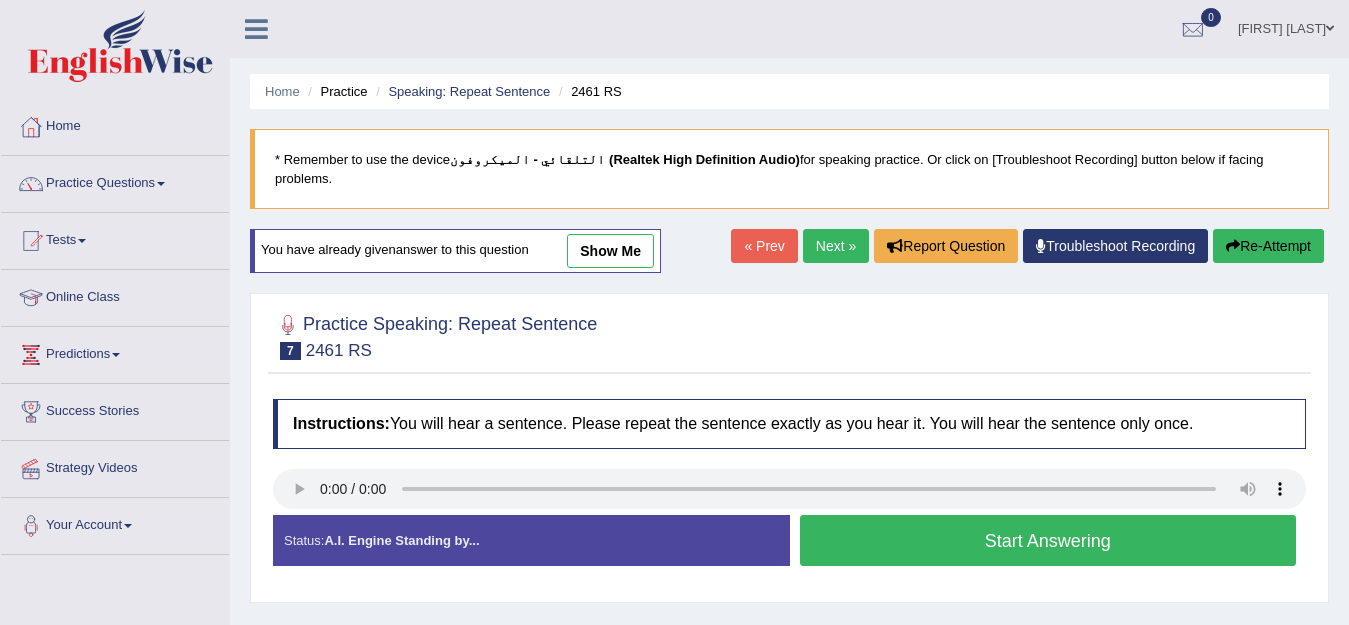 scroll, scrollTop: 0, scrollLeft: 0, axis: both 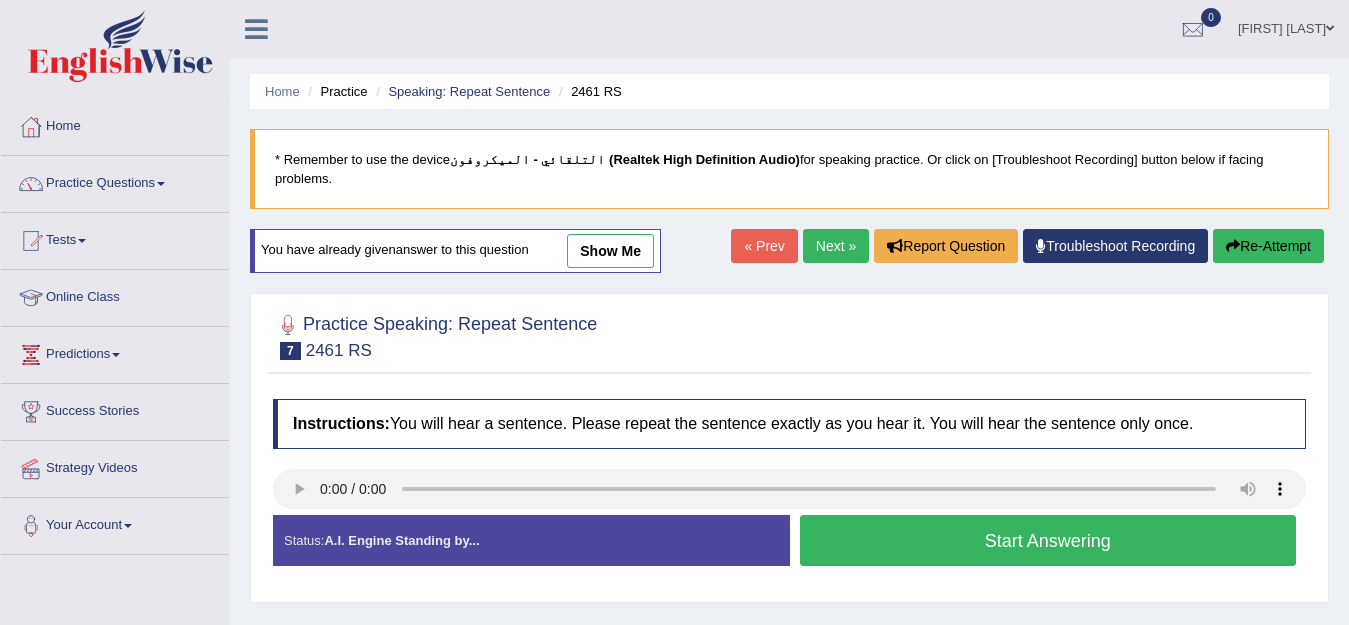 click on "Start Answering" at bounding box center (1048, 540) 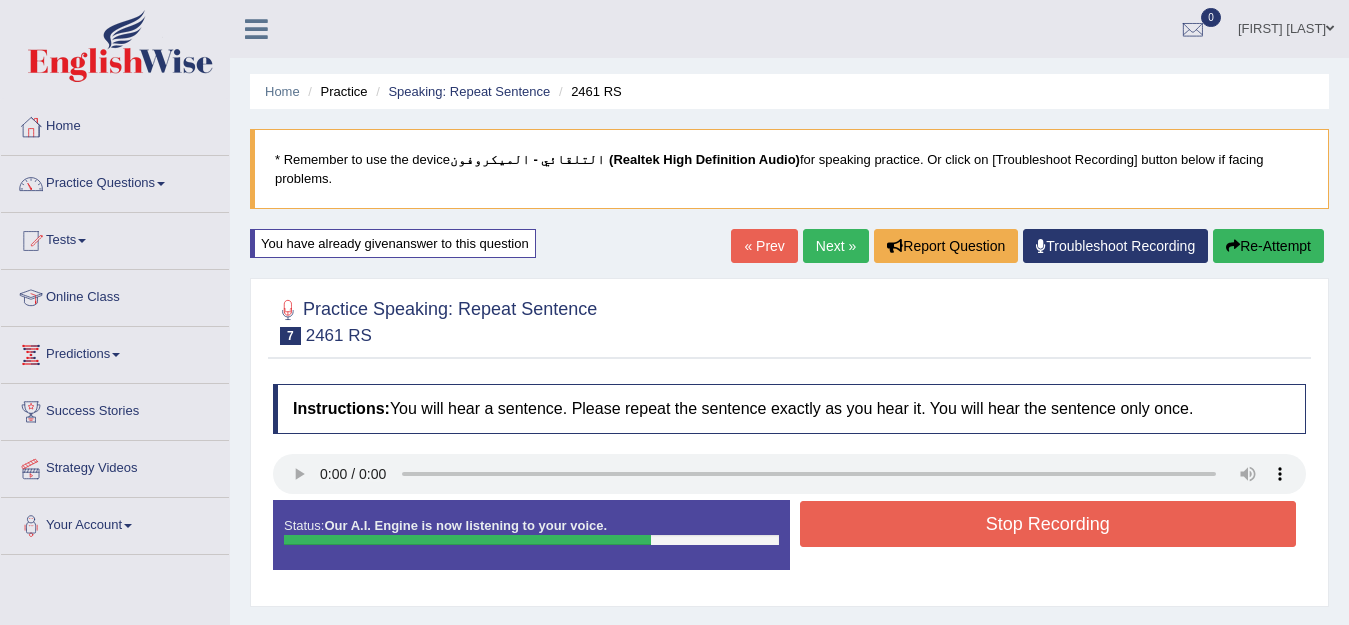 click on "Stop Recording" at bounding box center [1048, 524] 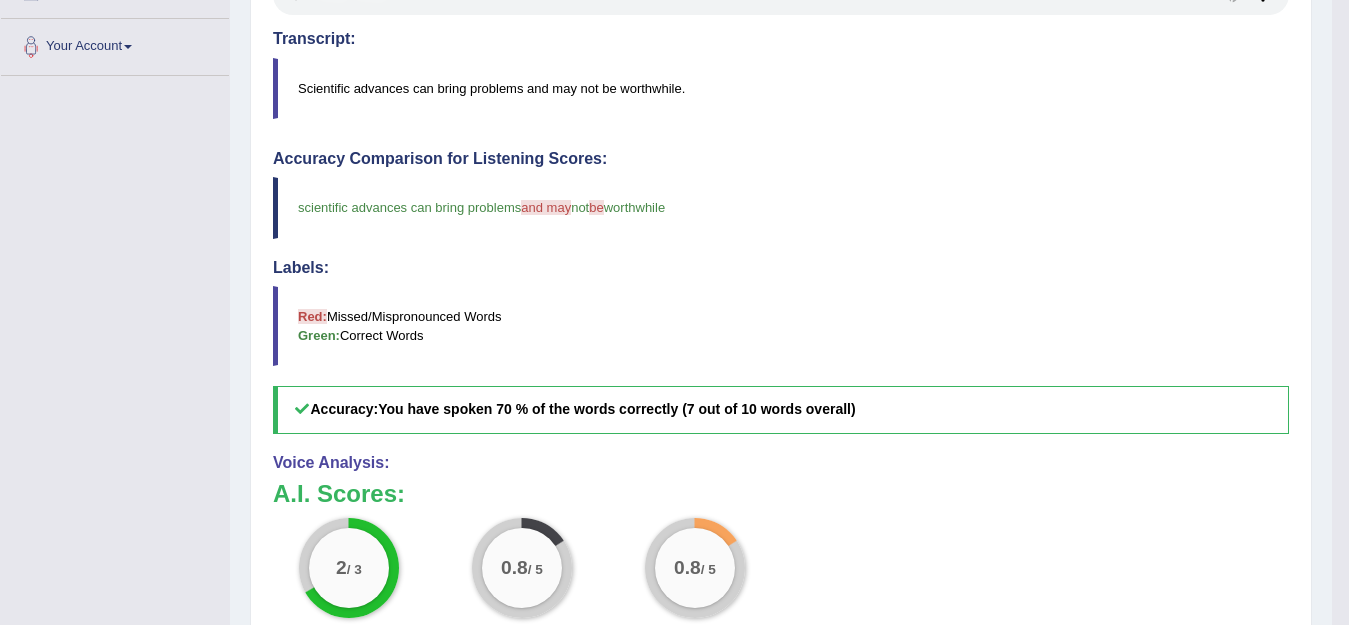 scroll, scrollTop: 200, scrollLeft: 0, axis: vertical 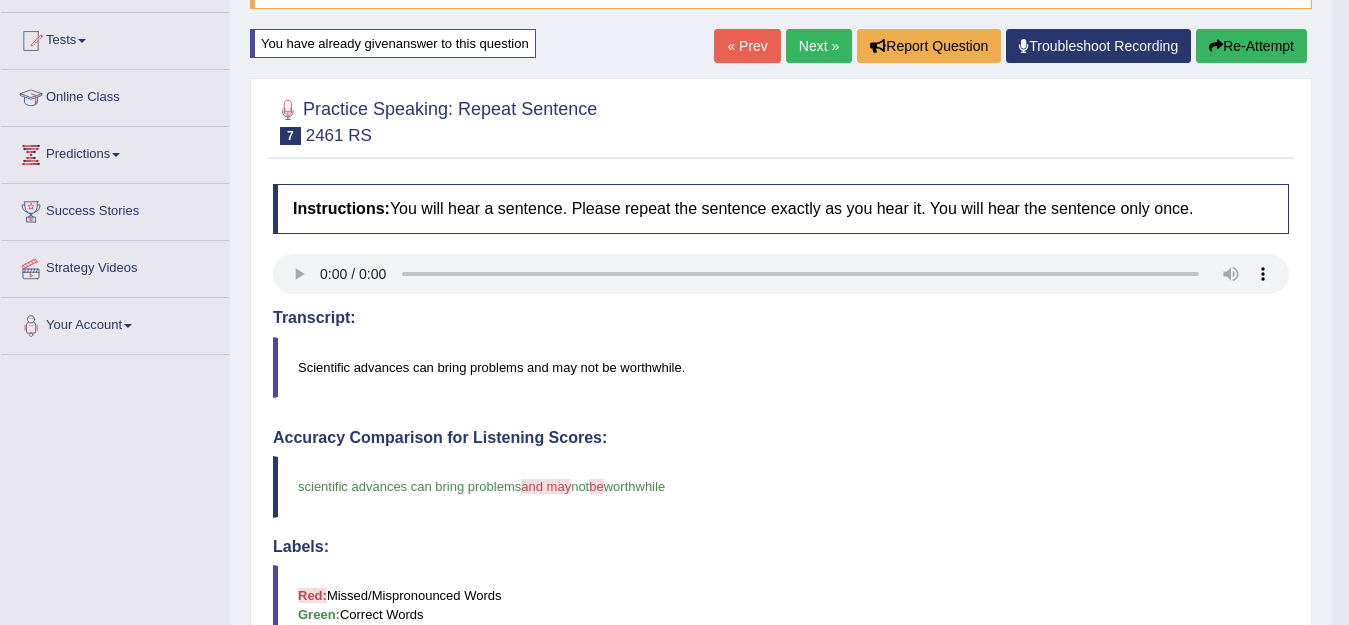 click on "Re-Attempt" at bounding box center (1251, 46) 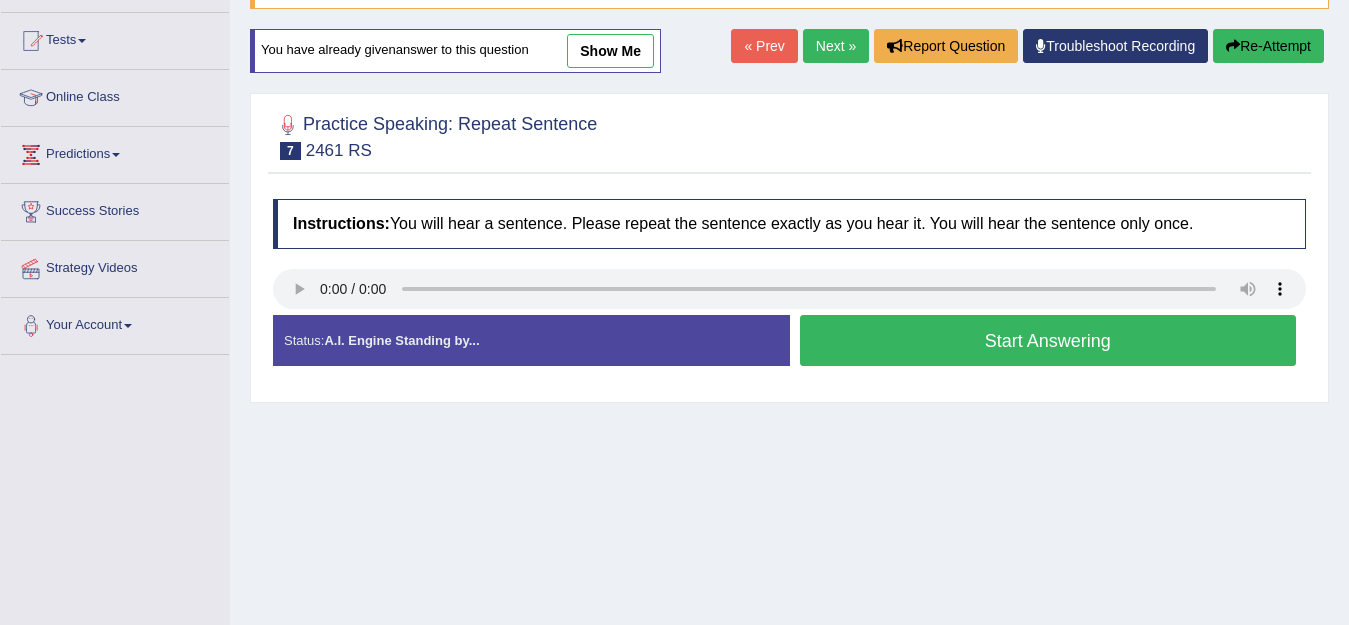 scroll, scrollTop: 200, scrollLeft: 0, axis: vertical 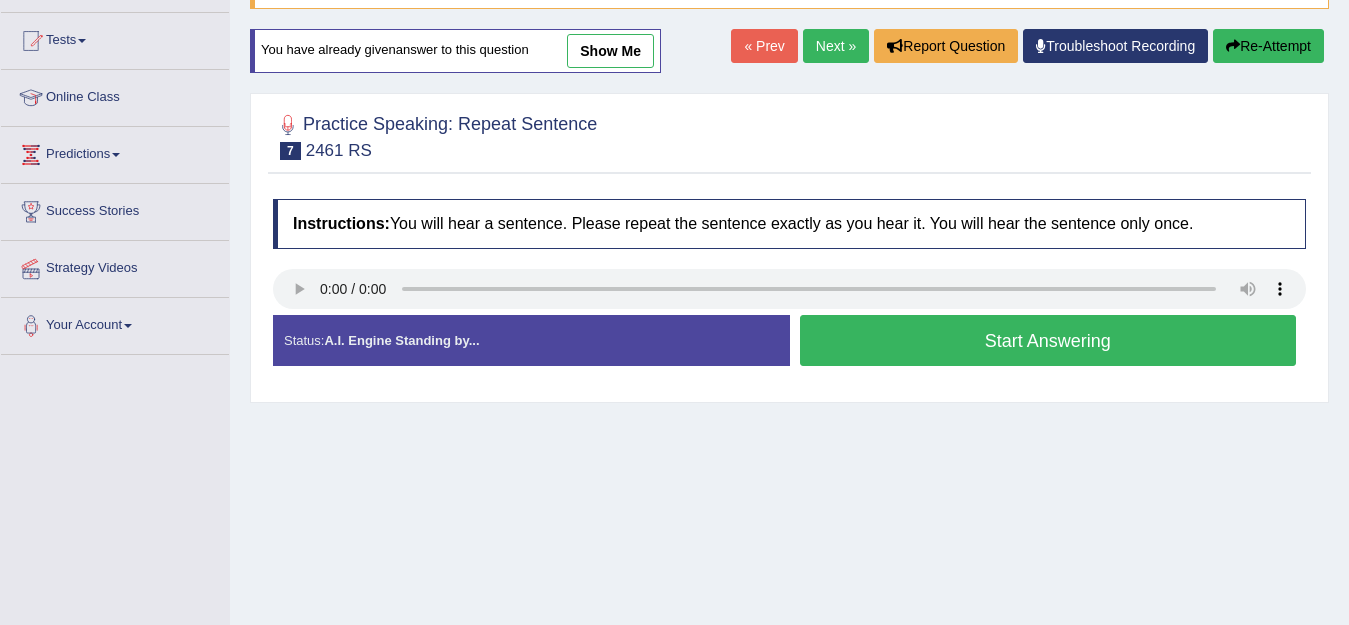 click on "Start Answering" at bounding box center (1048, 340) 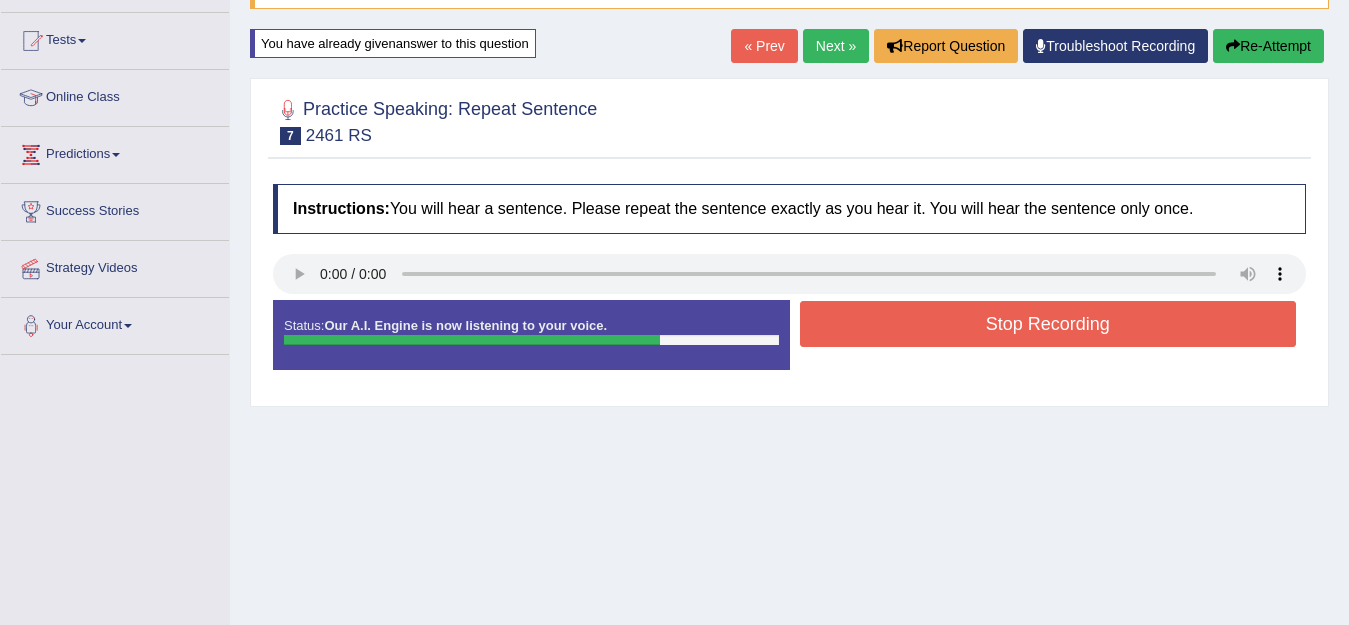 click on "Stop Recording" at bounding box center (1048, 324) 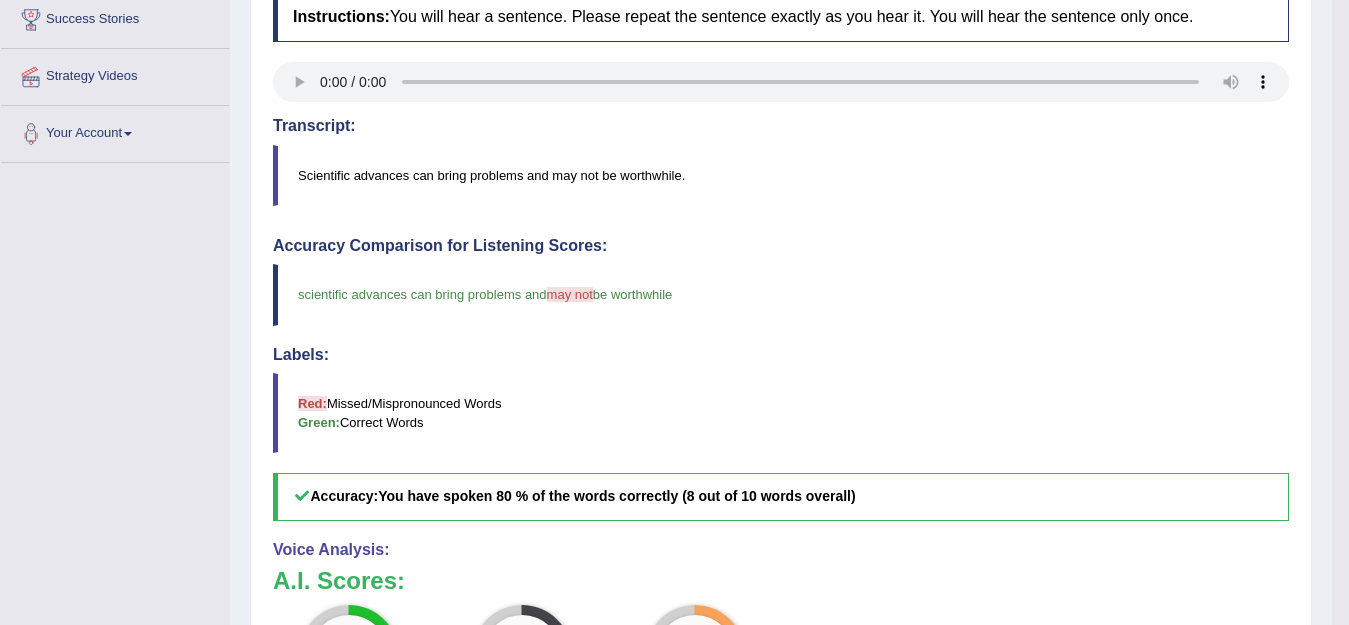 scroll, scrollTop: 261, scrollLeft: 0, axis: vertical 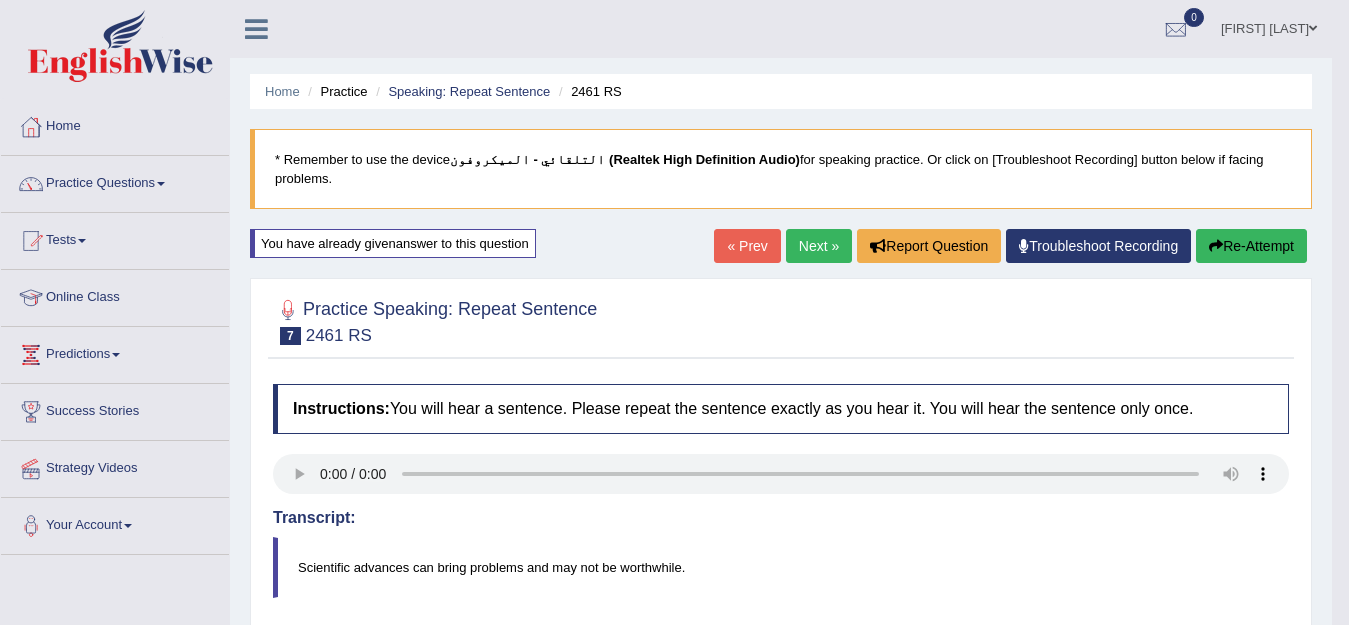 click on "Re-Attempt" at bounding box center (1251, 246) 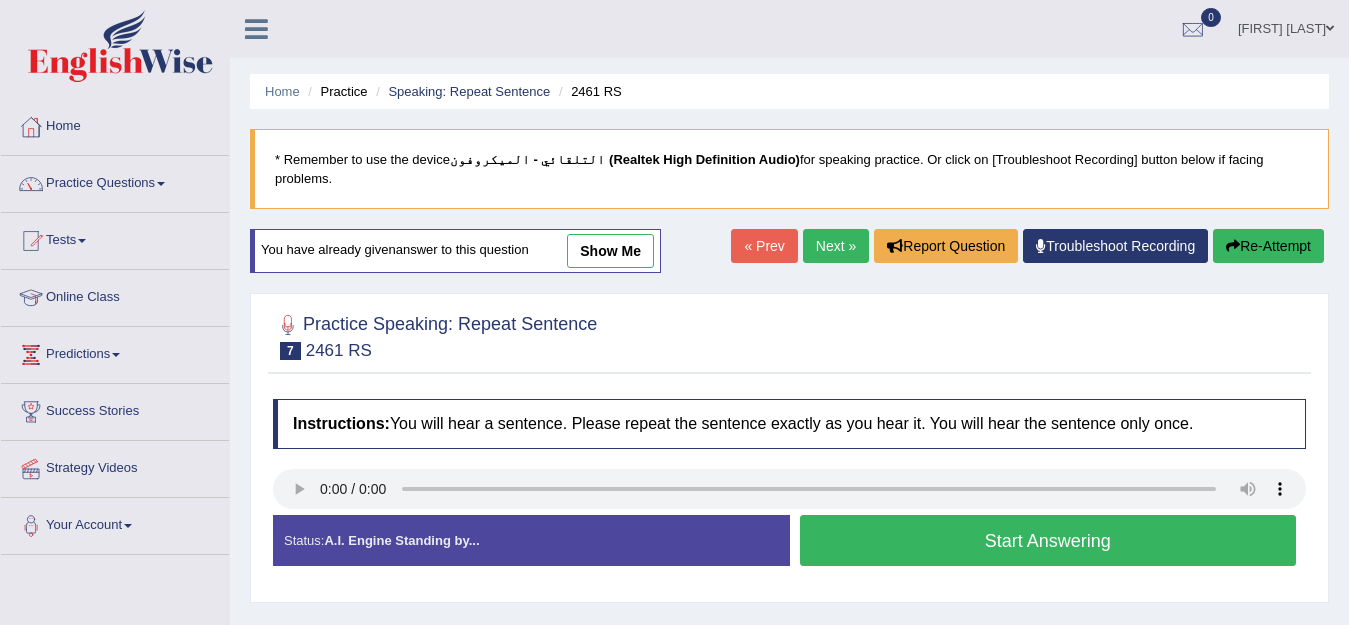 scroll, scrollTop: 0, scrollLeft: 0, axis: both 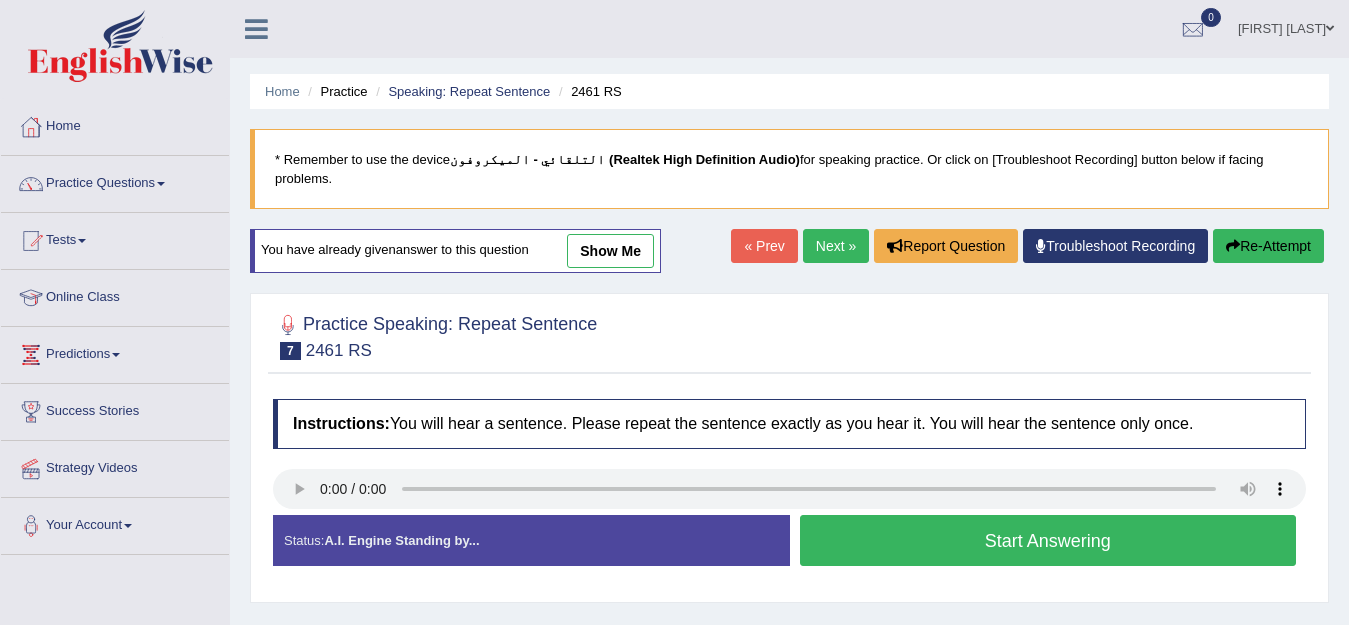 click on "Start Answering" at bounding box center [1048, 540] 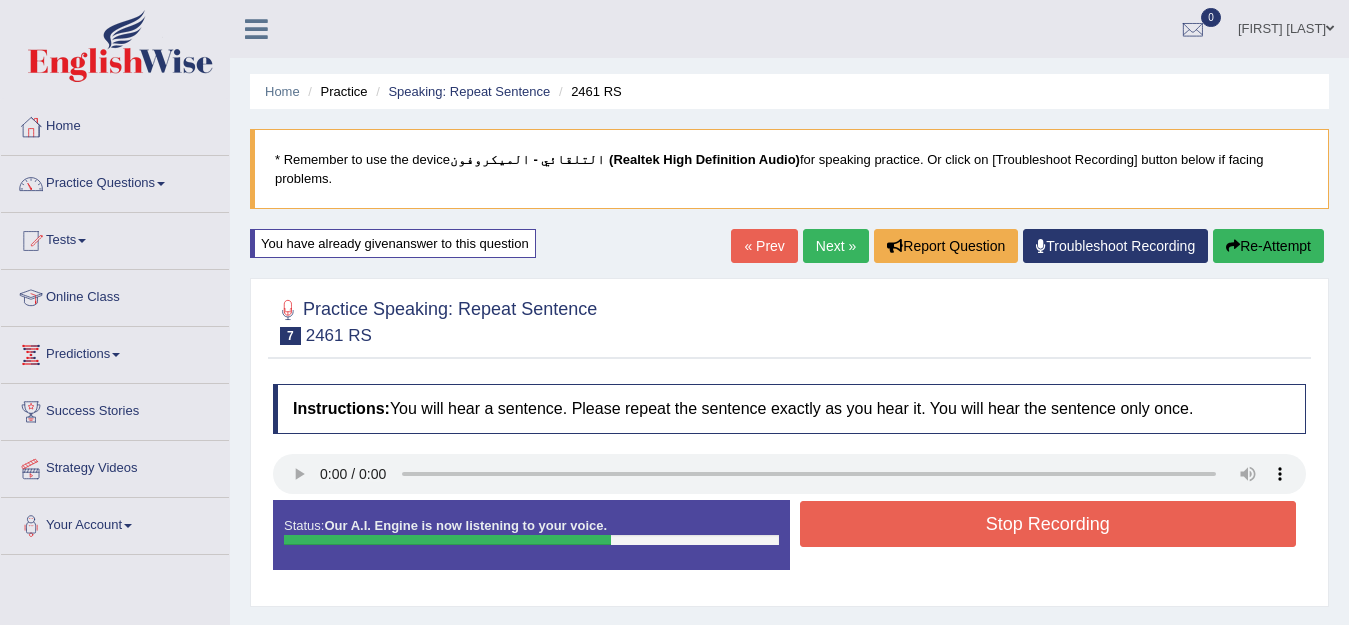 click on "Stop Recording" at bounding box center (1048, 524) 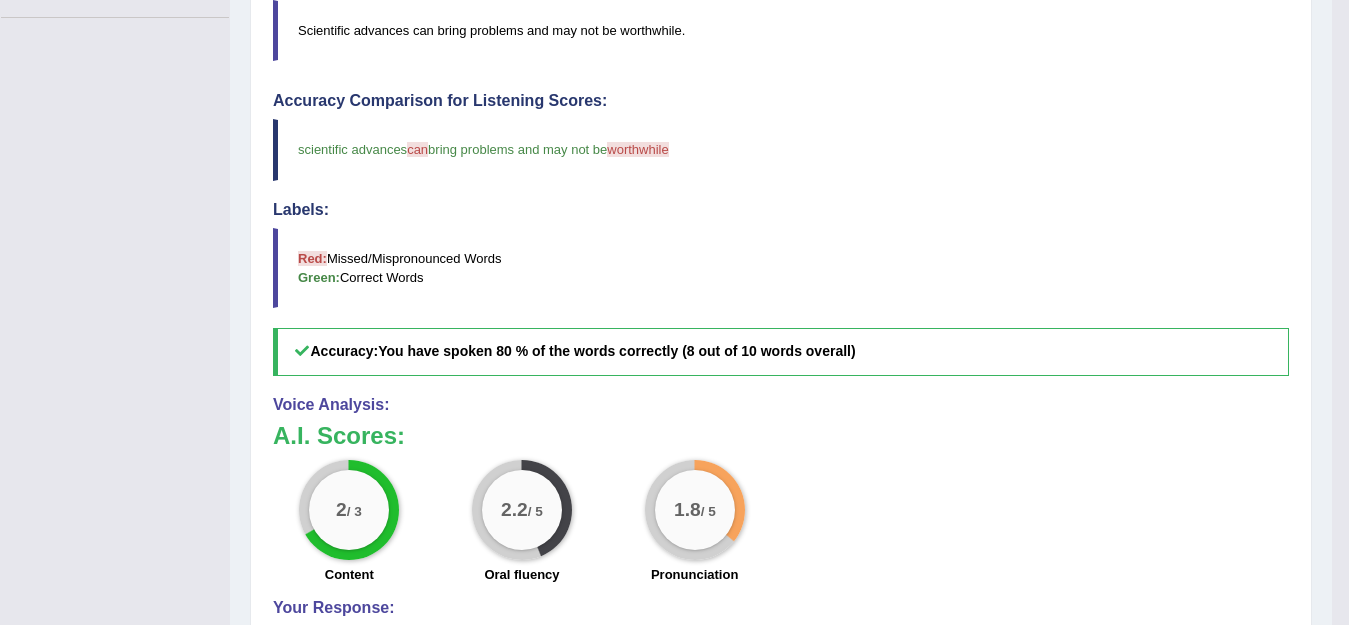 scroll, scrollTop: 0, scrollLeft: 0, axis: both 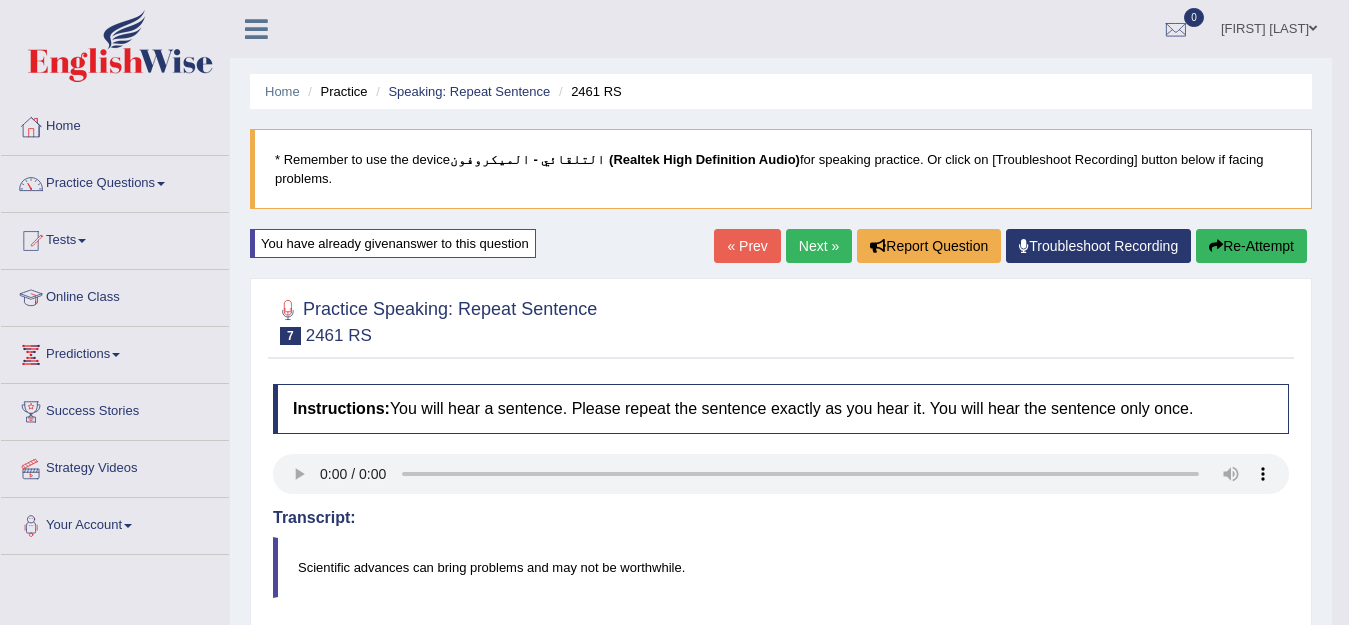 click on "Next »" at bounding box center [819, 246] 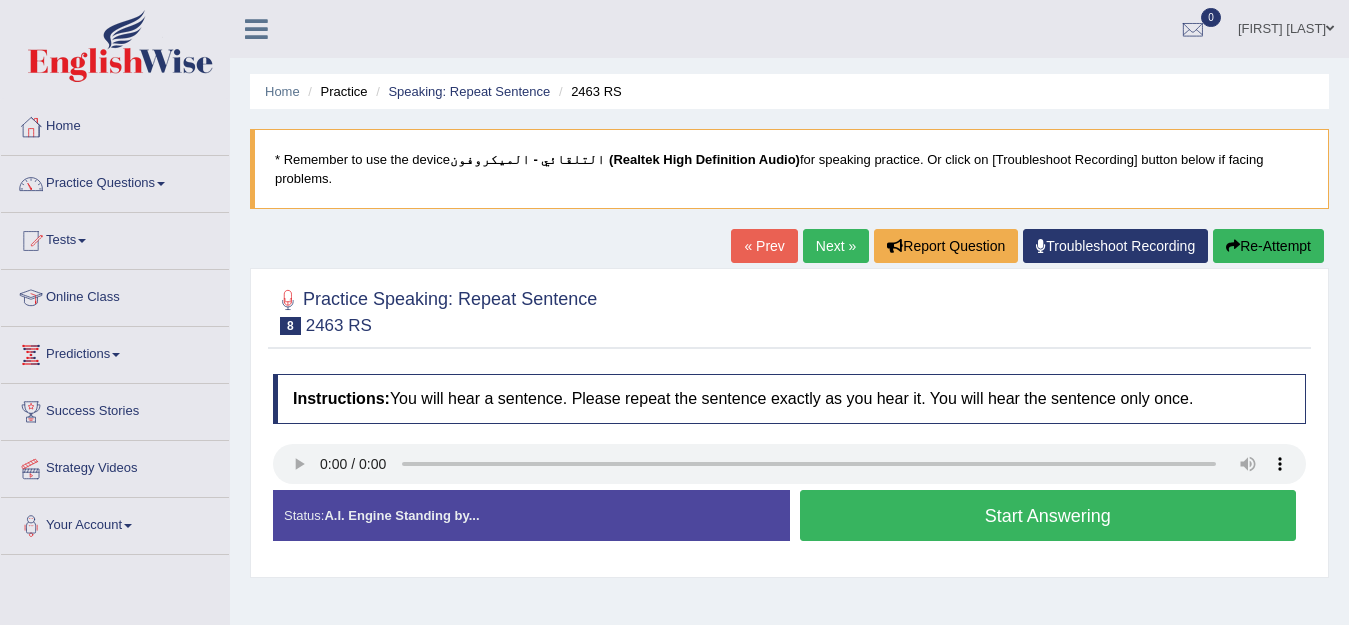 scroll, scrollTop: 0, scrollLeft: 0, axis: both 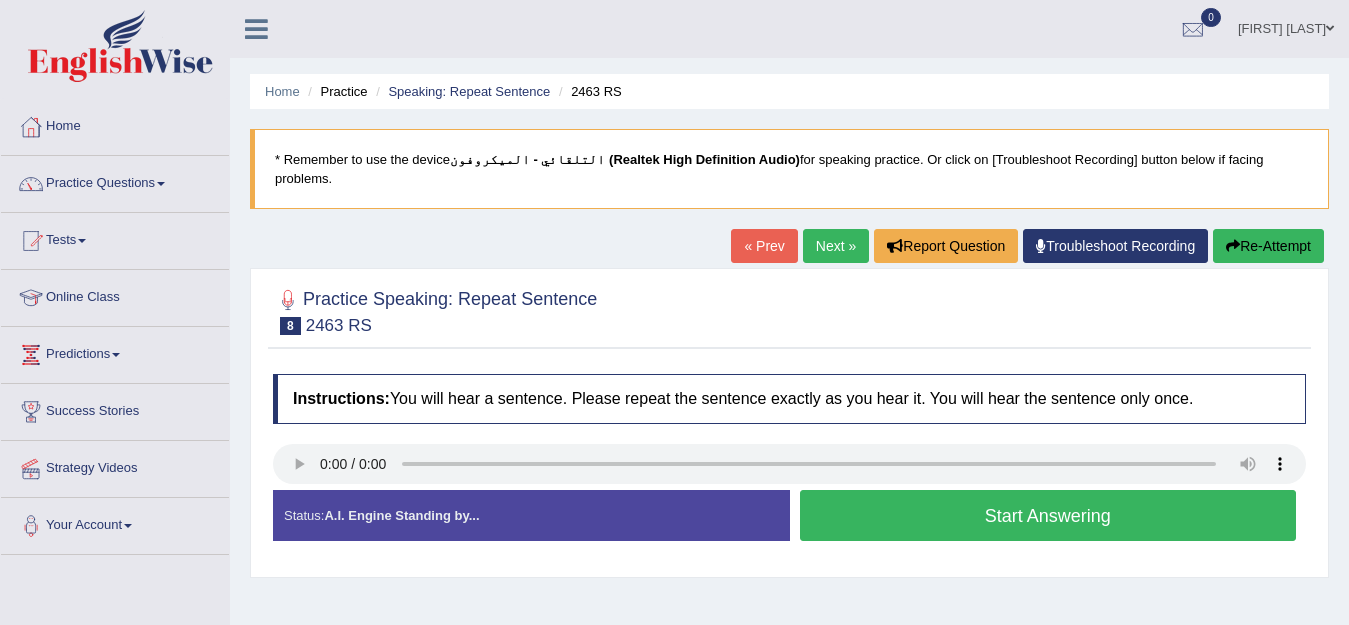 type 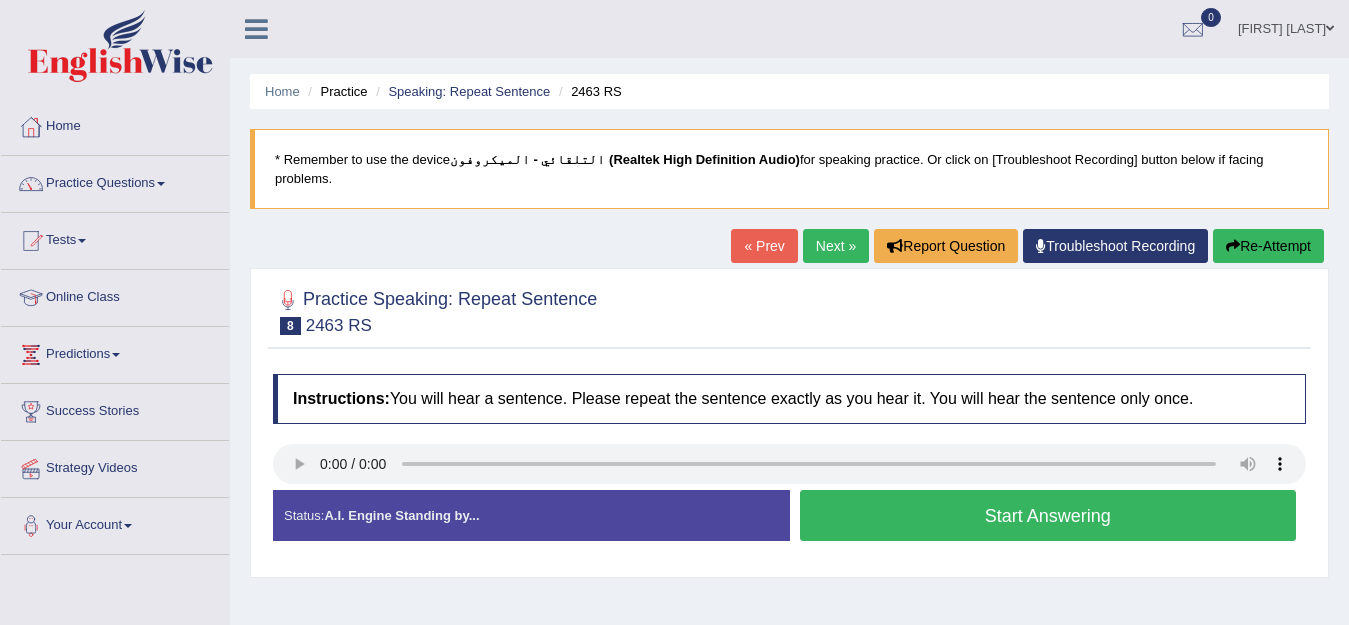 click on "Start Answering" at bounding box center (1048, 515) 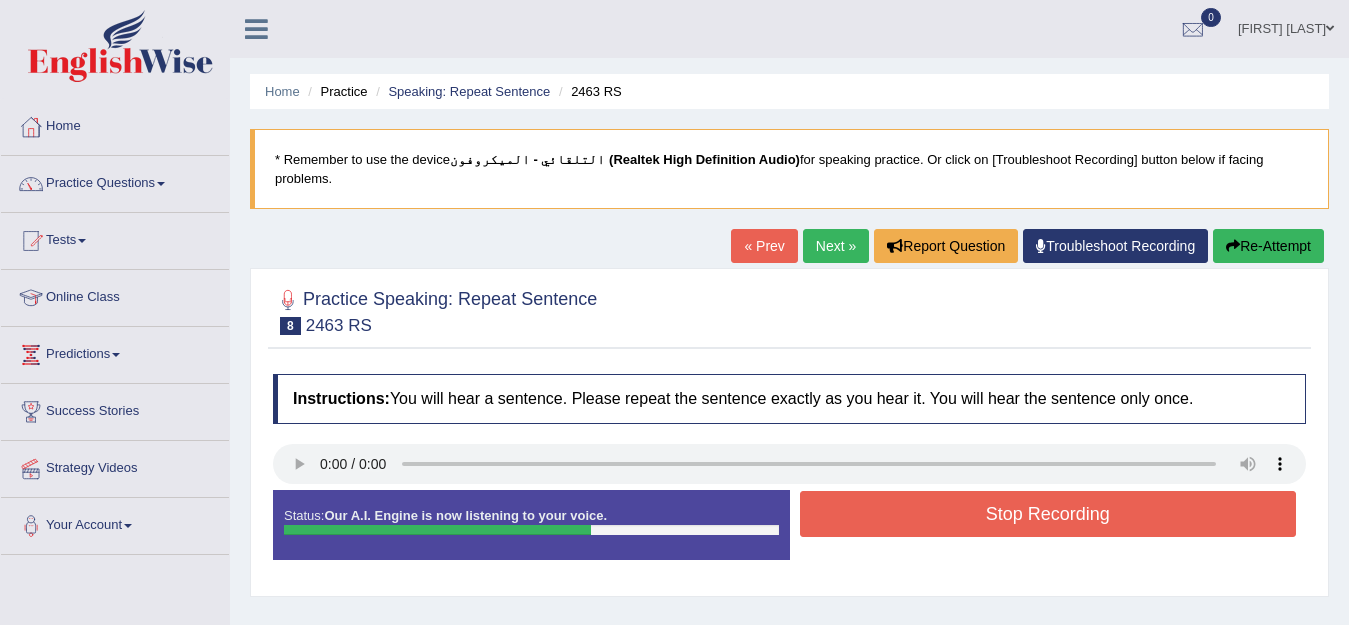 click on "Stop Recording" at bounding box center [1048, 514] 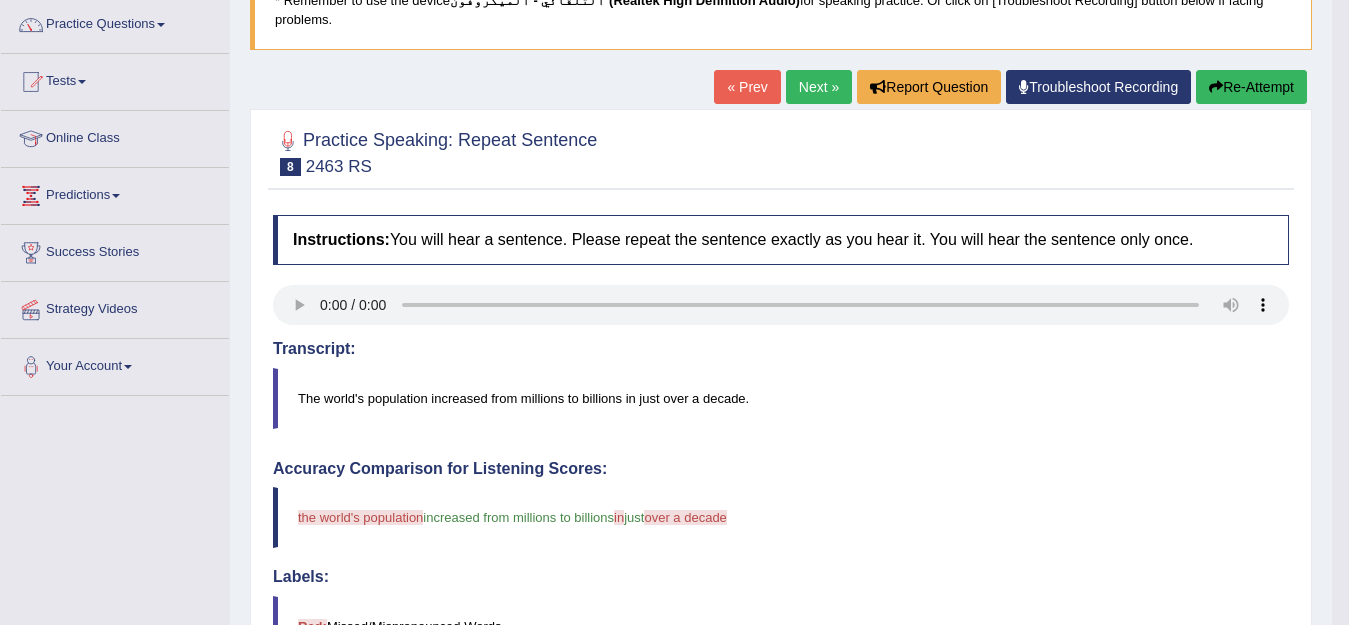 scroll, scrollTop: 0, scrollLeft: 0, axis: both 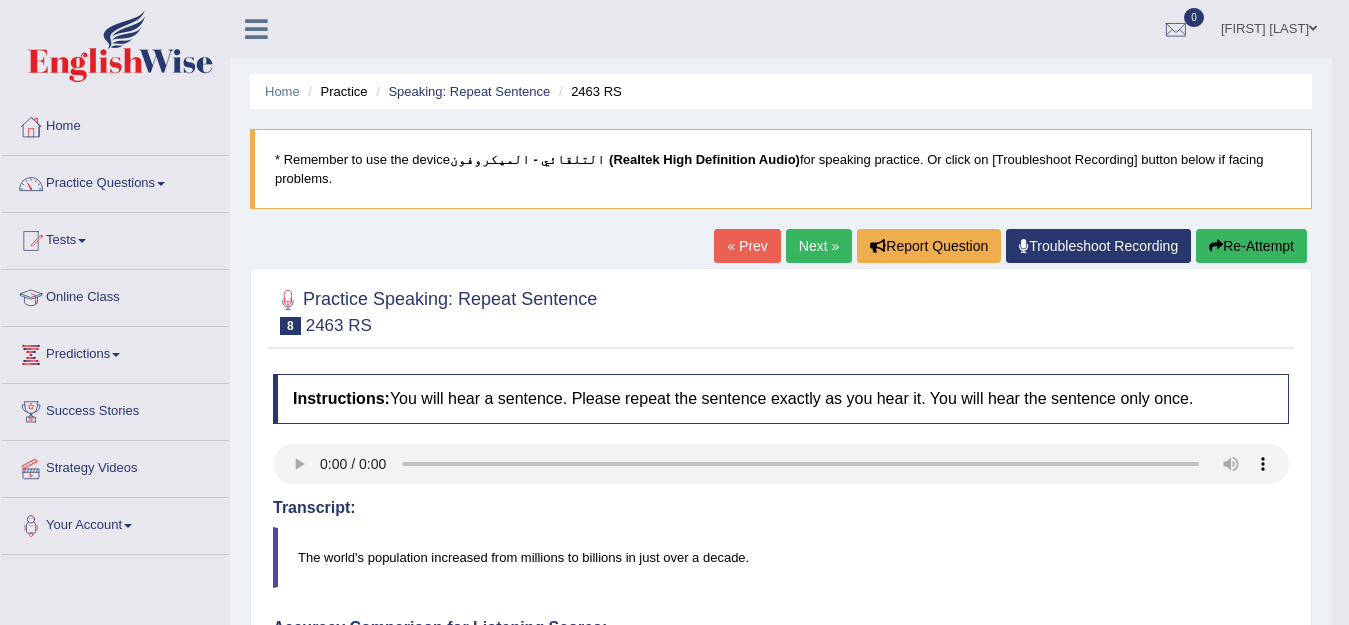 click on "Re-Attempt" at bounding box center (1251, 246) 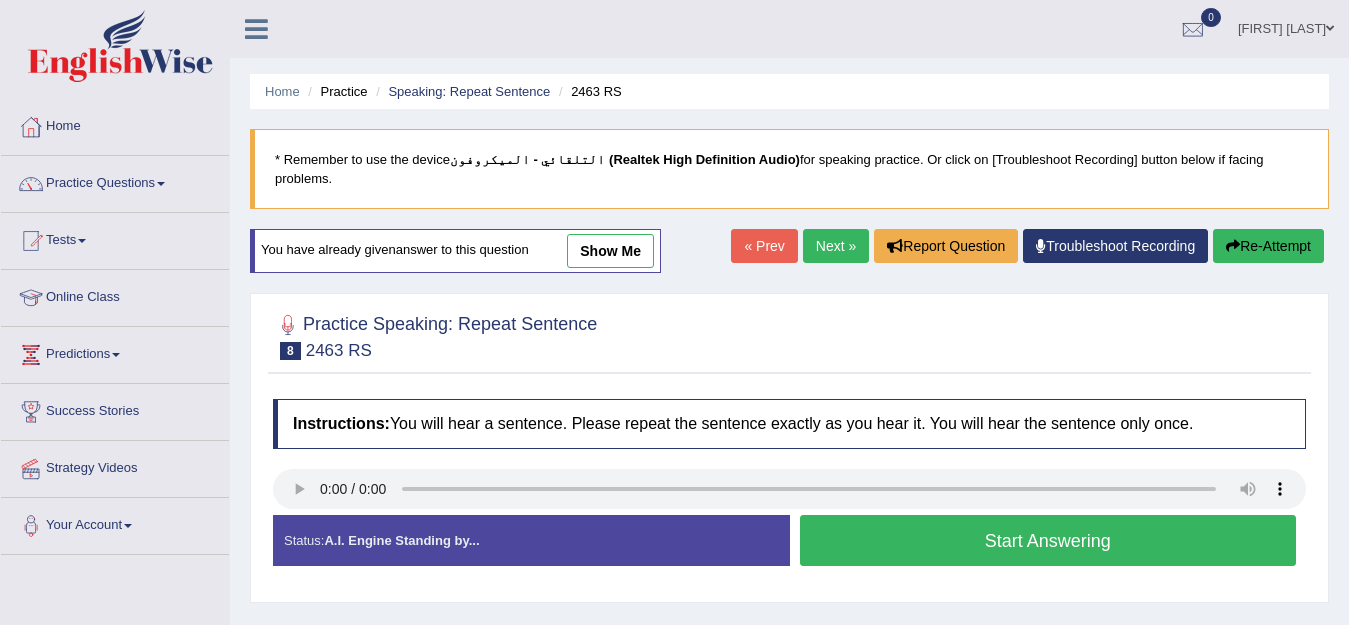 scroll, scrollTop: 0, scrollLeft: 0, axis: both 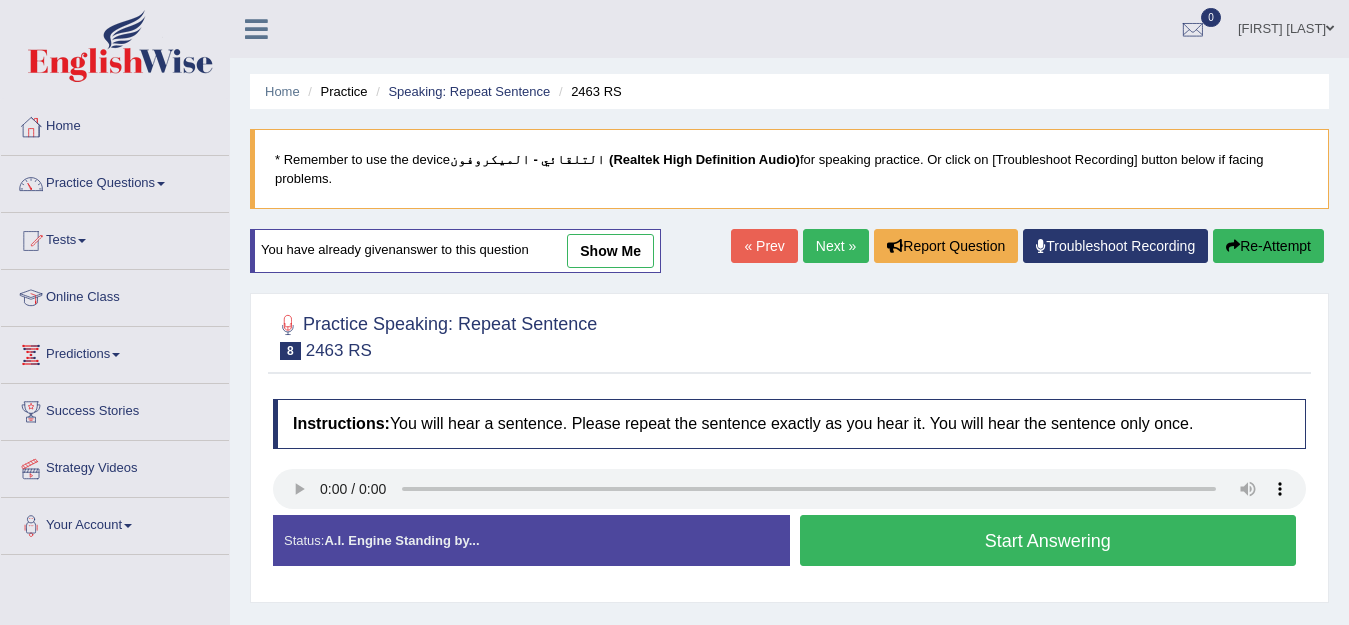 click on "Start Answering" at bounding box center (1048, 540) 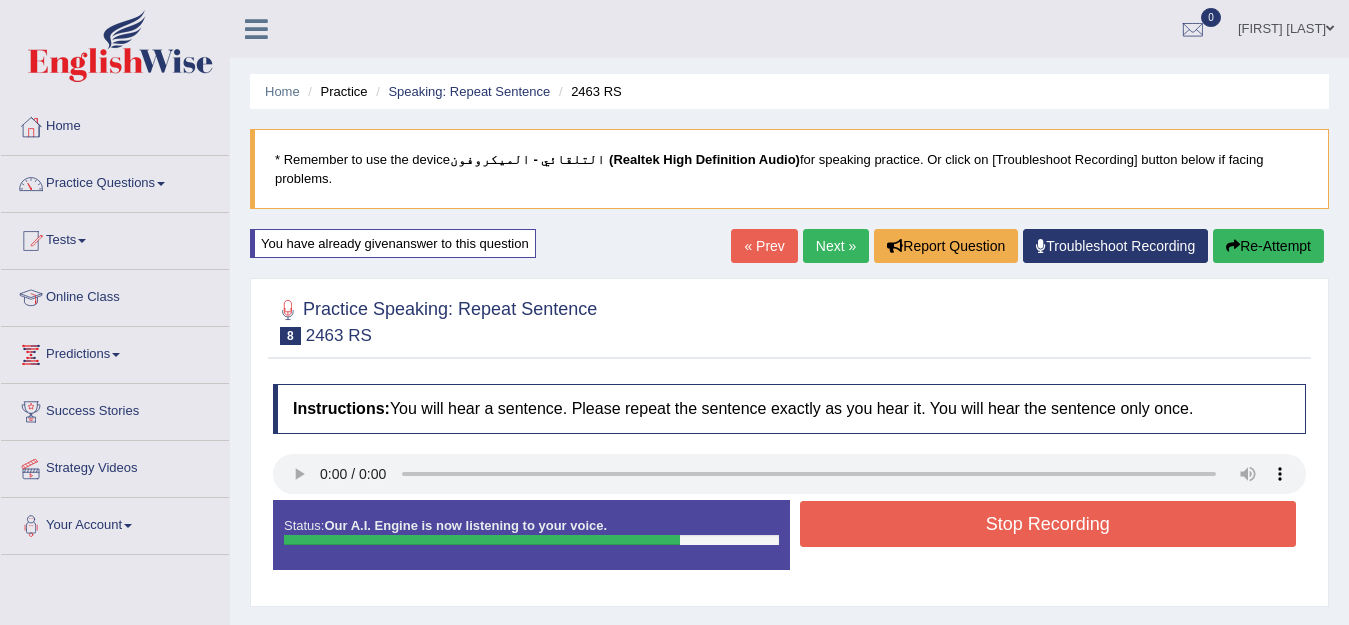 click on "Stop Recording" at bounding box center (1048, 524) 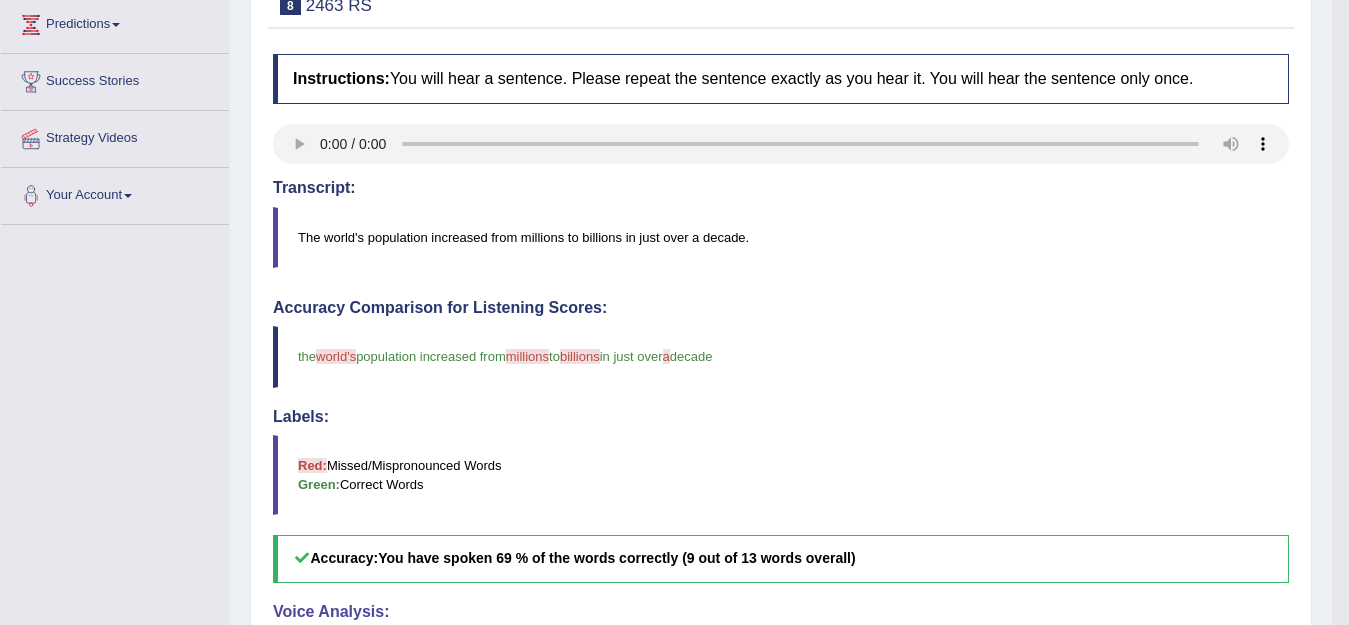 scroll, scrollTop: 0, scrollLeft: 0, axis: both 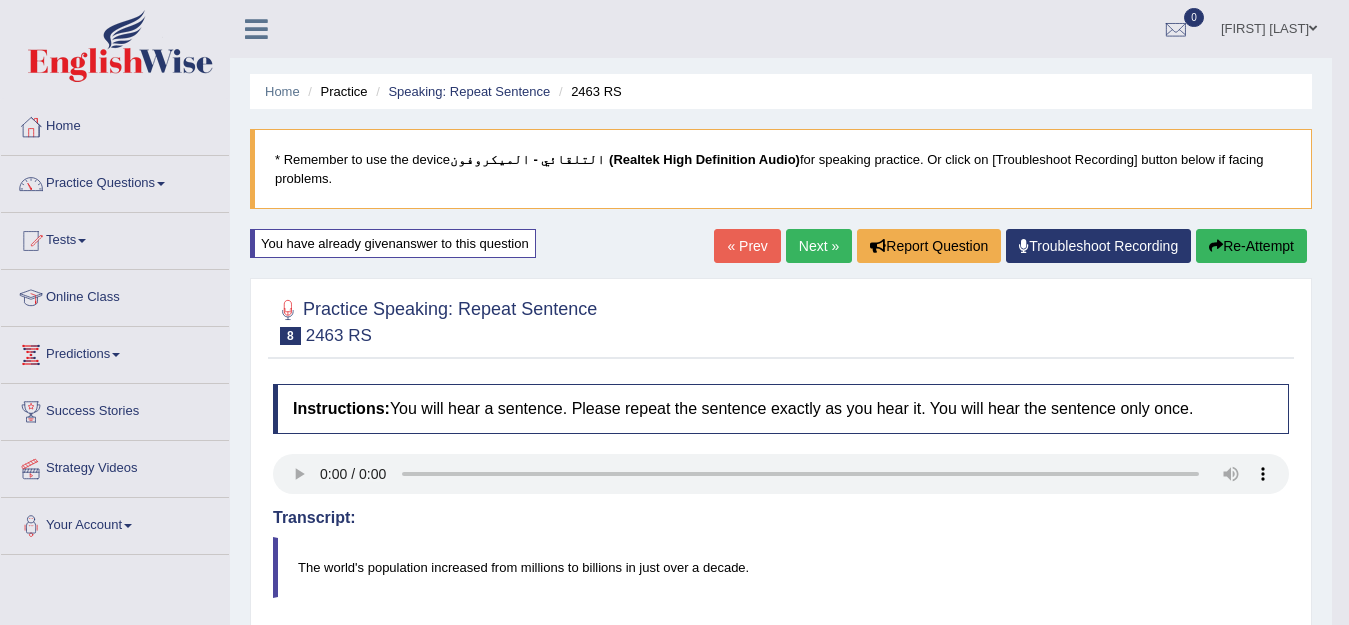 click on "Next »" at bounding box center (819, 246) 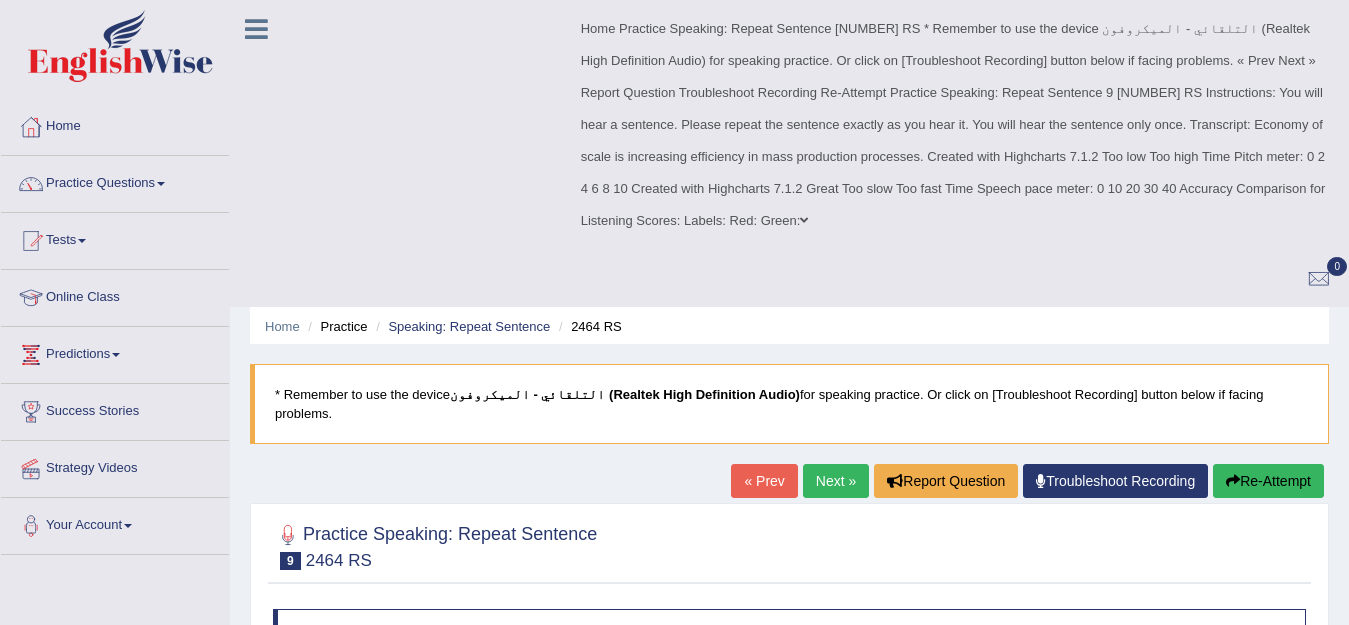scroll, scrollTop: 0, scrollLeft: 0, axis: both 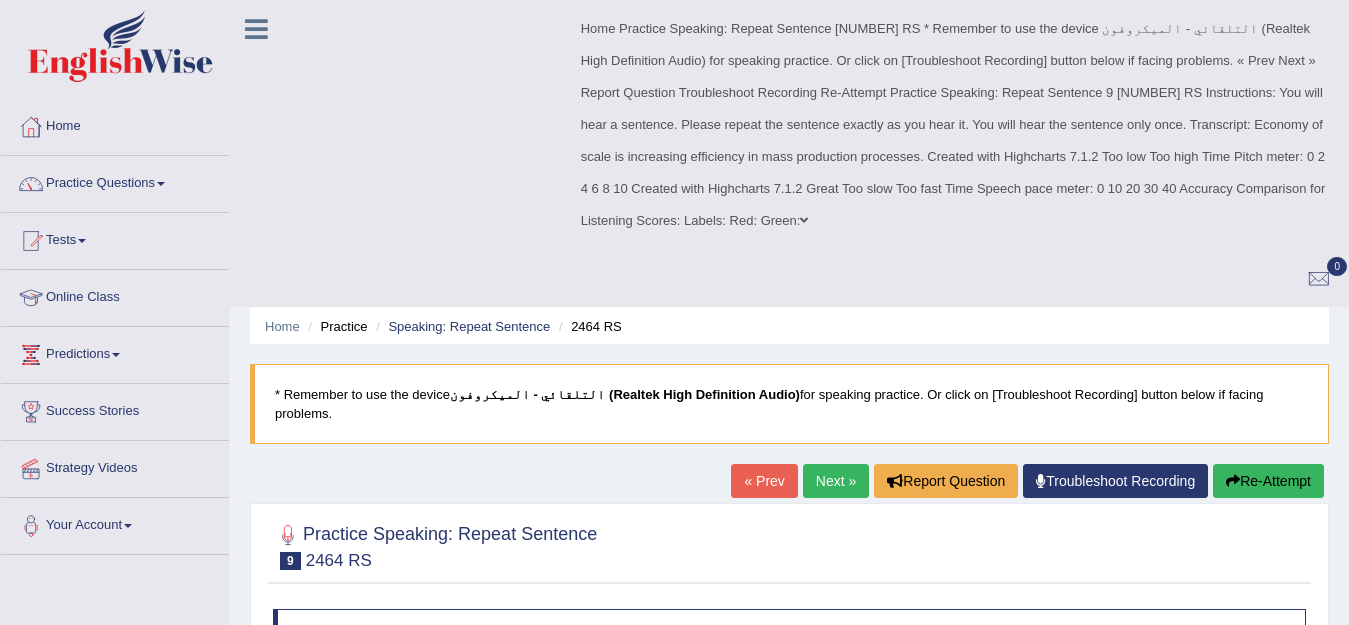 click on "Username: [USERNAME]" at bounding box center [789, 500] 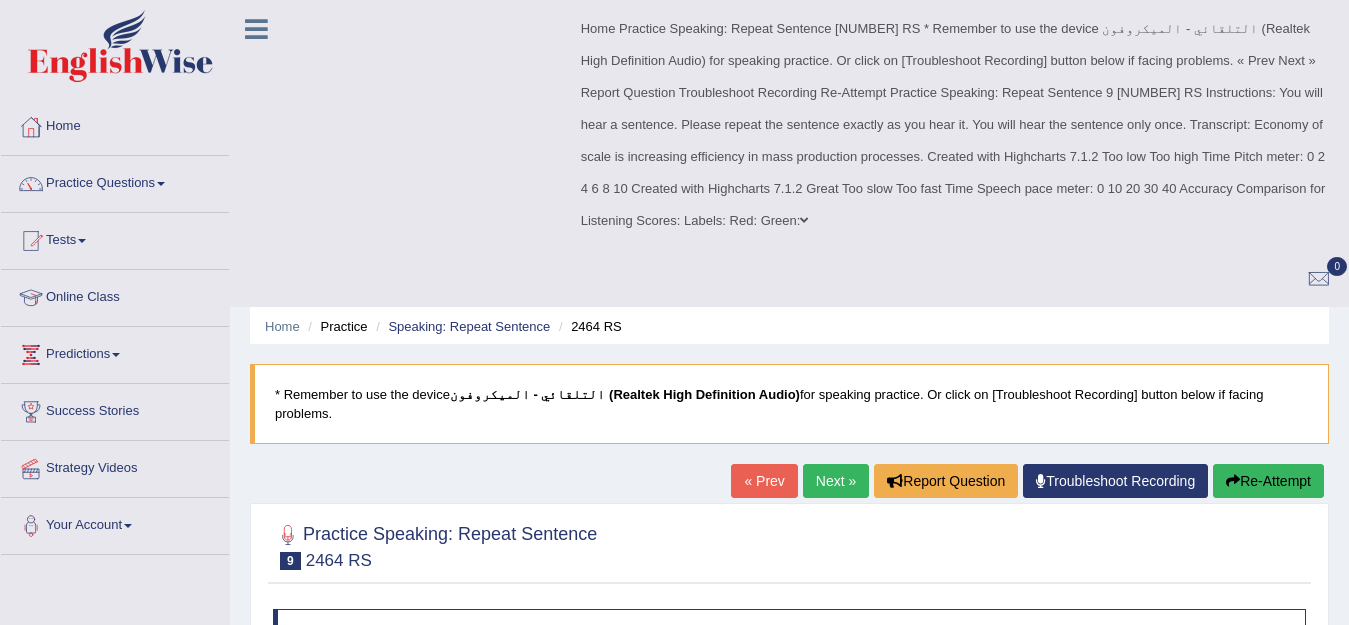 click on "Home
Practice
Speaking: Repeat Sentence
2464 RS
* Remember to use the device  التلقائي - الميكروفون (Realtek High Definition Audio)  for speaking practice. Or click on [Troubleshoot Recording] button below if facing problems.
« Prev Next »  Report Question  Troubleshoot Recording  Re-Attempt
Practice Speaking: Repeat Sentence
9
2464 RS
Instructions:  You will hear a sentence. Please repeat the sentence exactly as you hear it. You will hear the sentence only once.
Transcript: Economy of scale is increasing efficiency in mass production processes. Created with Highcharts 7.1.2 Too low Too high Time Pitch meter: 0 2 4 6 8 10 Created with Highcharts 7.1.2 Great Too slow Too fast Time Speech pace meter: 0 10 20 30 40 Accuracy Comparison for Listening Scores: Labels:
Red:
Green:" at bounding box center [789, 500] 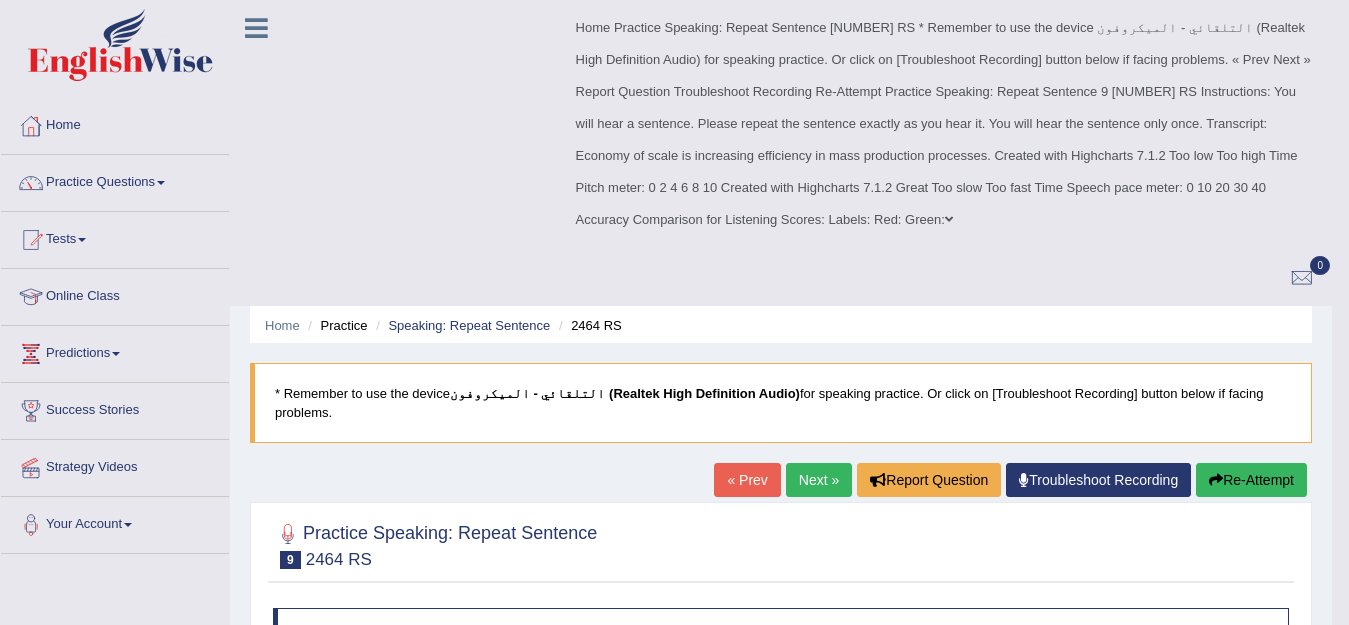 scroll, scrollTop: 0, scrollLeft: 0, axis: both 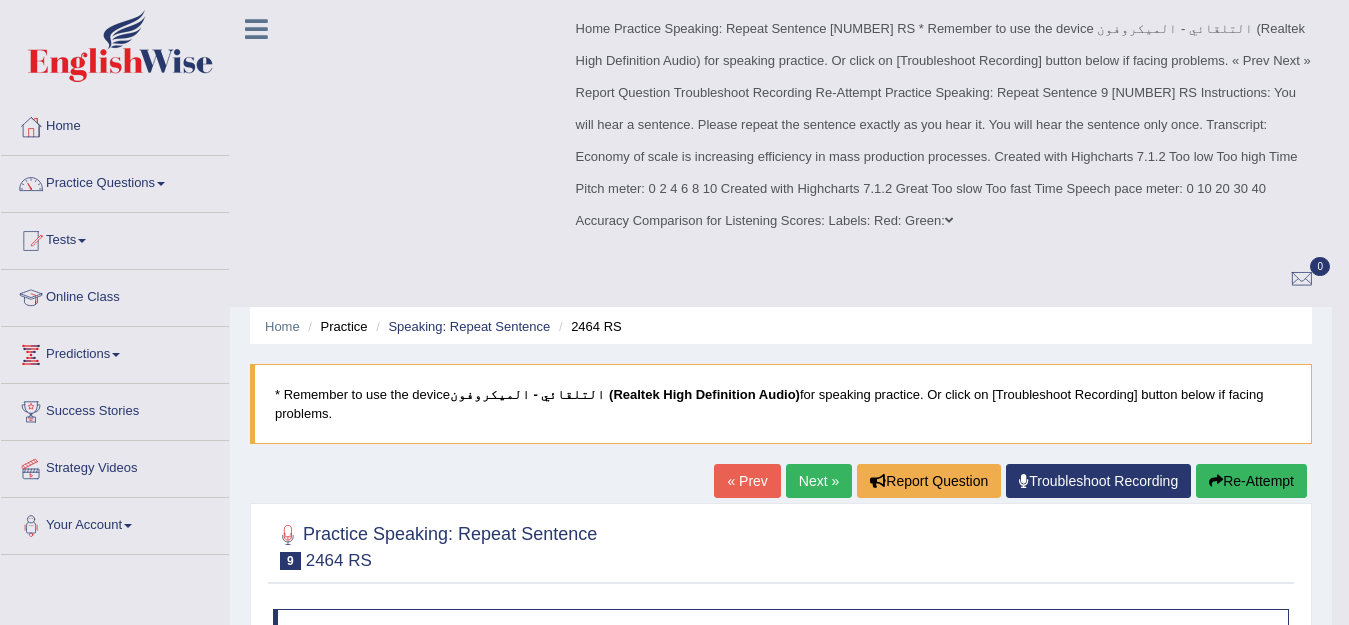 type 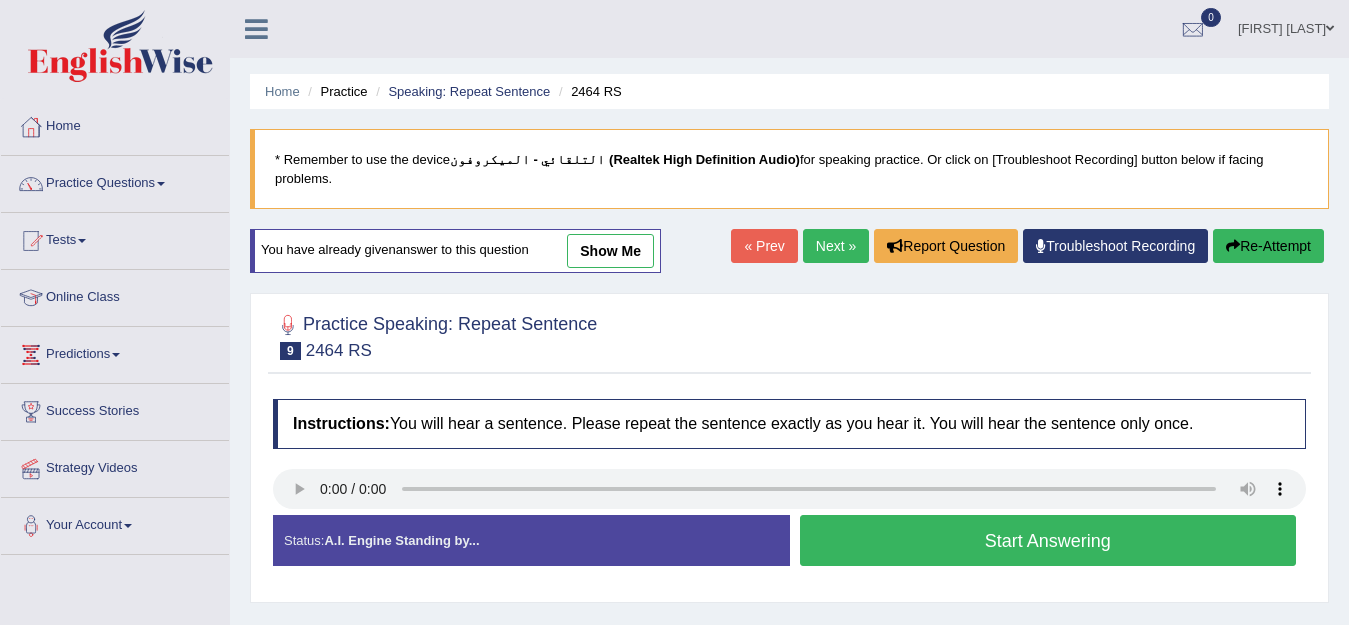 scroll, scrollTop: 0, scrollLeft: 0, axis: both 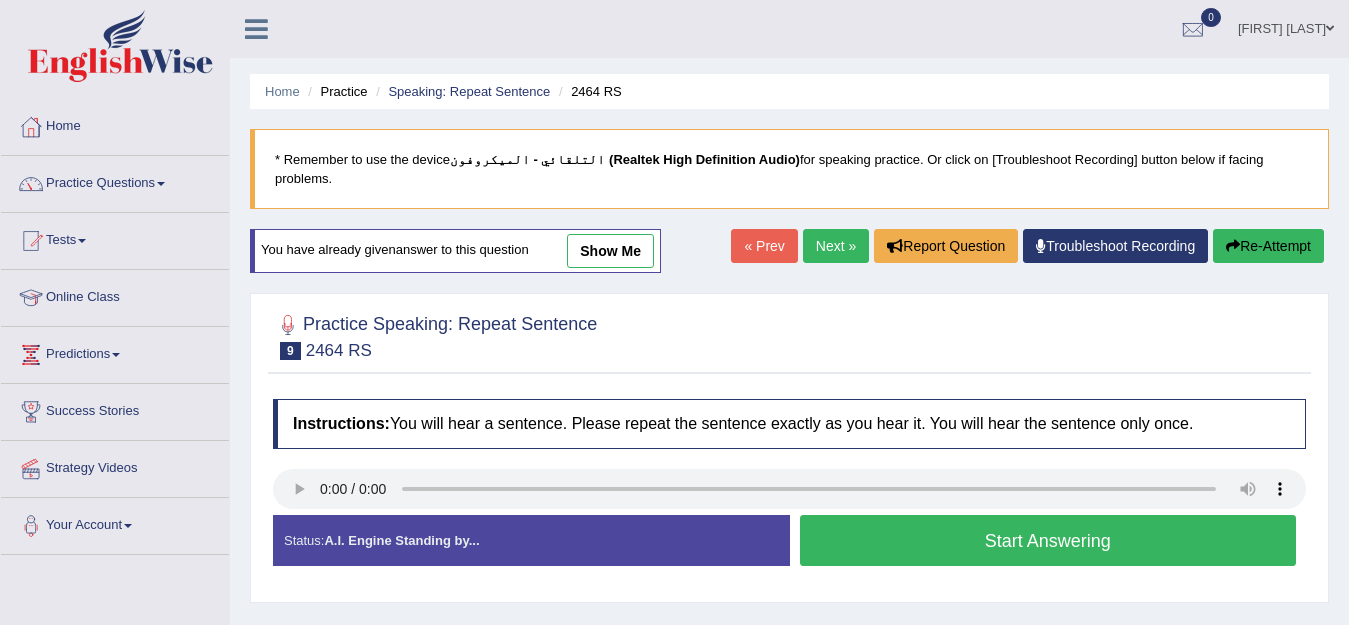 click on "Start Answering" at bounding box center (1048, 540) 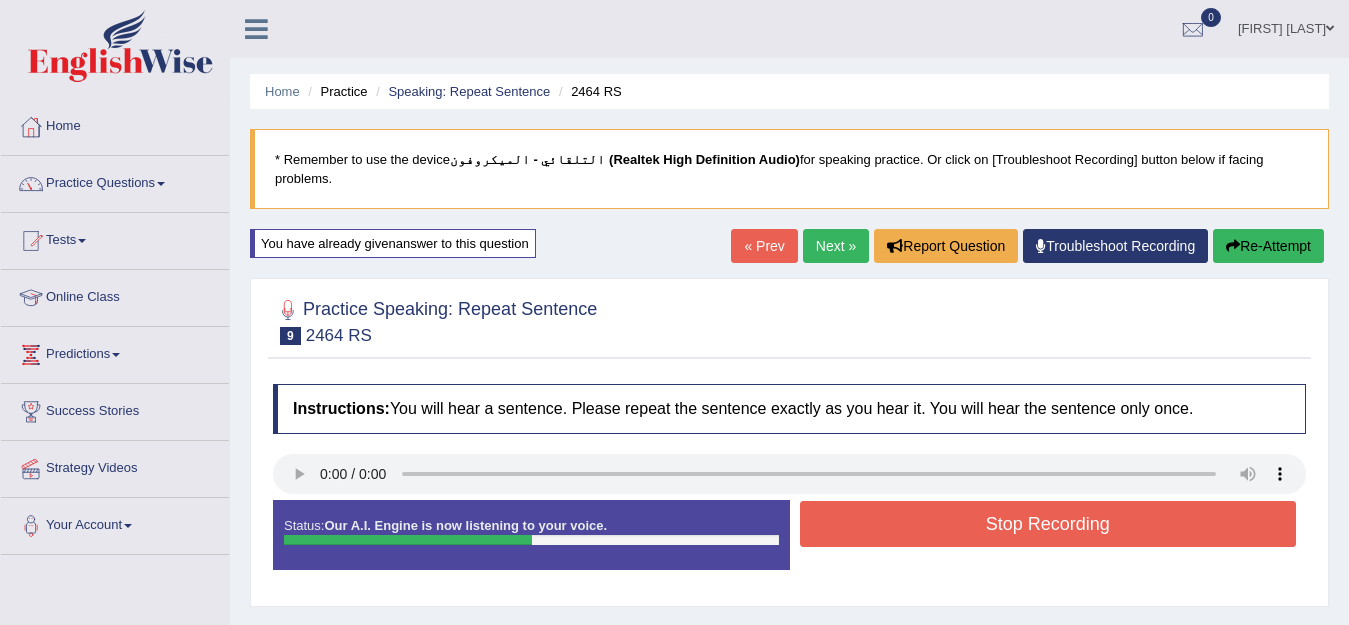 click on "Re-Attempt" at bounding box center [1268, 246] 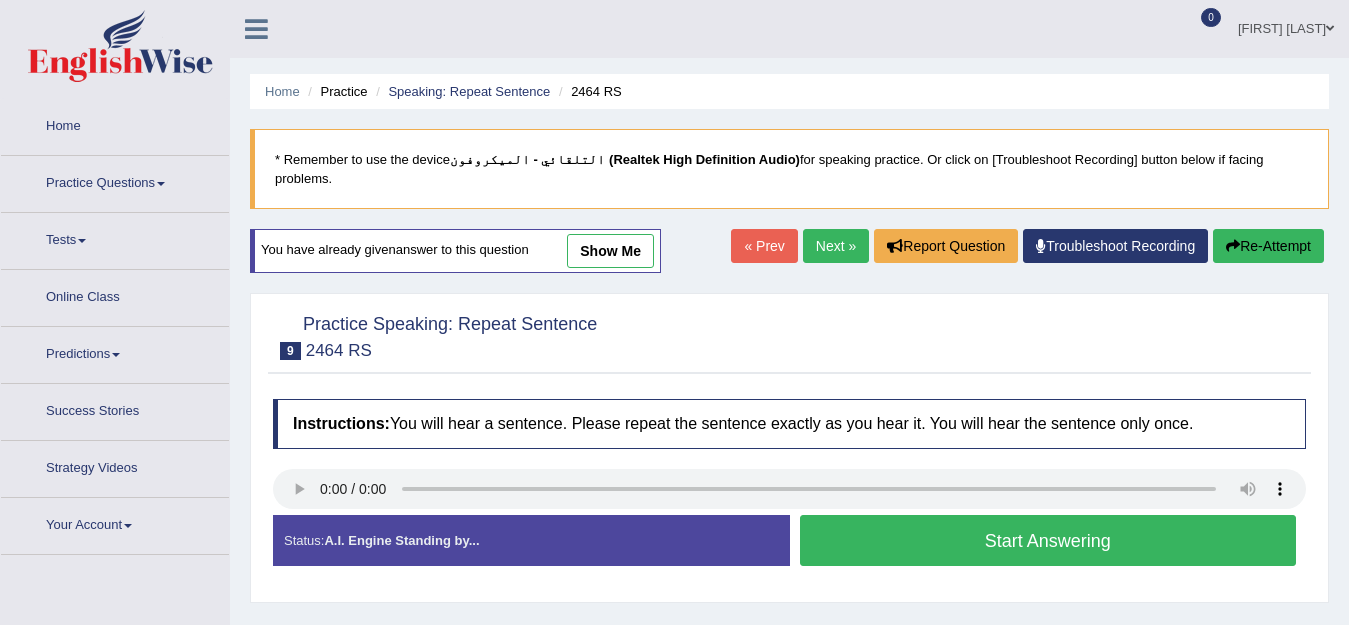 scroll, scrollTop: 0, scrollLeft: 0, axis: both 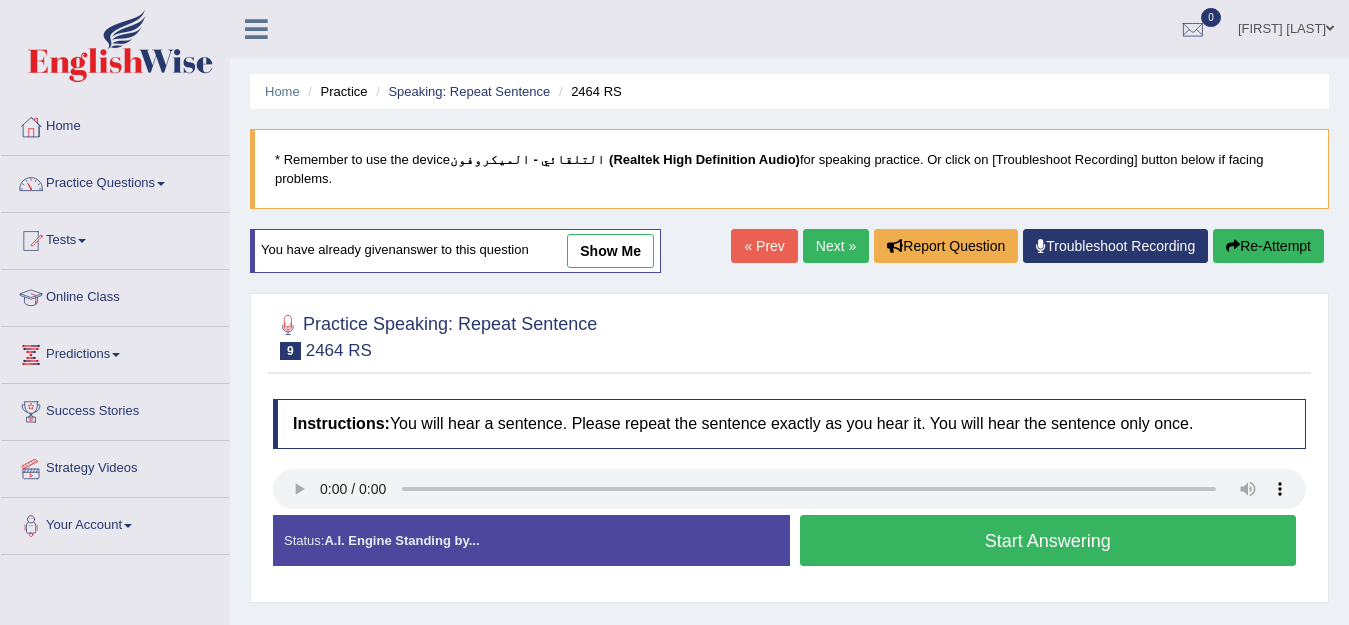 click on "Start Answering" at bounding box center (1048, 540) 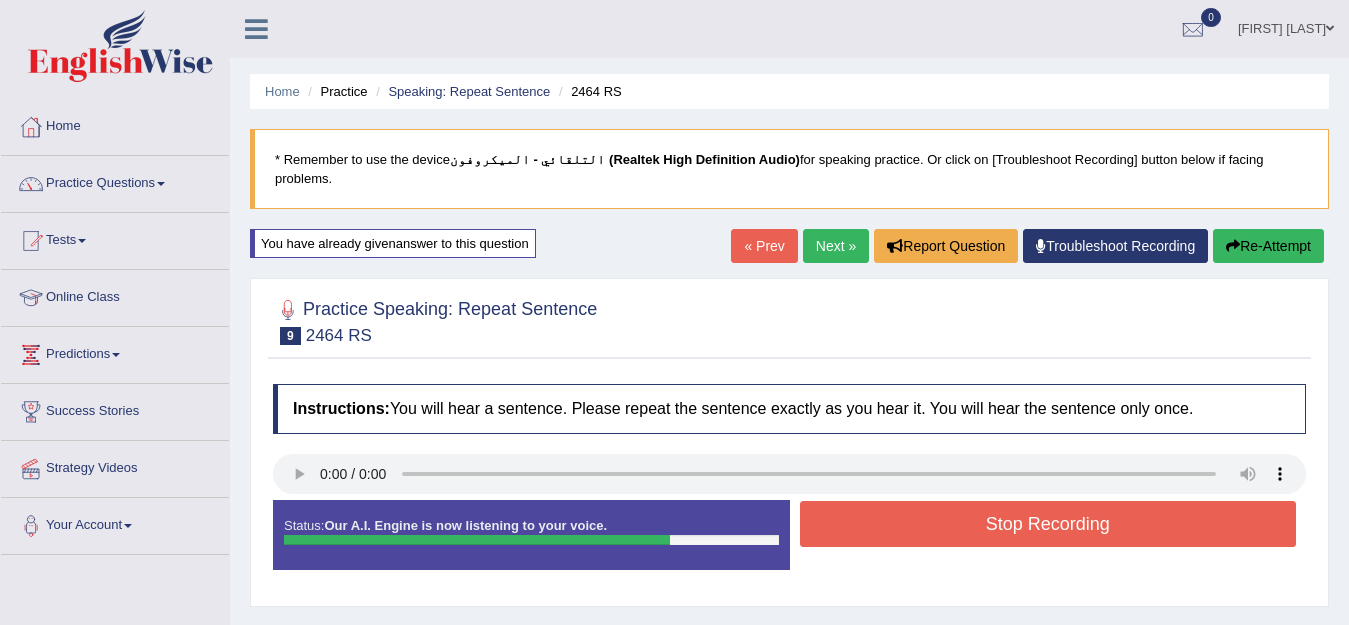 click on "Stop Recording" at bounding box center [1048, 524] 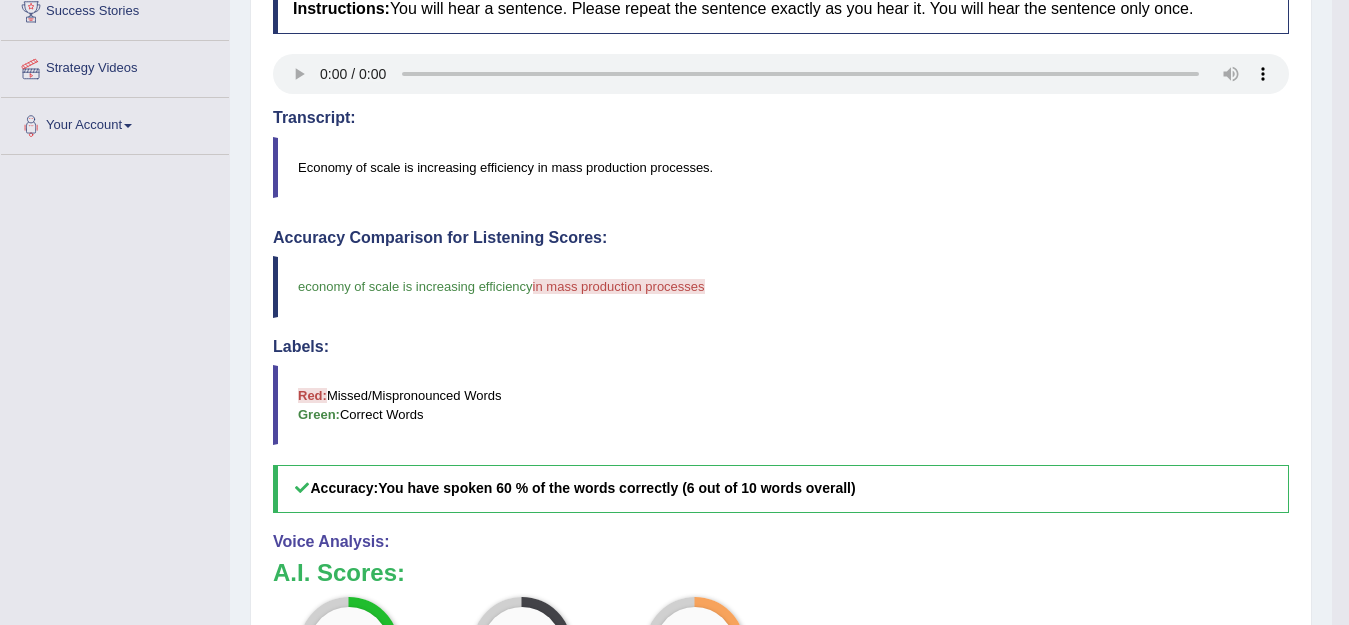 scroll, scrollTop: 0, scrollLeft: 0, axis: both 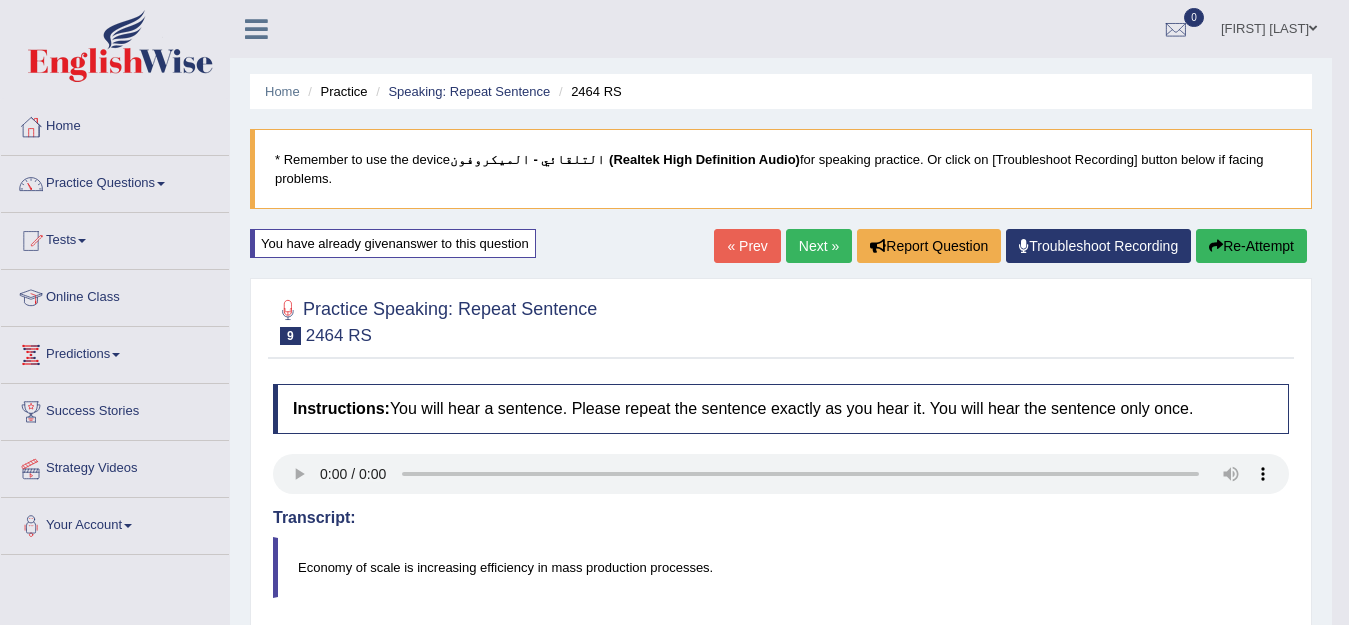 click on "Re-Attempt" at bounding box center (1251, 246) 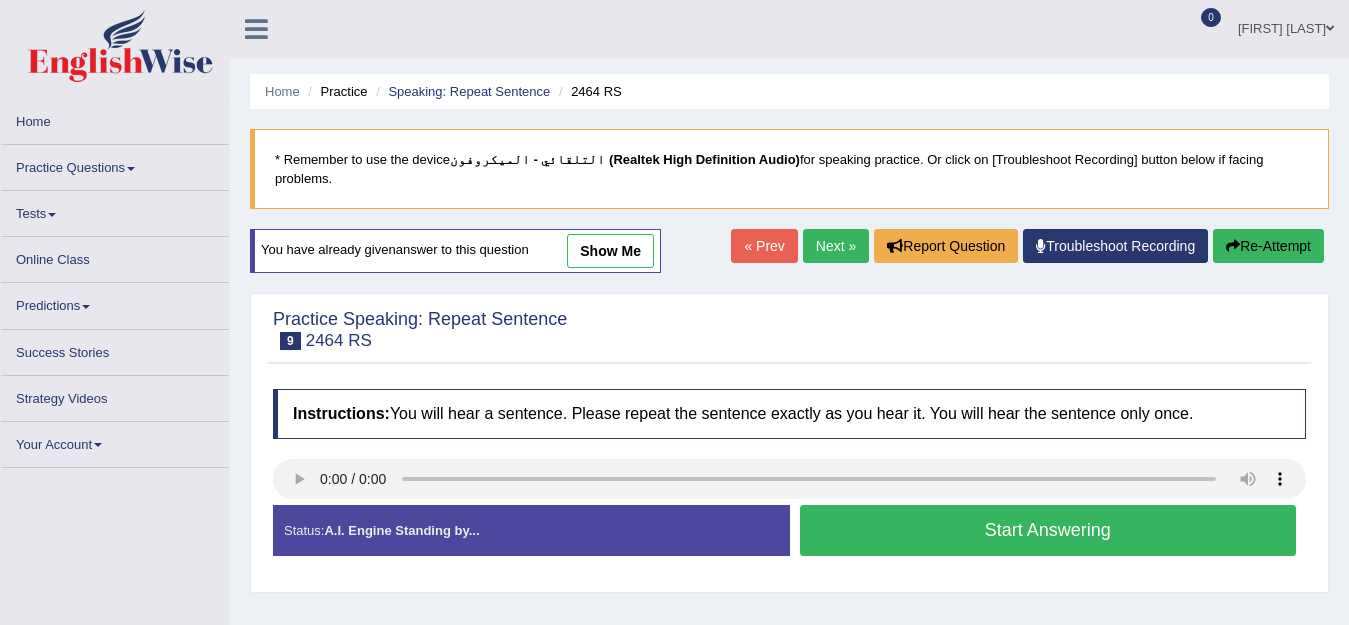 scroll, scrollTop: 0, scrollLeft: 0, axis: both 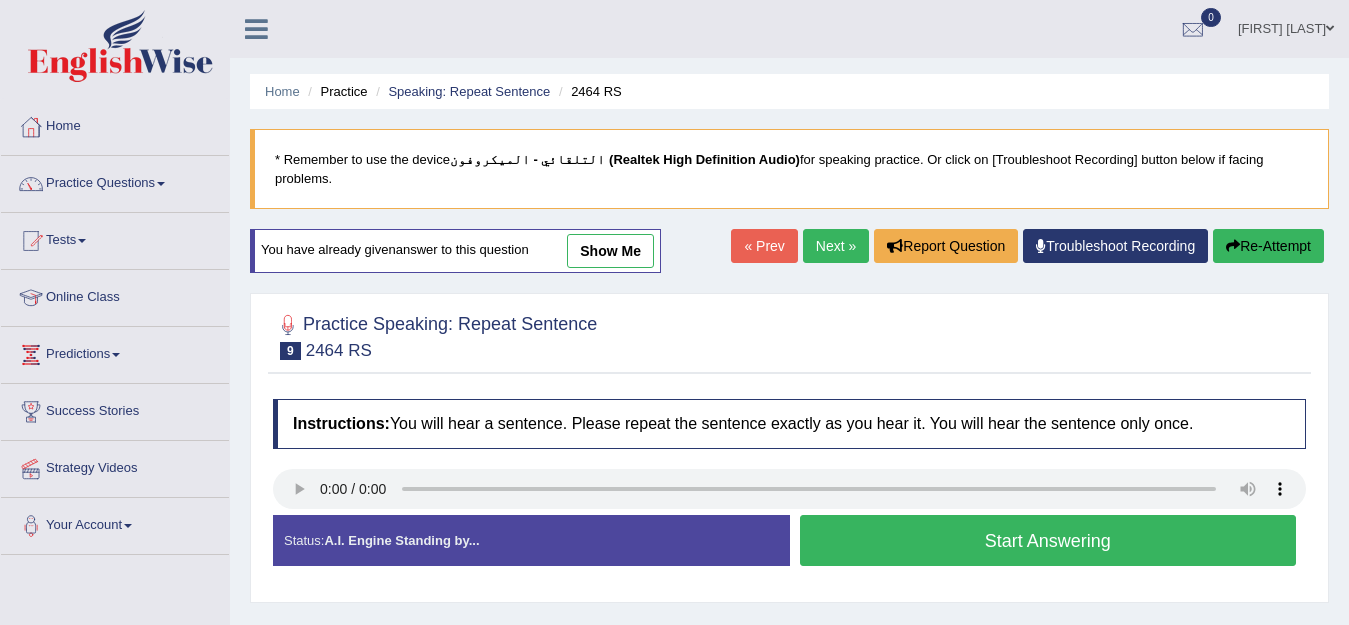 click on "Start Answering" at bounding box center (1048, 540) 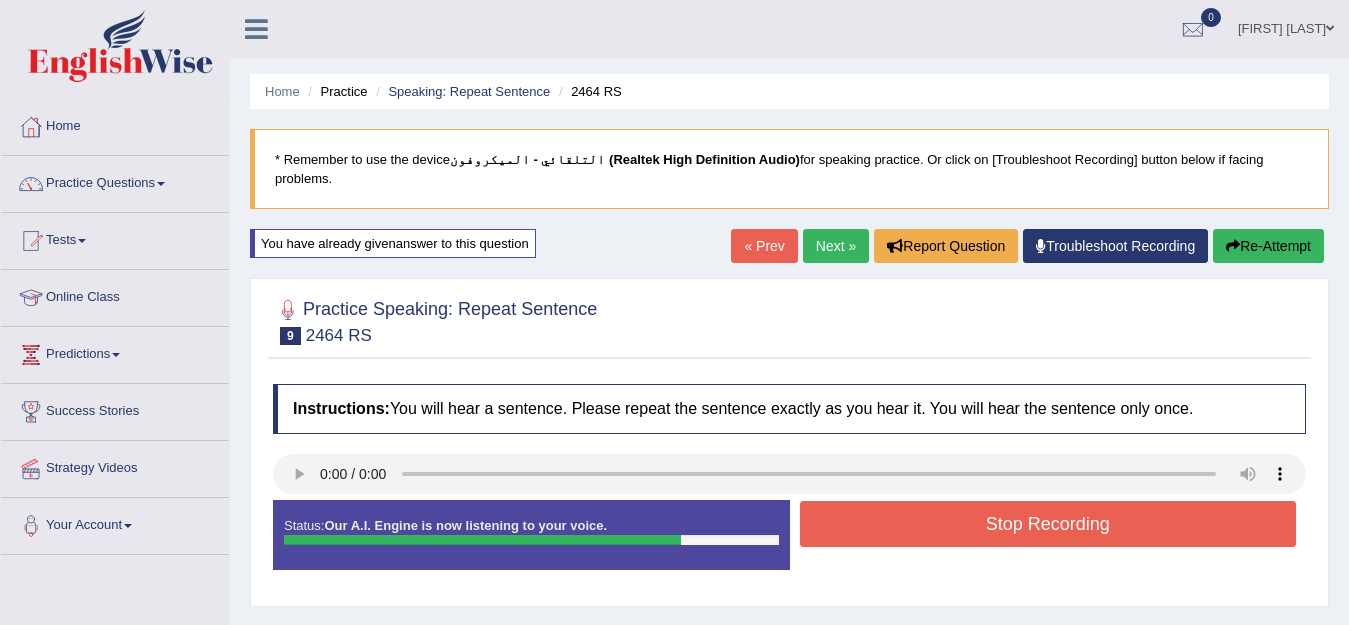 click on "Stop Recording" at bounding box center [1048, 524] 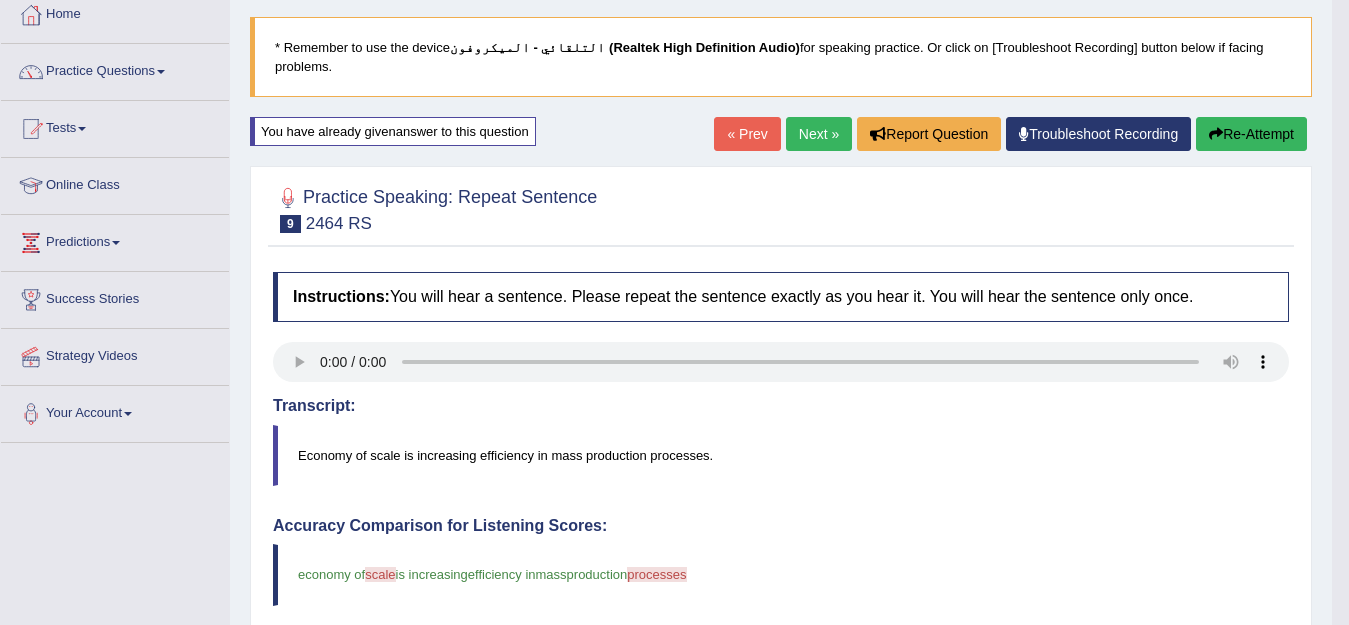 scroll, scrollTop: 100, scrollLeft: 0, axis: vertical 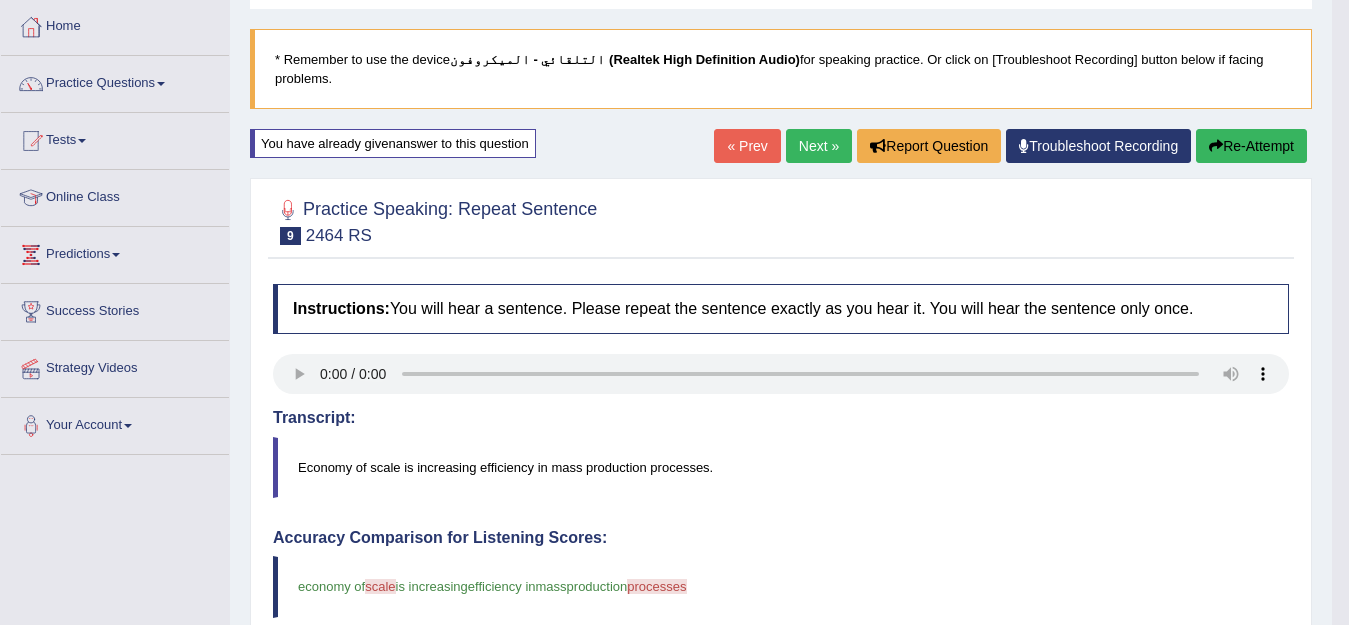 click on "Next »" at bounding box center (819, 146) 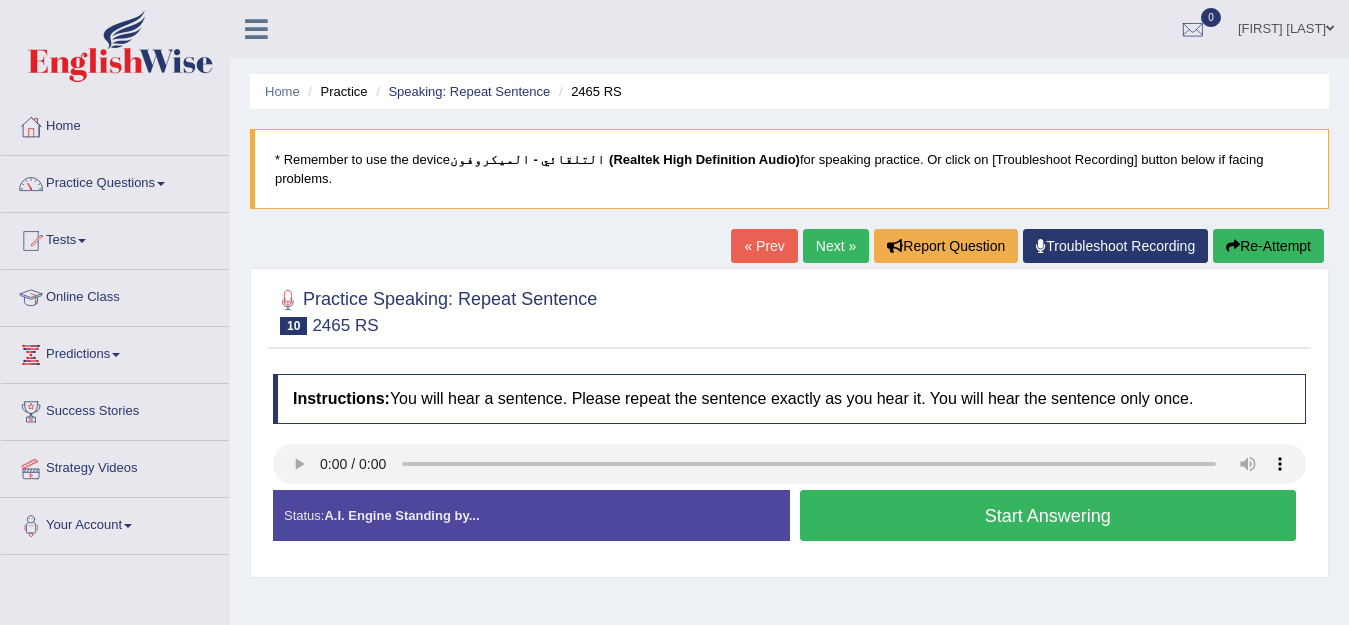 scroll, scrollTop: 0, scrollLeft: 0, axis: both 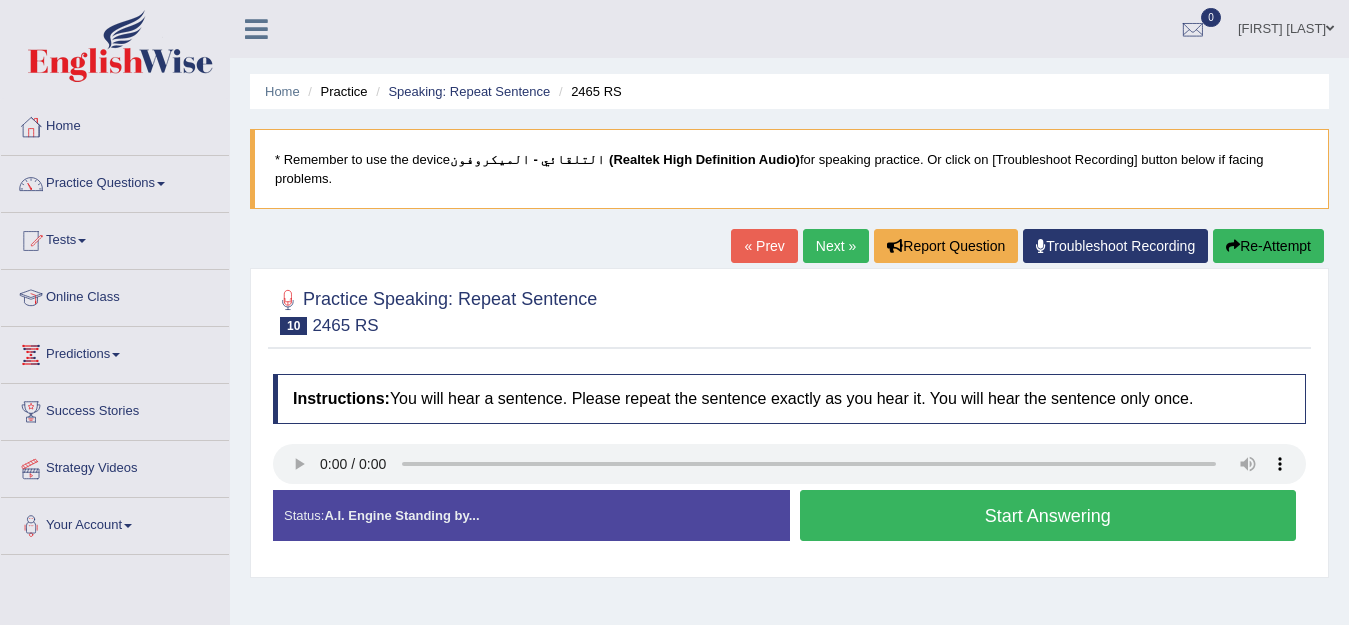 click on "Start Answering" at bounding box center [1048, 515] 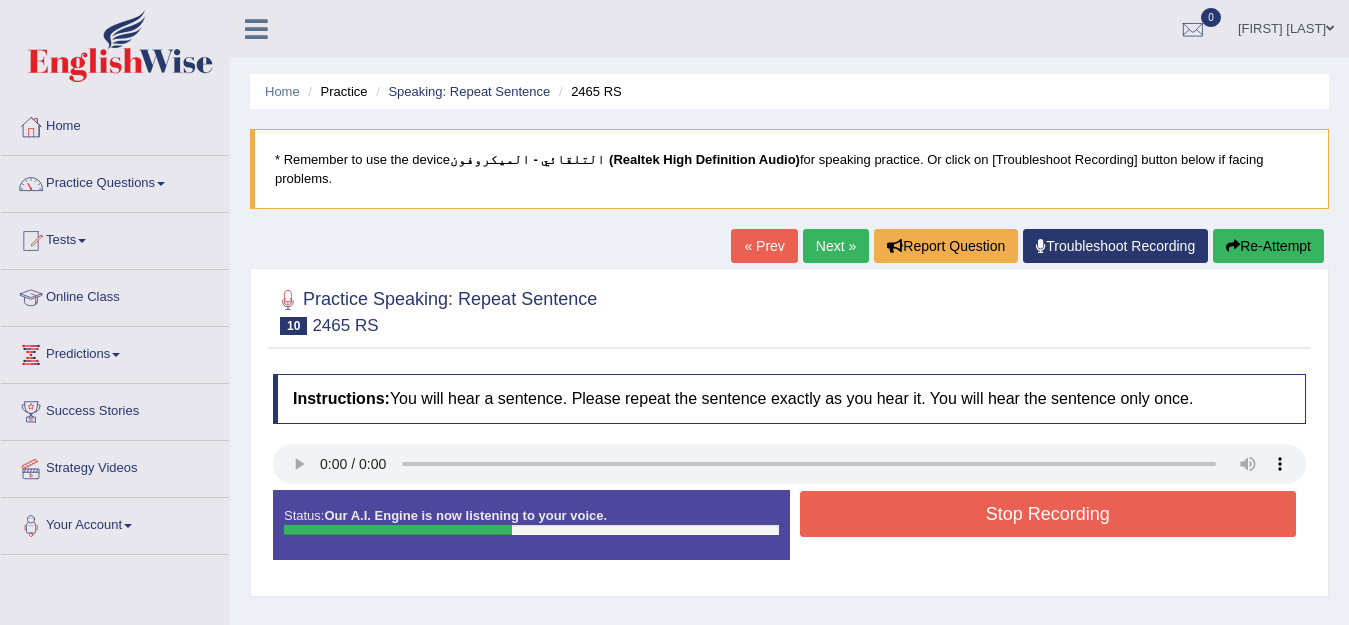 drag, startPoint x: 1020, startPoint y: 505, endPoint x: 1008, endPoint y: 502, distance: 12.369317 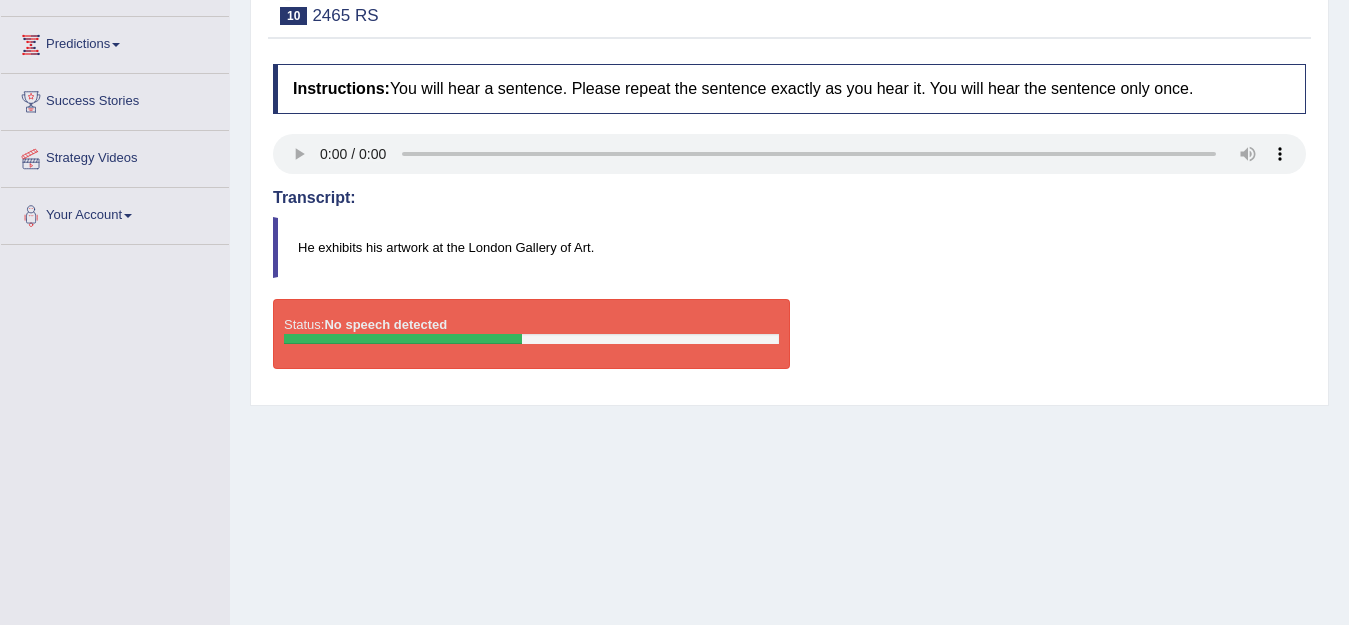 scroll, scrollTop: 200, scrollLeft: 0, axis: vertical 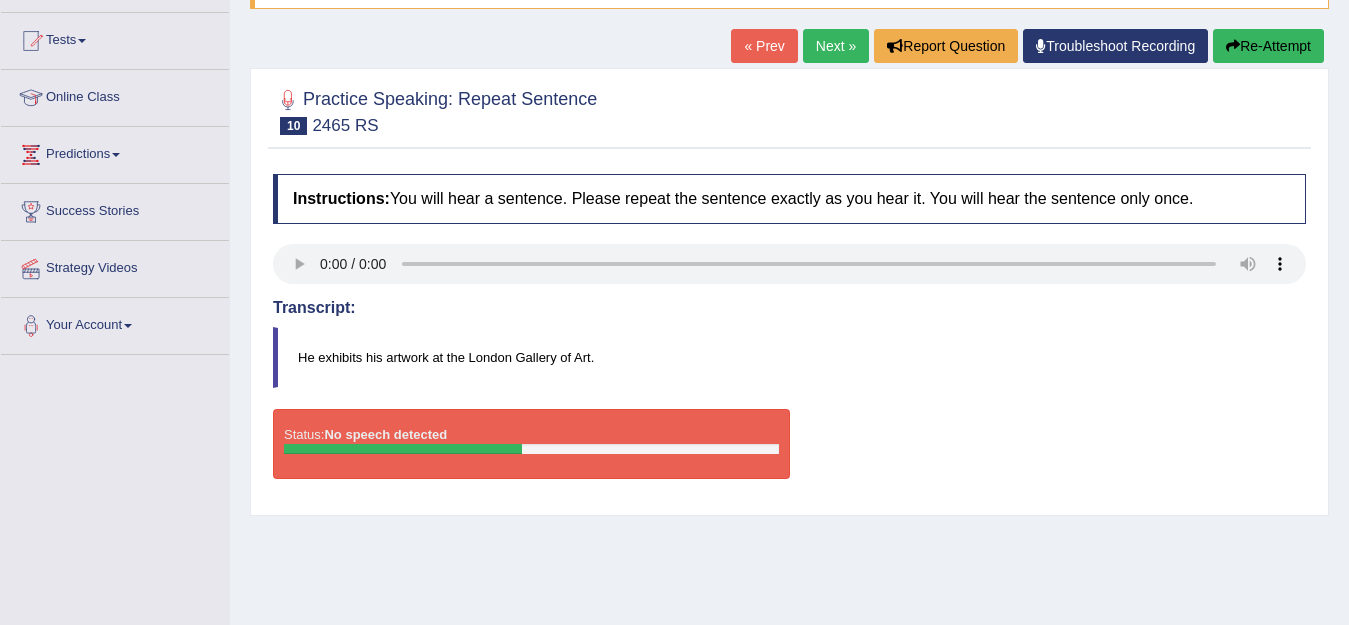 click on "Re-Attempt" at bounding box center (1268, 46) 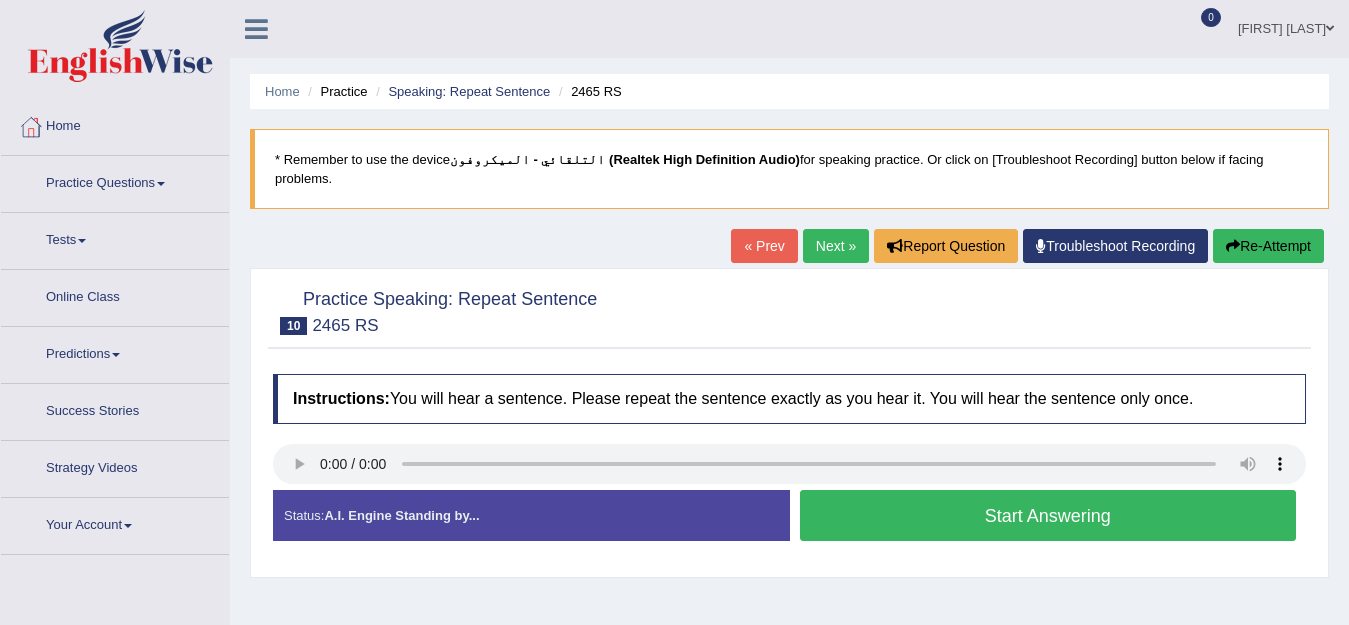 scroll, scrollTop: 200, scrollLeft: 0, axis: vertical 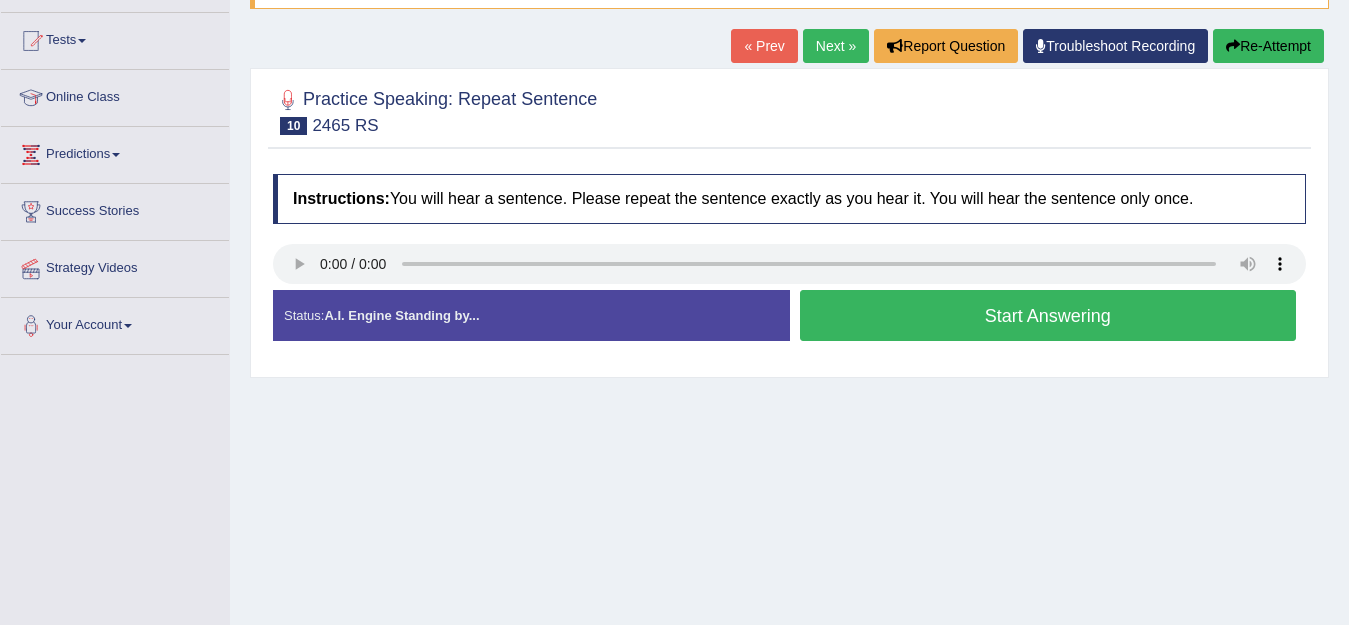 click on "Start Answering" at bounding box center (1048, 315) 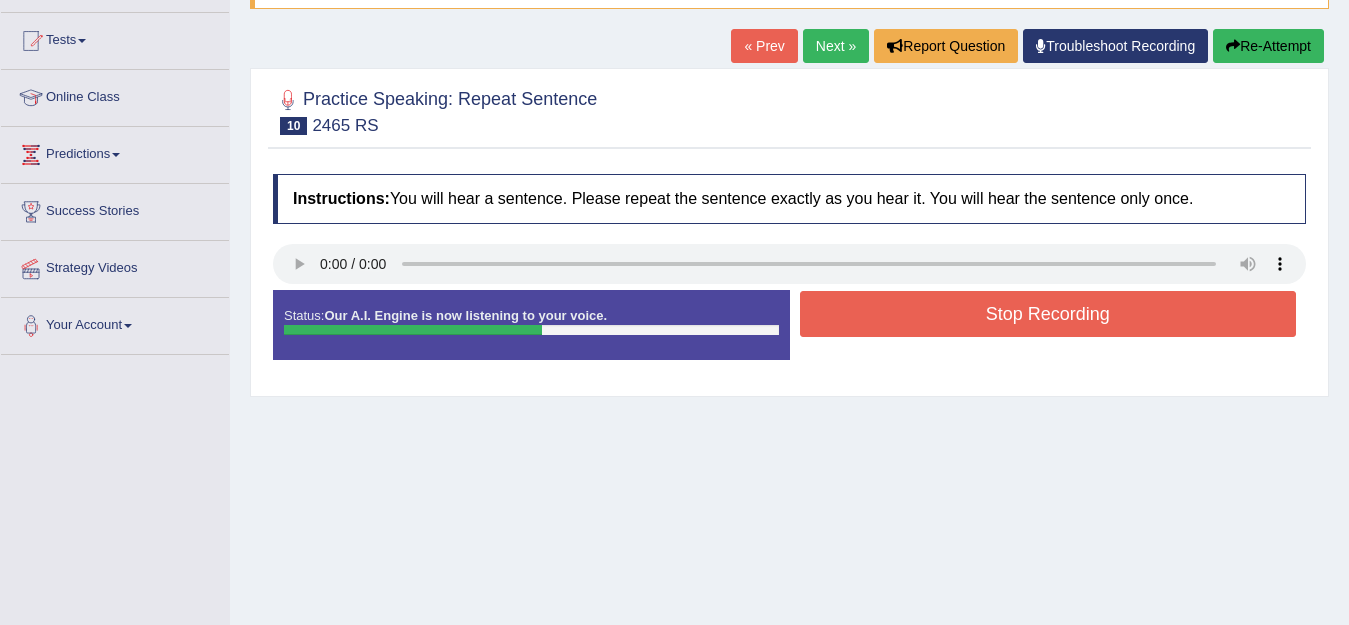 click on "Stop Recording" at bounding box center (1048, 314) 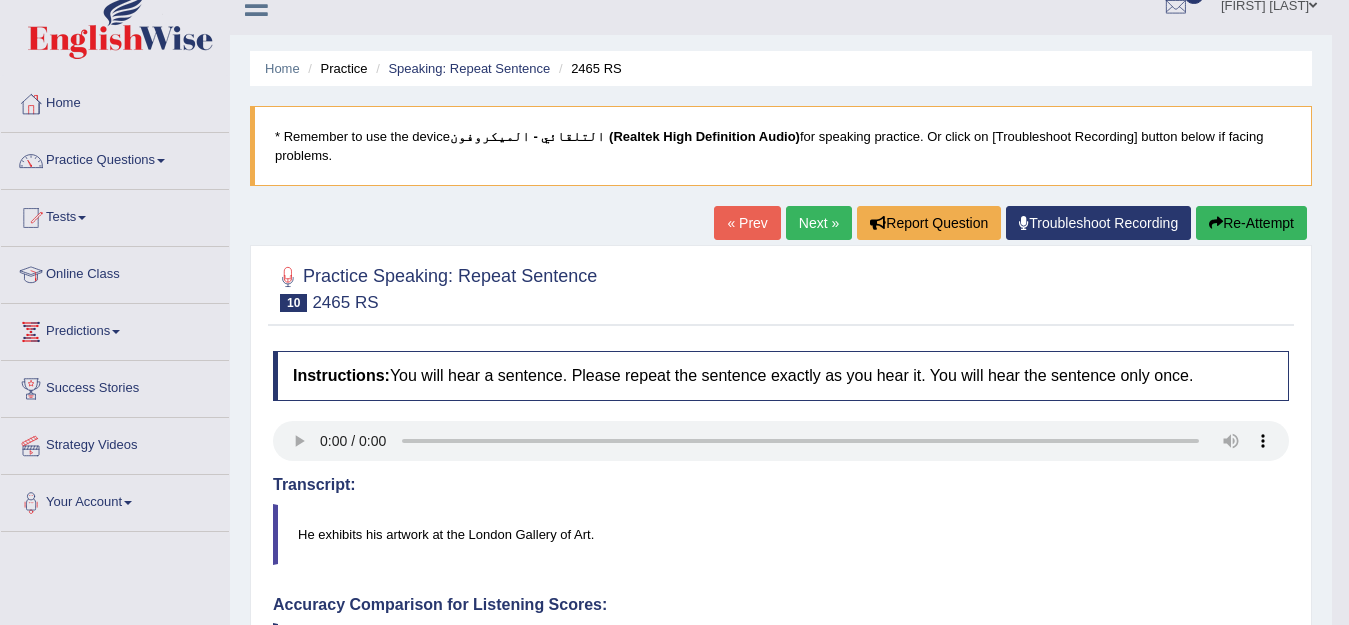 scroll, scrollTop: 0, scrollLeft: 0, axis: both 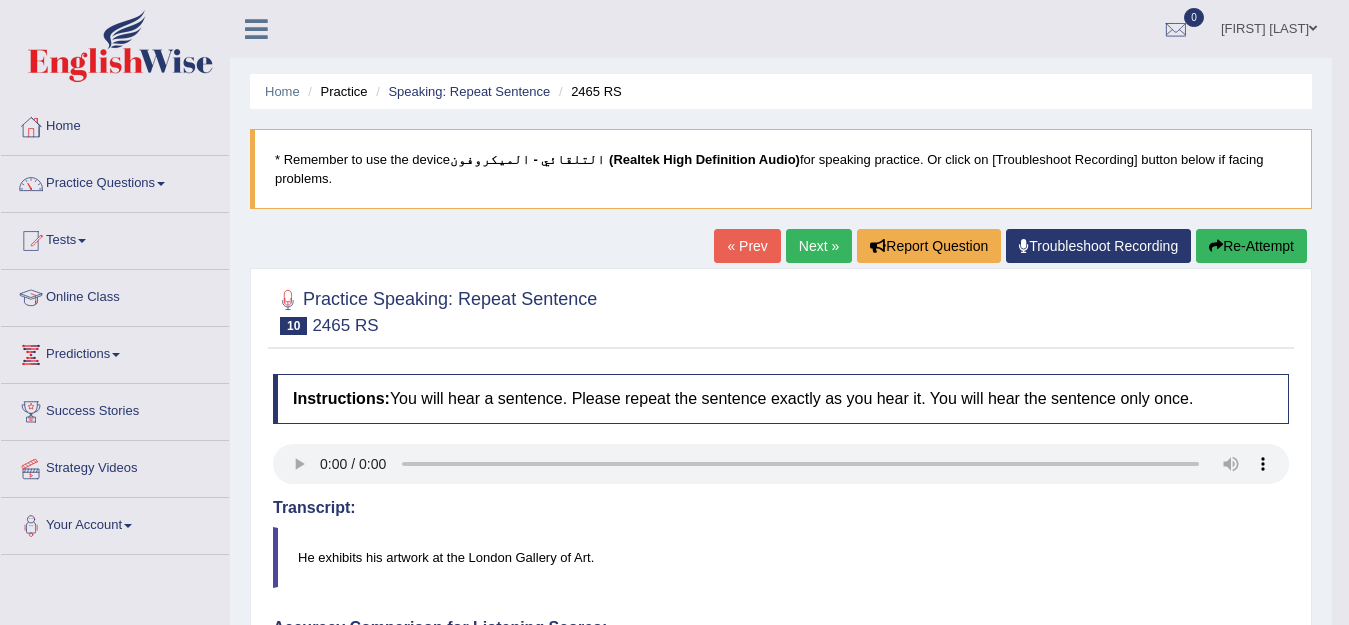 click on "Re-Attempt" at bounding box center (1251, 246) 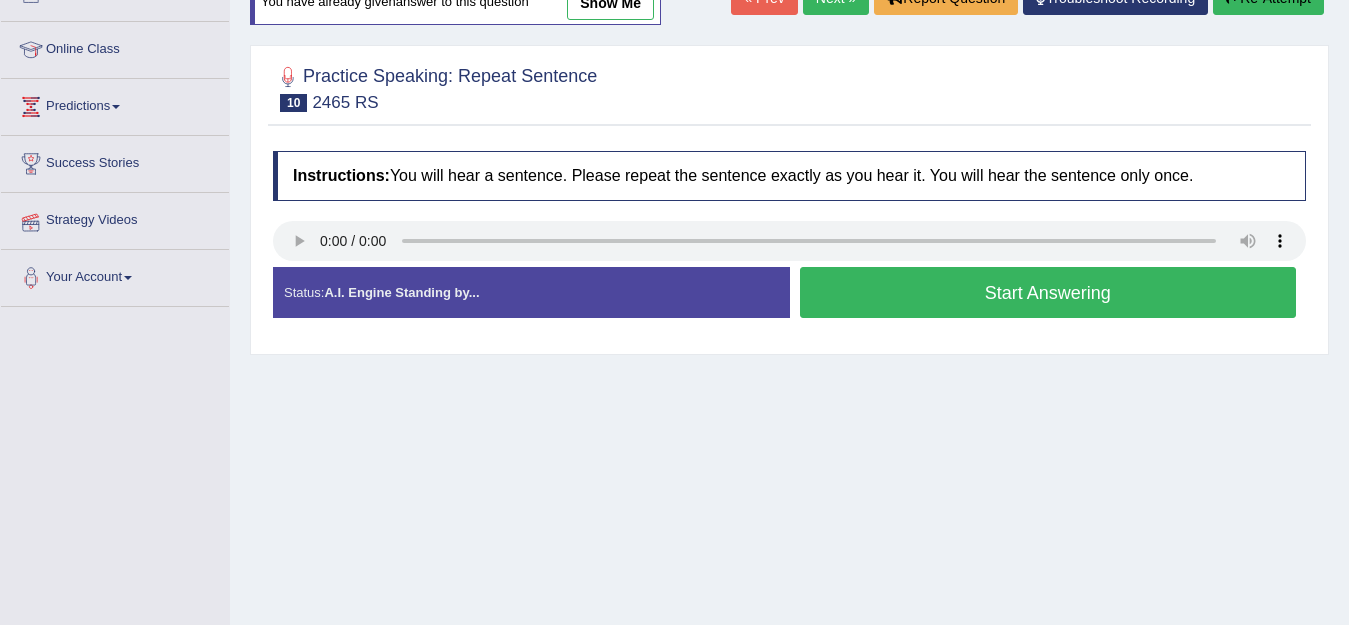 scroll, scrollTop: 248, scrollLeft: 0, axis: vertical 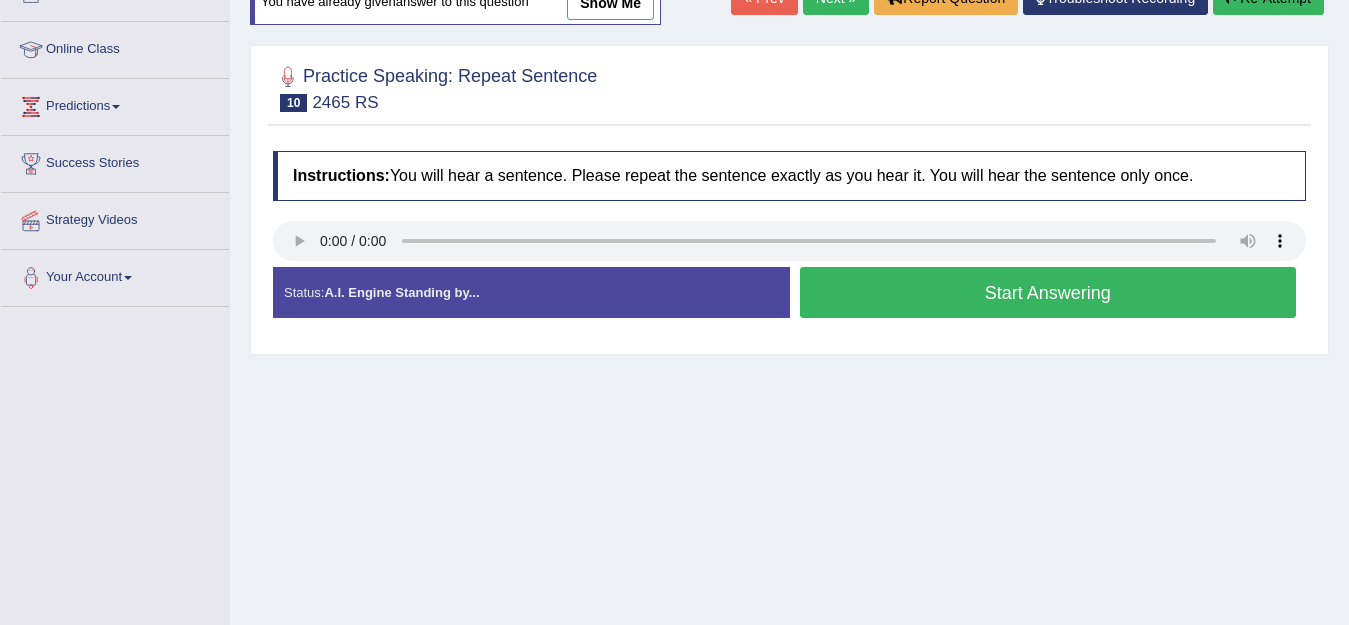 click on "Start Answering" at bounding box center [1048, 292] 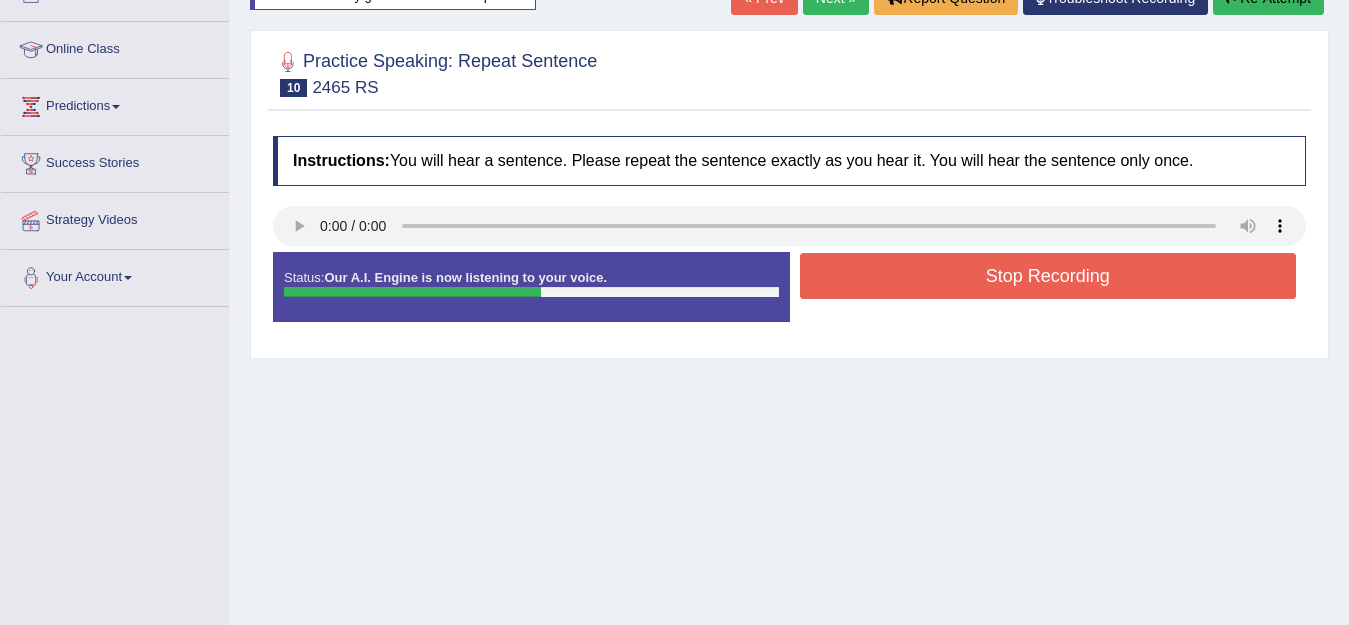 click on "Stop Recording" at bounding box center [1048, 276] 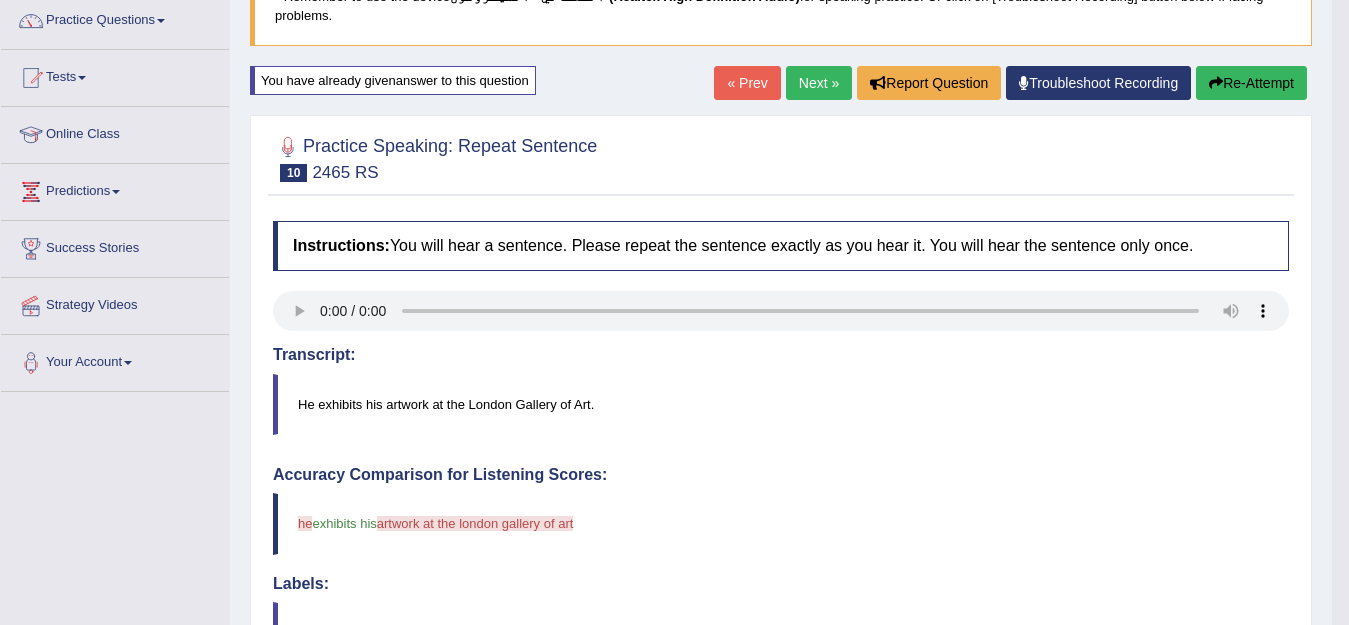 scroll, scrollTop: 37, scrollLeft: 0, axis: vertical 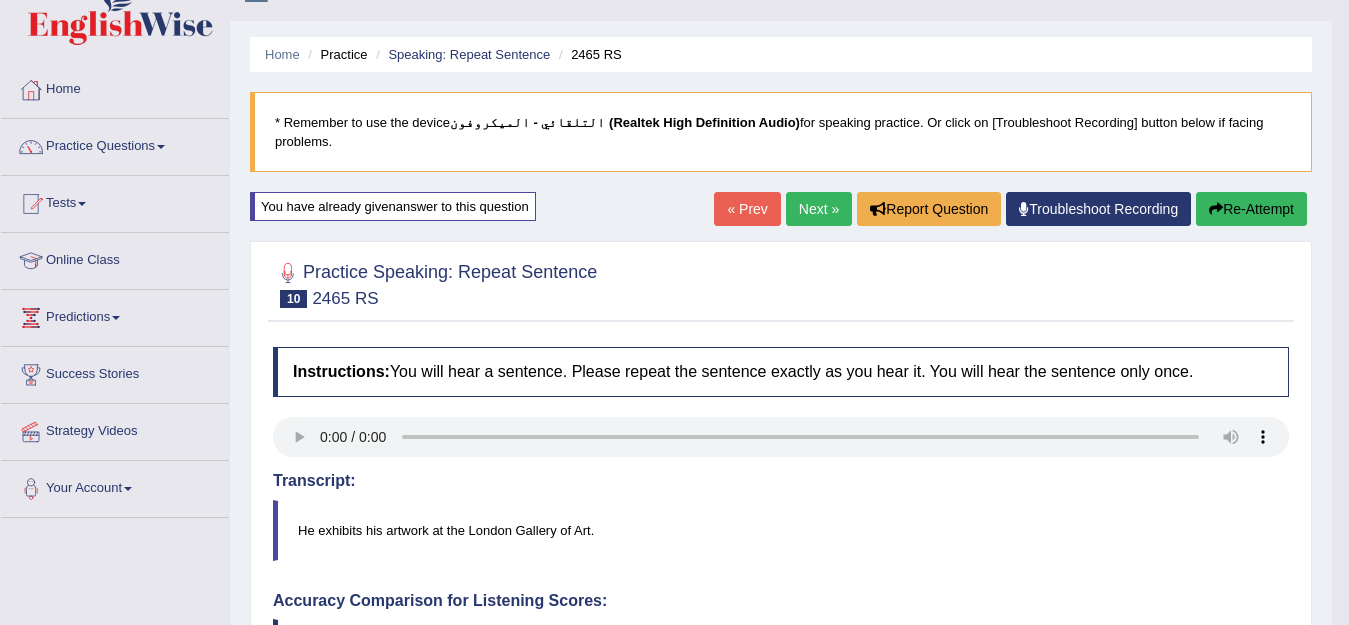 click on "Re-Attempt" at bounding box center (1251, 209) 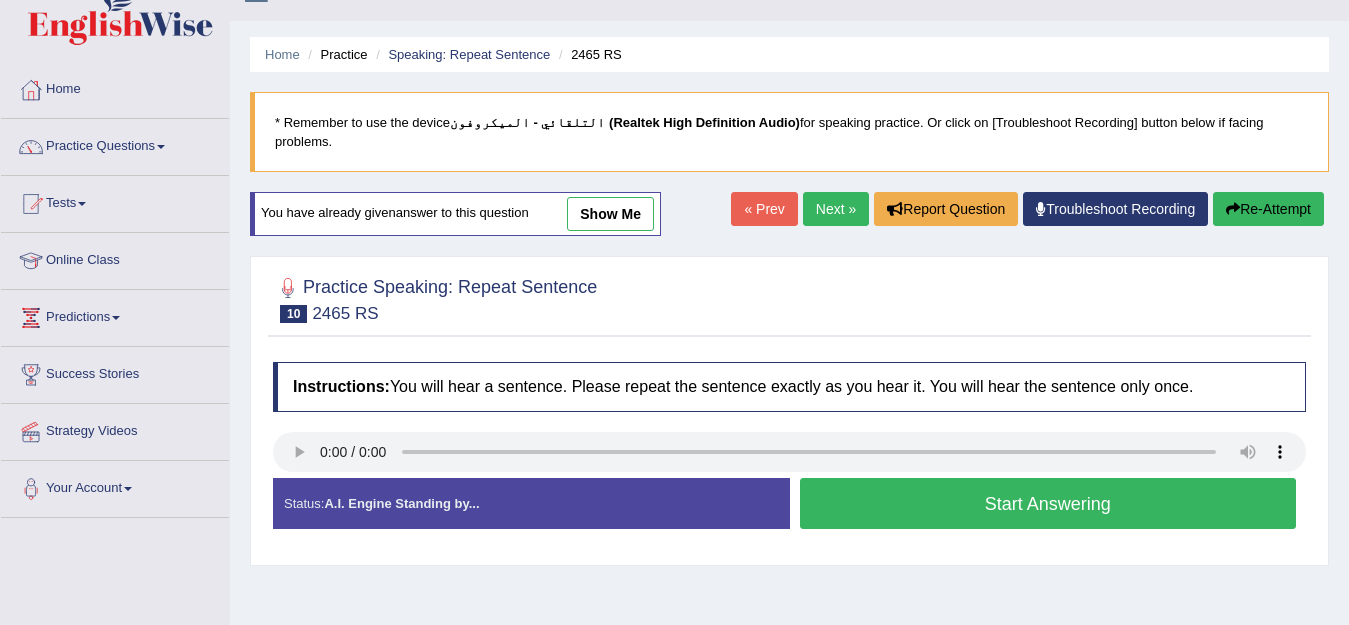 scroll, scrollTop: 37, scrollLeft: 0, axis: vertical 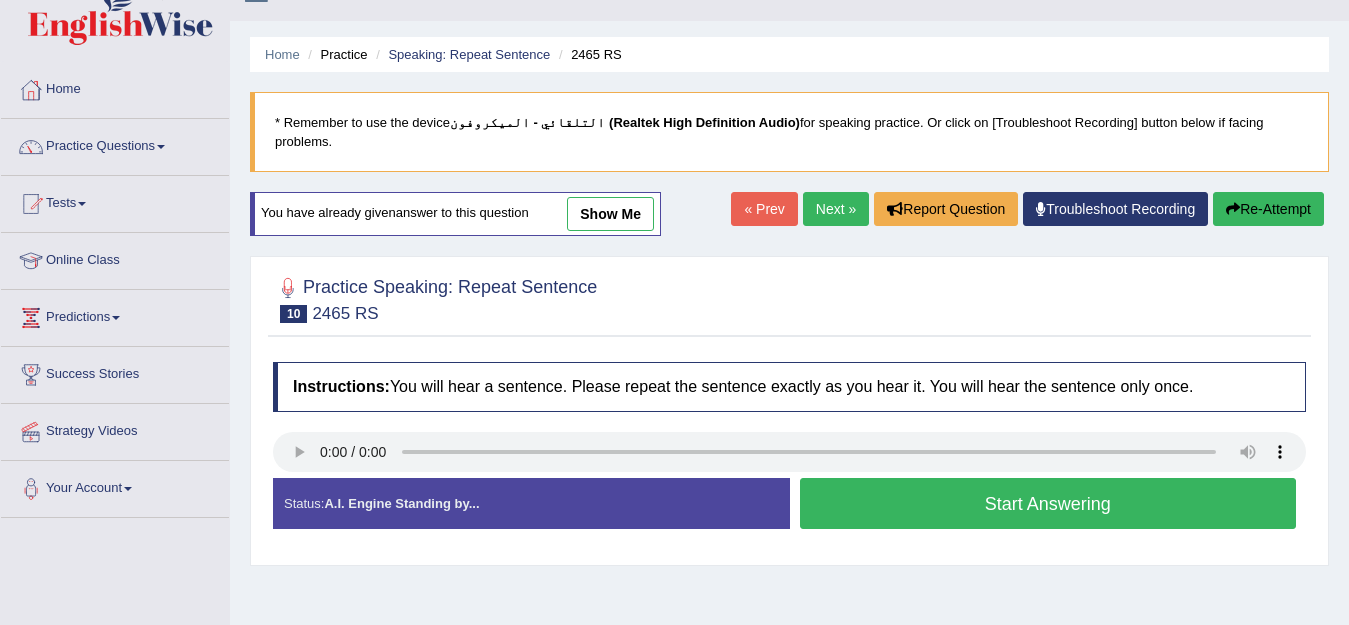 click on "Start Answering" at bounding box center (1048, 503) 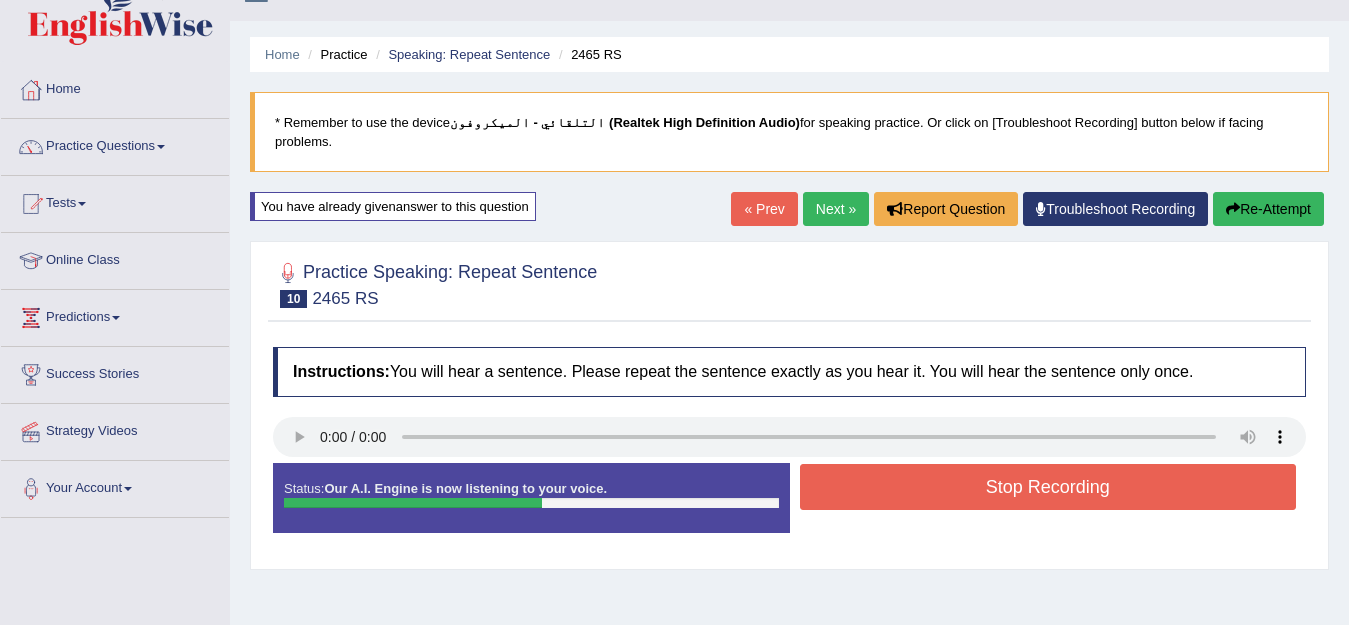 click on "Stop Recording" at bounding box center (1048, 487) 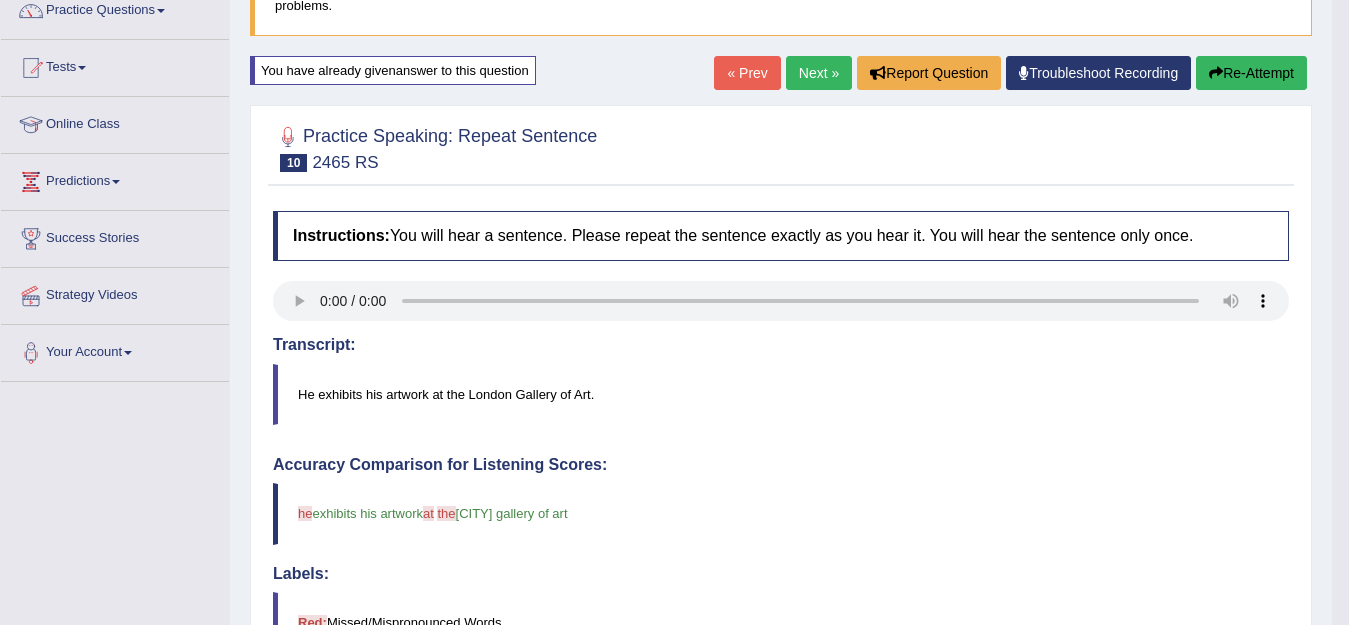 scroll, scrollTop: 161, scrollLeft: 0, axis: vertical 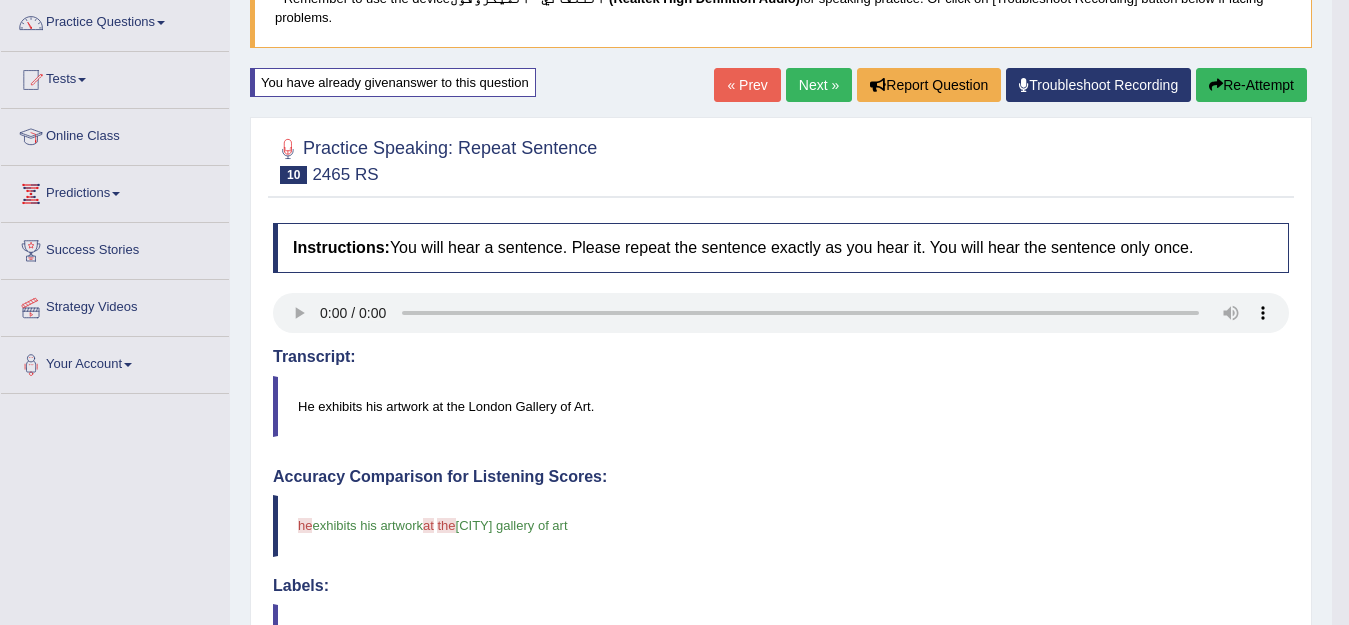 click on "Next »" at bounding box center [819, 85] 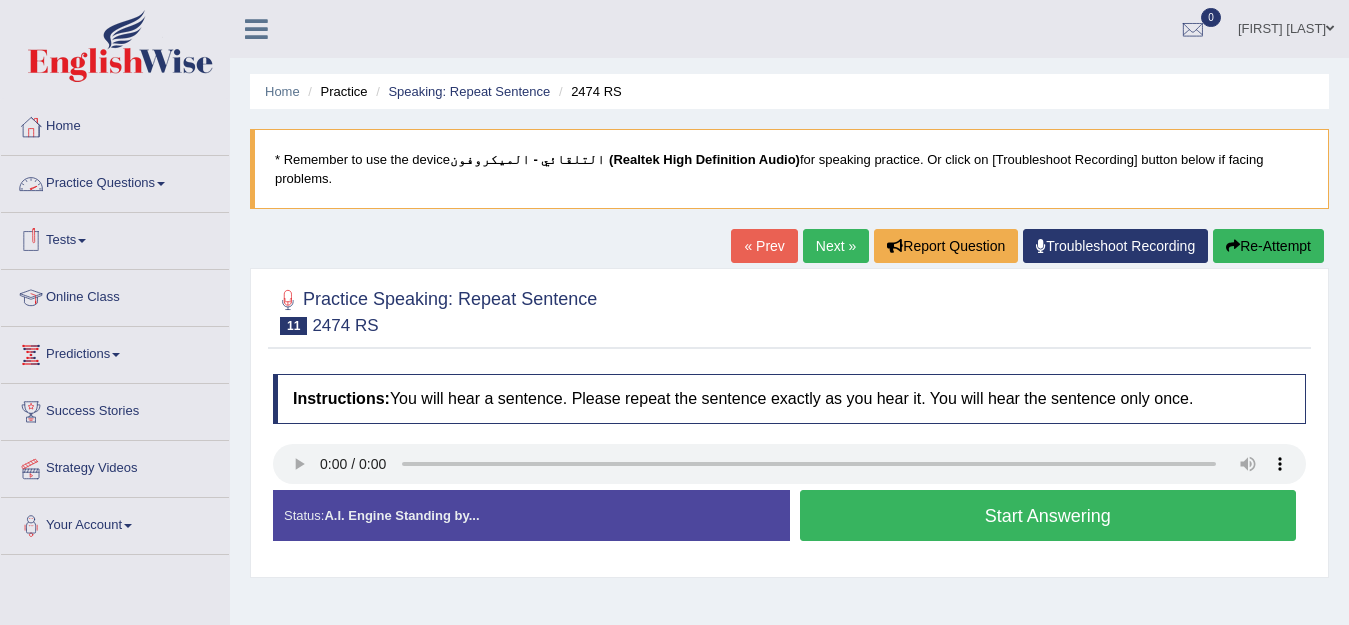 click on "Practice Questions" at bounding box center [115, 181] 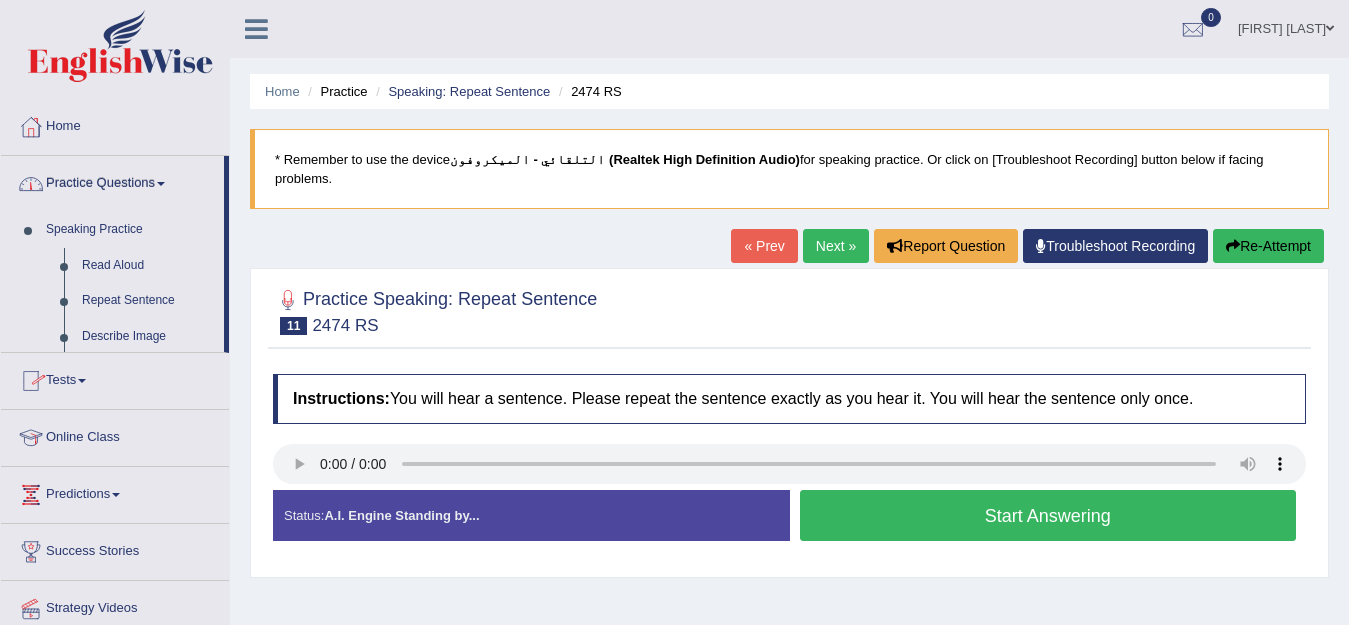 scroll, scrollTop: 0, scrollLeft: 0, axis: both 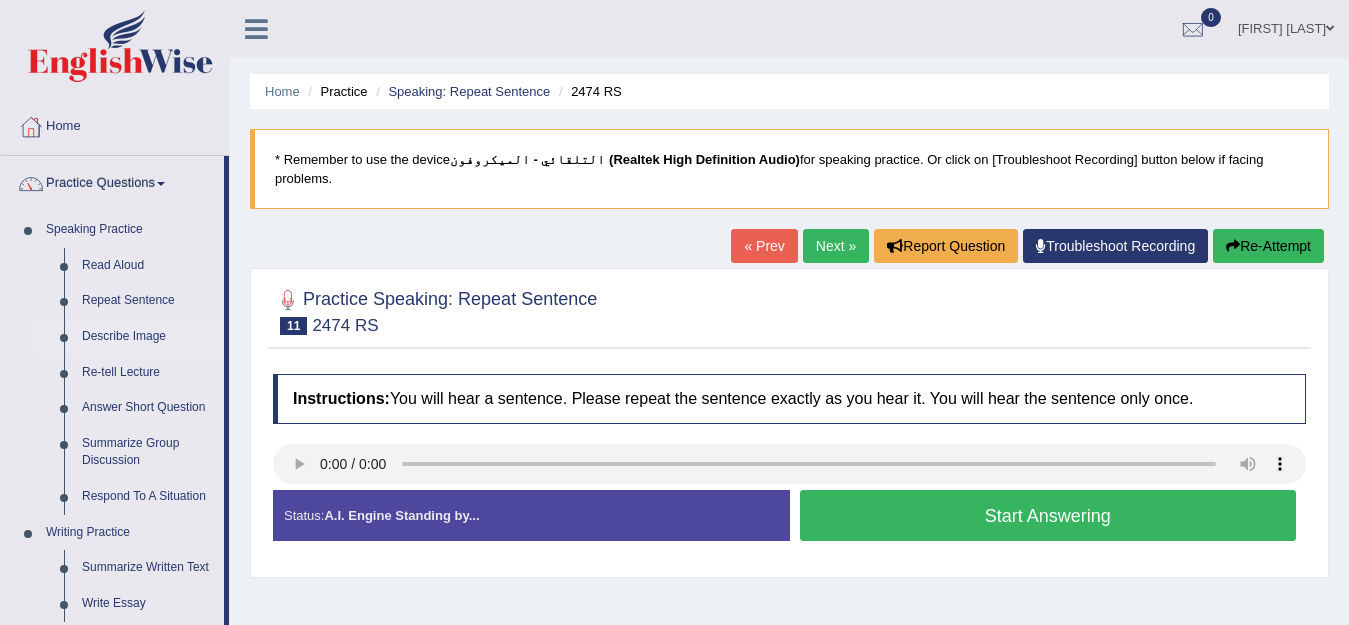 click on "Describe Image" at bounding box center [148, 337] 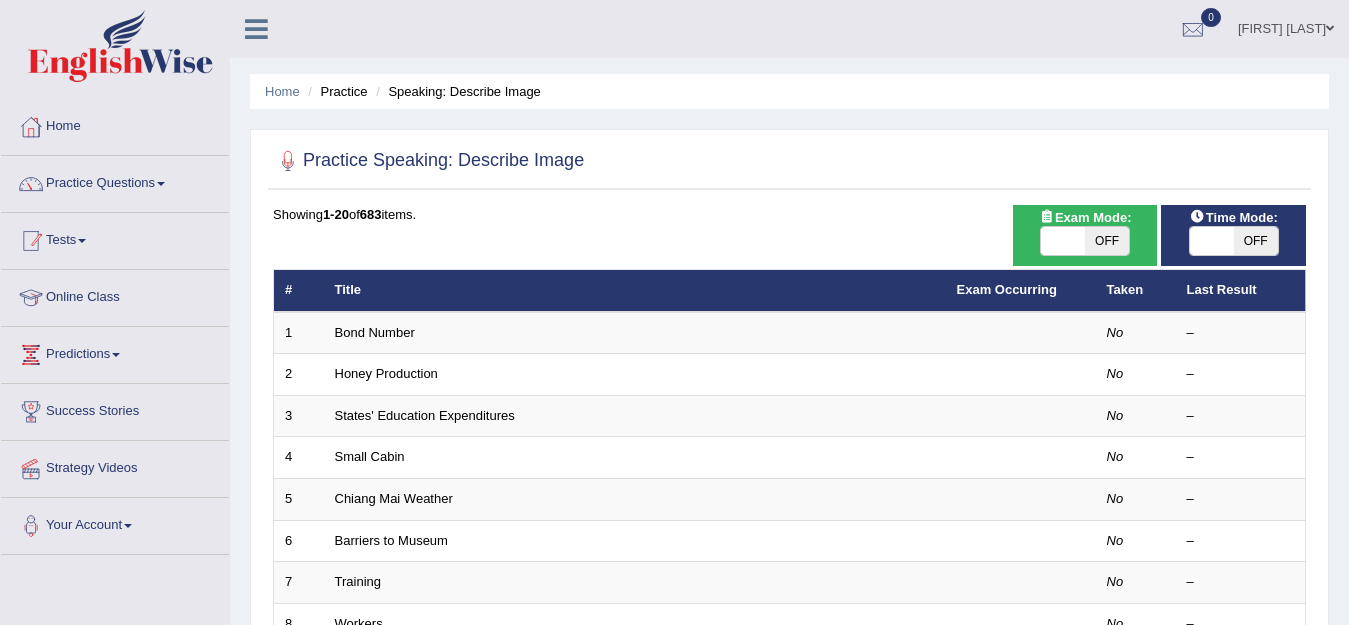 scroll, scrollTop: 0, scrollLeft: 0, axis: both 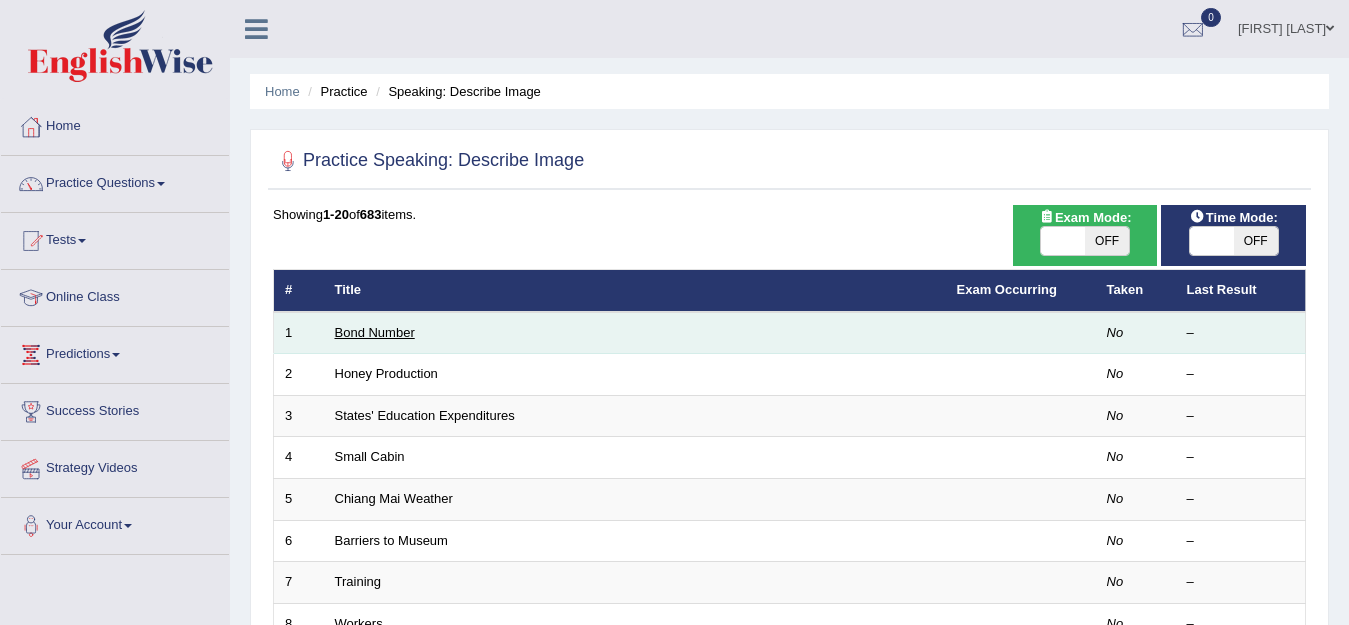 click on "Bond Number" at bounding box center [375, 332] 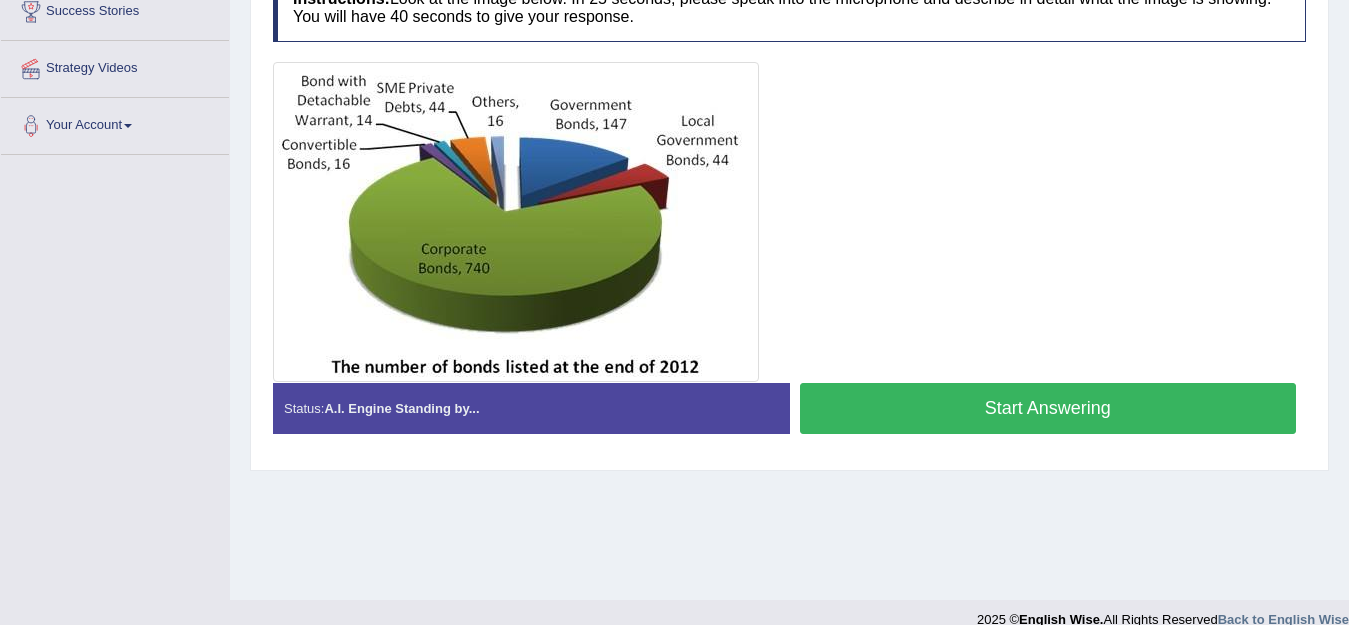 scroll, scrollTop: 400, scrollLeft: 0, axis: vertical 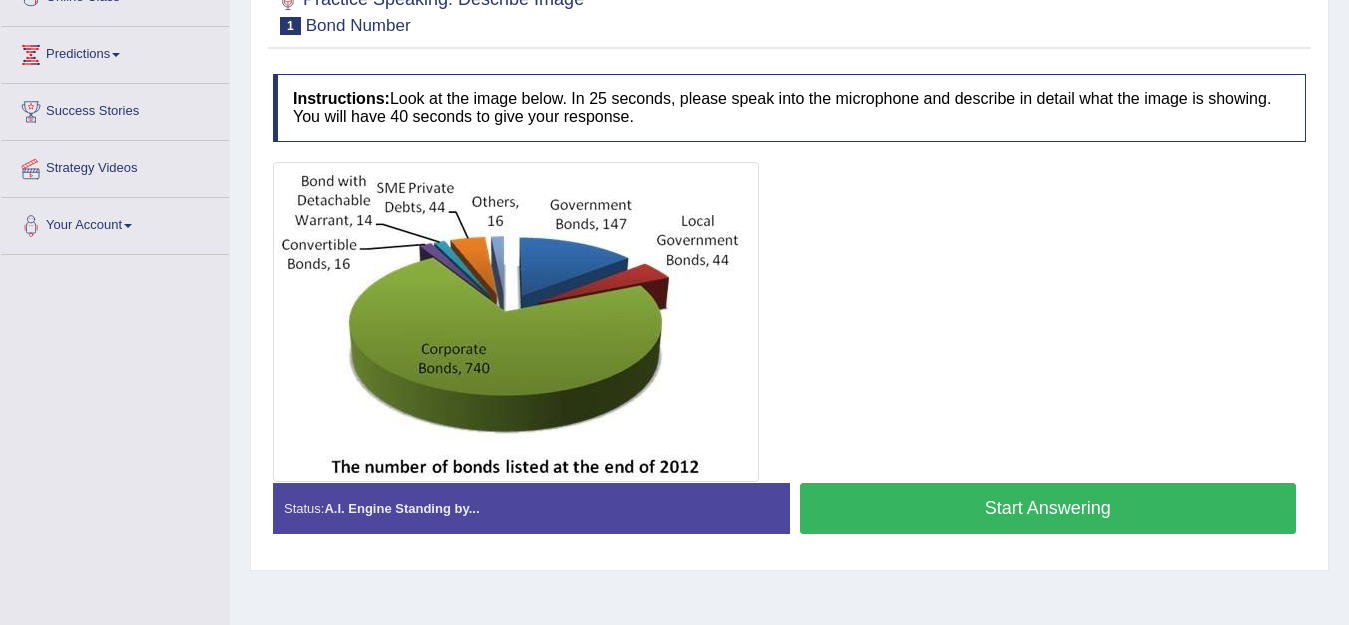 click at bounding box center (789, 322) 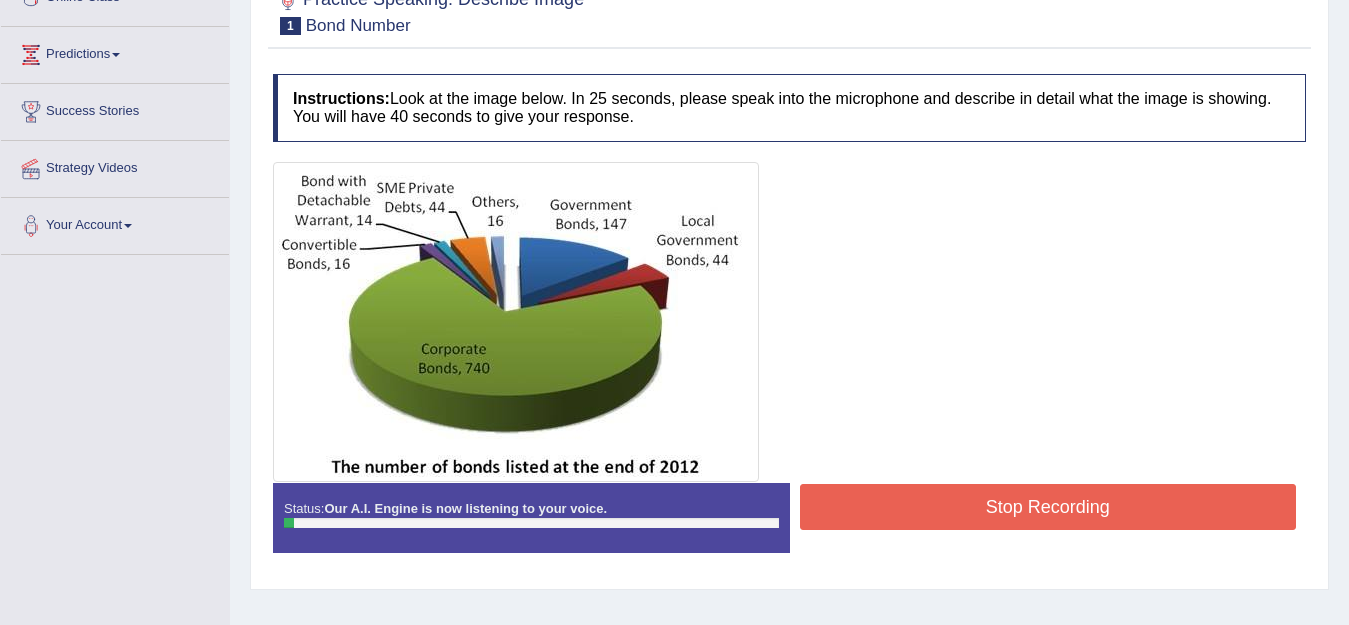 click on "Stop Recording" at bounding box center (1048, 507) 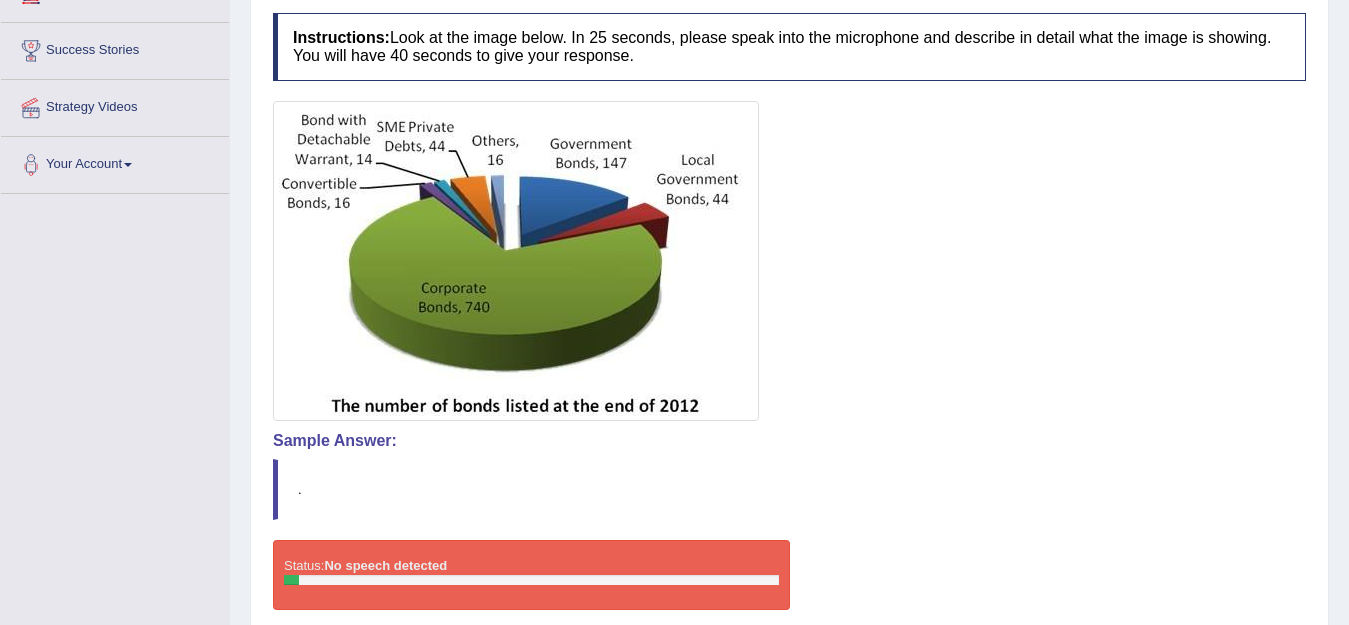 scroll, scrollTop: 429, scrollLeft: 0, axis: vertical 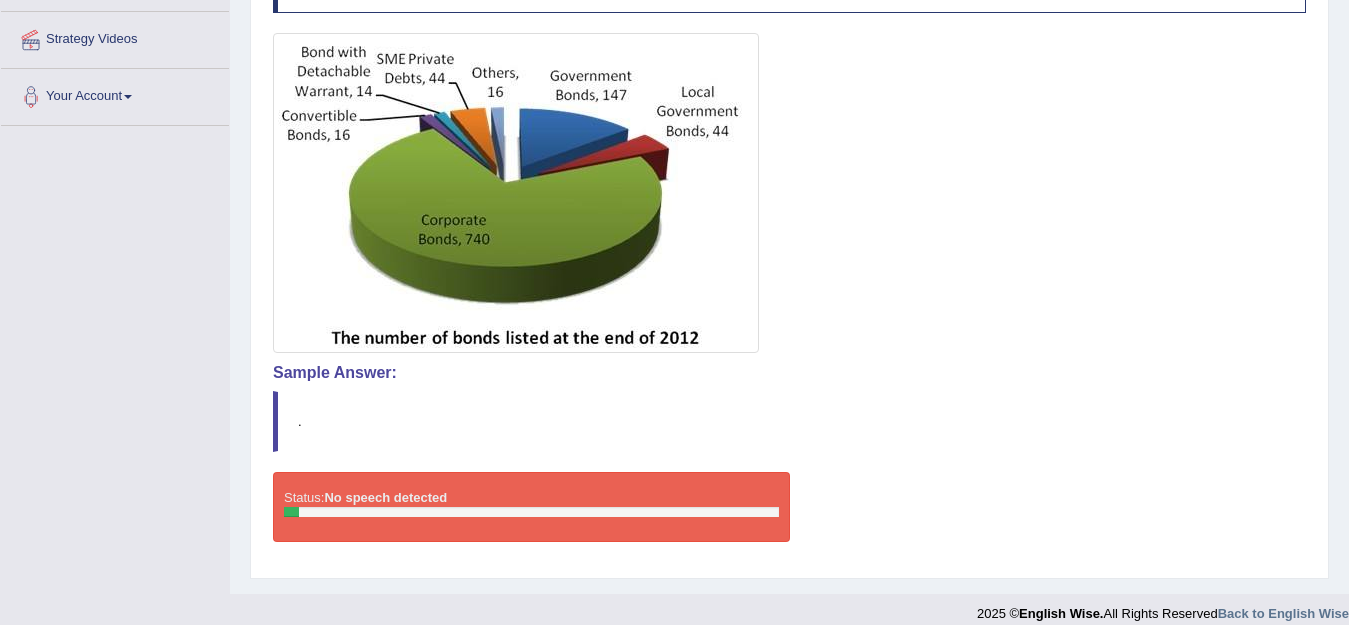 click on "Sample Answer:" at bounding box center (789, 373) 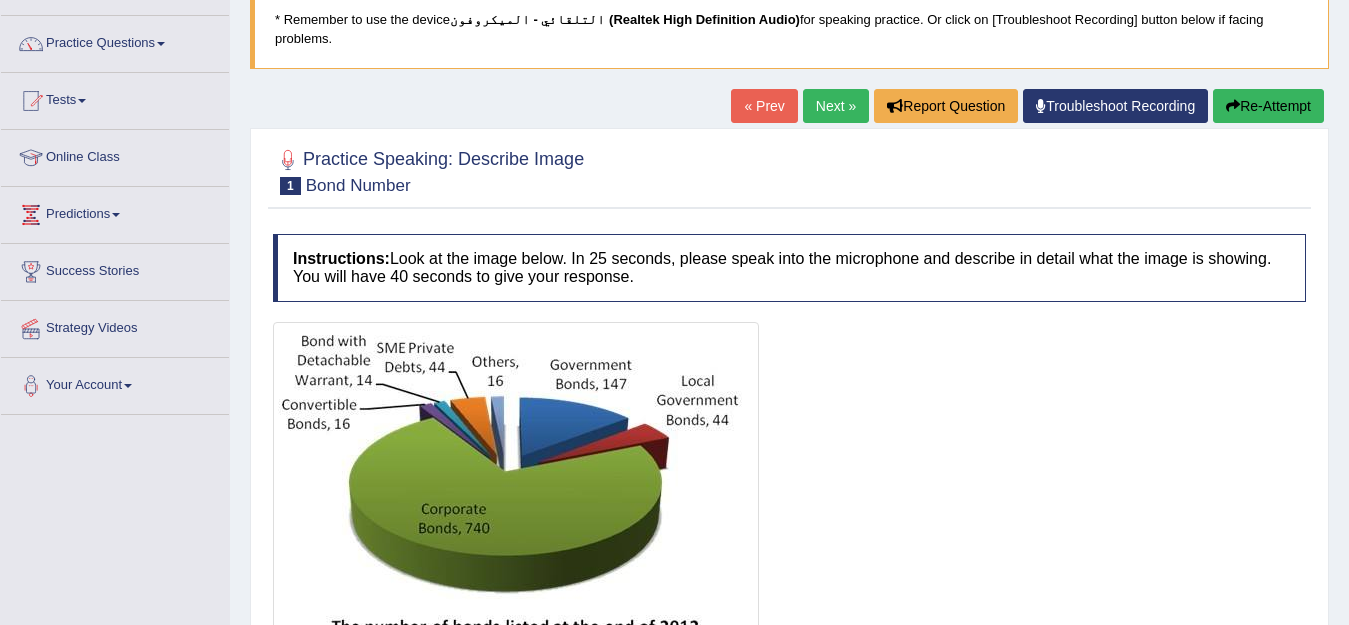 scroll, scrollTop: 129, scrollLeft: 0, axis: vertical 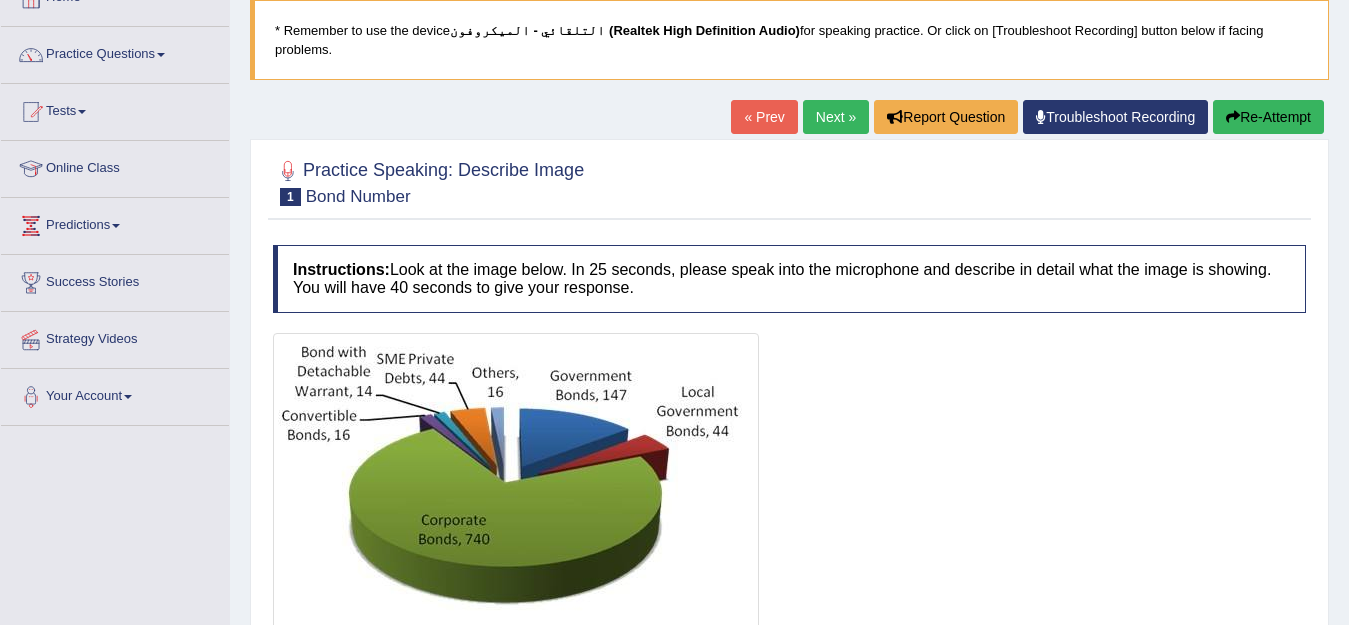click on "Re-Attempt" at bounding box center (1268, 117) 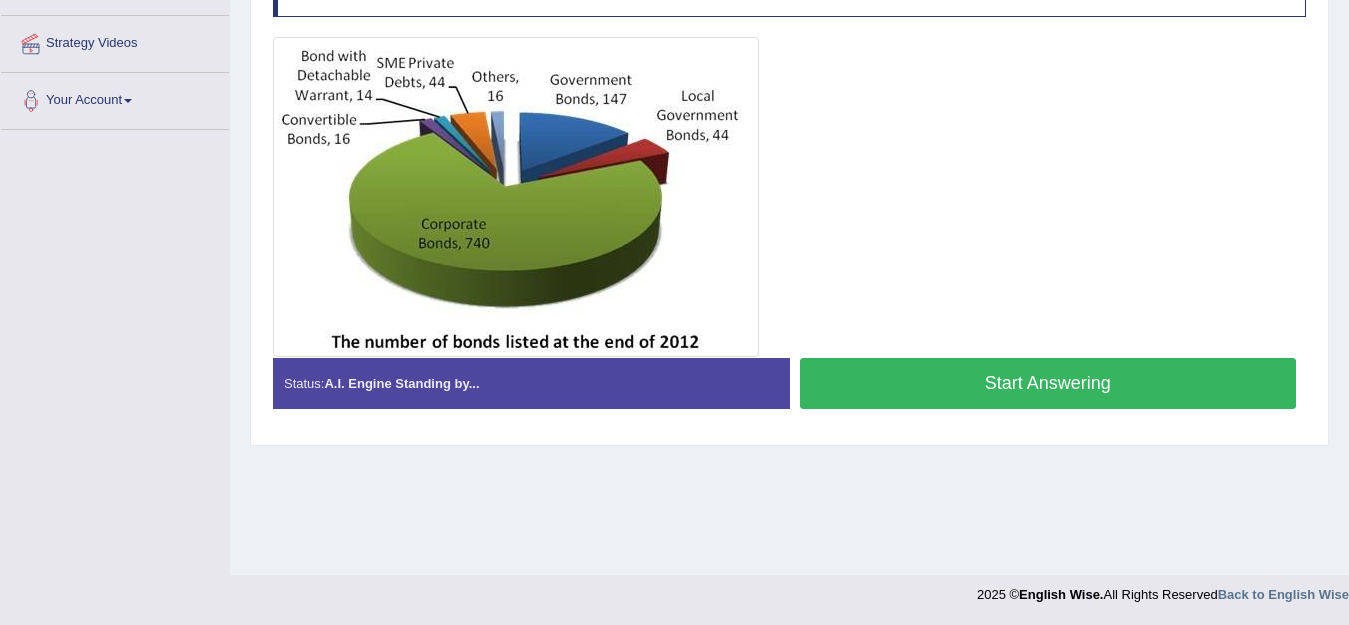 scroll, scrollTop: 425, scrollLeft: 0, axis: vertical 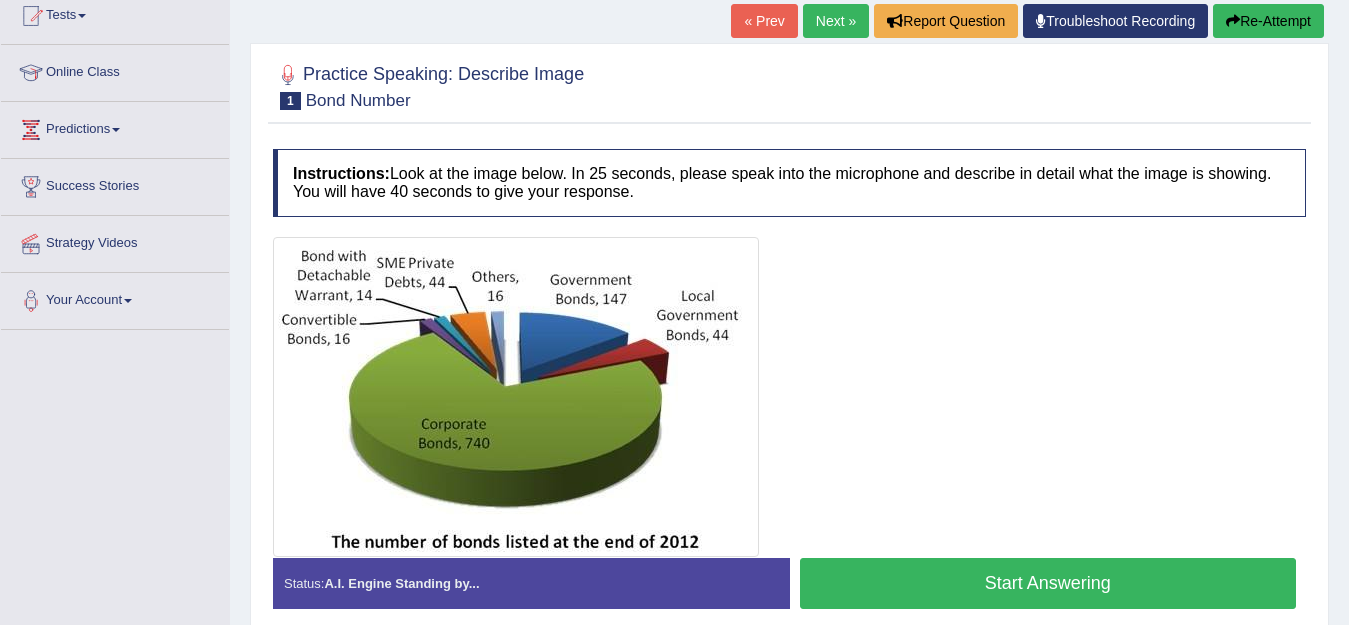 click on "Start Answering" at bounding box center [1048, 583] 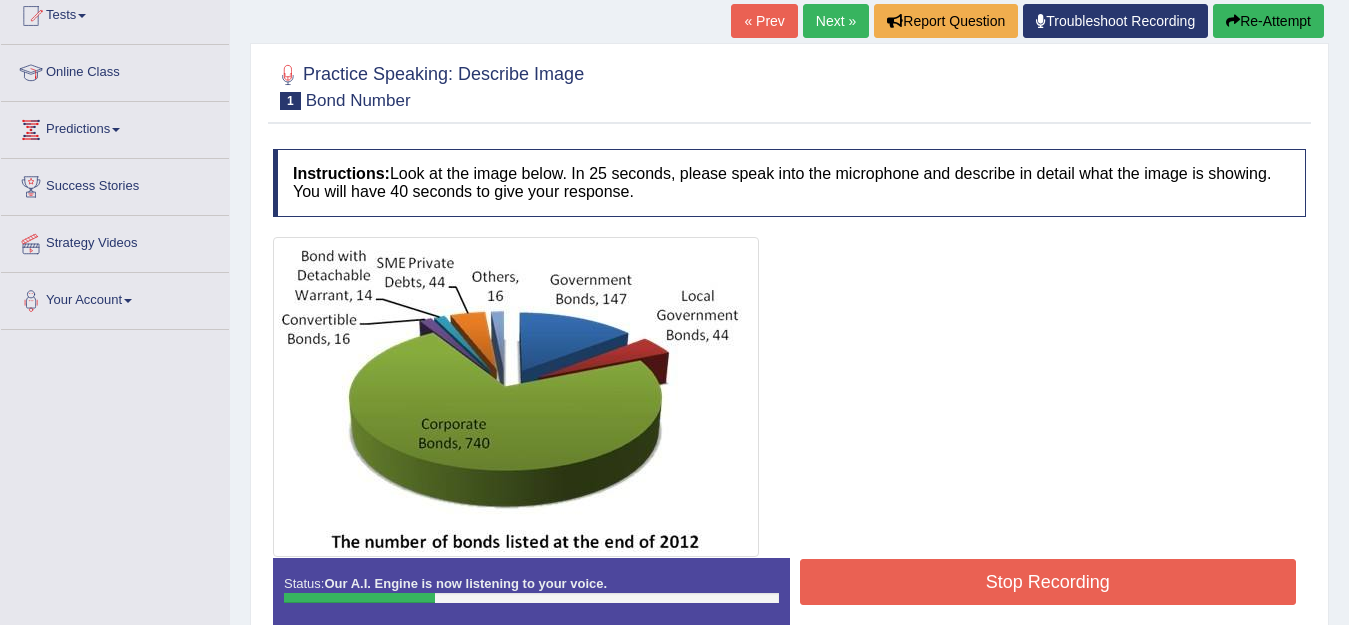 click on "Stop Recording" at bounding box center [1048, 582] 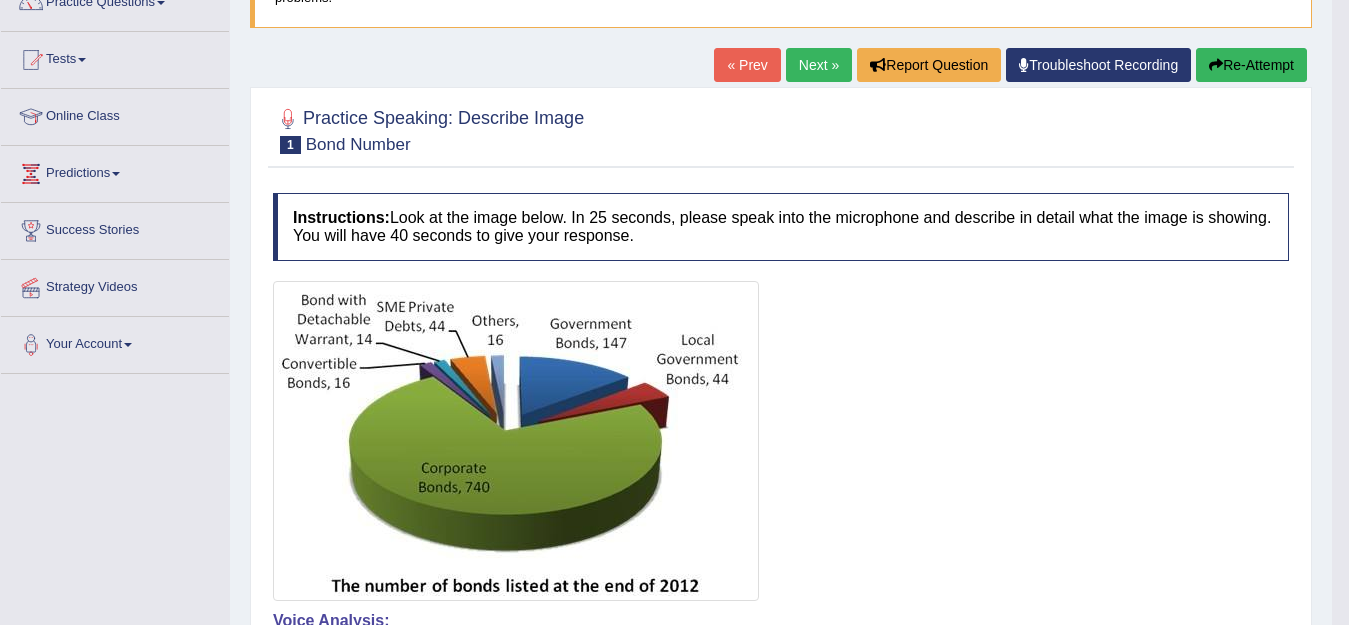 scroll, scrollTop: 15, scrollLeft: 0, axis: vertical 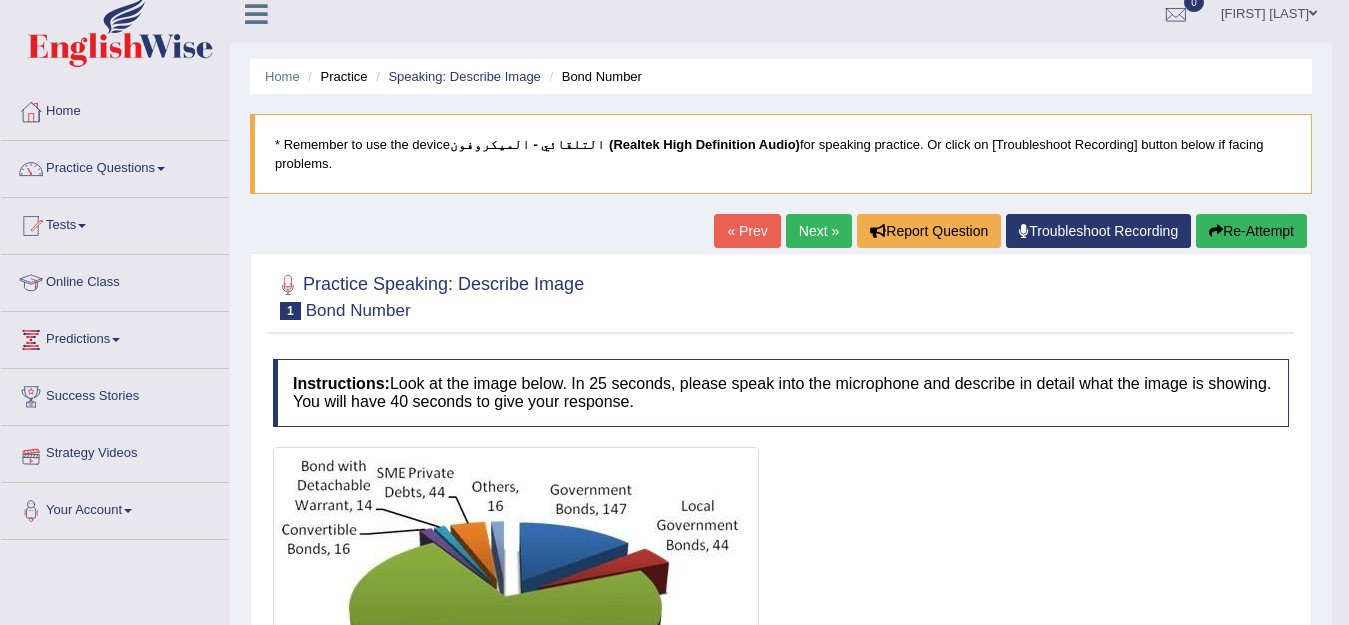 click on "Next »" at bounding box center (819, 231) 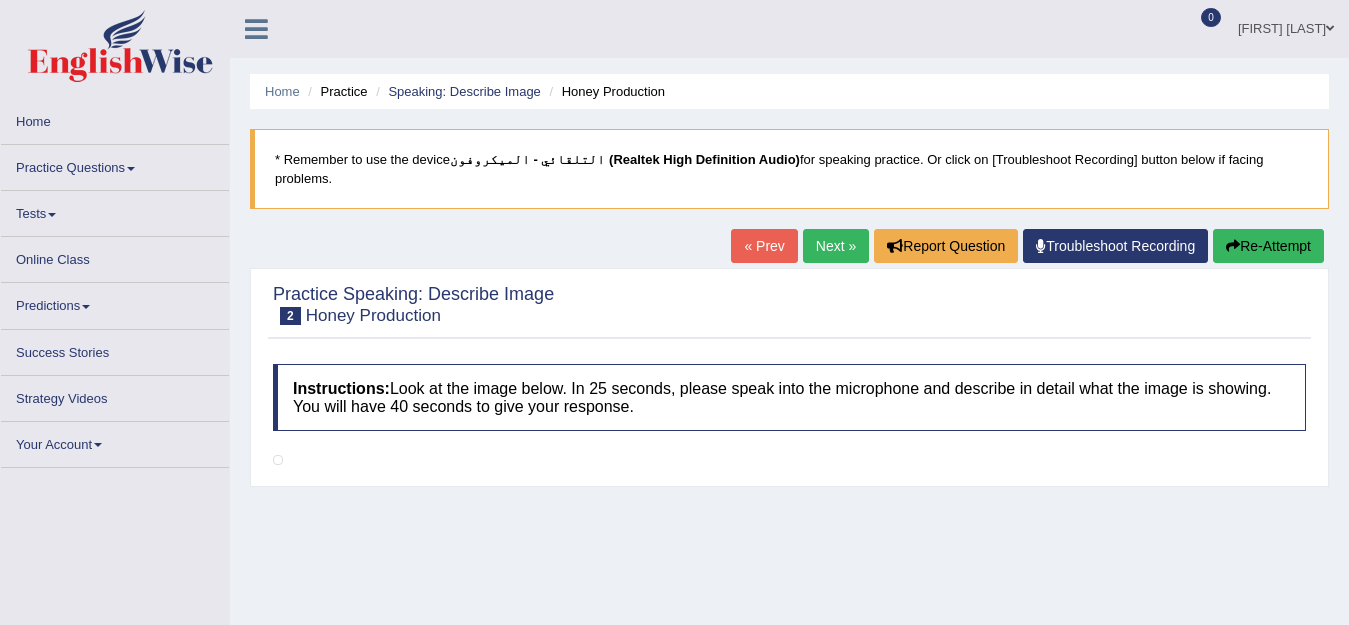 scroll, scrollTop: 300, scrollLeft: 0, axis: vertical 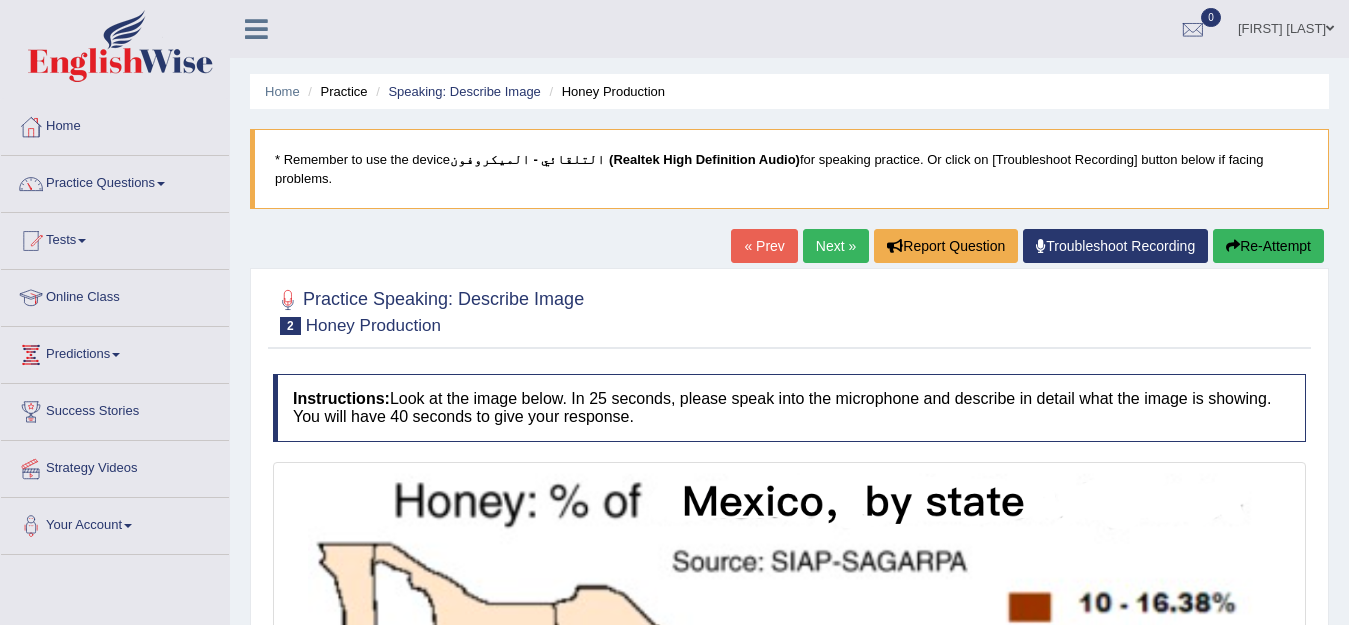click on "Next »" at bounding box center [836, 246] 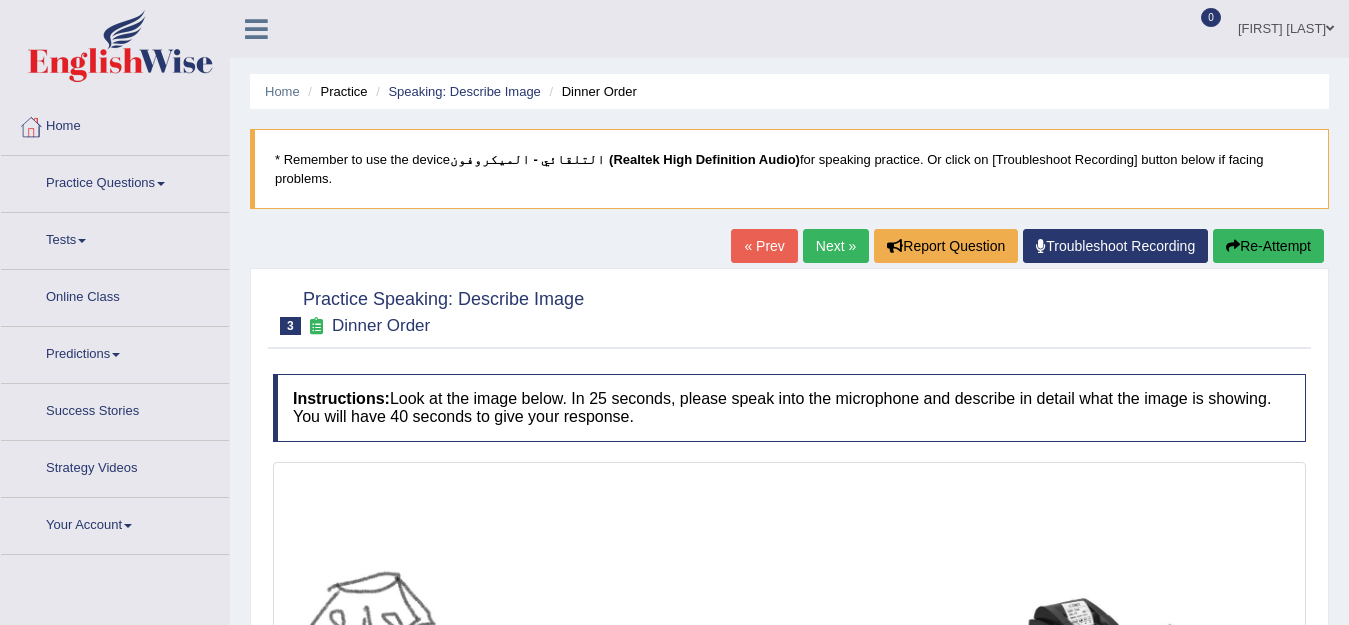 scroll, scrollTop: 300, scrollLeft: 0, axis: vertical 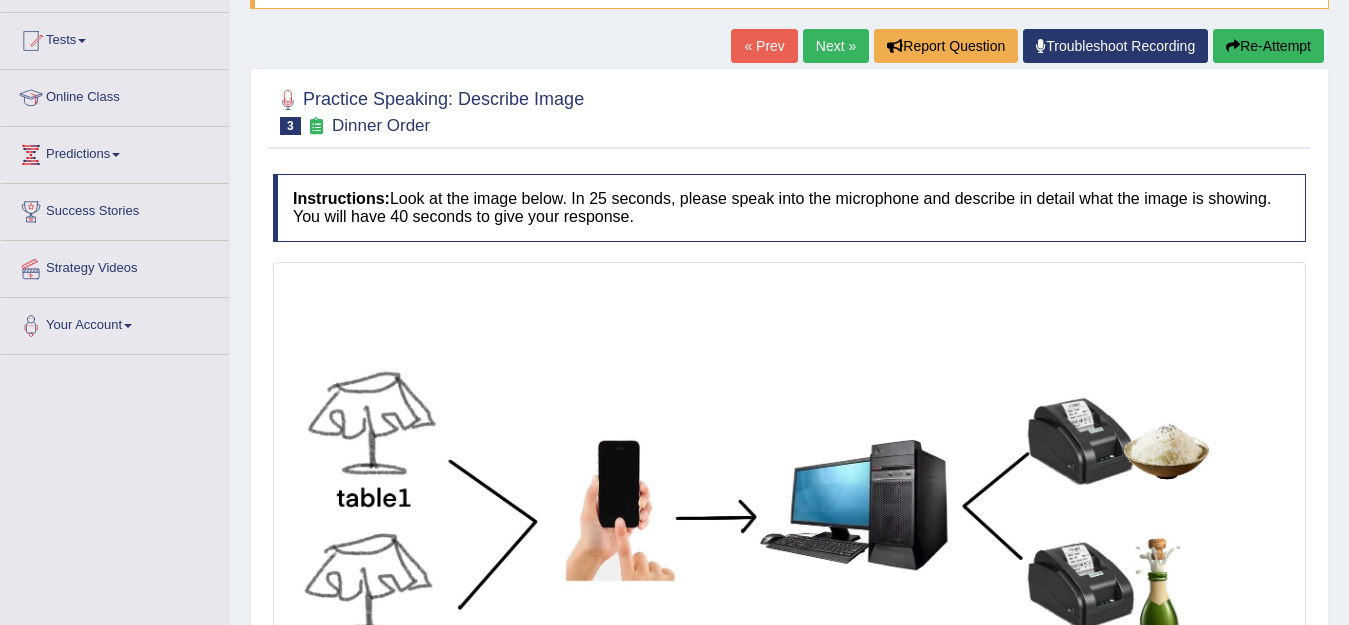 click on "Next »" at bounding box center [836, 46] 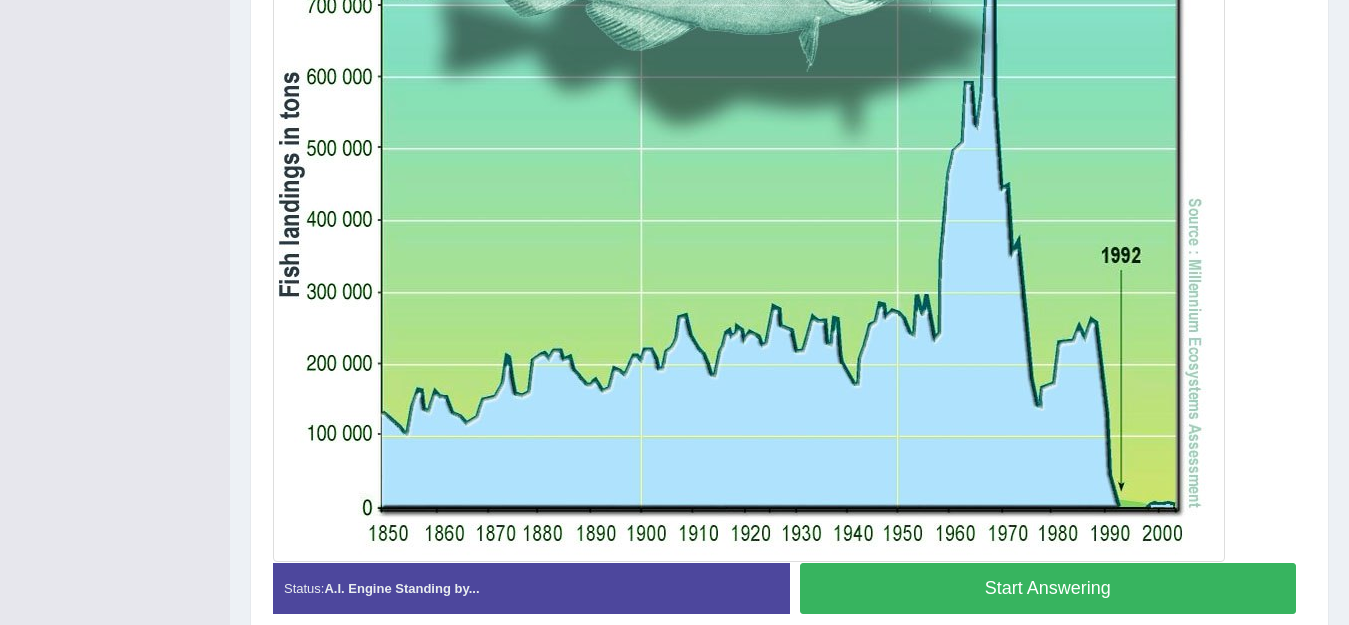 scroll, scrollTop: 486, scrollLeft: 0, axis: vertical 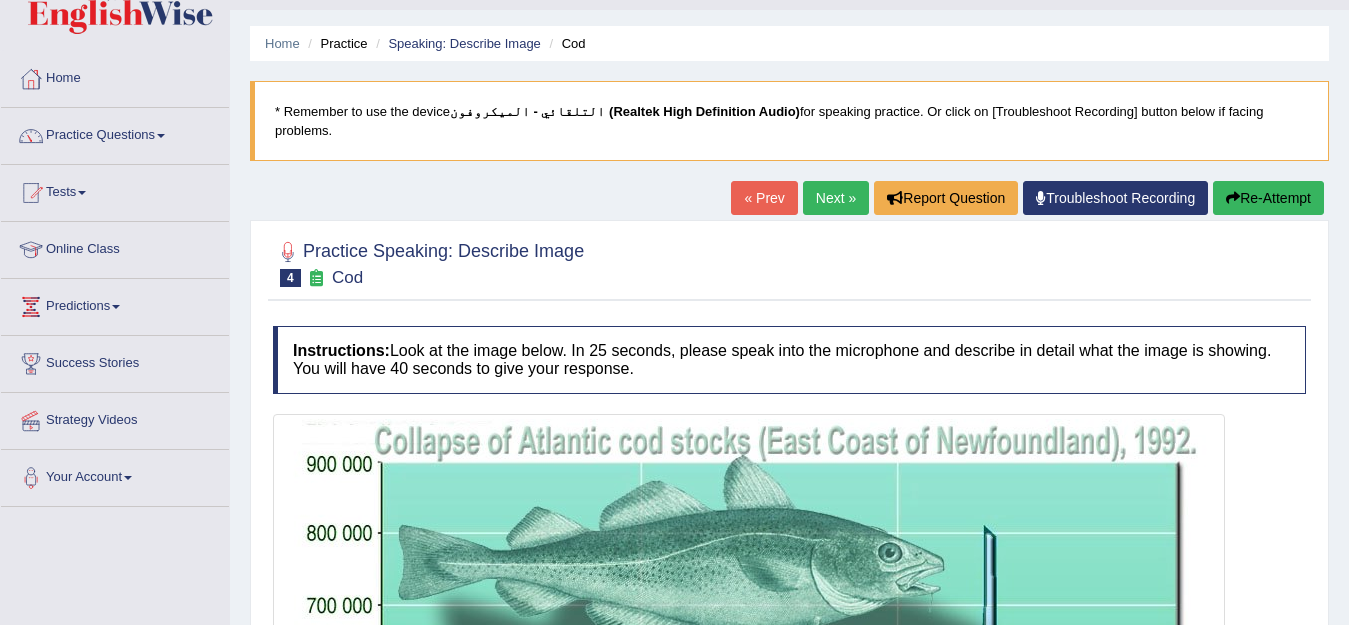 click on "« Prev" at bounding box center [764, 198] 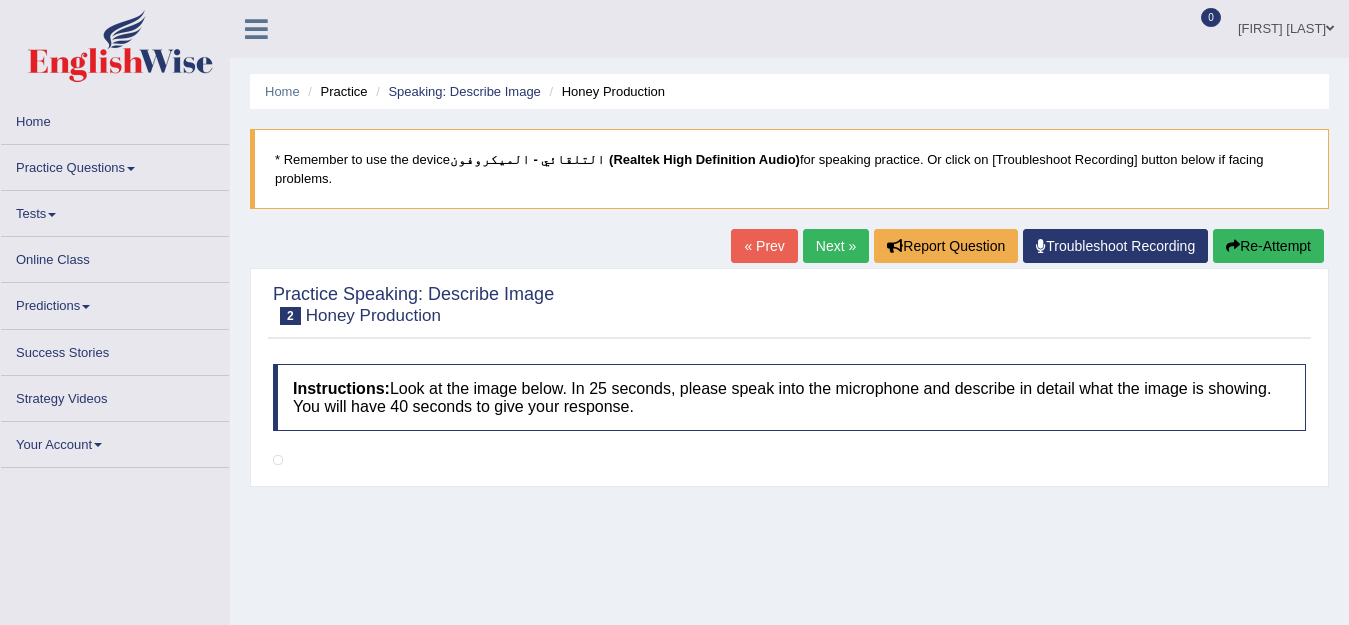 scroll, scrollTop: 0, scrollLeft: 0, axis: both 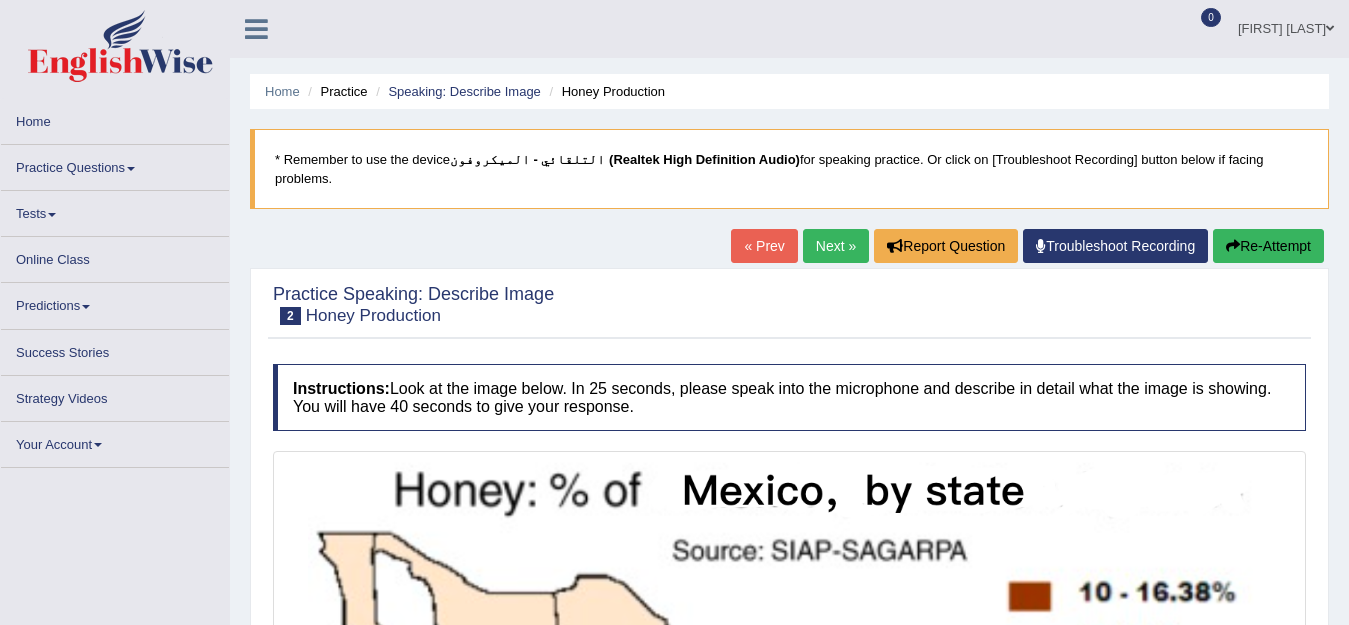 click on "Next »" at bounding box center [836, 246] 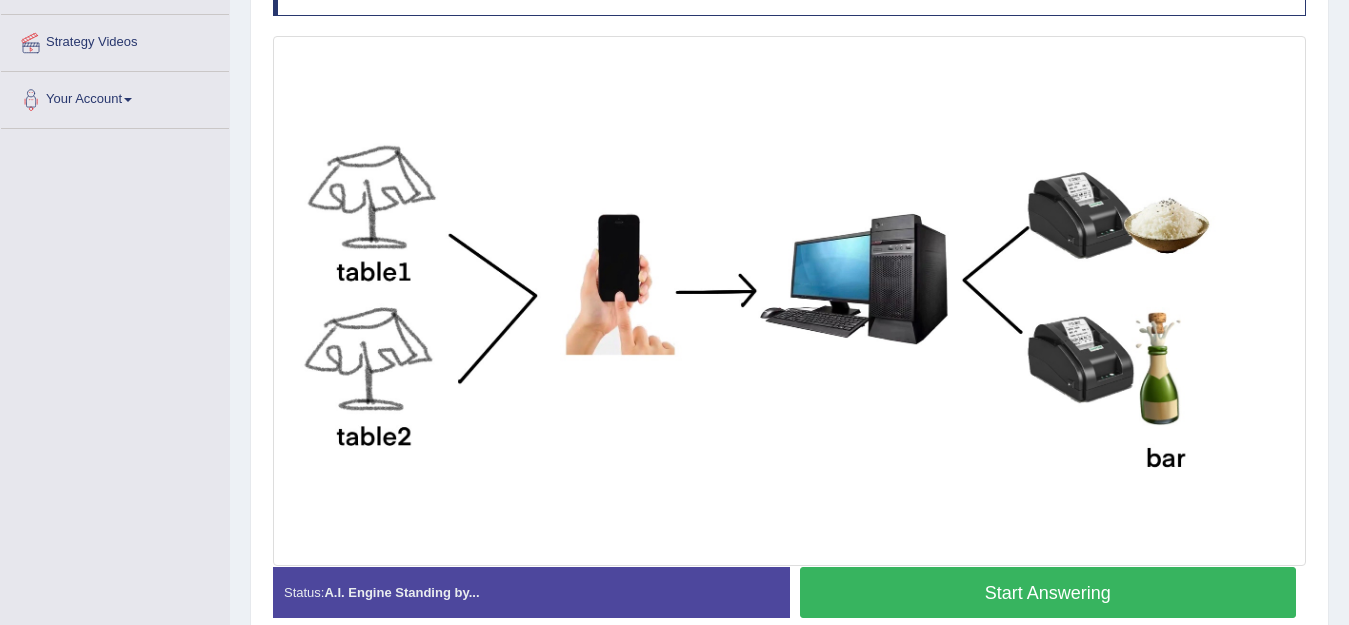 scroll, scrollTop: 426, scrollLeft: 0, axis: vertical 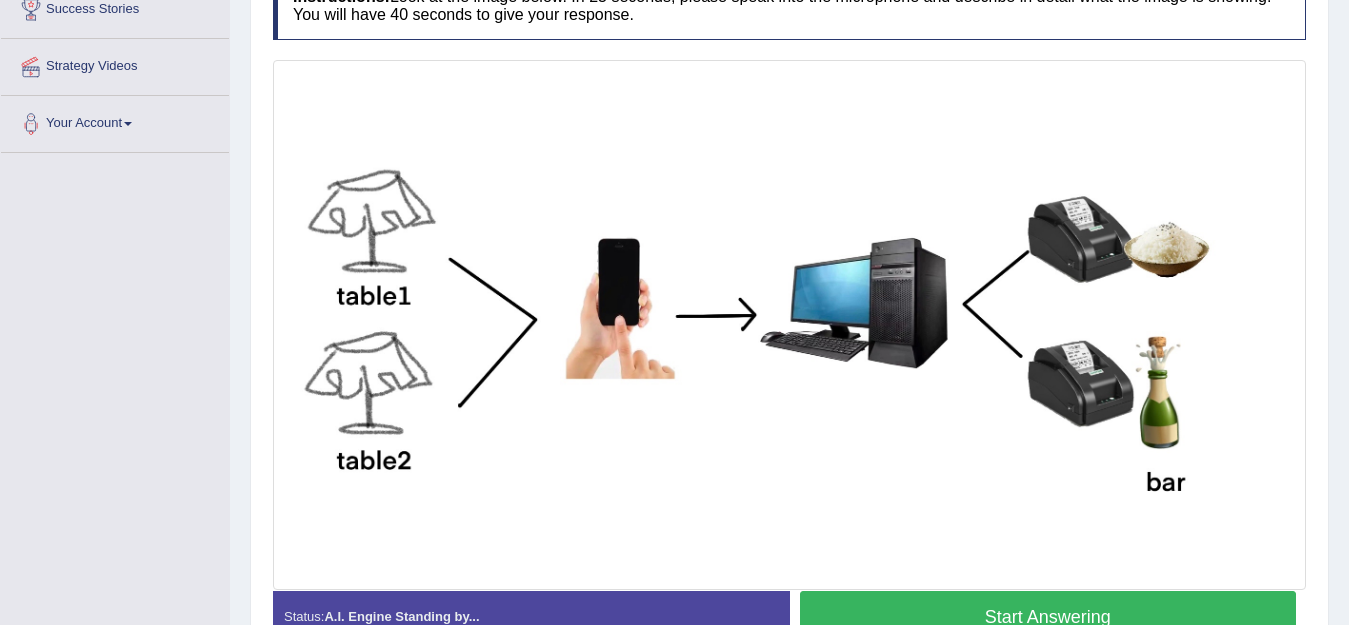 click on "Start Answering" at bounding box center [1048, 616] 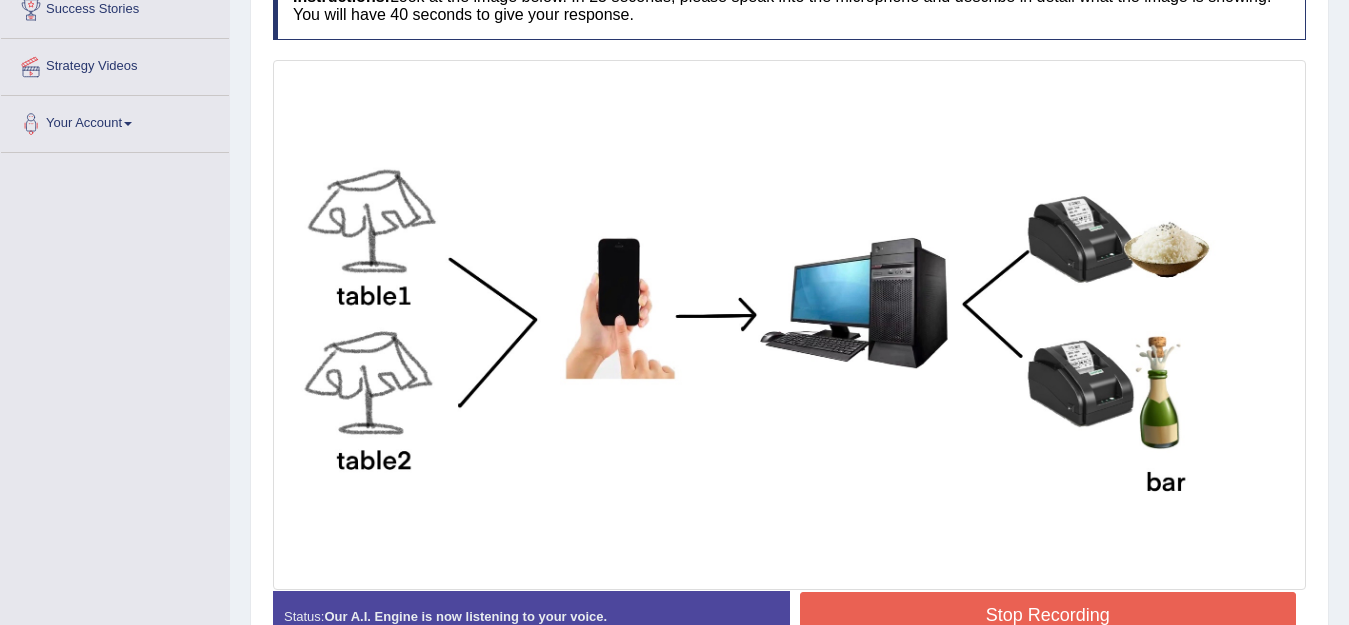 click on "Stop Recording" at bounding box center (1048, 615) 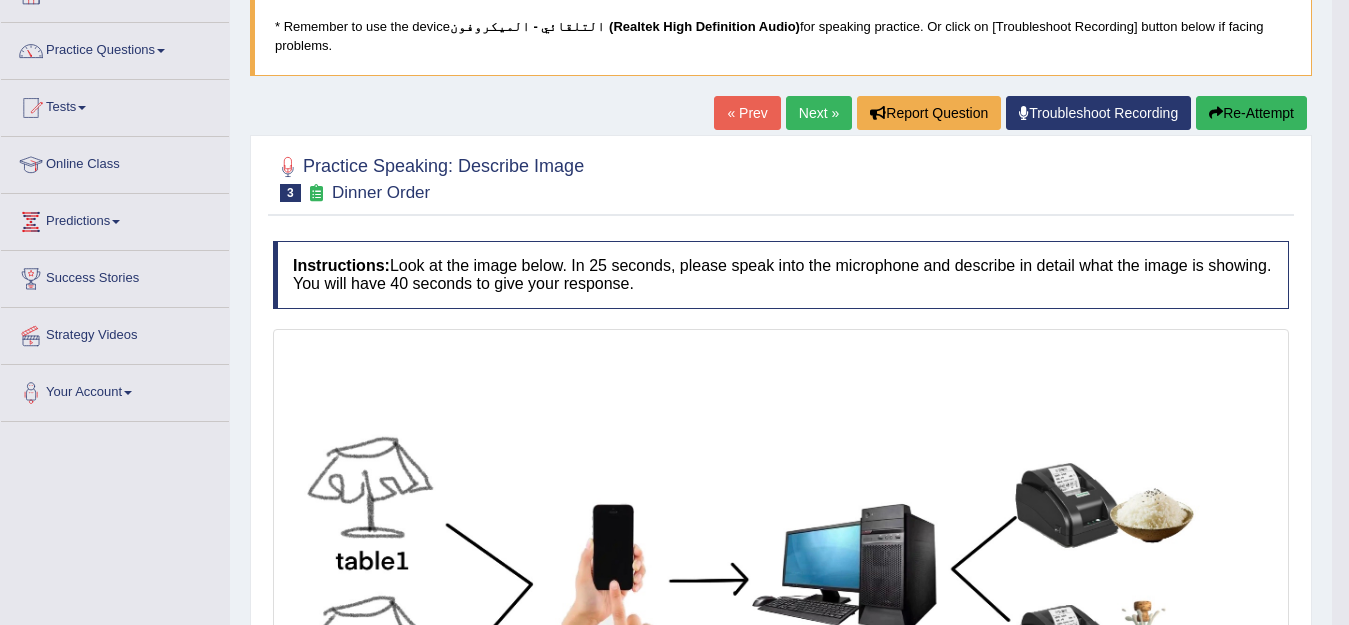 scroll, scrollTop: 31, scrollLeft: 0, axis: vertical 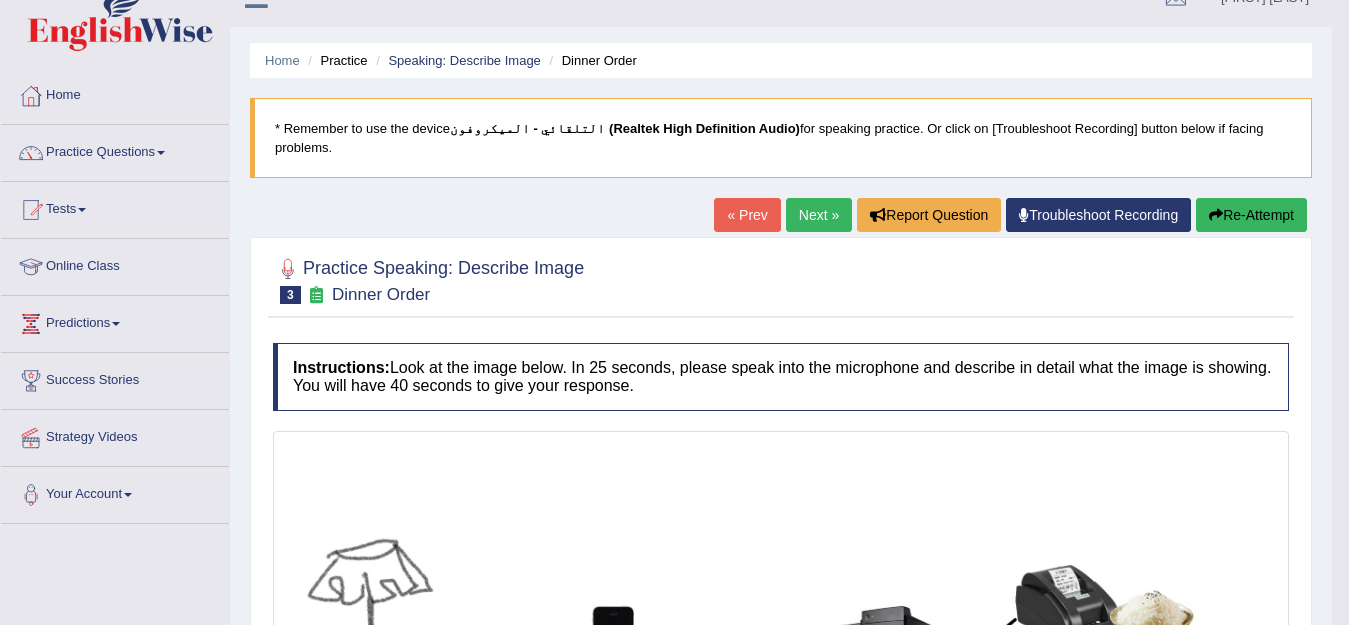 click on "Next »" at bounding box center (819, 215) 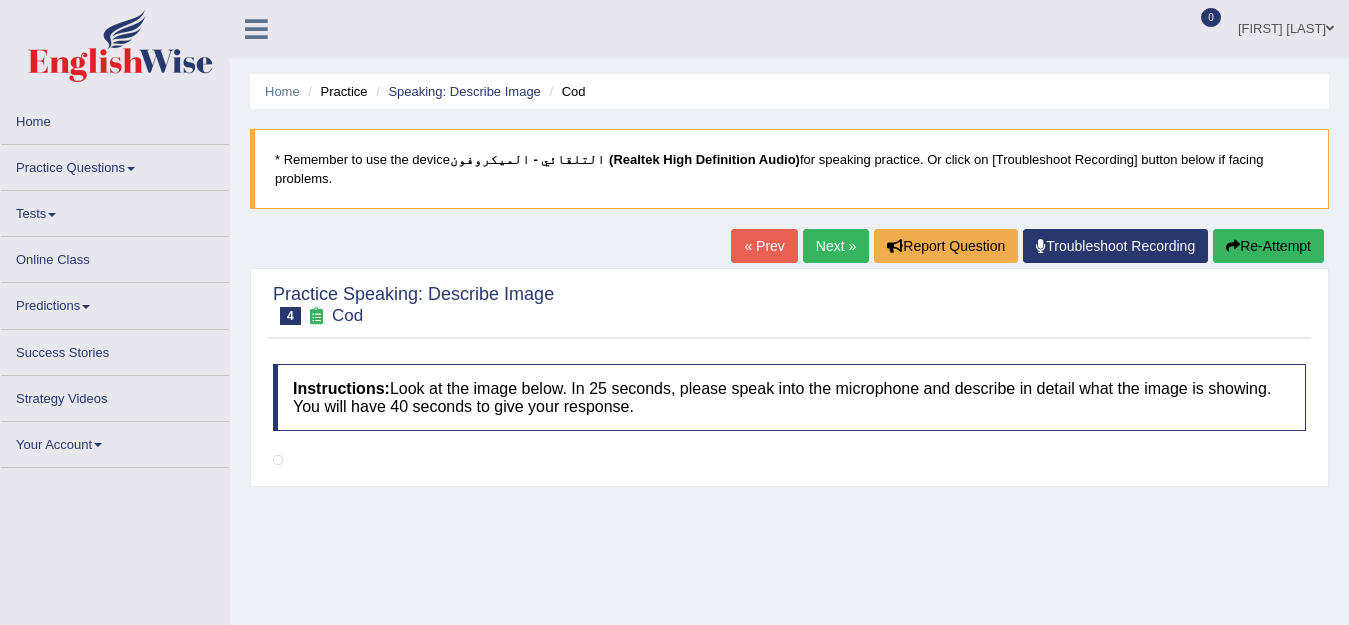 scroll, scrollTop: 0, scrollLeft: 0, axis: both 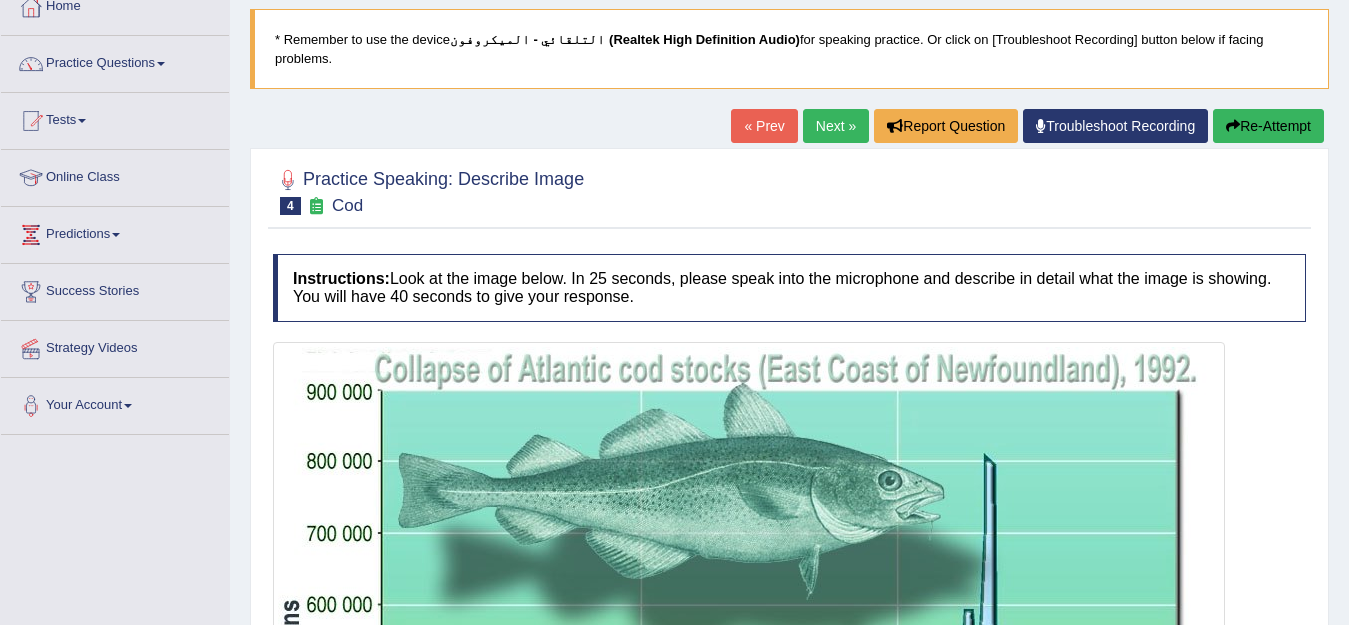 click on "Next »" at bounding box center (836, 126) 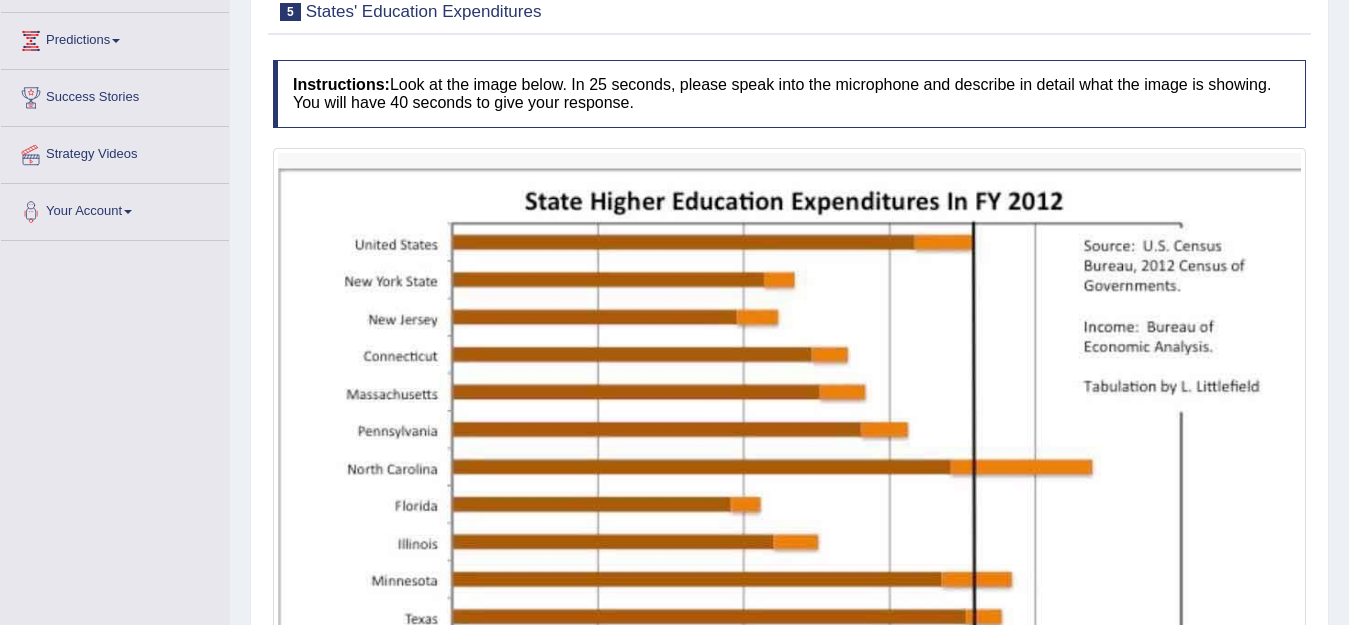 scroll, scrollTop: 0, scrollLeft: 0, axis: both 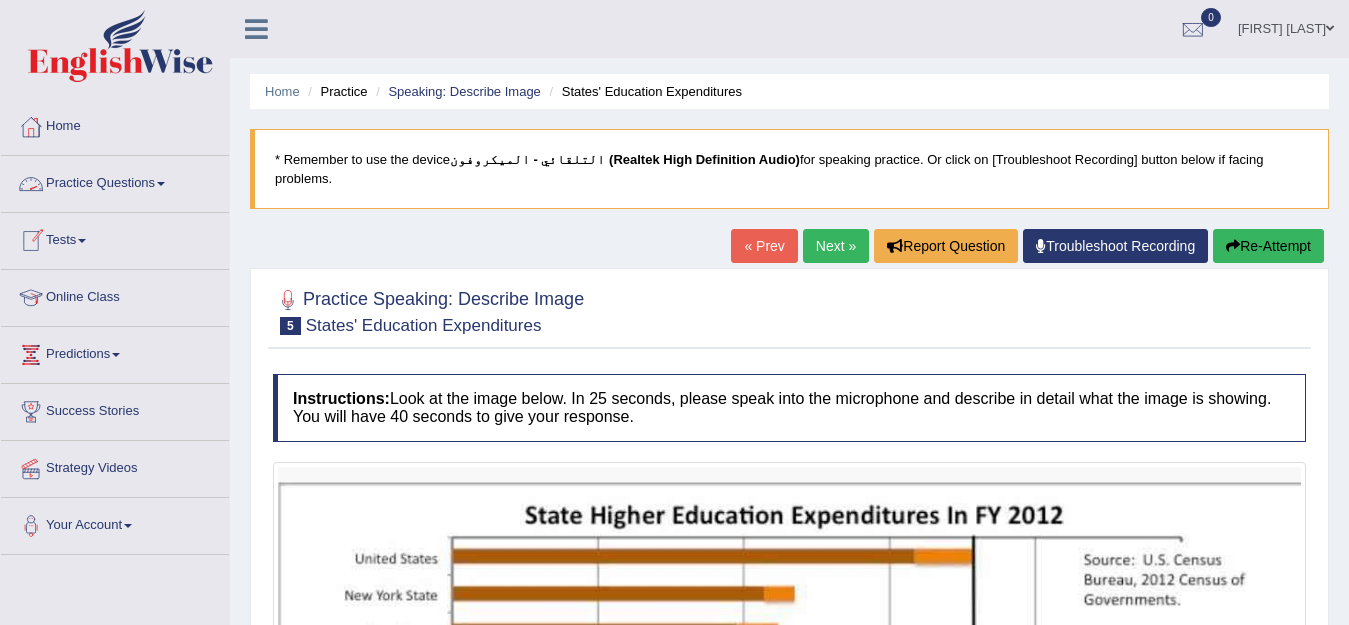 click on "Practice Questions" at bounding box center (115, 181) 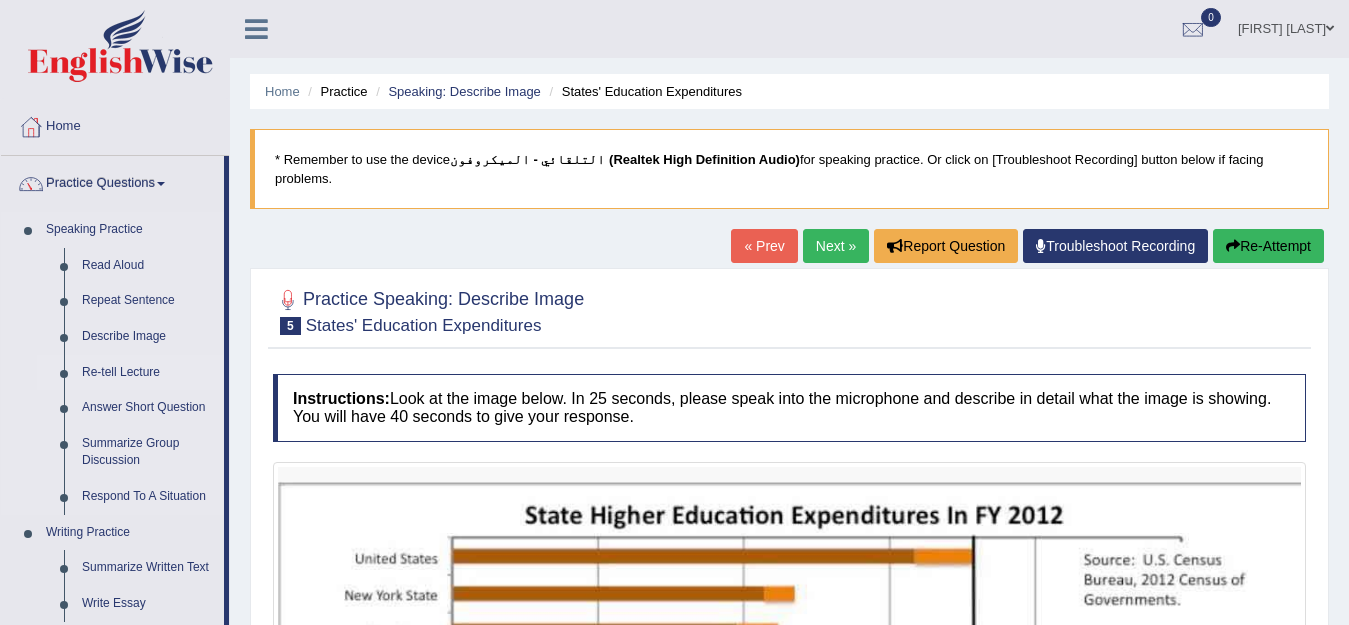 click on "Re-tell Lecture" at bounding box center (148, 373) 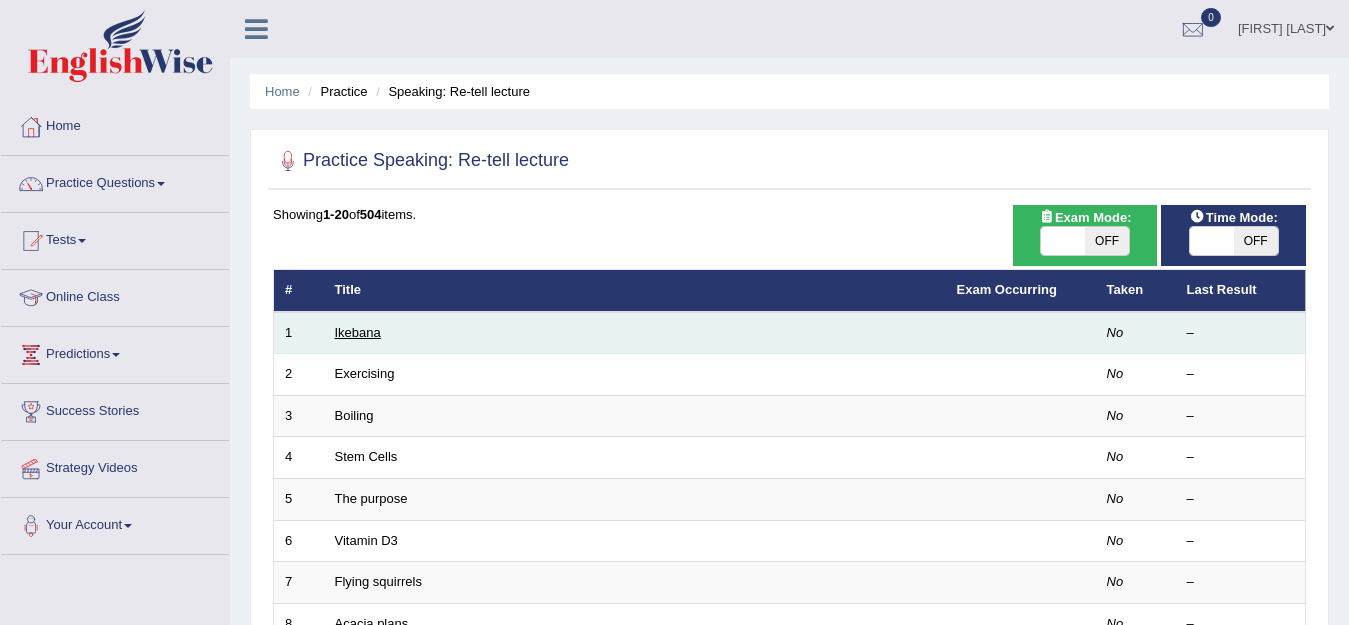 click on "Ikebana" at bounding box center [358, 332] 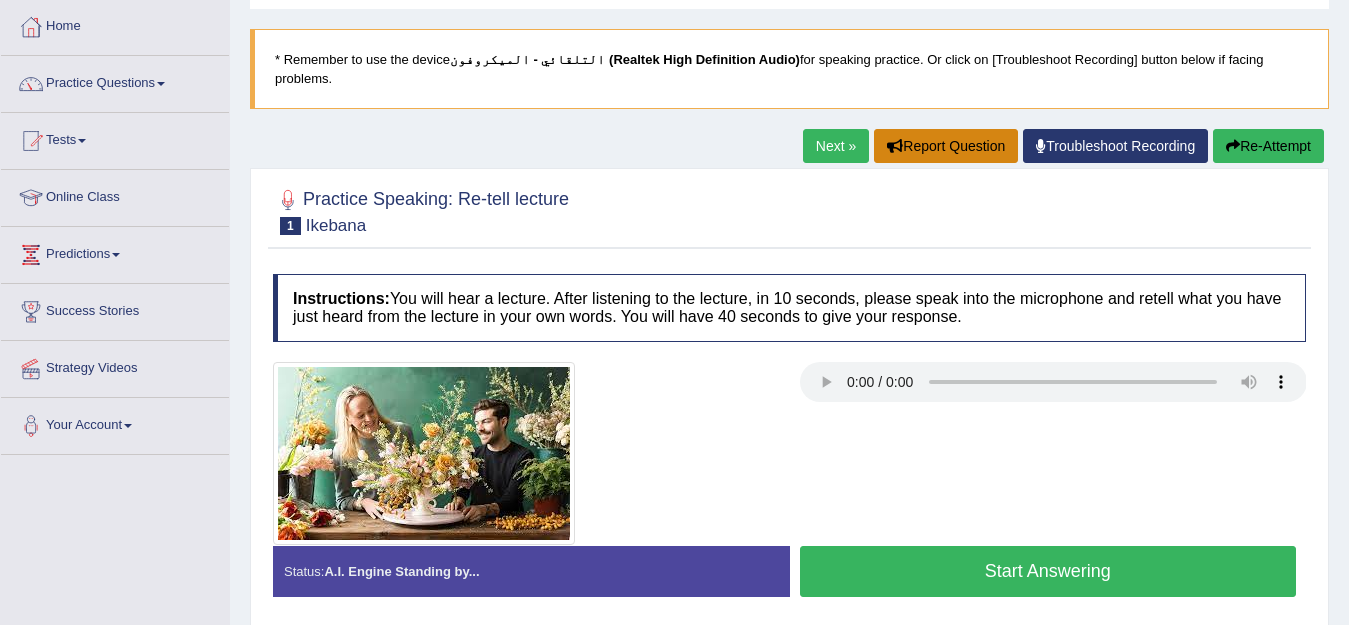 scroll, scrollTop: 100, scrollLeft: 0, axis: vertical 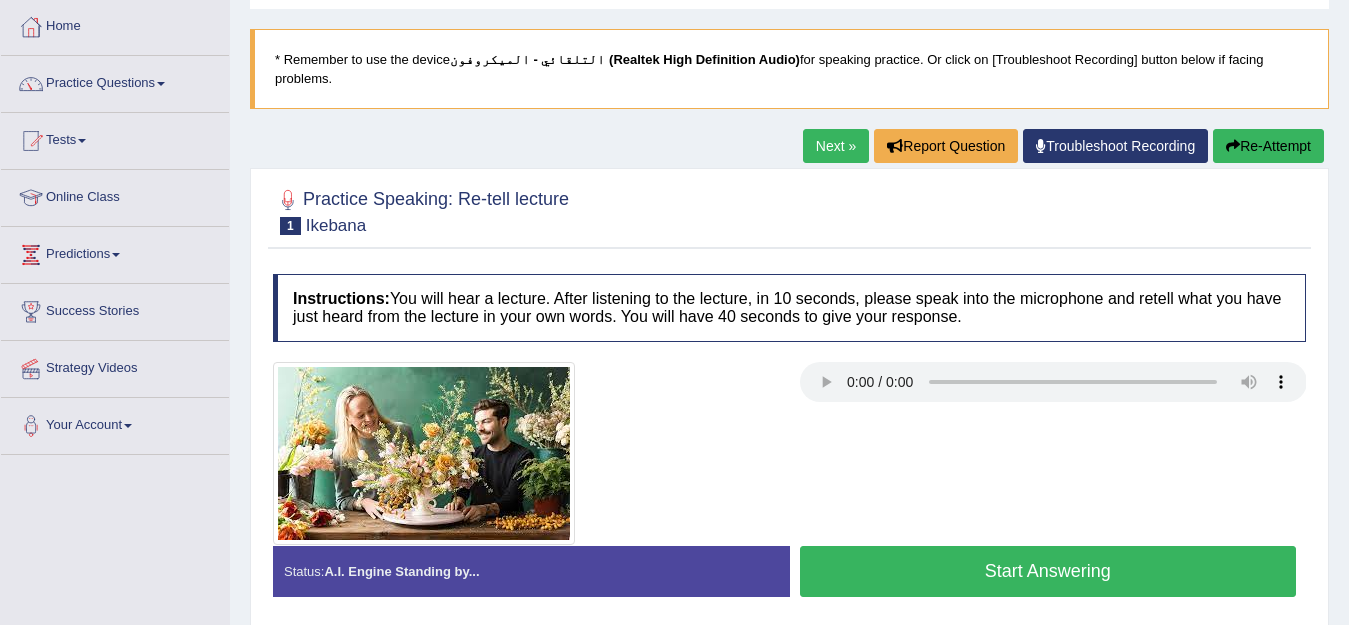 type 